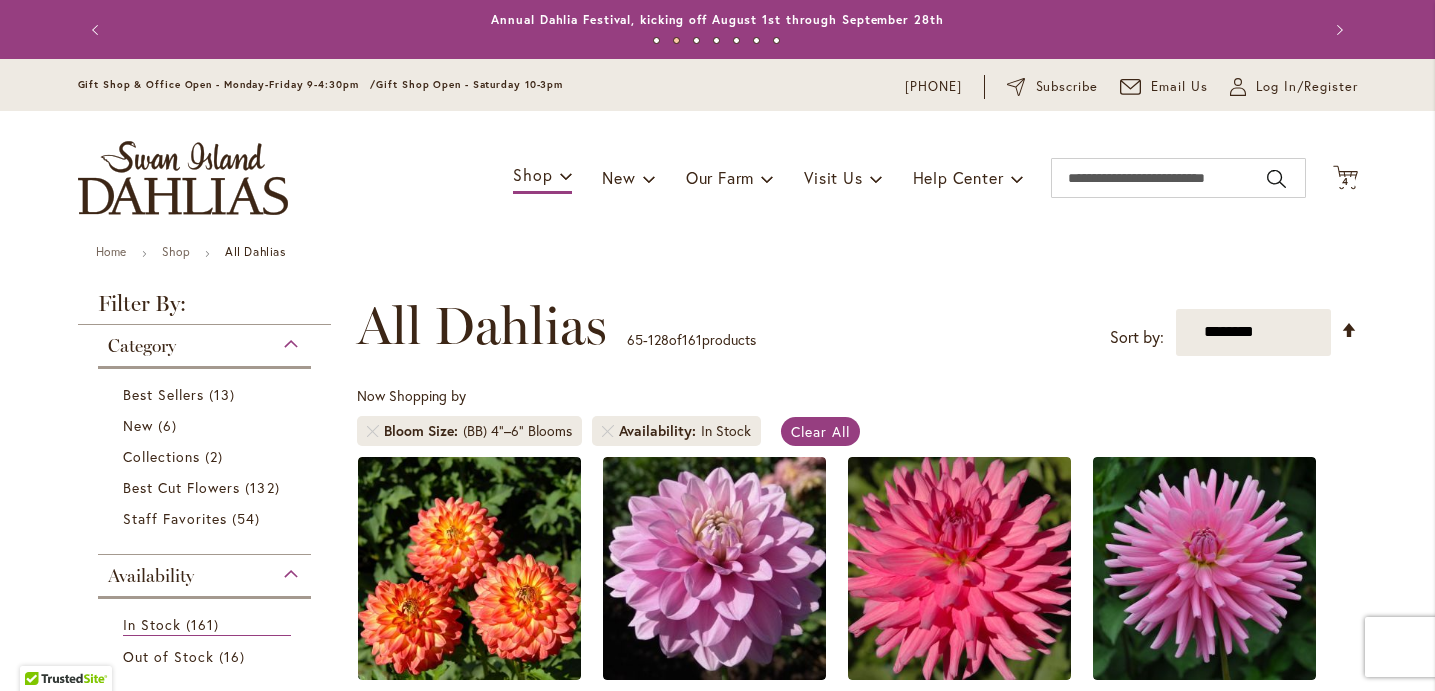 scroll, scrollTop: 0, scrollLeft: 0, axis: both 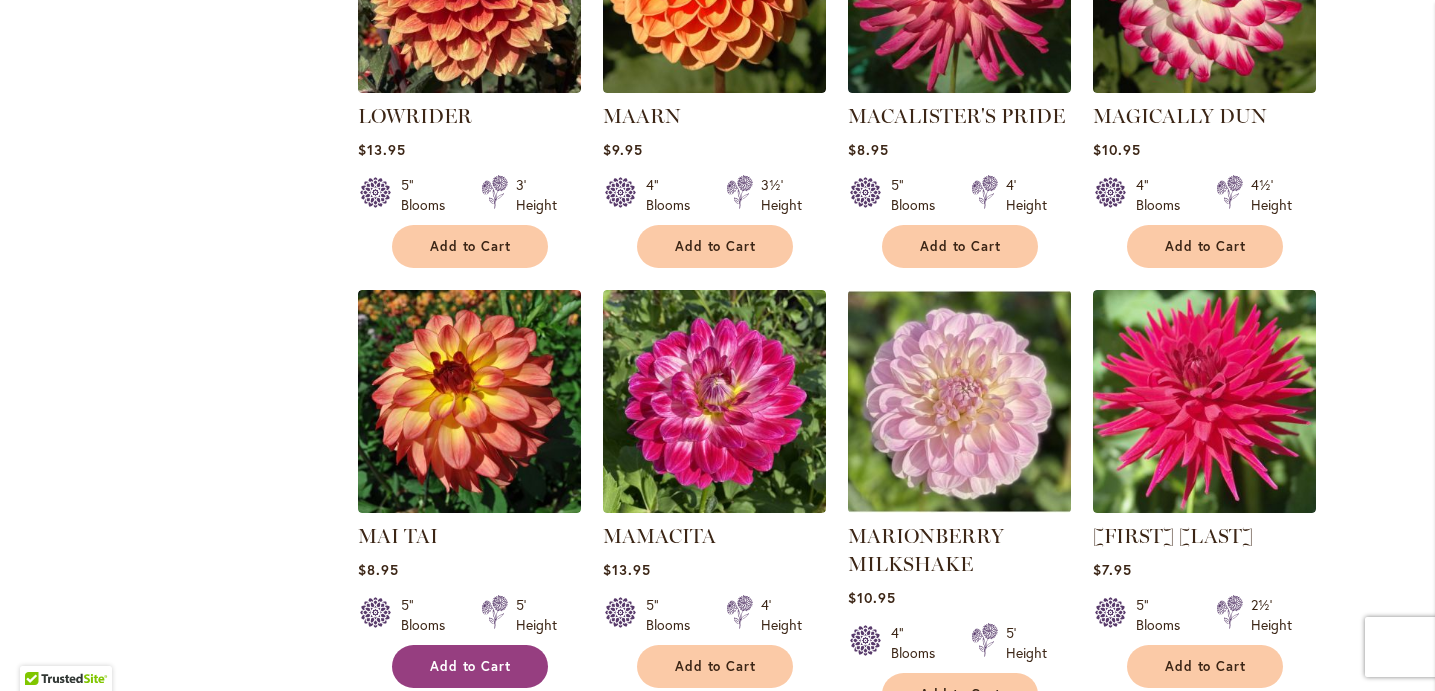 click on "Add to Cart" at bounding box center [470, 666] 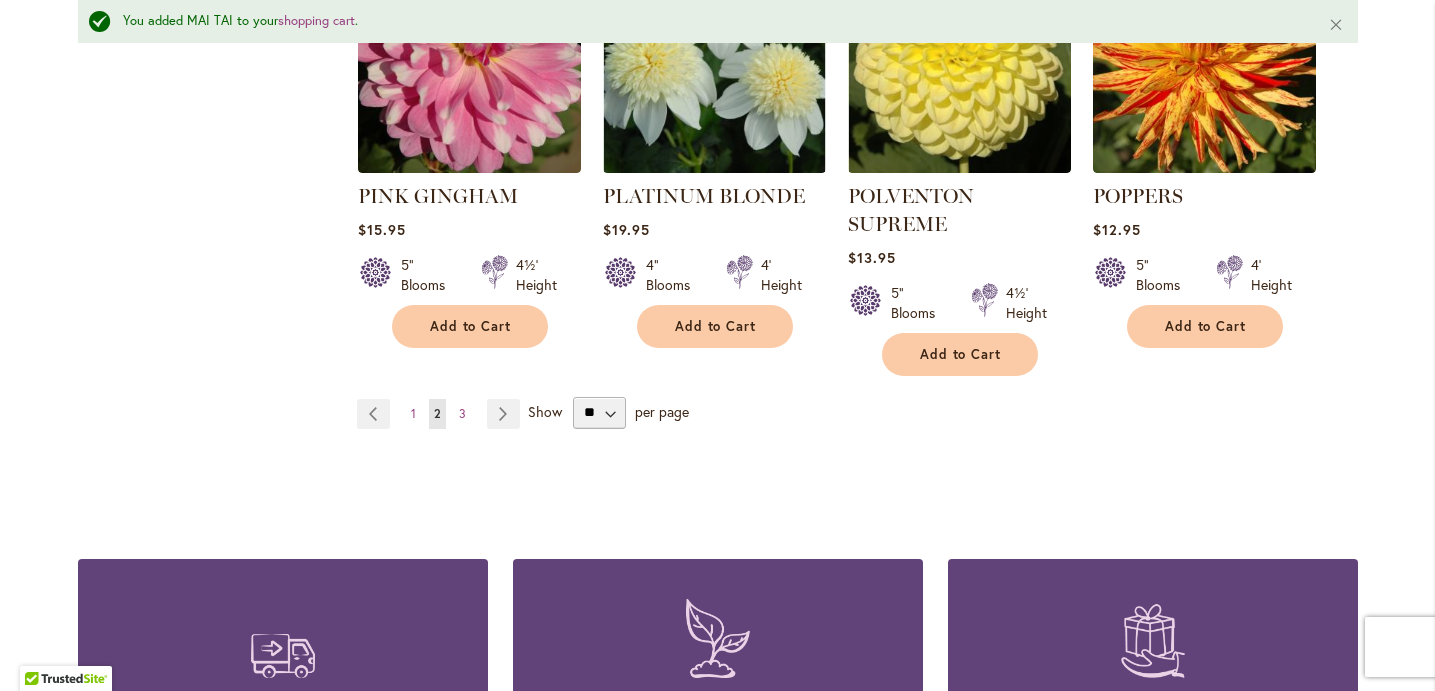 scroll, scrollTop: 7029, scrollLeft: 0, axis: vertical 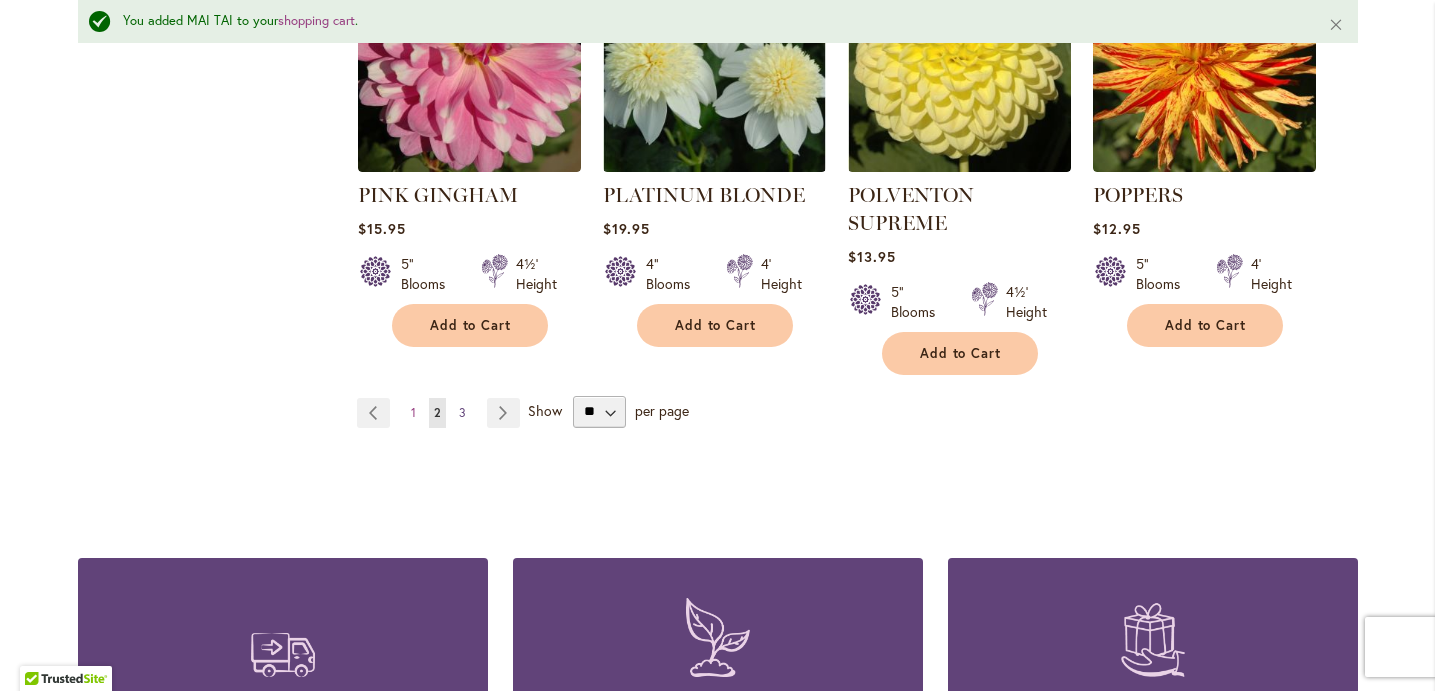 click on "3" at bounding box center [462, 412] 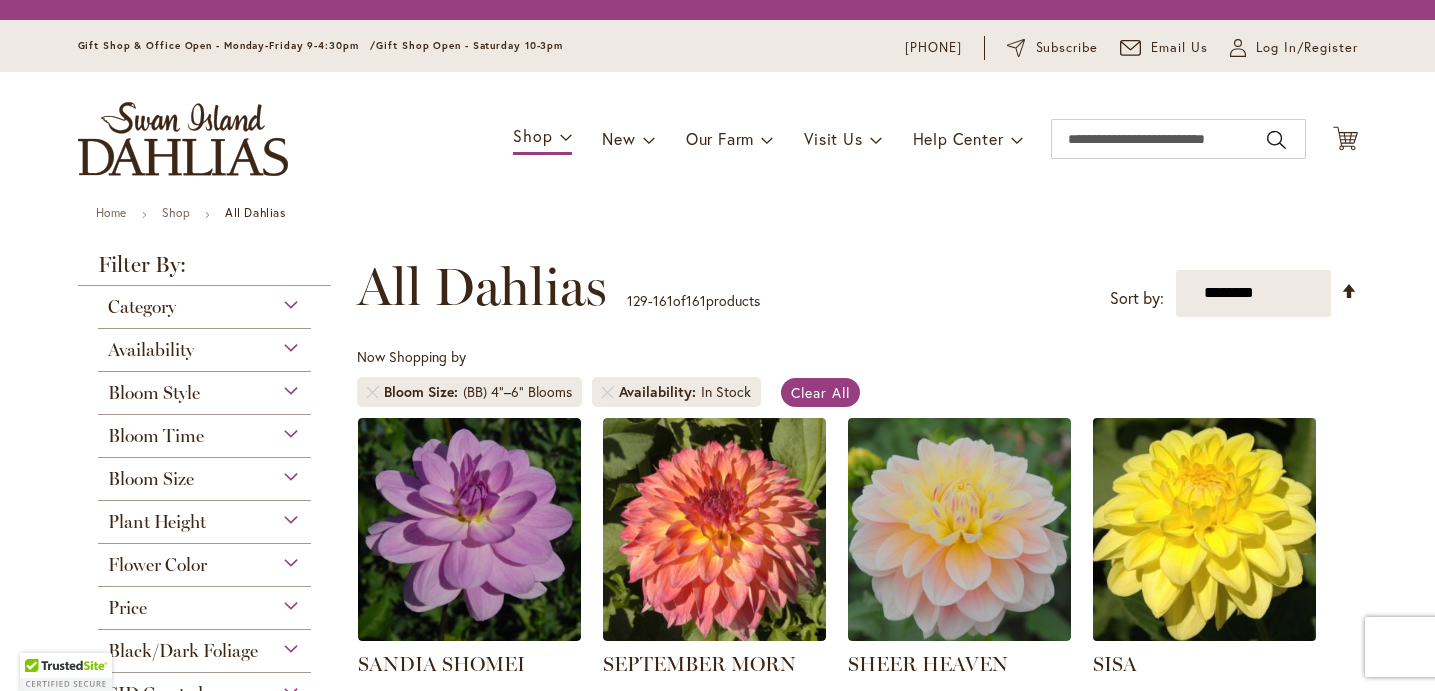 scroll, scrollTop: 0, scrollLeft: 0, axis: both 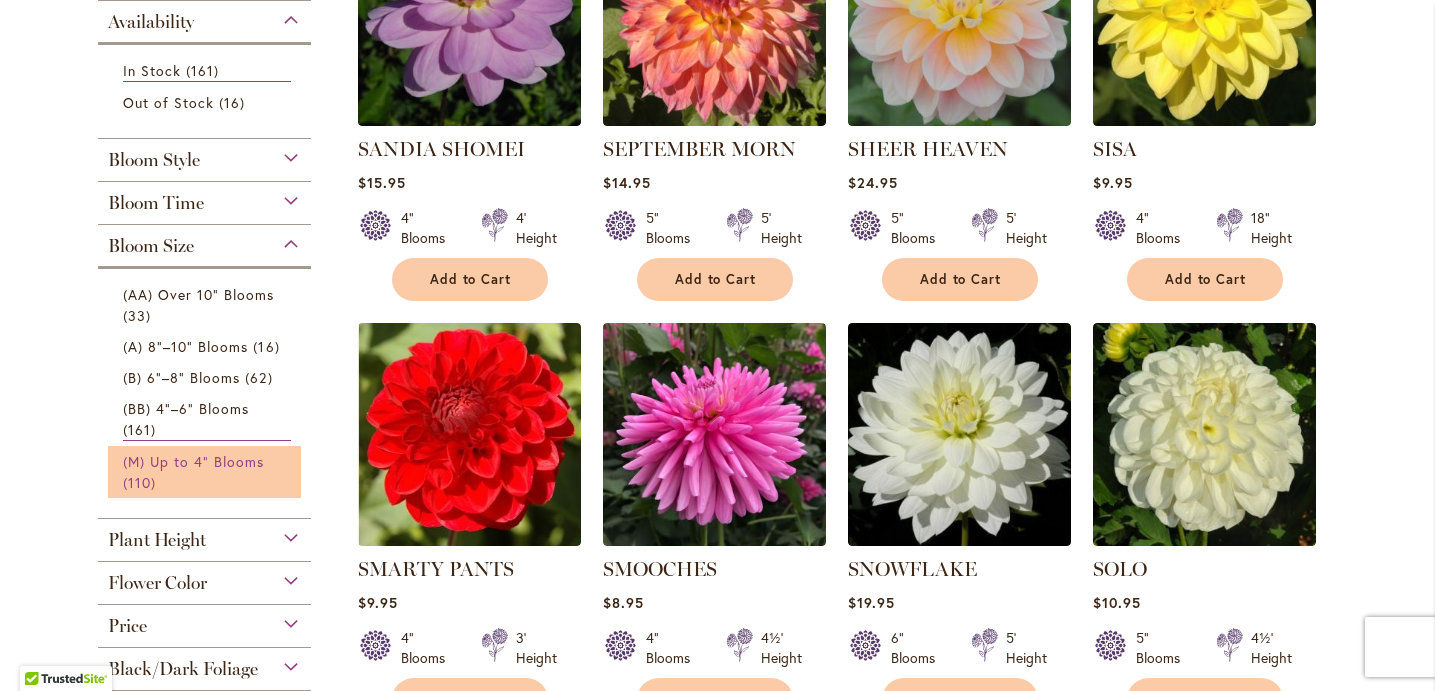 click on "(M) Up to 4" Blooms" at bounding box center [194, 461] 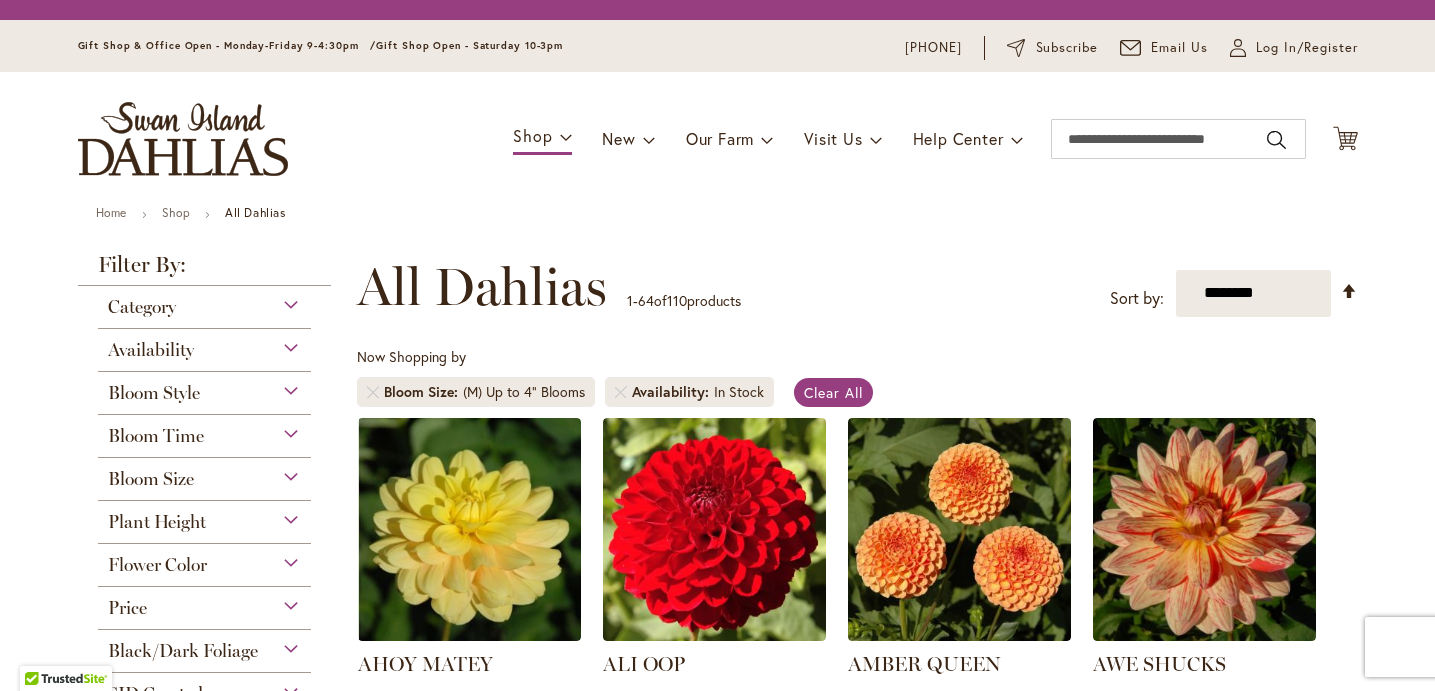 scroll, scrollTop: 0, scrollLeft: 0, axis: both 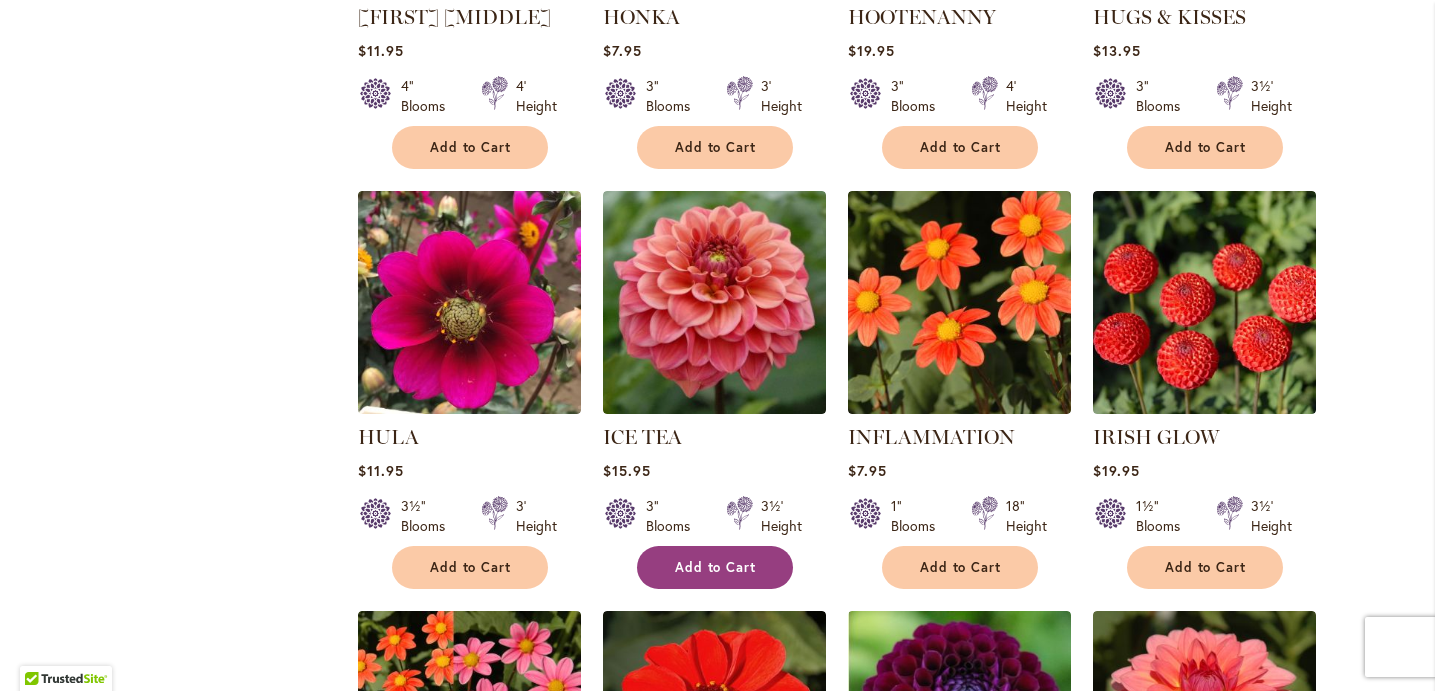 click on "Add to Cart" at bounding box center [716, 567] 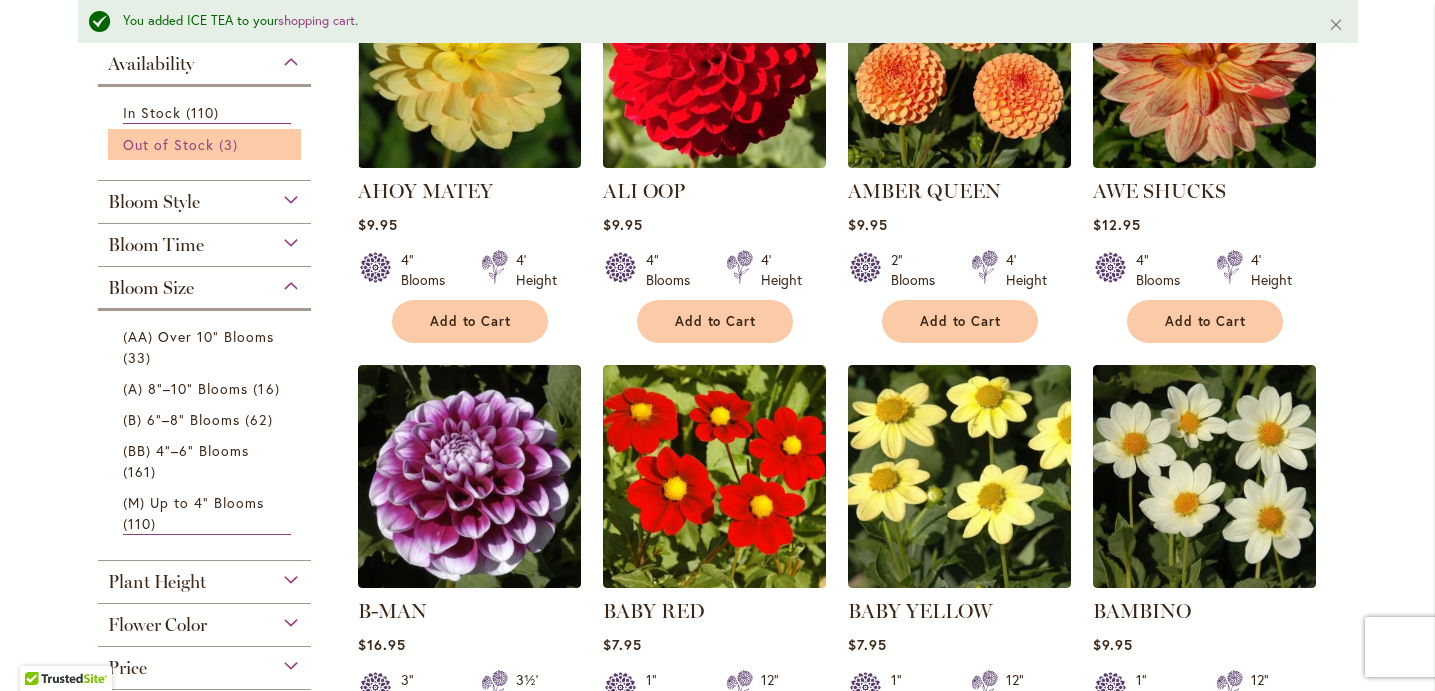scroll, scrollTop: 569, scrollLeft: 0, axis: vertical 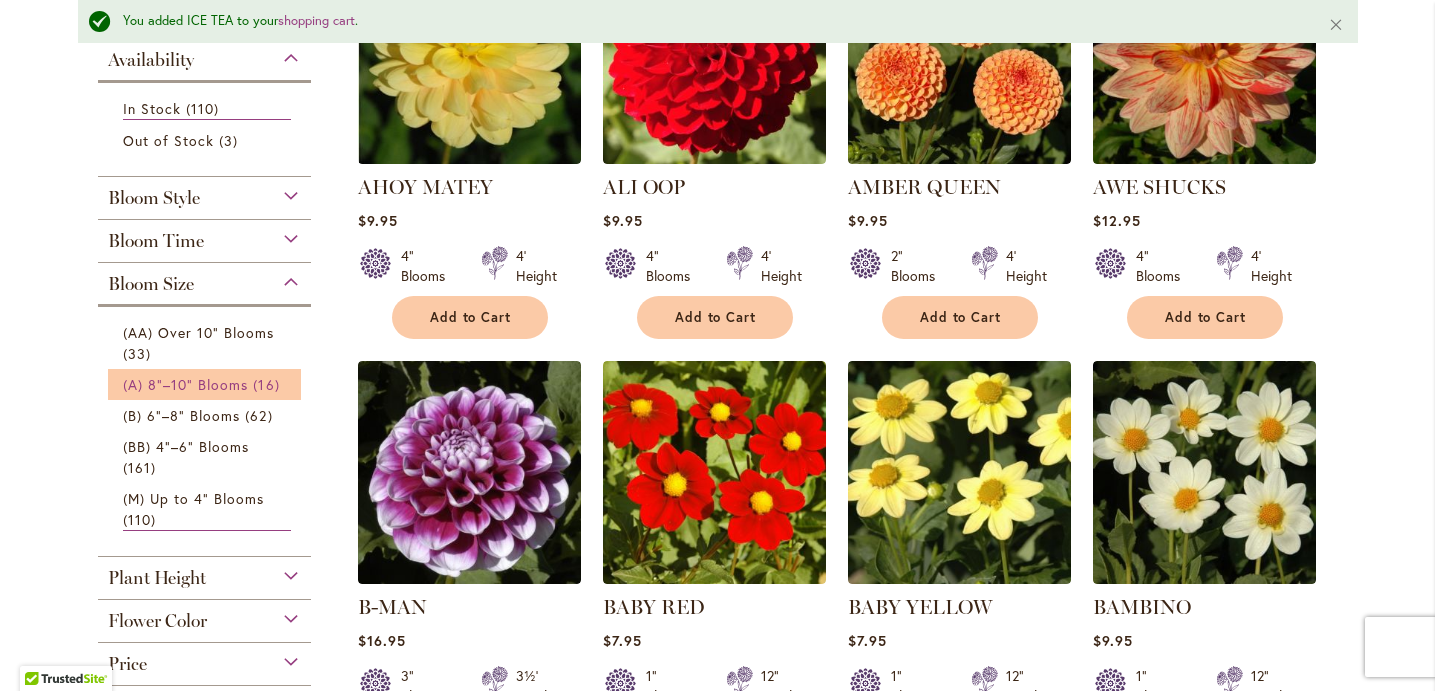 click on "(A) 8"–10" Blooms
16
items" at bounding box center (207, 384) 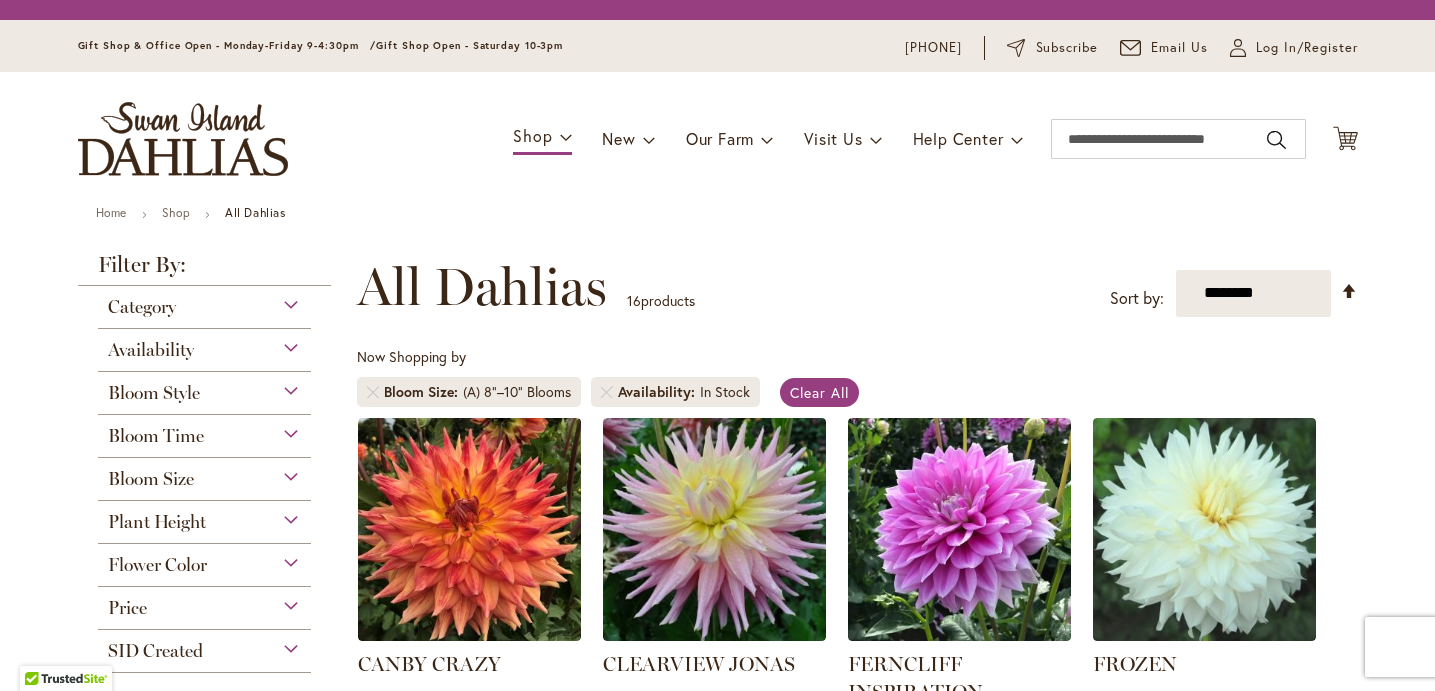 scroll, scrollTop: 0, scrollLeft: 0, axis: both 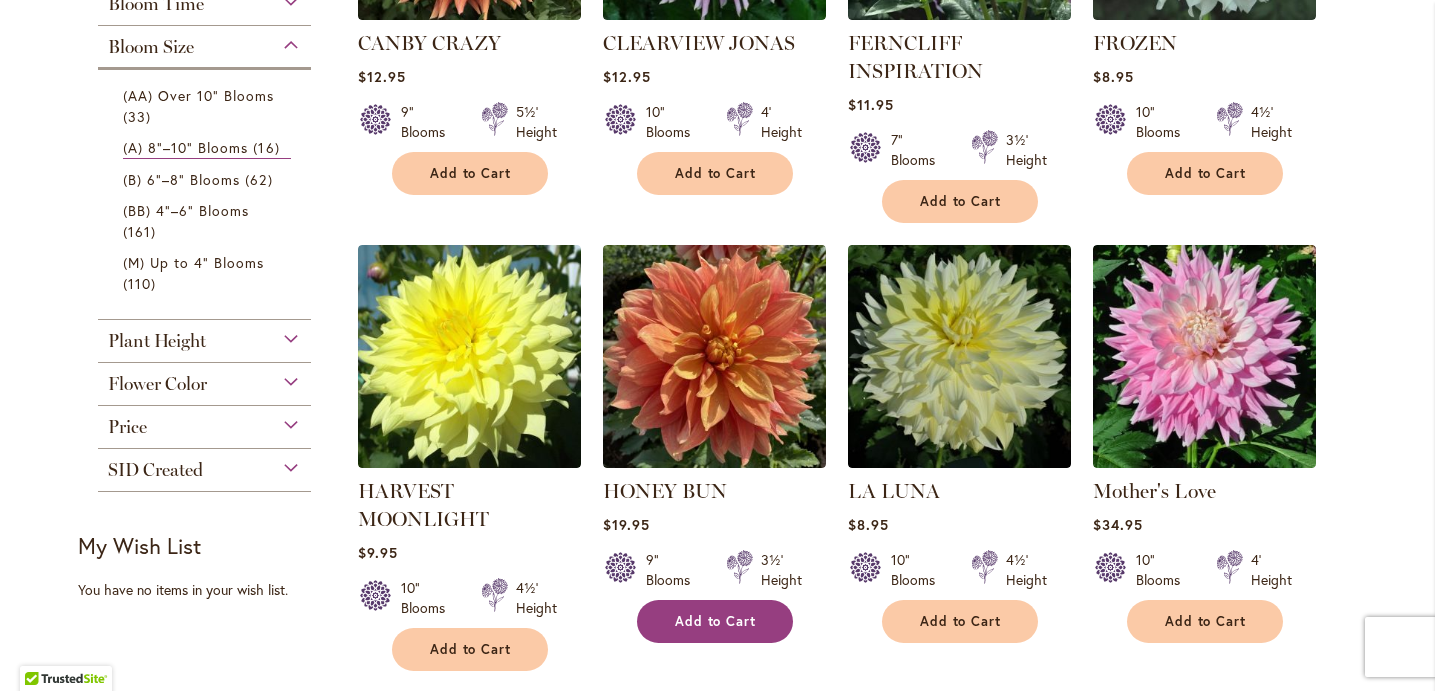 click on "Add to Cart" at bounding box center [716, 621] 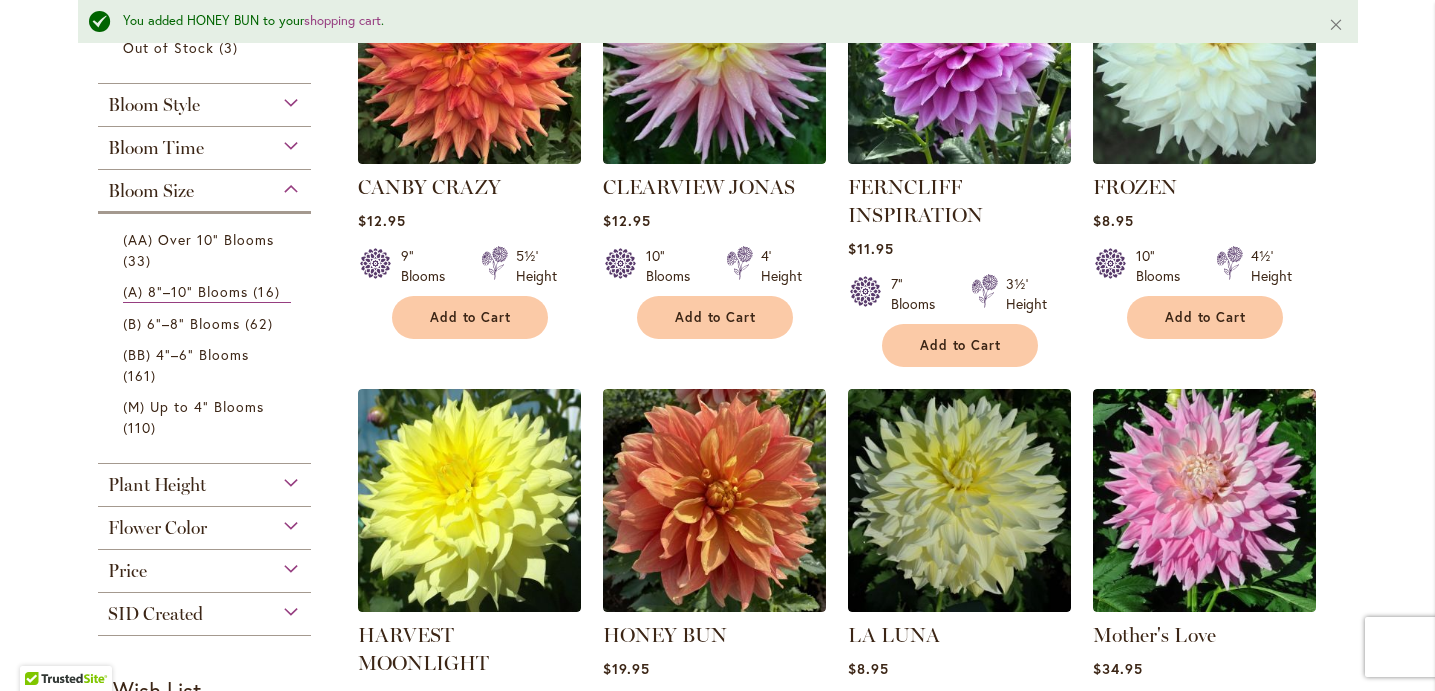 scroll, scrollTop: 605, scrollLeft: 0, axis: vertical 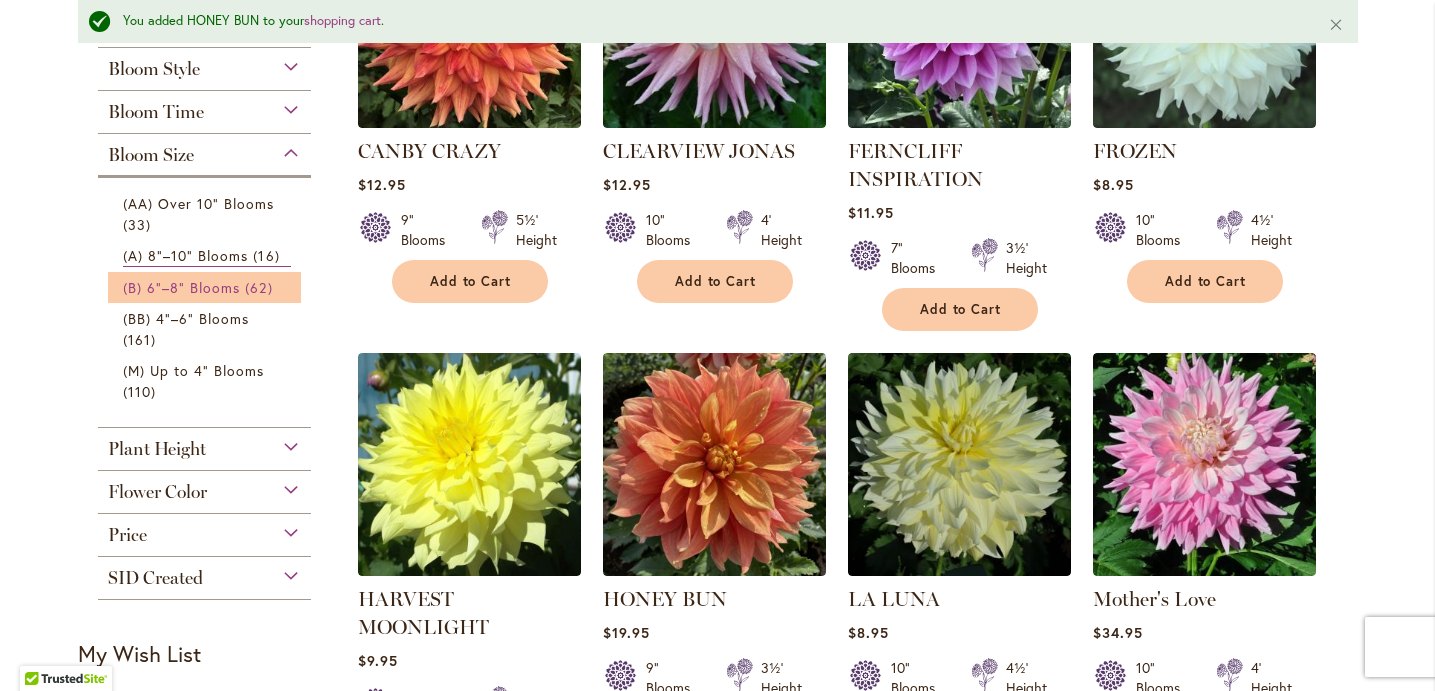click on "(B) 6"–8" Blooms" at bounding box center [182, 287] 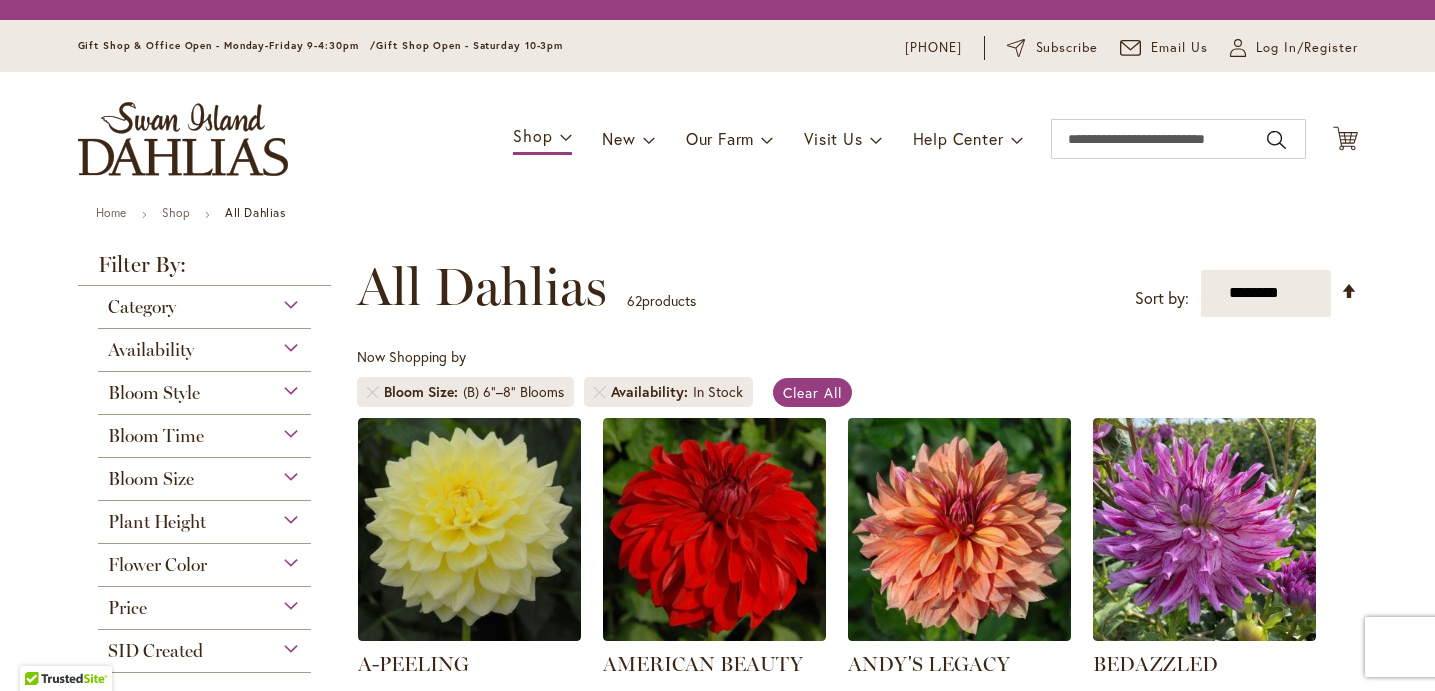 scroll, scrollTop: 0, scrollLeft: 0, axis: both 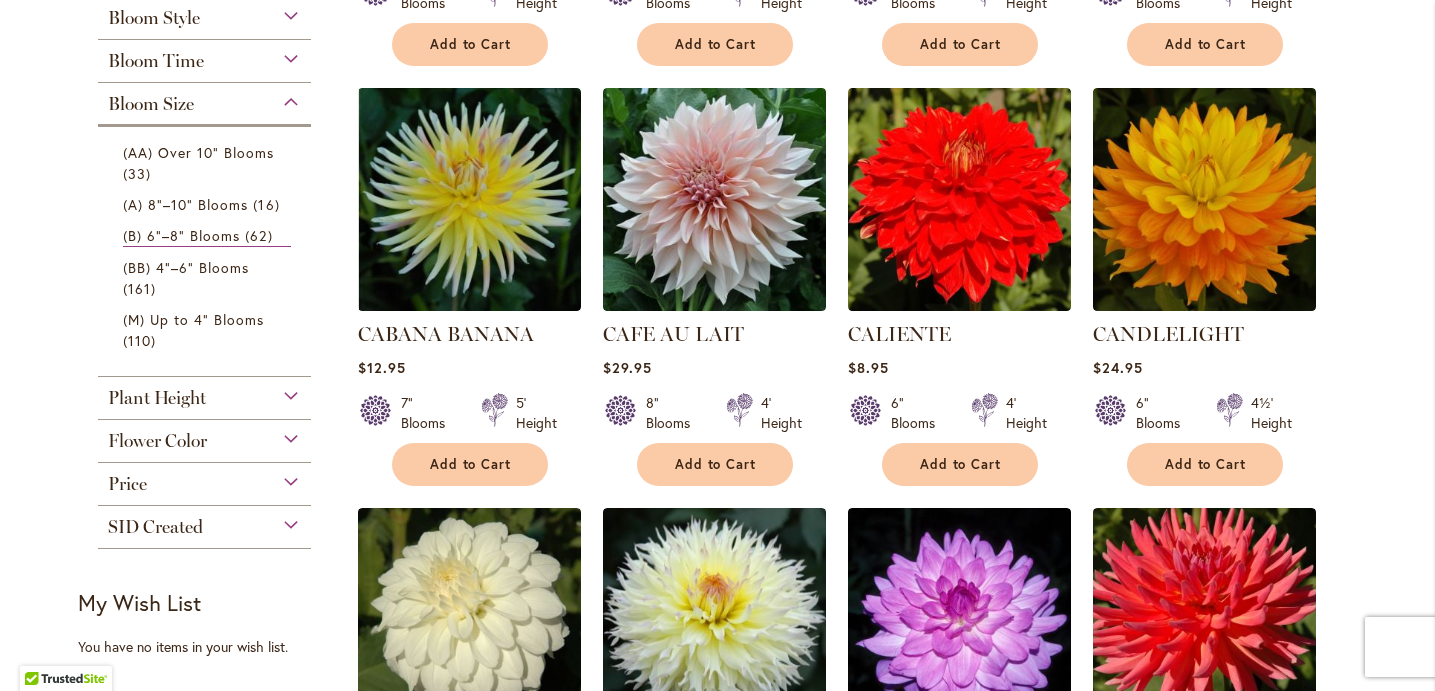 click on "Bloom Time" at bounding box center [205, 56] 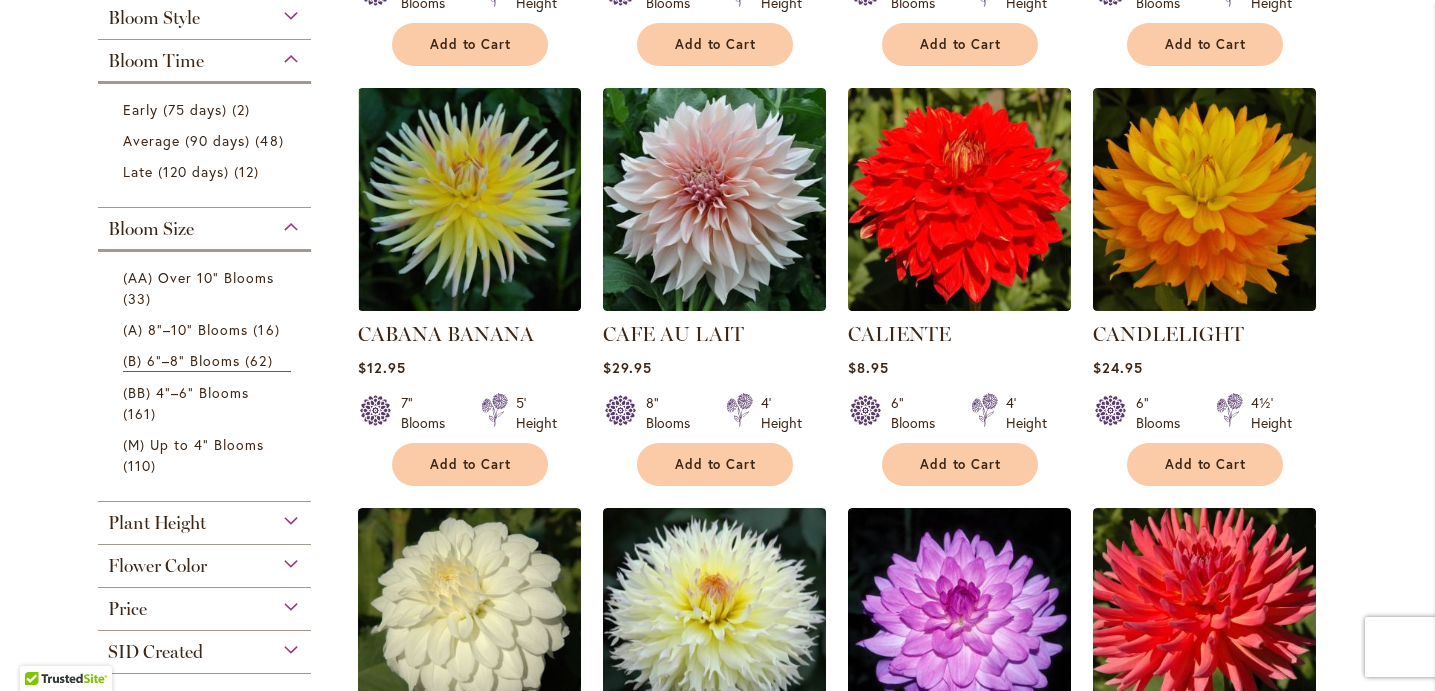 click on "Bloom Style" at bounding box center [154, 18] 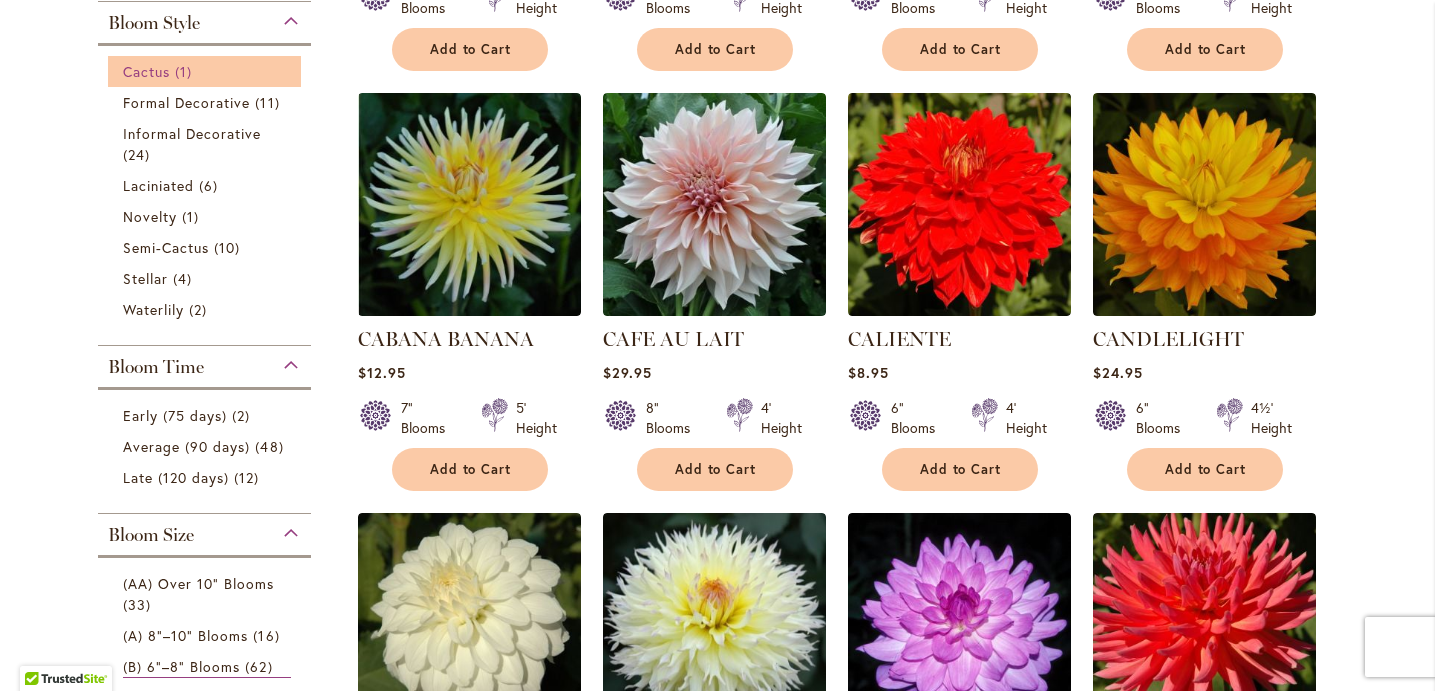 click on "Cactus" at bounding box center [146, 71] 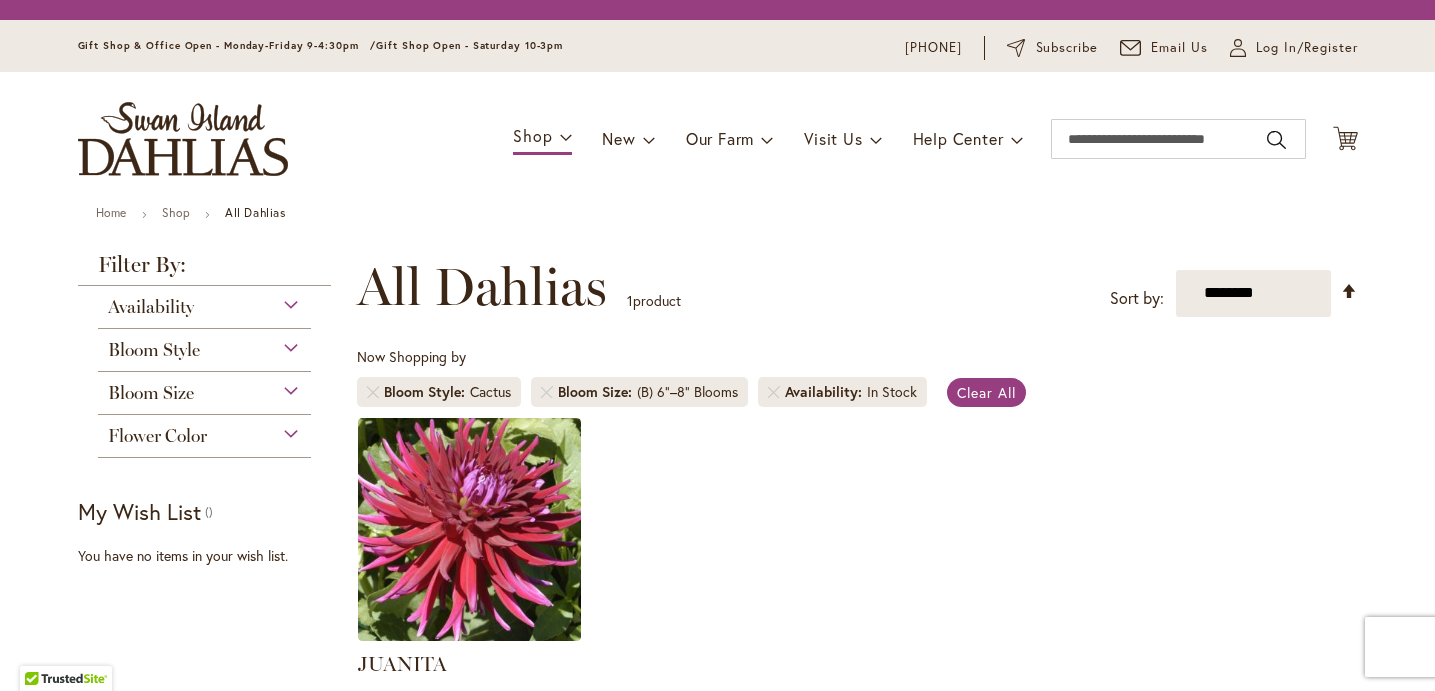 scroll, scrollTop: 0, scrollLeft: 0, axis: both 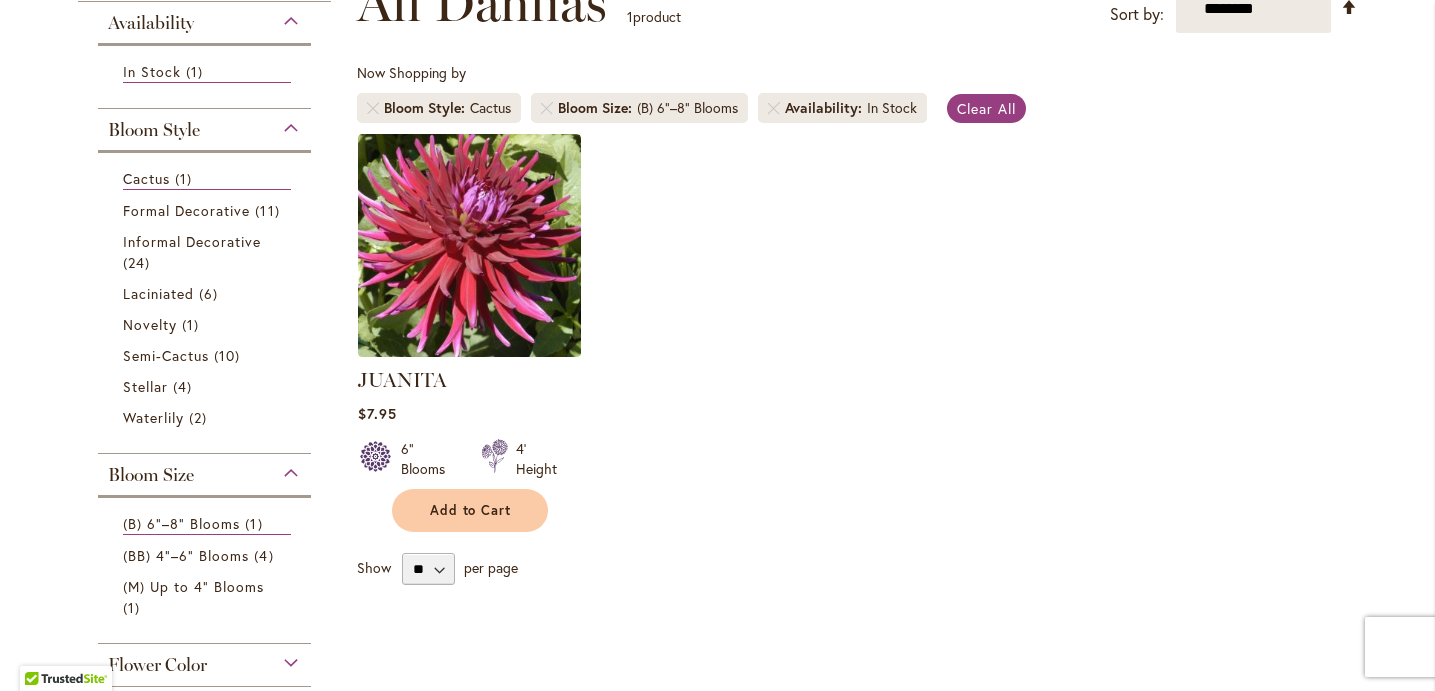 click on "(B) 6"–8" Blooms" at bounding box center [687, 108] 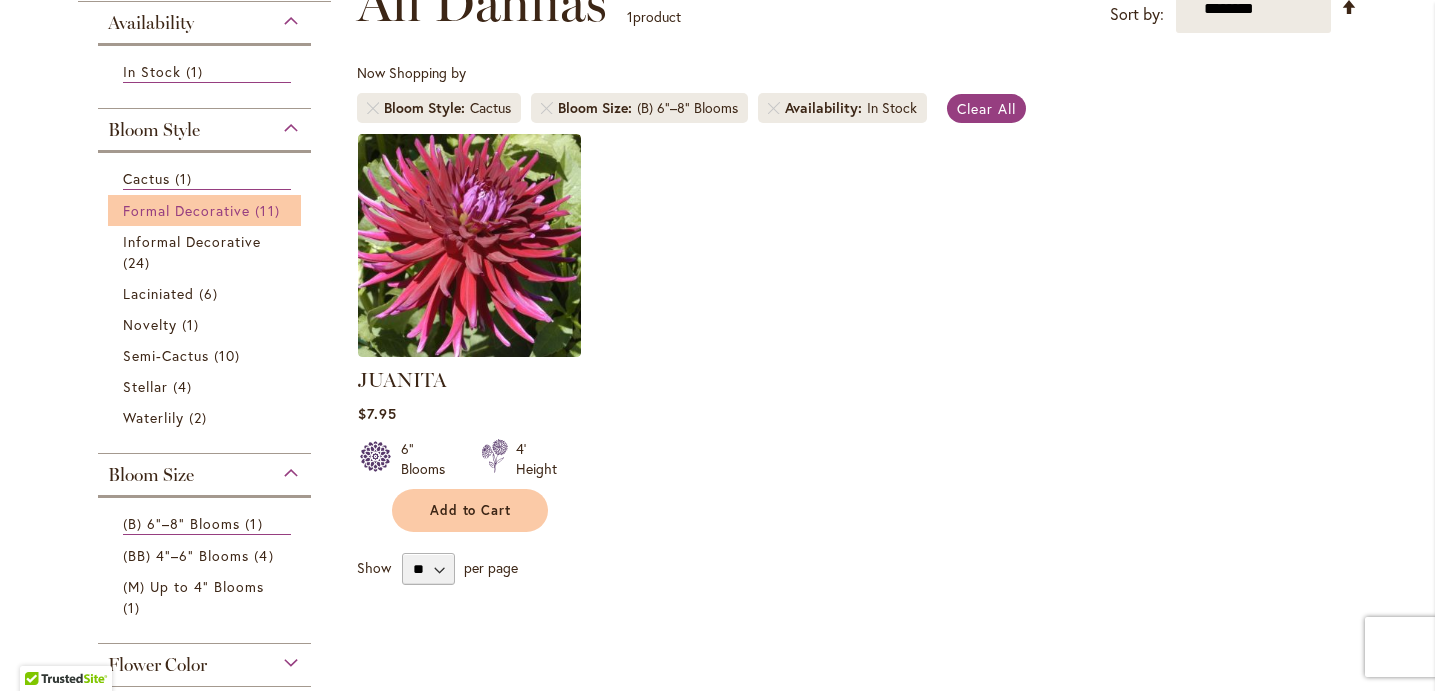 click on "Formal Decorative" at bounding box center (187, 210) 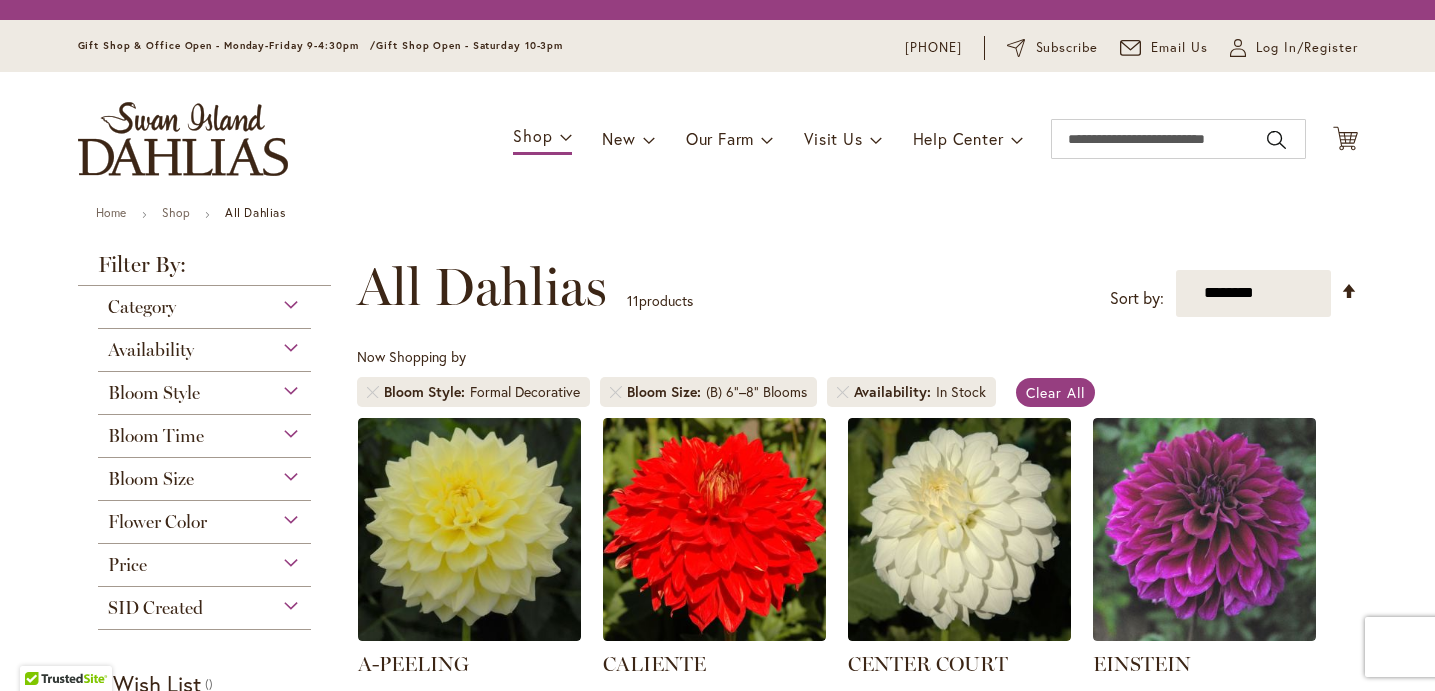 scroll, scrollTop: 0, scrollLeft: 0, axis: both 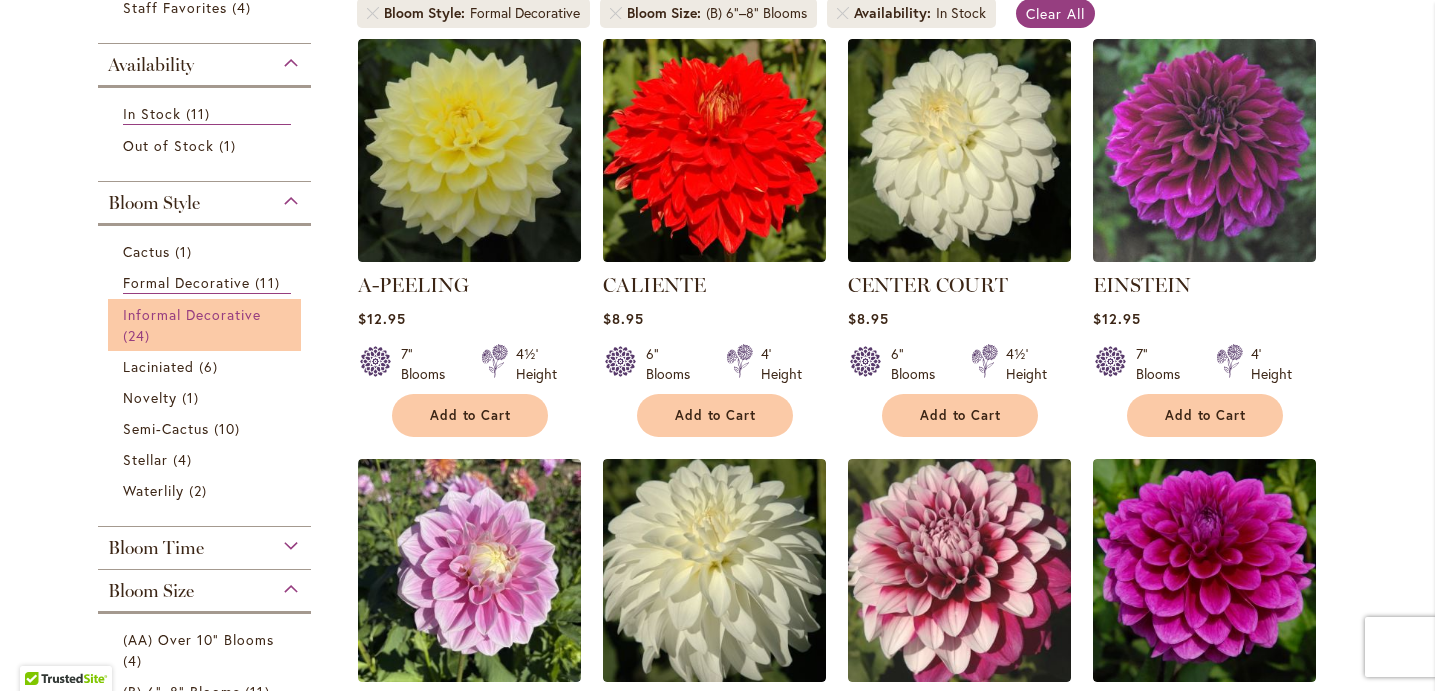 click on "Informal Decorative" at bounding box center (192, 314) 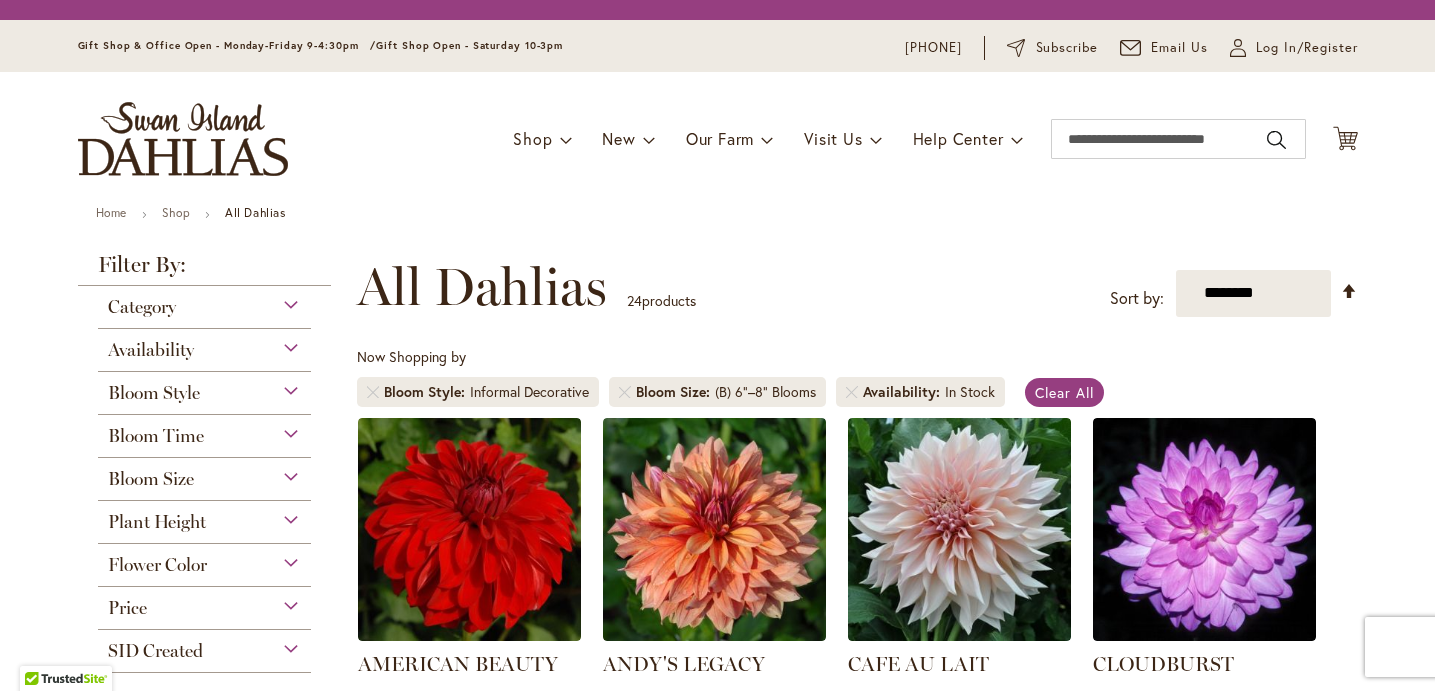 scroll, scrollTop: 0, scrollLeft: 0, axis: both 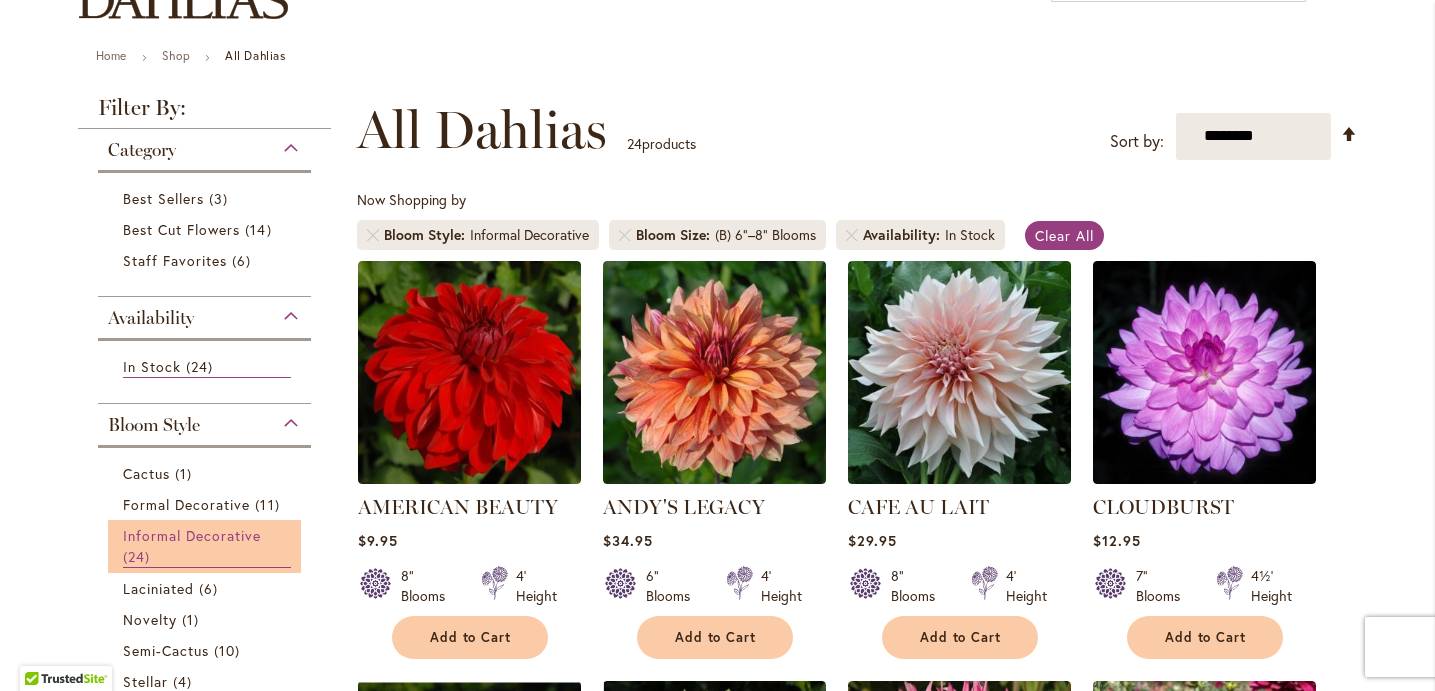 click on "Informal Decorative
24
items" at bounding box center (207, 546) 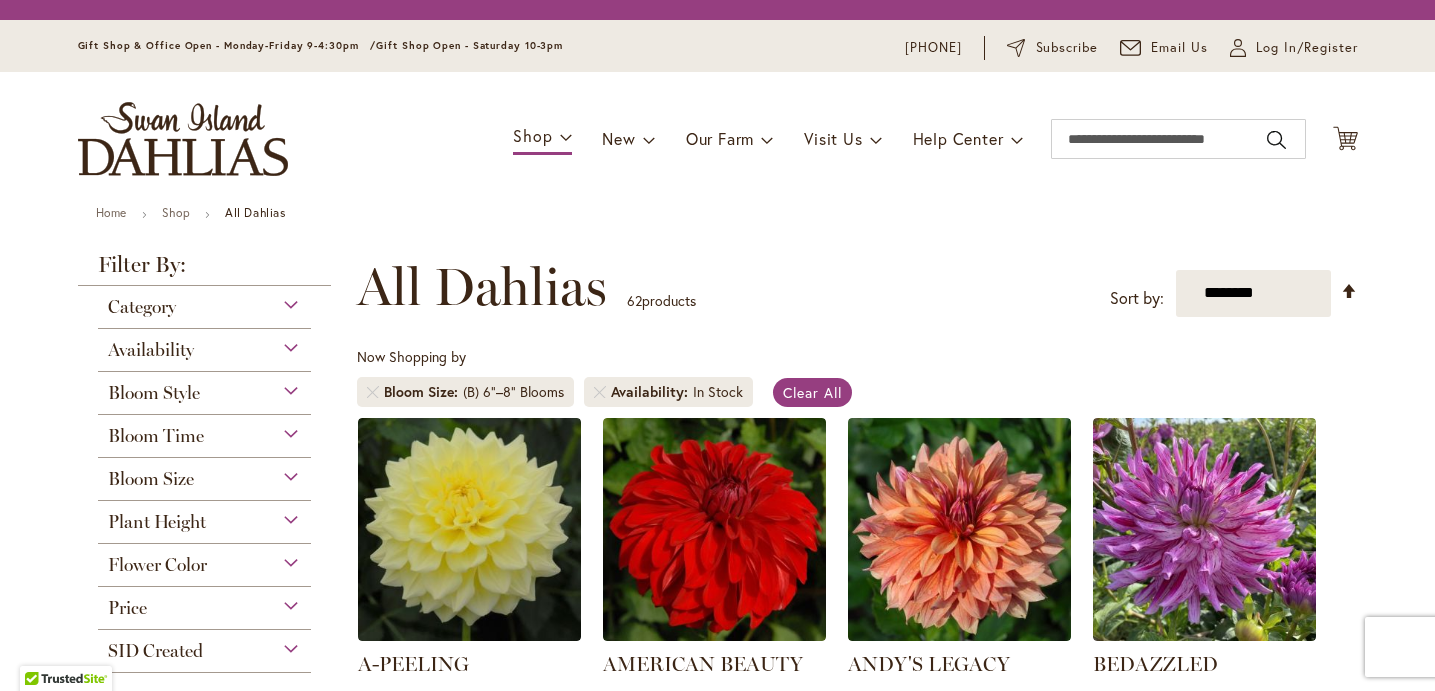 scroll, scrollTop: 0, scrollLeft: 0, axis: both 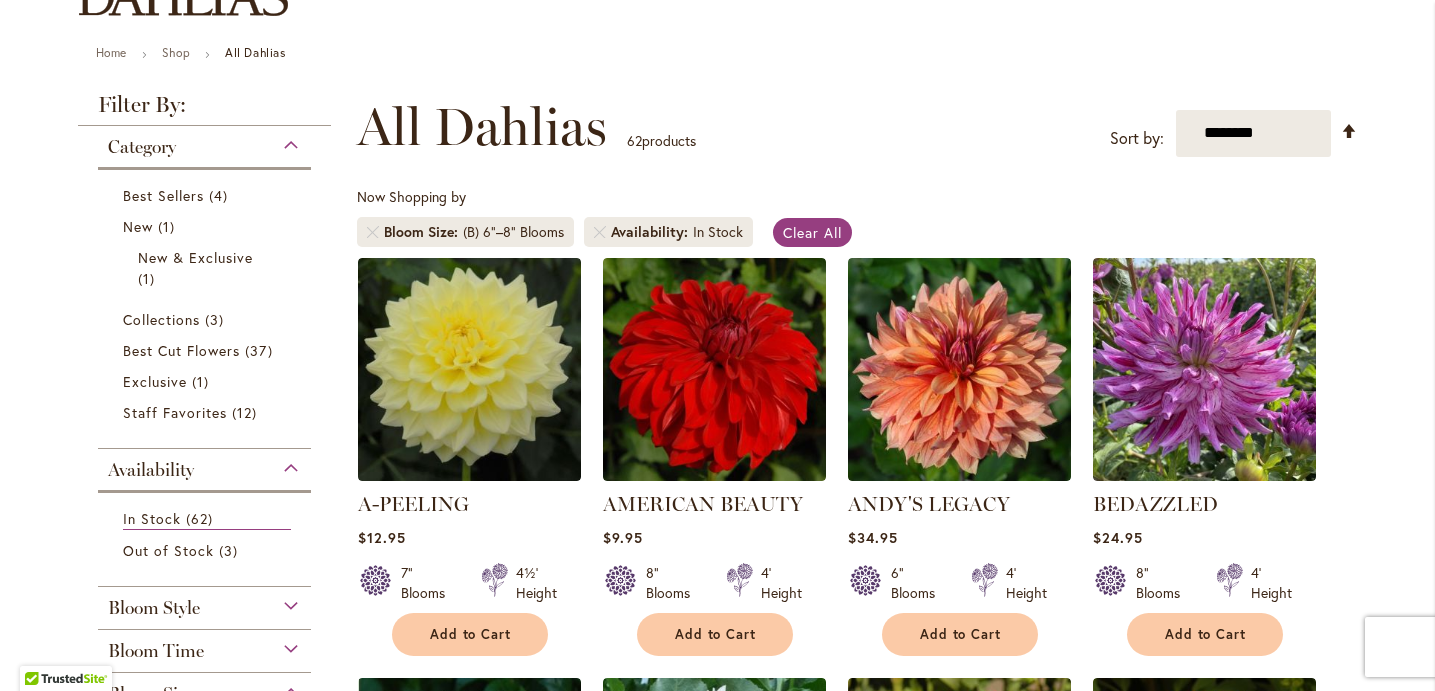 click on "Bloom Style" at bounding box center (154, 608) 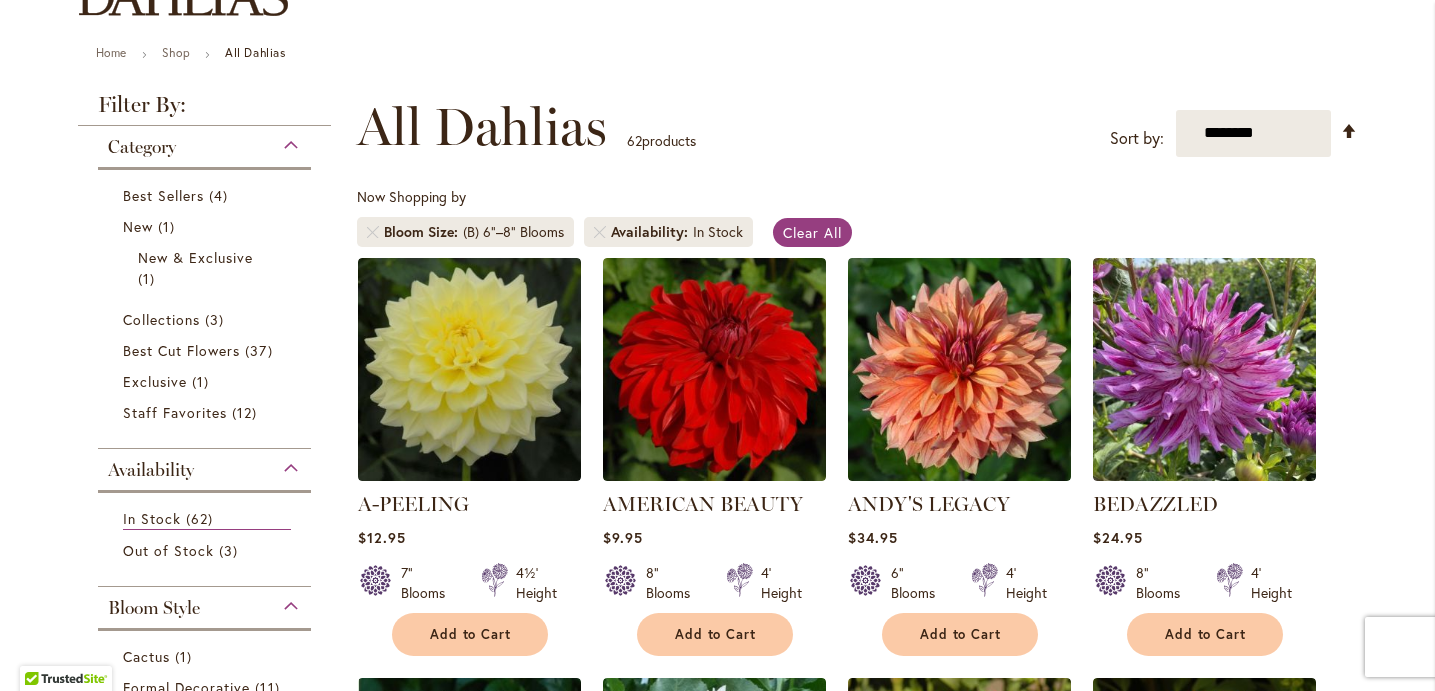 scroll, scrollTop: 784, scrollLeft: 0, axis: vertical 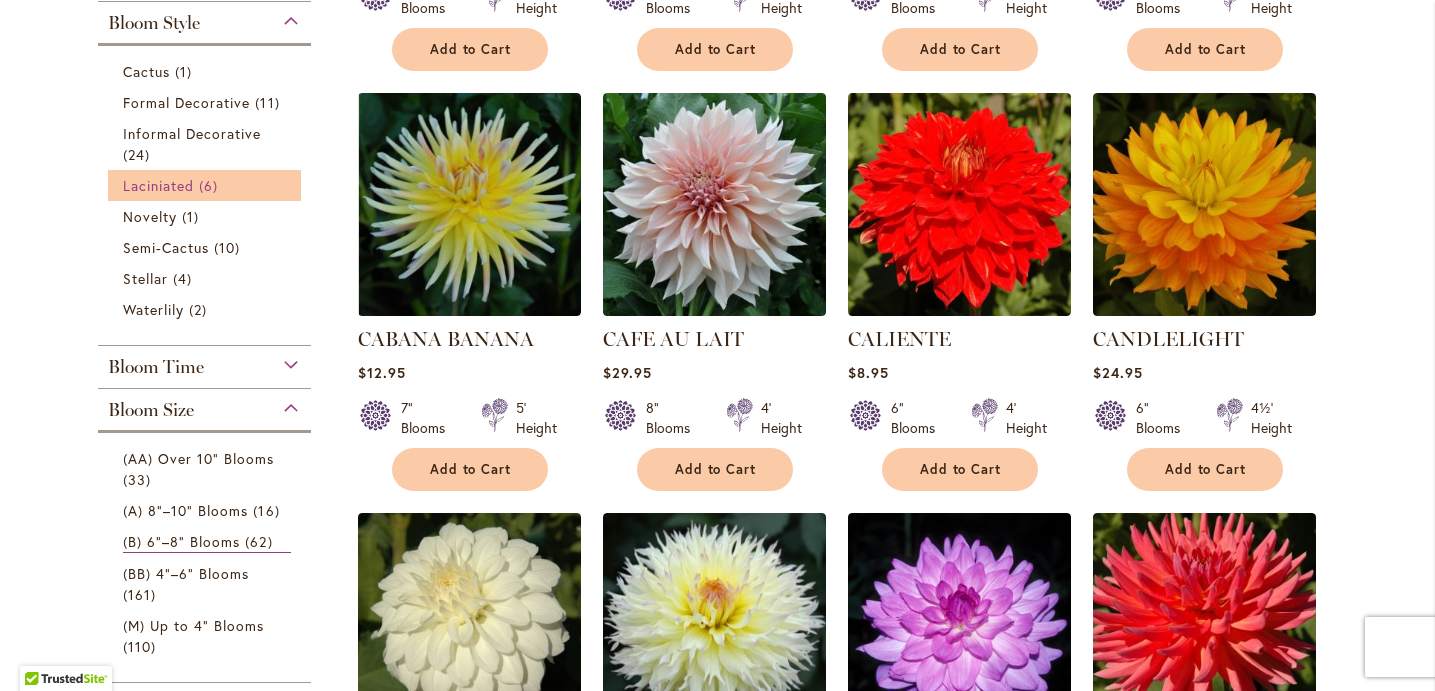 click on "Laciniated" at bounding box center (159, 185) 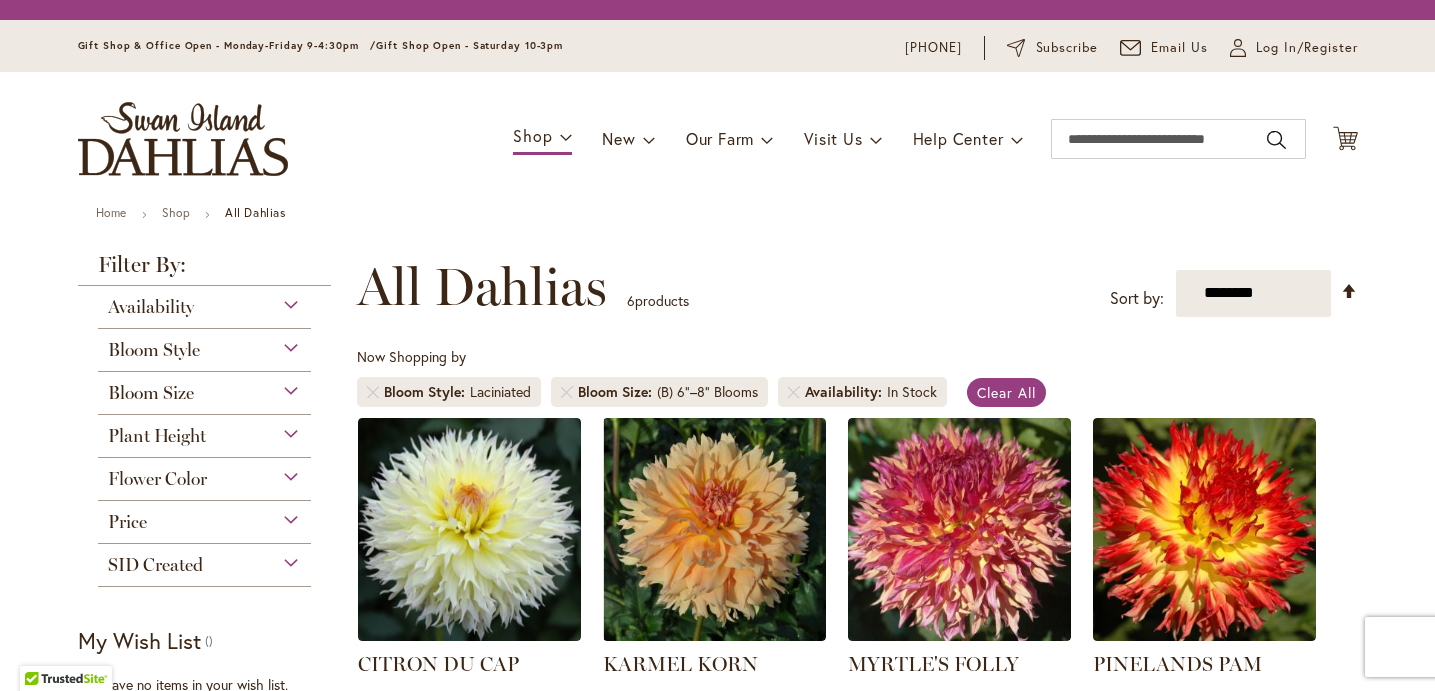 scroll, scrollTop: 0, scrollLeft: 0, axis: both 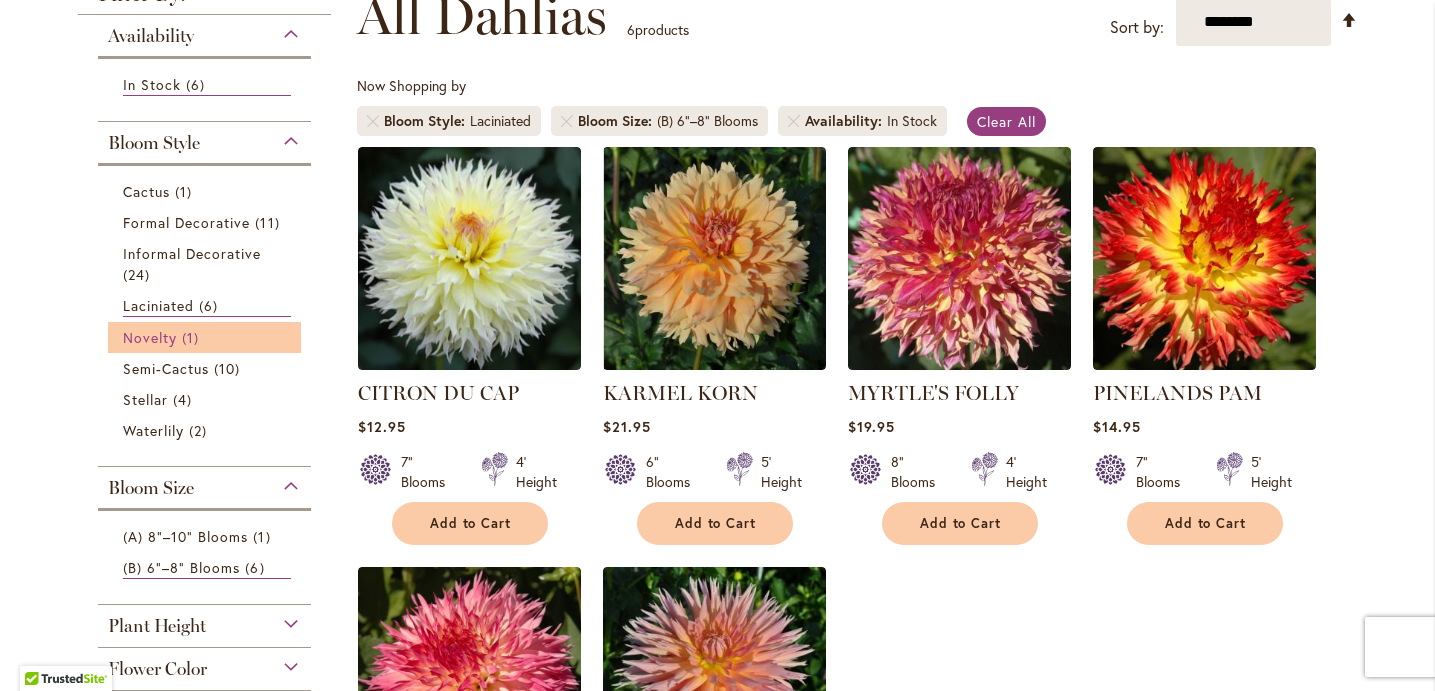 click on "Novelty" at bounding box center (150, 337) 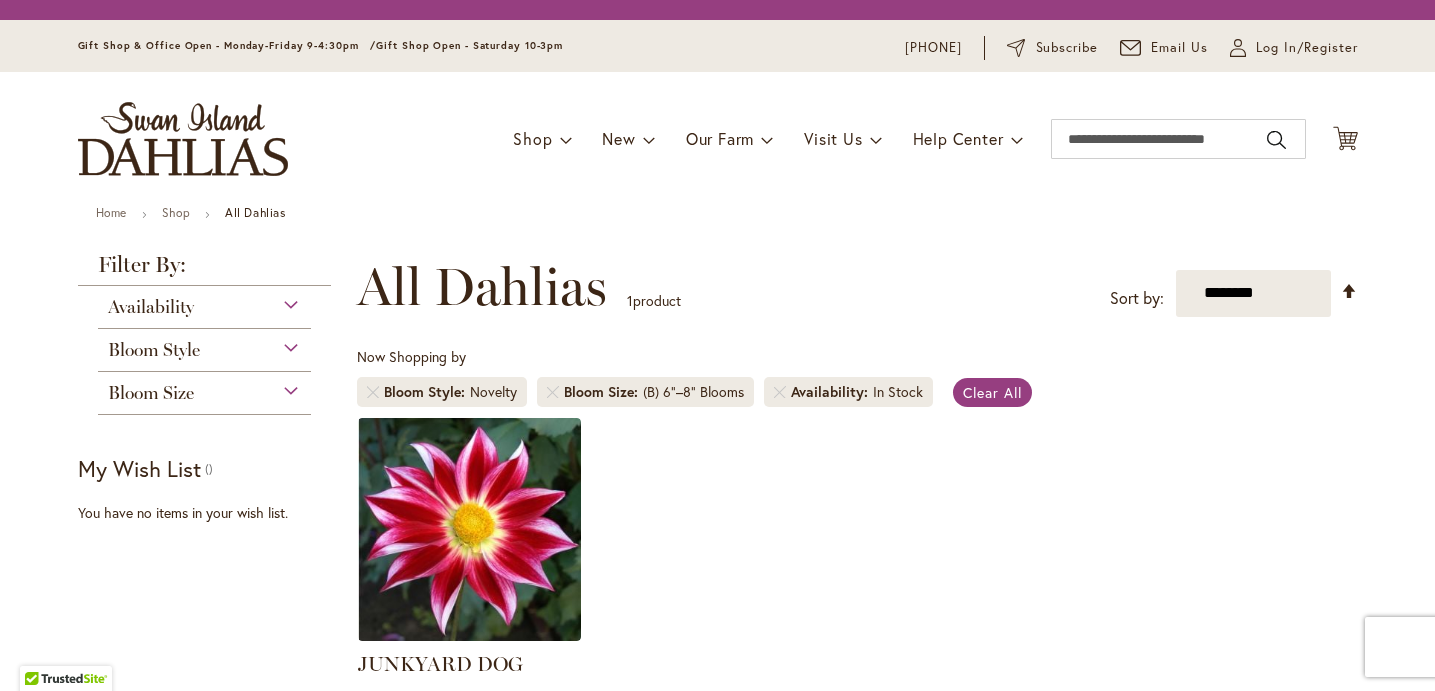 scroll, scrollTop: 0, scrollLeft: 0, axis: both 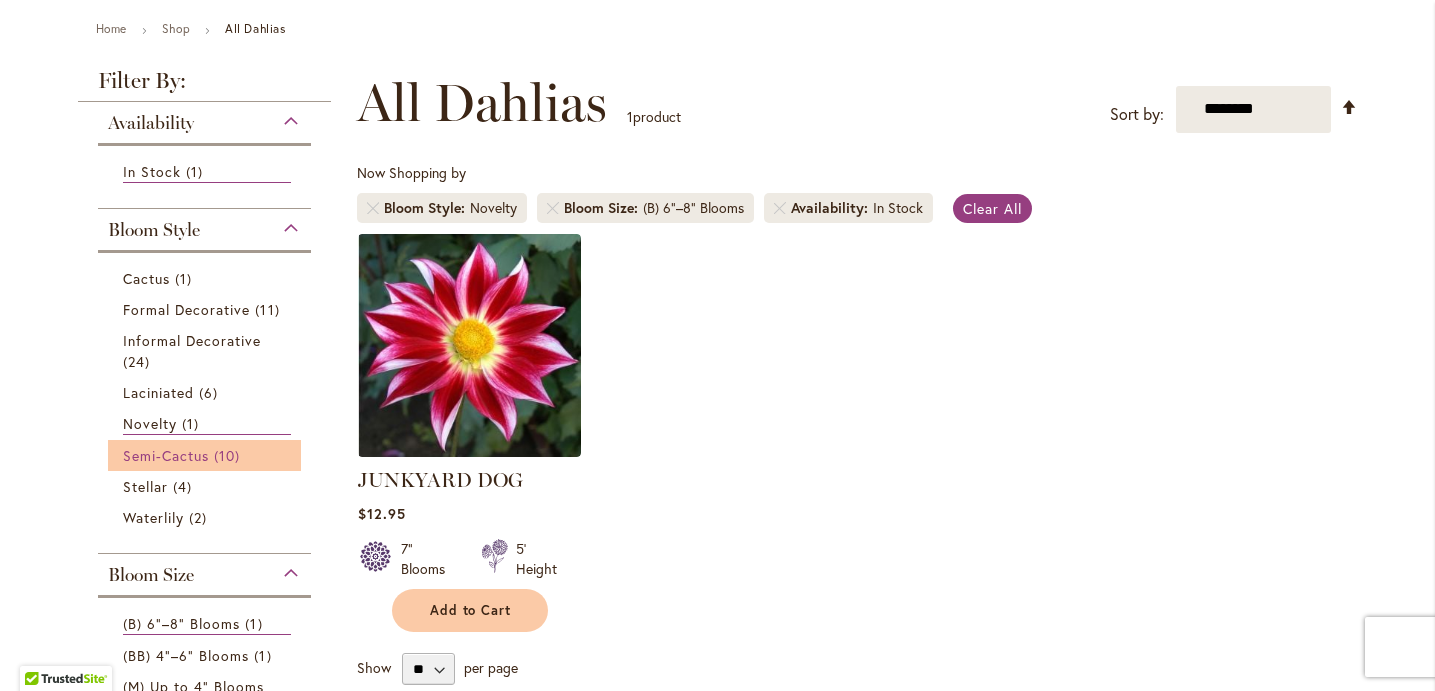 click on "10
items" at bounding box center [229, 455] 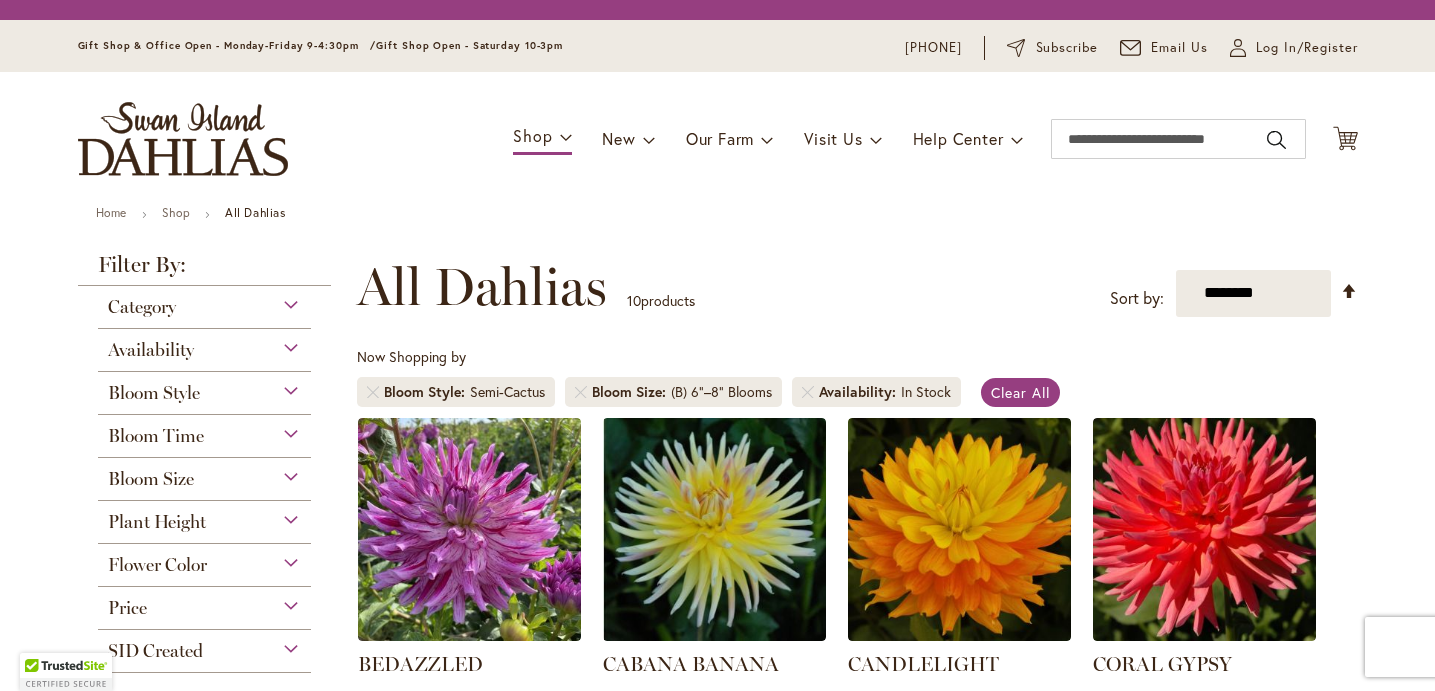 scroll, scrollTop: 0, scrollLeft: 0, axis: both 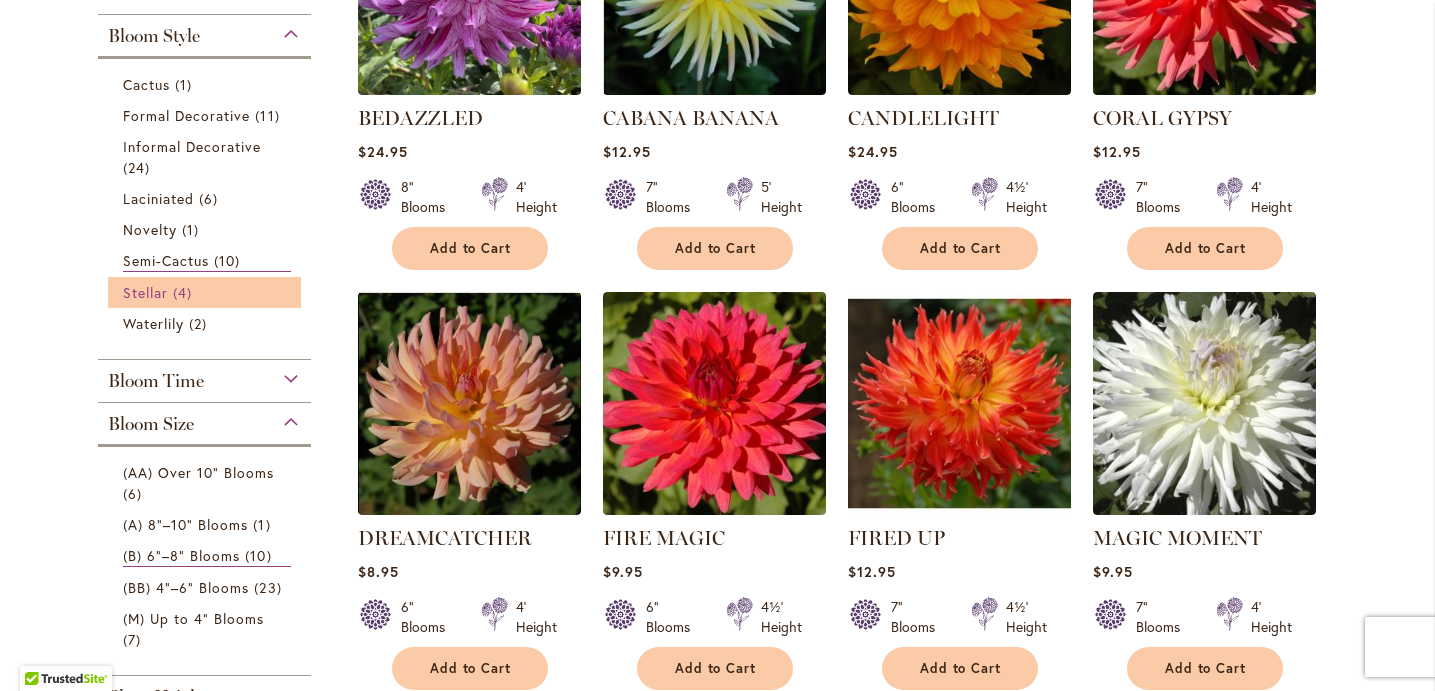 click on "4
items" at bounding box center (185, 292) 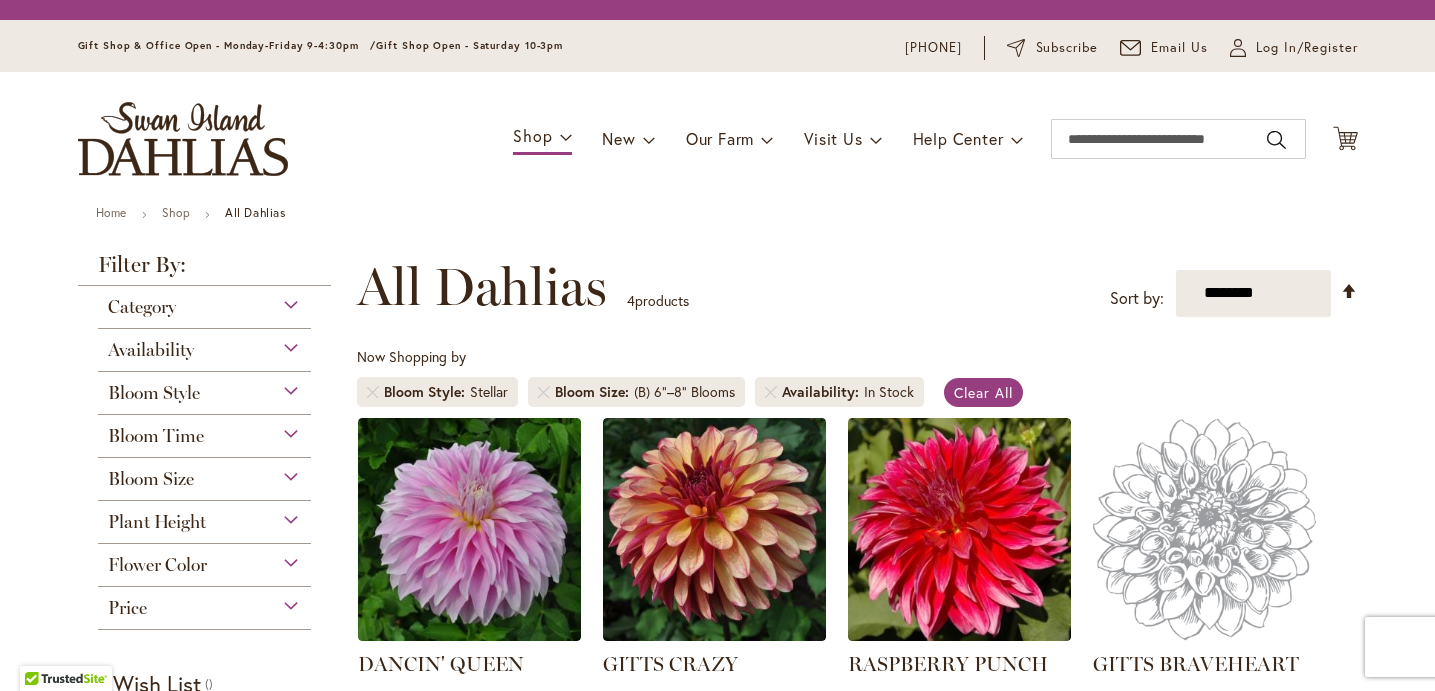 scroll, scrollTop: 0, scrollLeft: 0, axis: both 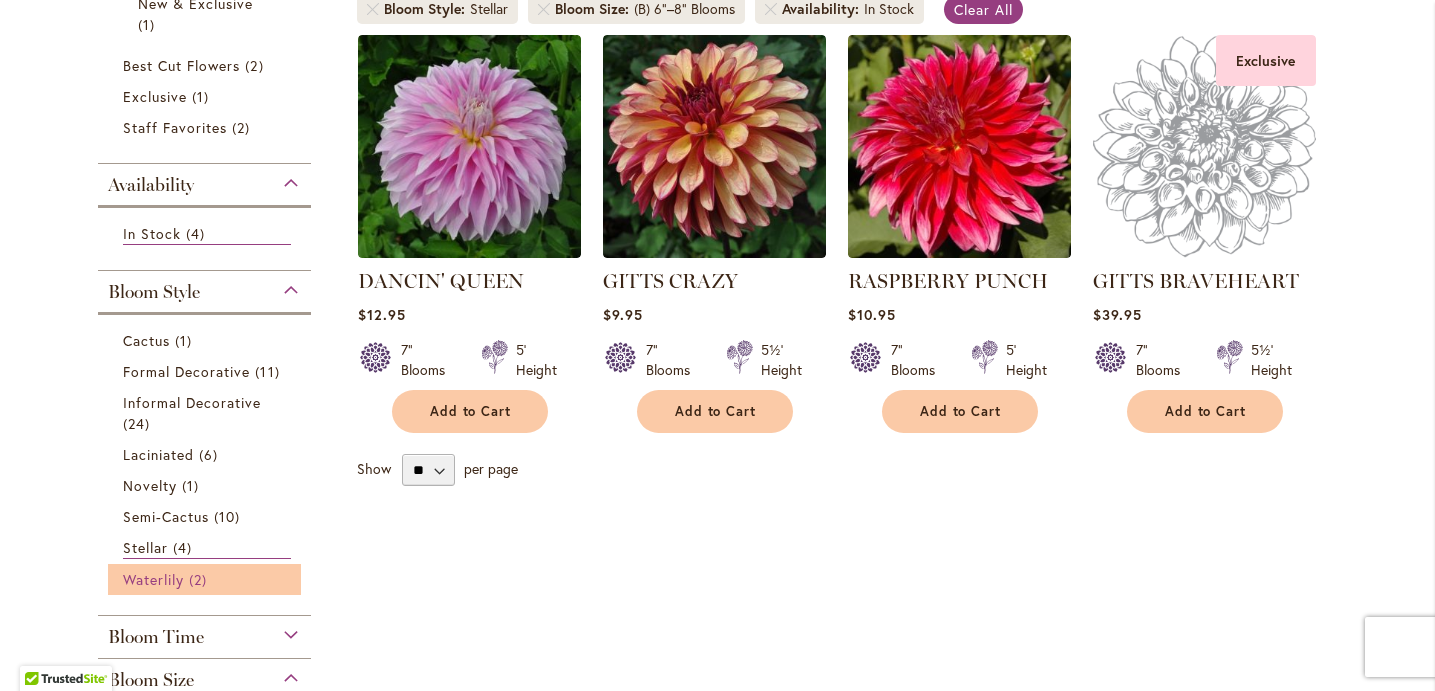 click on "Waterlily" at bounding box center (153, 579) 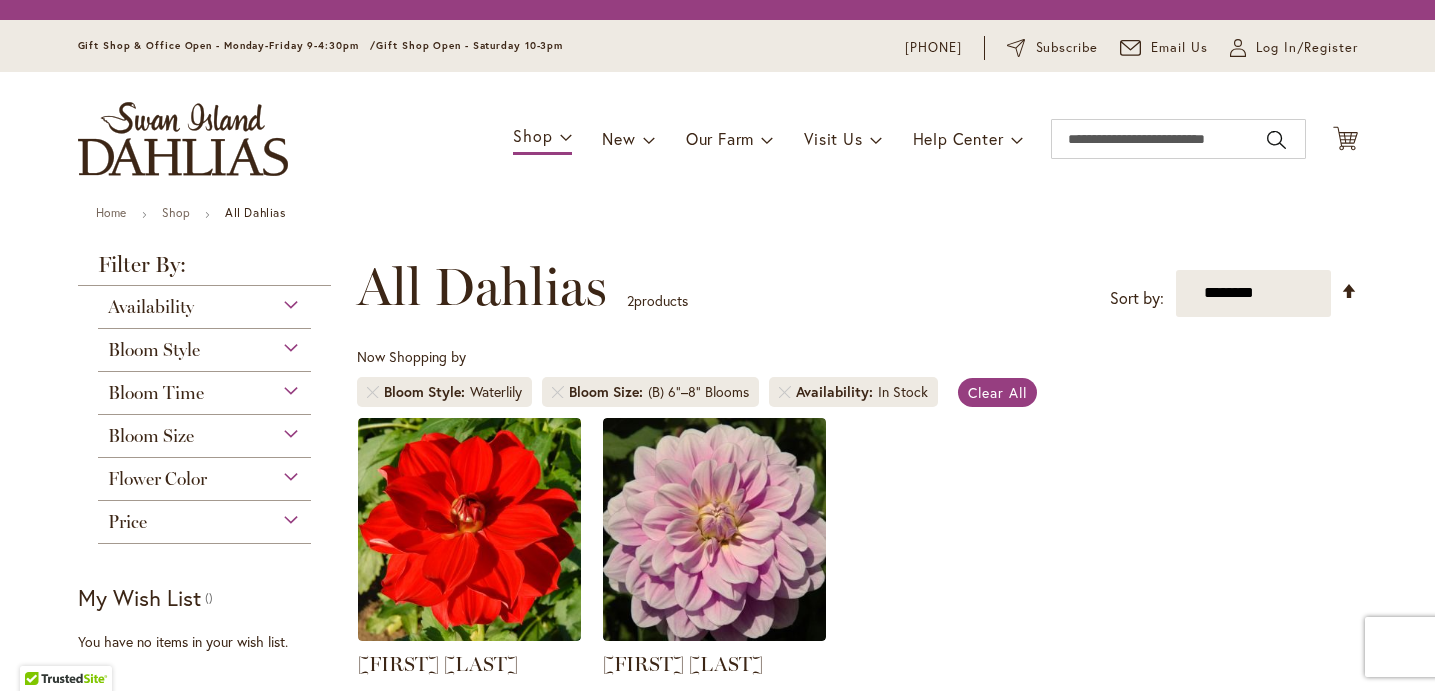 scroll, scrollTop: 0, scrollLeft: 0, axis: both 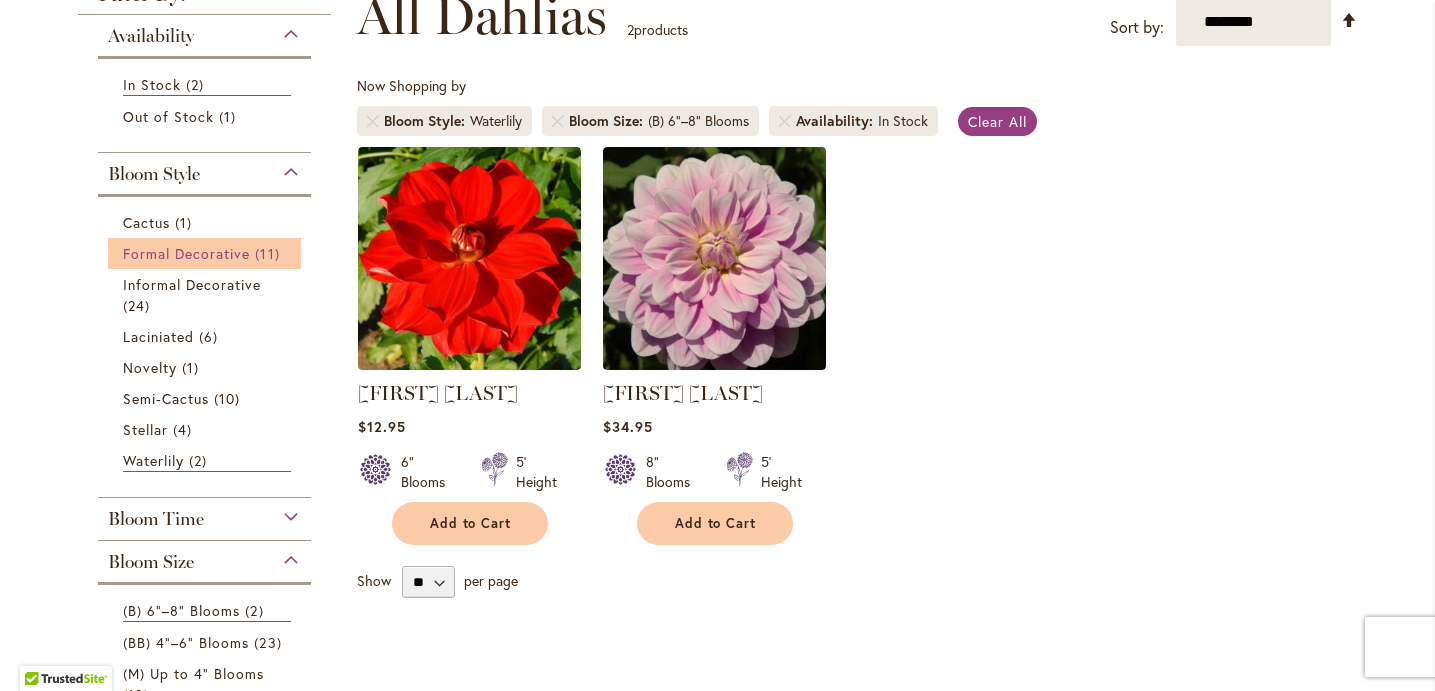 click on "Formal Decorative
11
items" at bounding box center [207, 253] 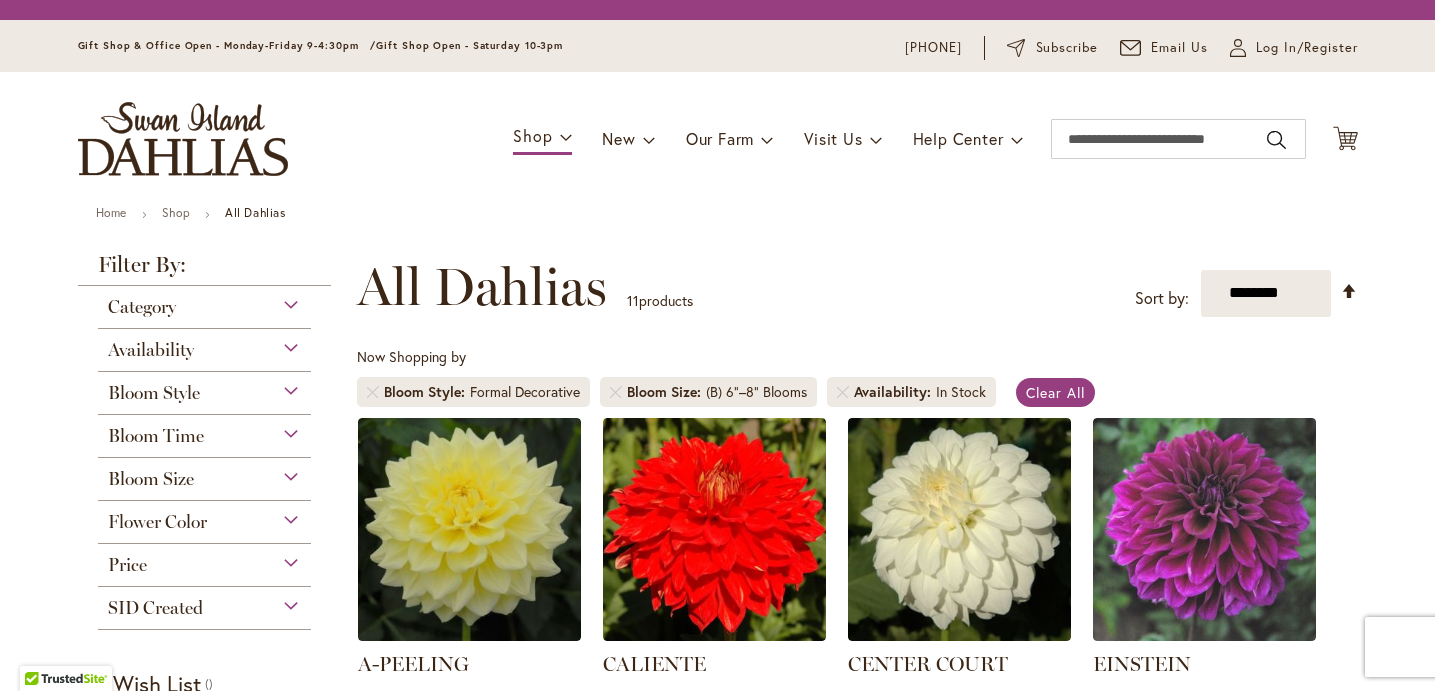 scroll, scrollTop: 0, scrollLeft: 0, axis: both 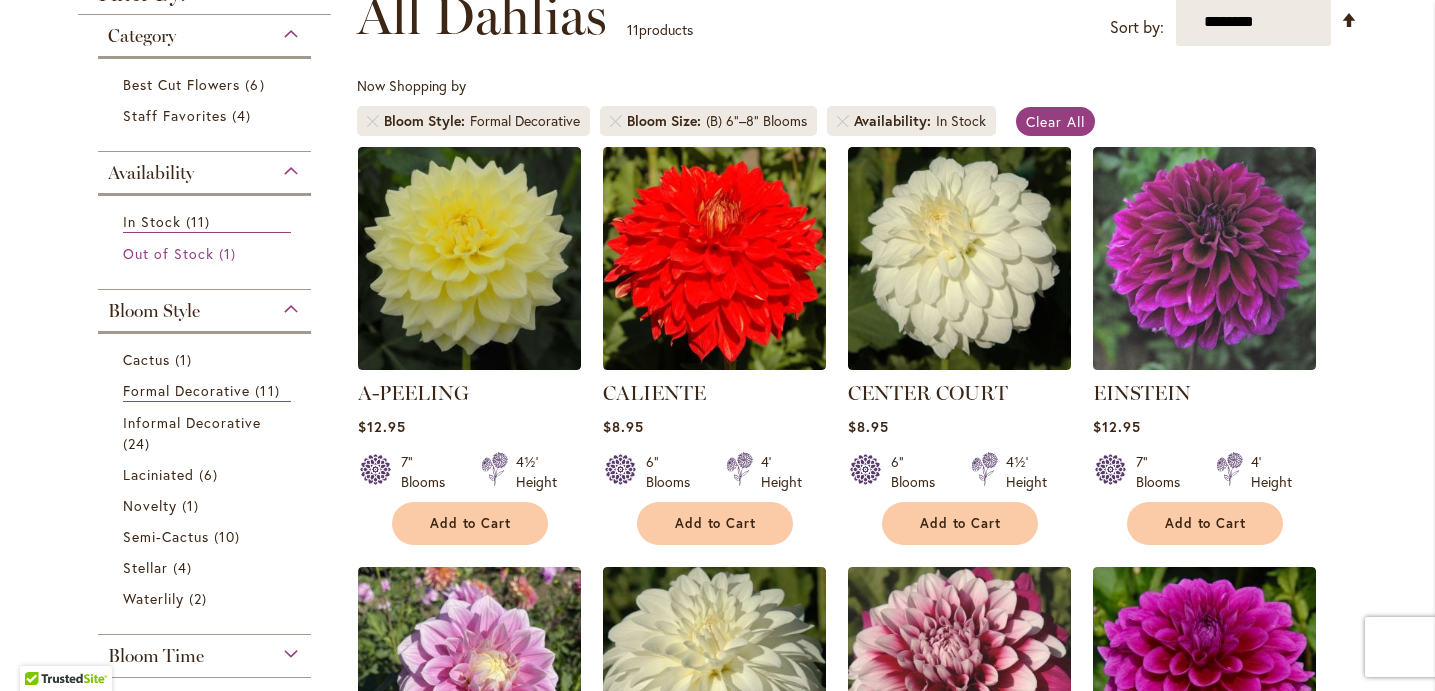 click on "Out of Stock
1
item" at bounding box center [207, 253] 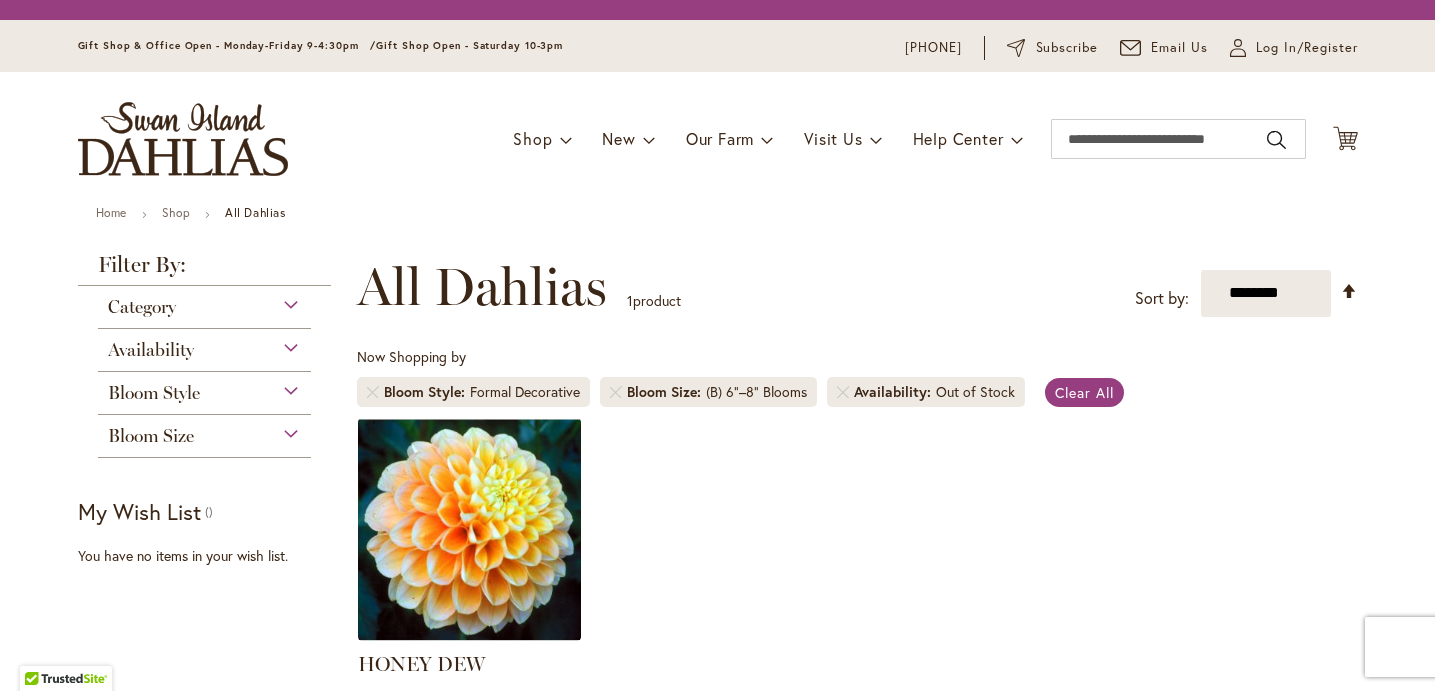 scroll, scrollTop: 0, scrollLeft: 0, axis: both 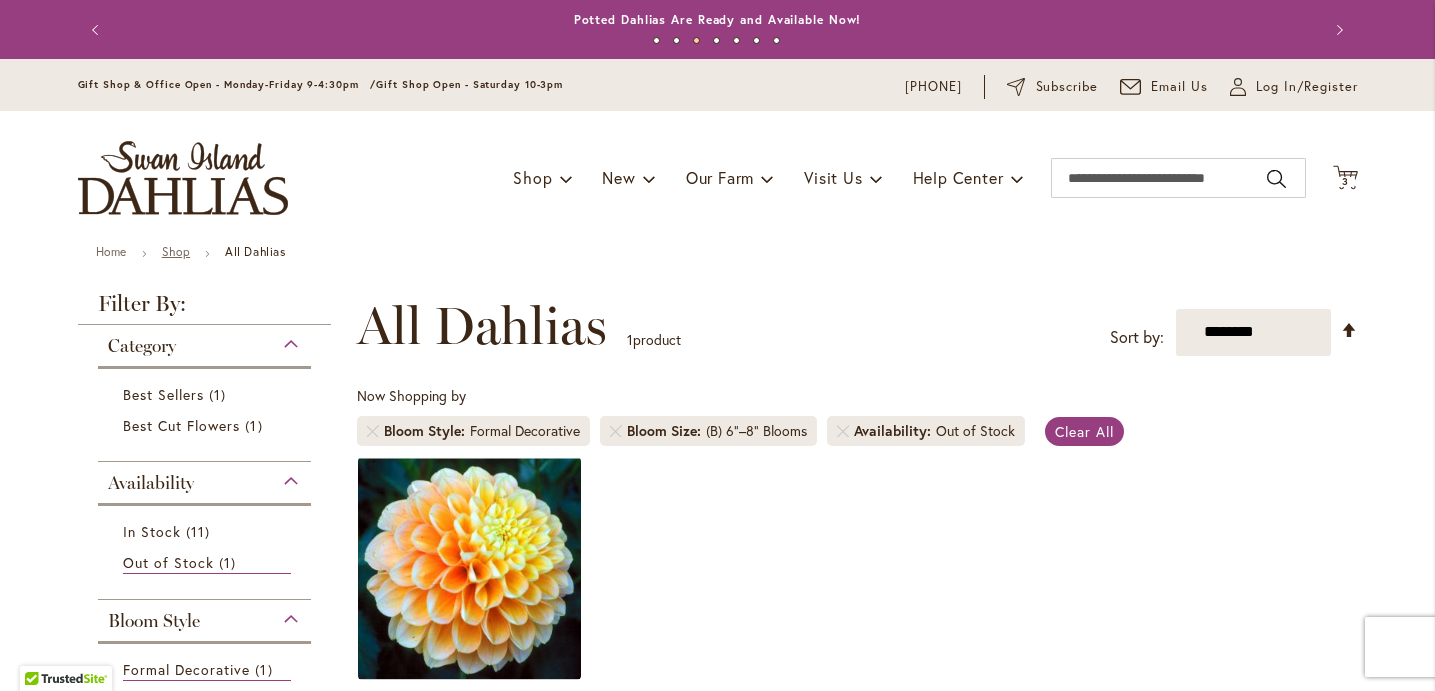 click on "Shop" at bounding box center (176, 251) 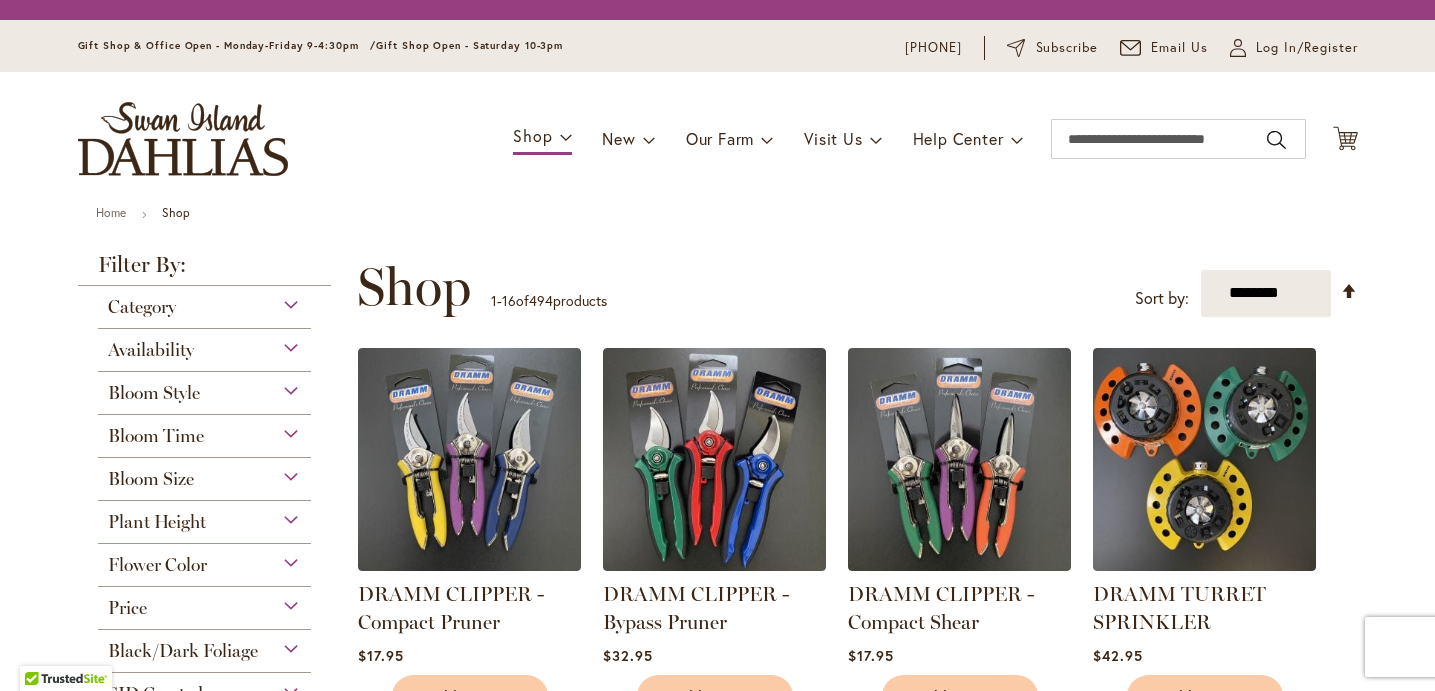 scroll, scrollTop: 0, scrollLeft: 0, axis: both 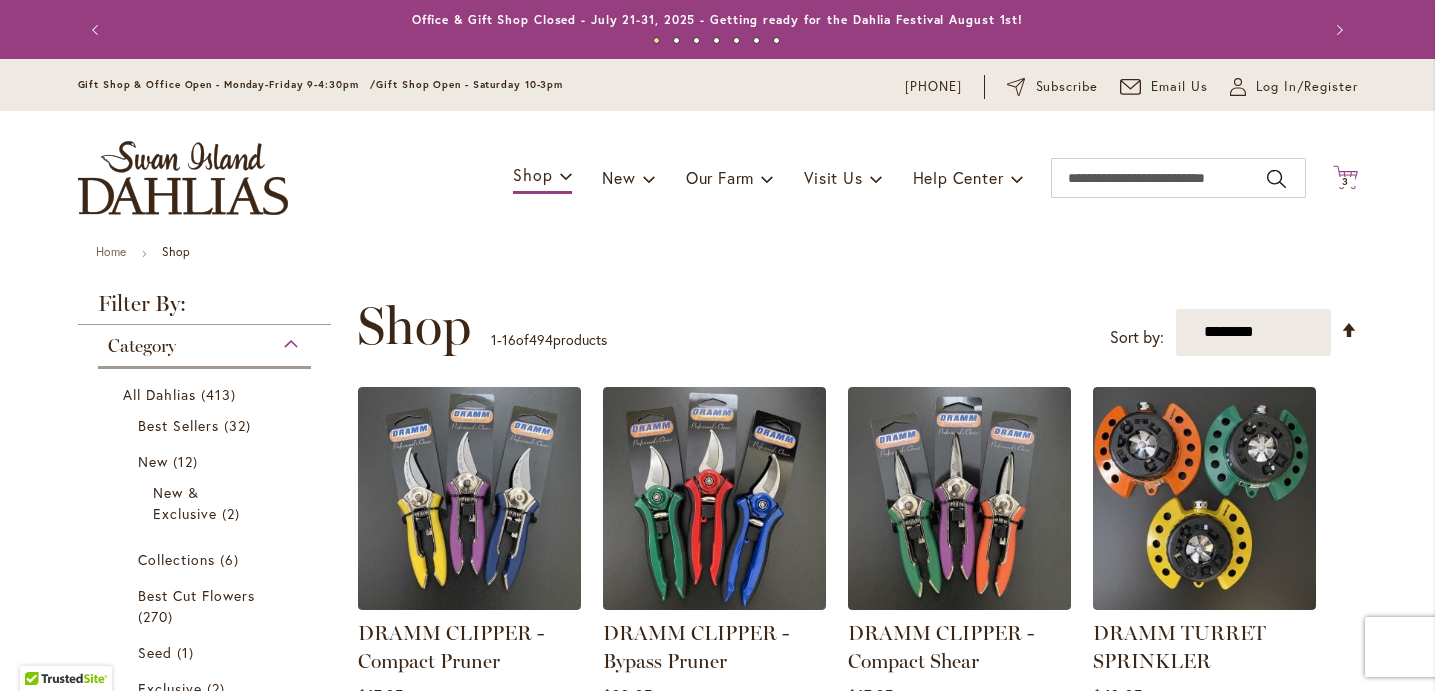 click on "Cart
.cls-1 {
fill: #231f20;
}" 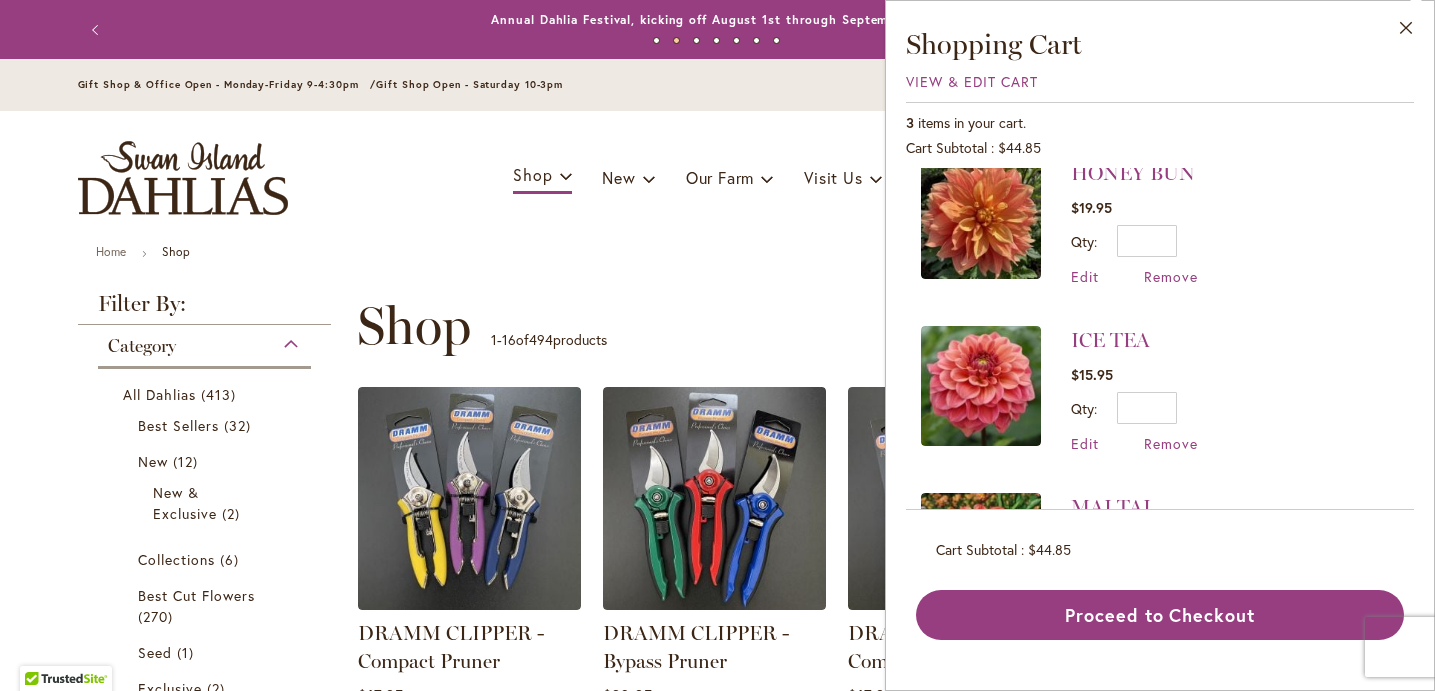scroll, scrollTop: 0, scrollLeft: 0, axis: both 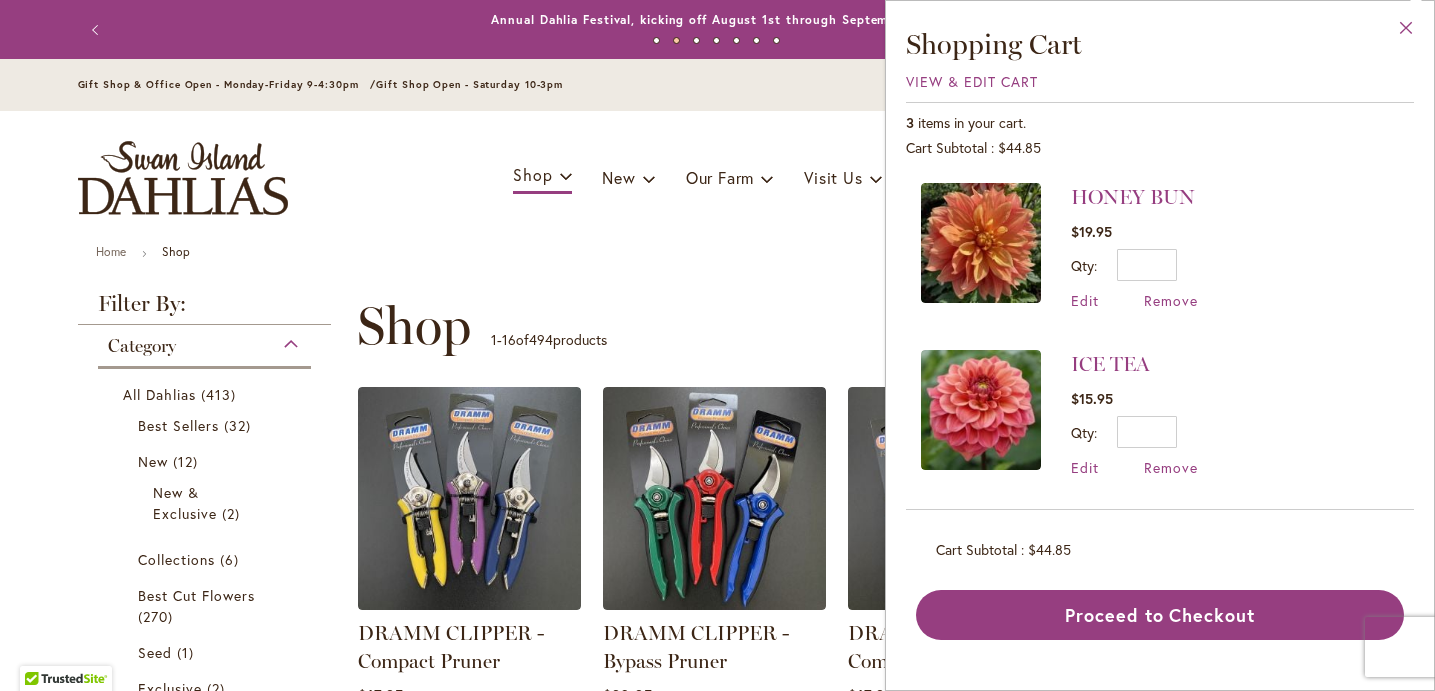 click on "Close" at bounding box center (1406, 32) 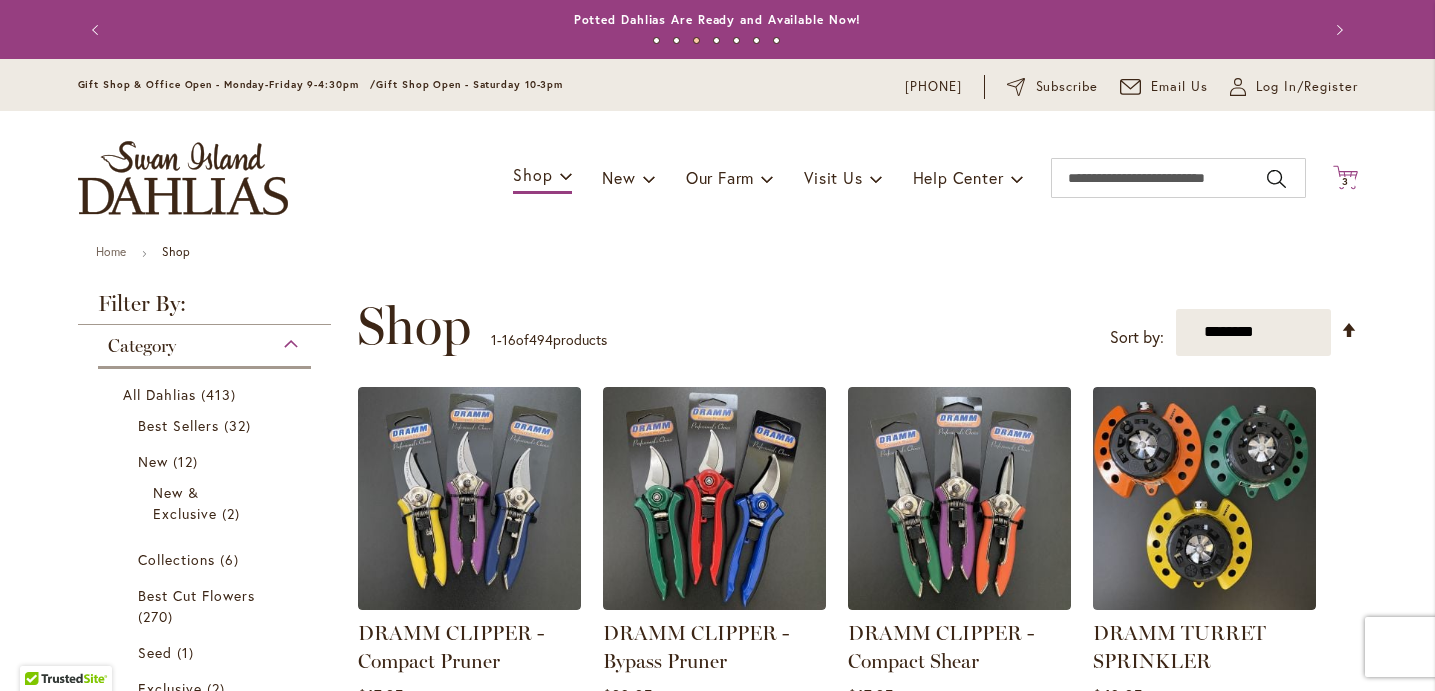click on "Cart
.cls-1 {
fill: #231f20;
}" 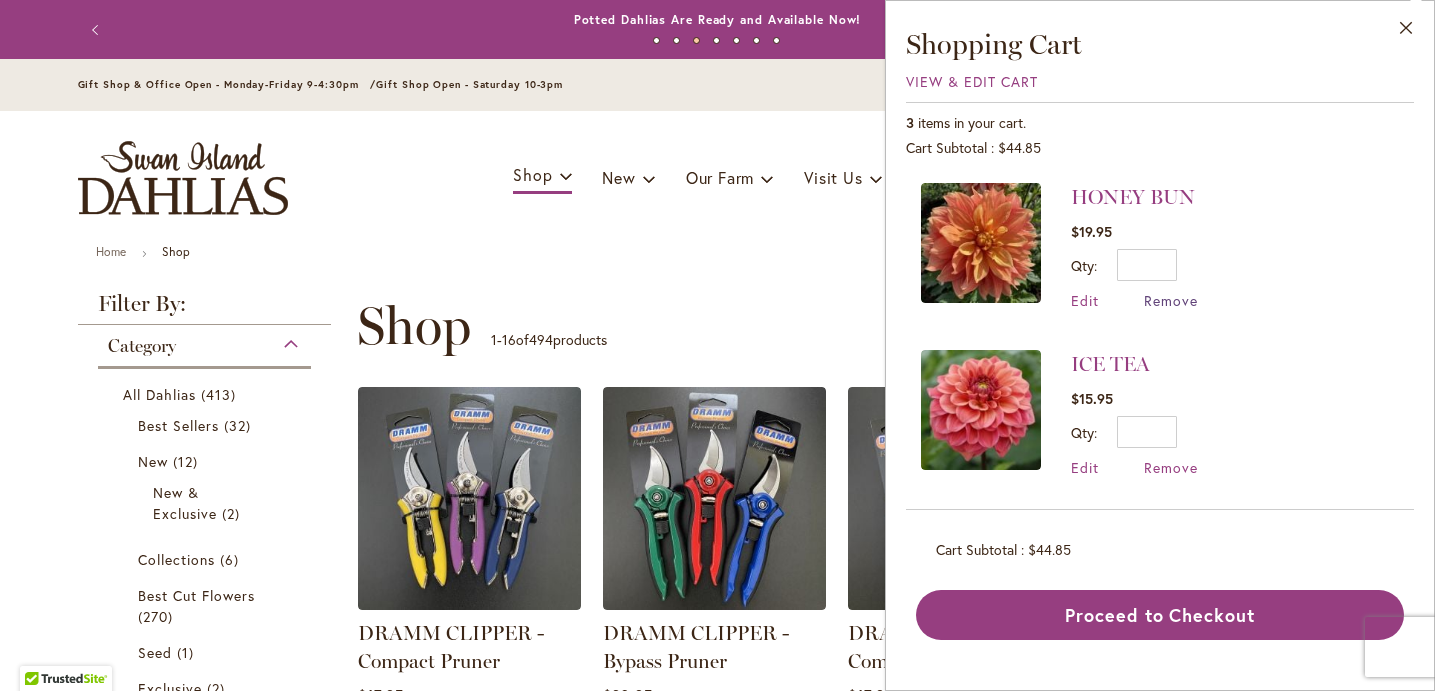 click on "Remove" at bounding box center [1171, 300] 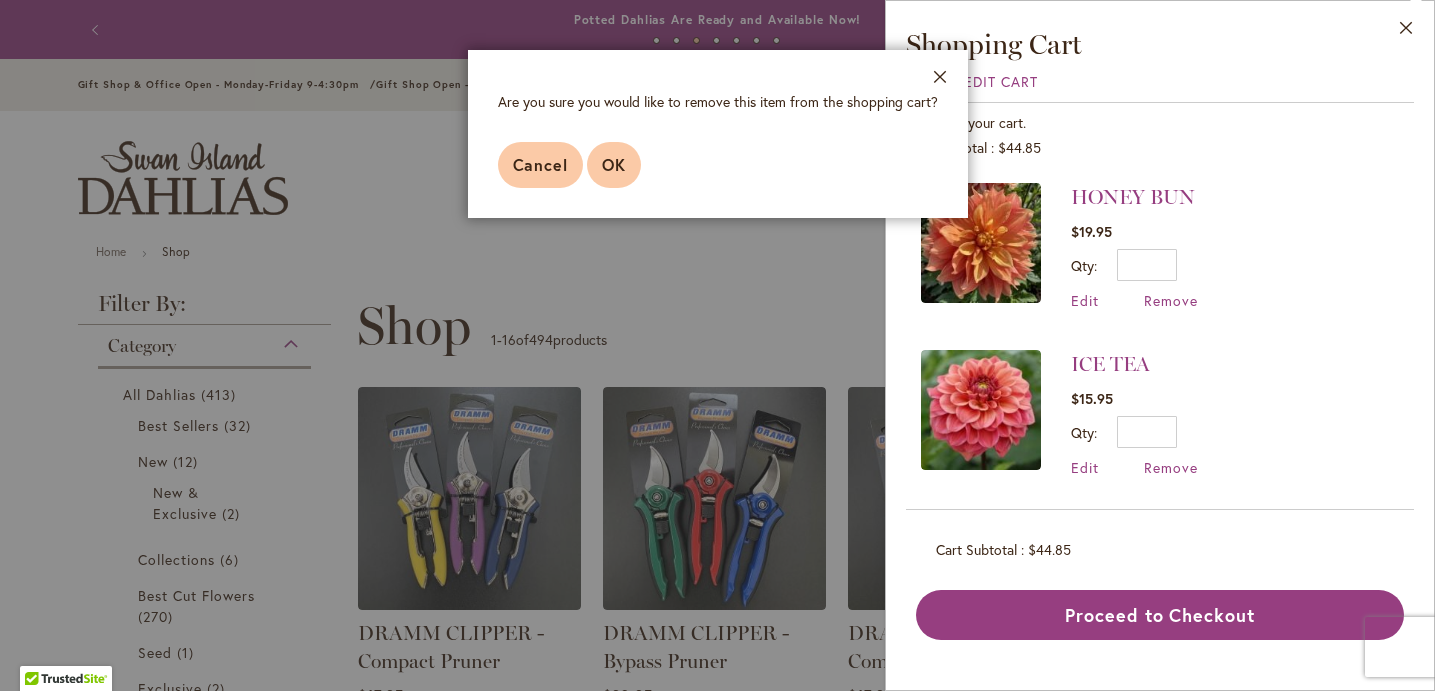 click on "OK" at bounding box center (614, 164) 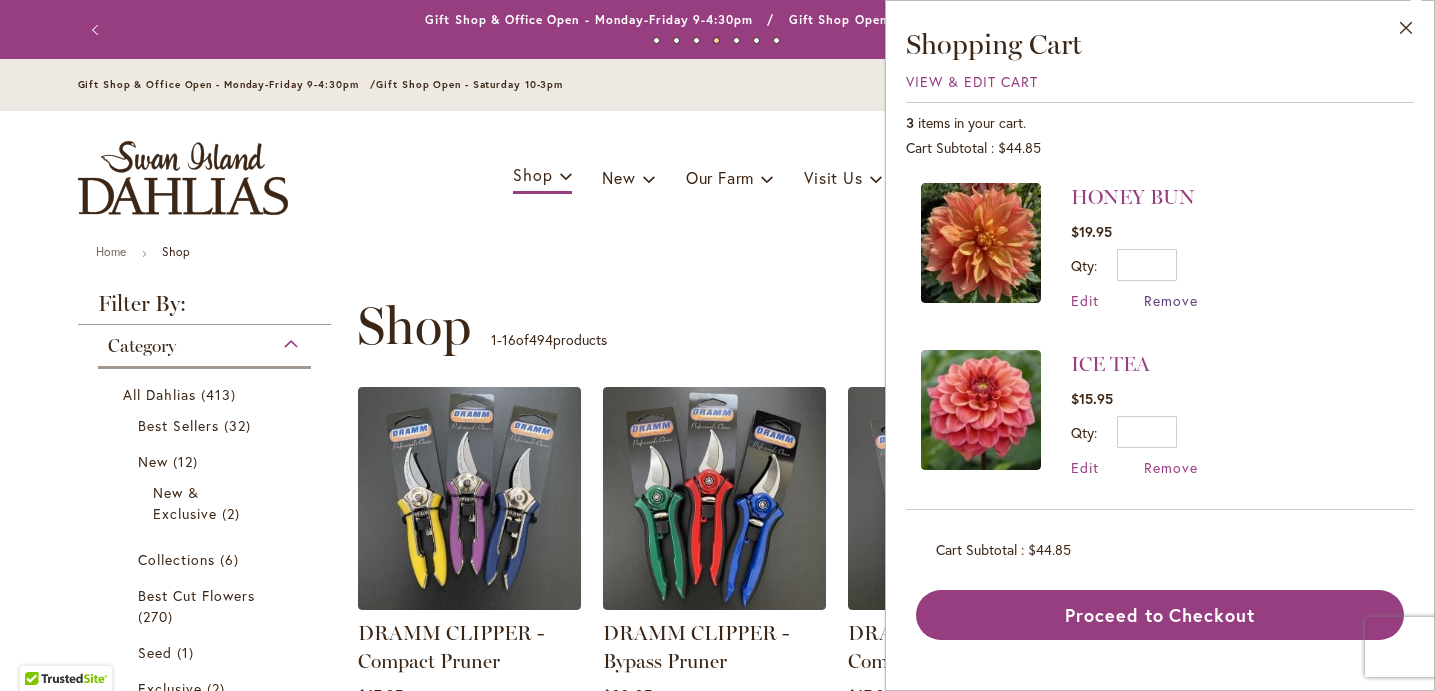 click on "Remove" at bounding box center (1171, 300) 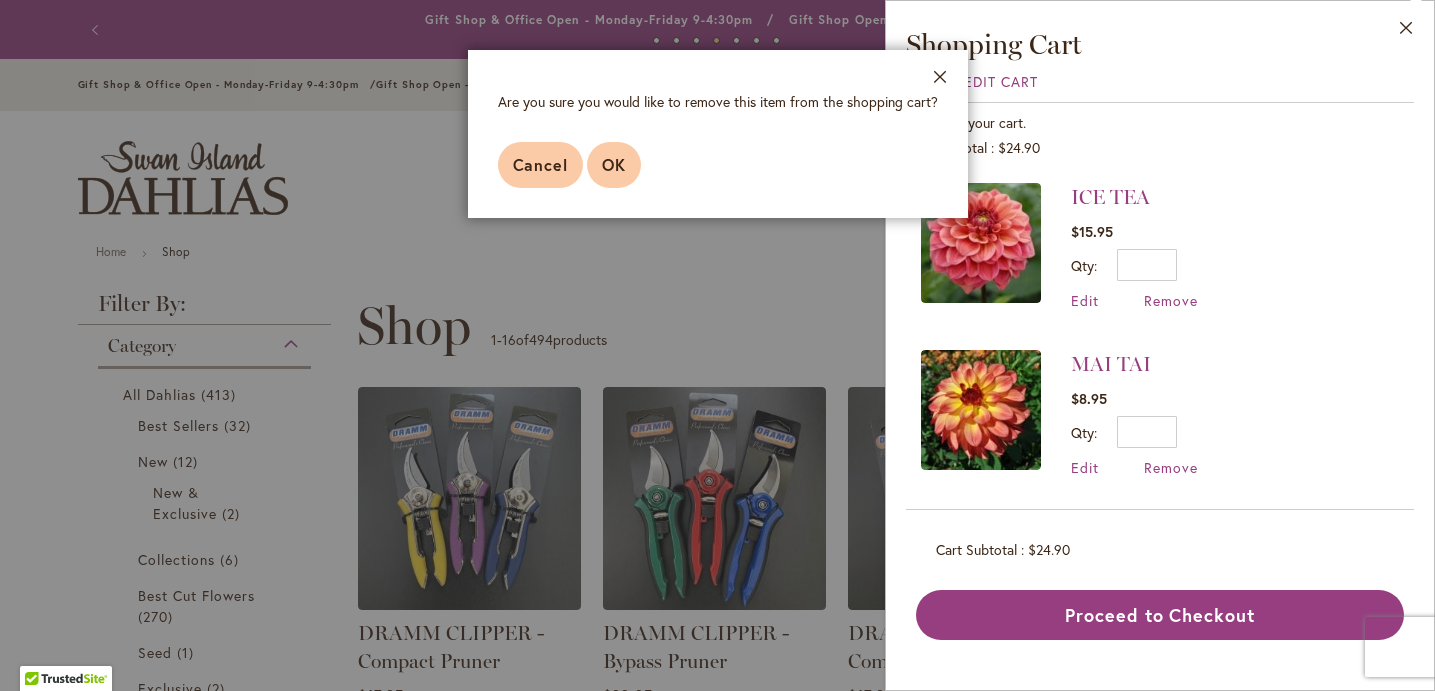 click on "OK" at bounding box center (614, 164) 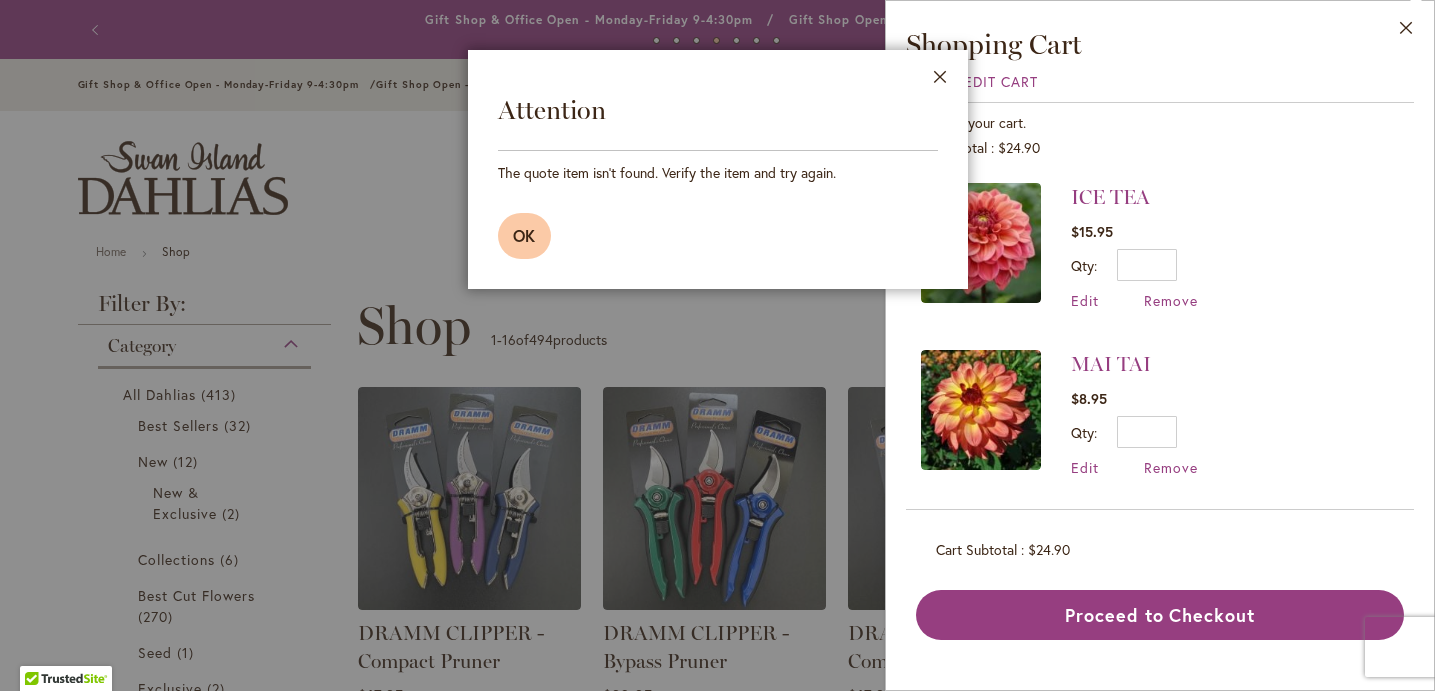 click on "OK" at bounding box center [525, 236] 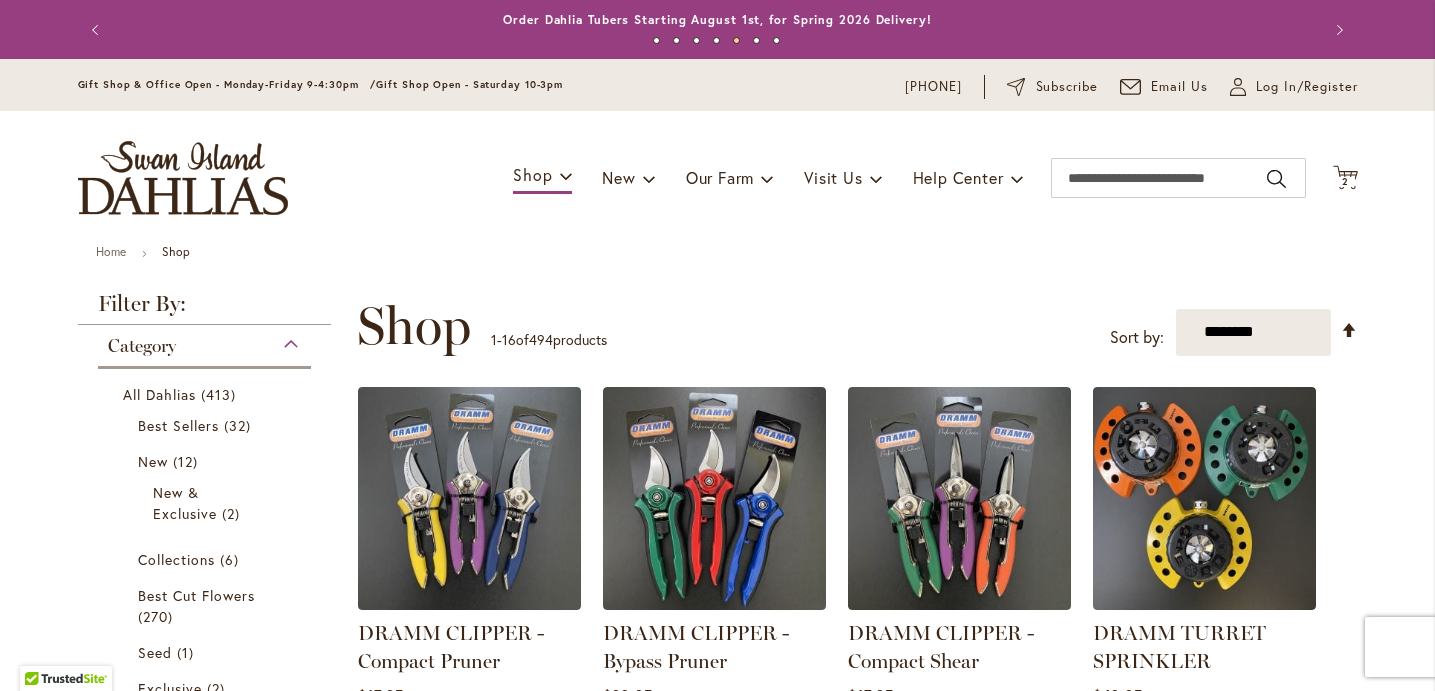click on "Toggle Nav
Shop
Dahlia Tubers
Collections
Fresh Cut Dahlias
Gardening Supplies
Gift Cards
Request a Catalog
Gifts, Clothing & Specialty Items" at bounding box center [718, 178] 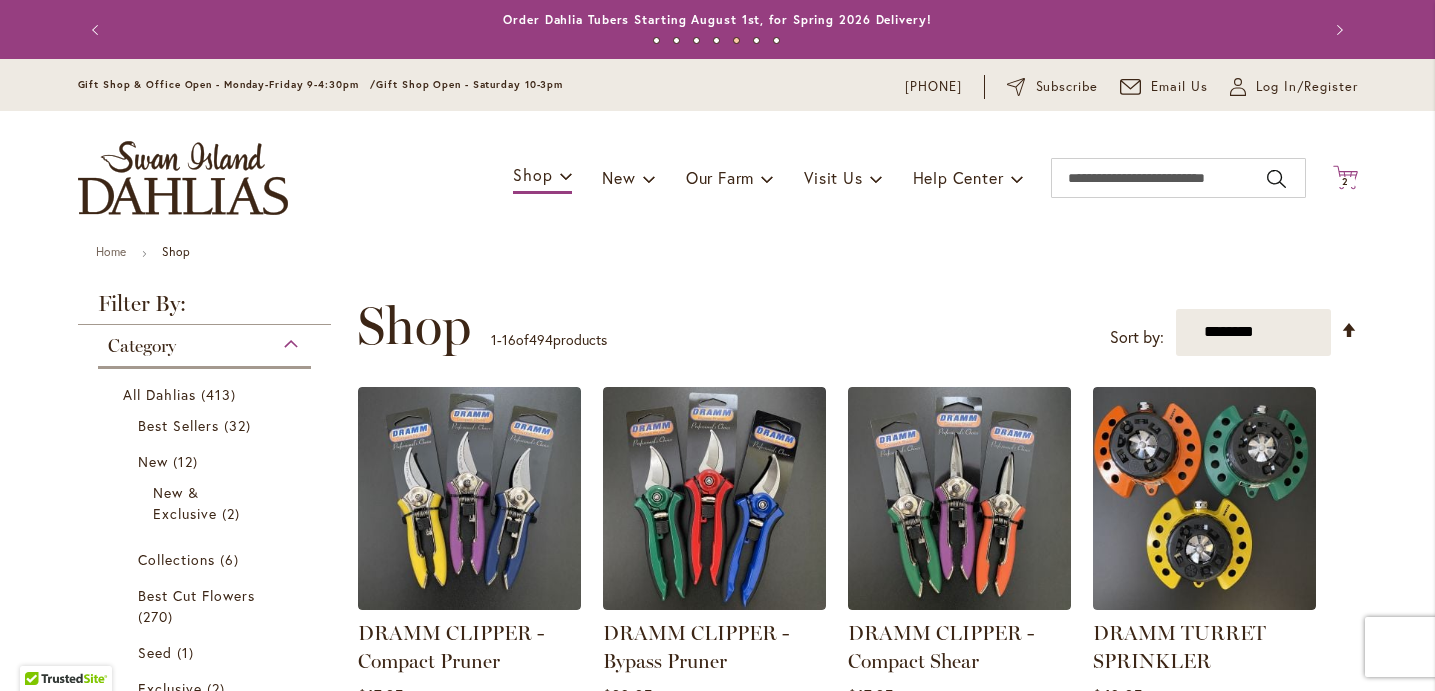 click on "2
2
items" at bounding box center (1345, 182) 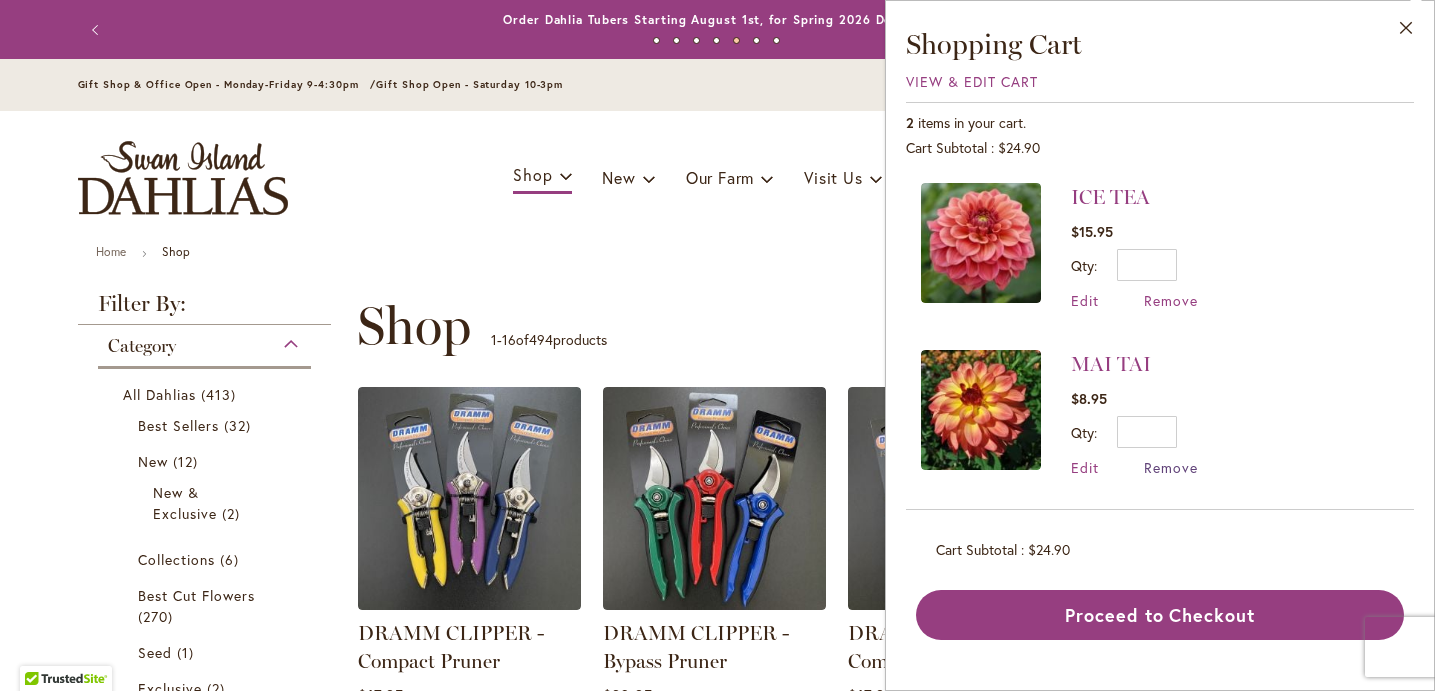 click on "Remove" at bounding box center (1171, 467) 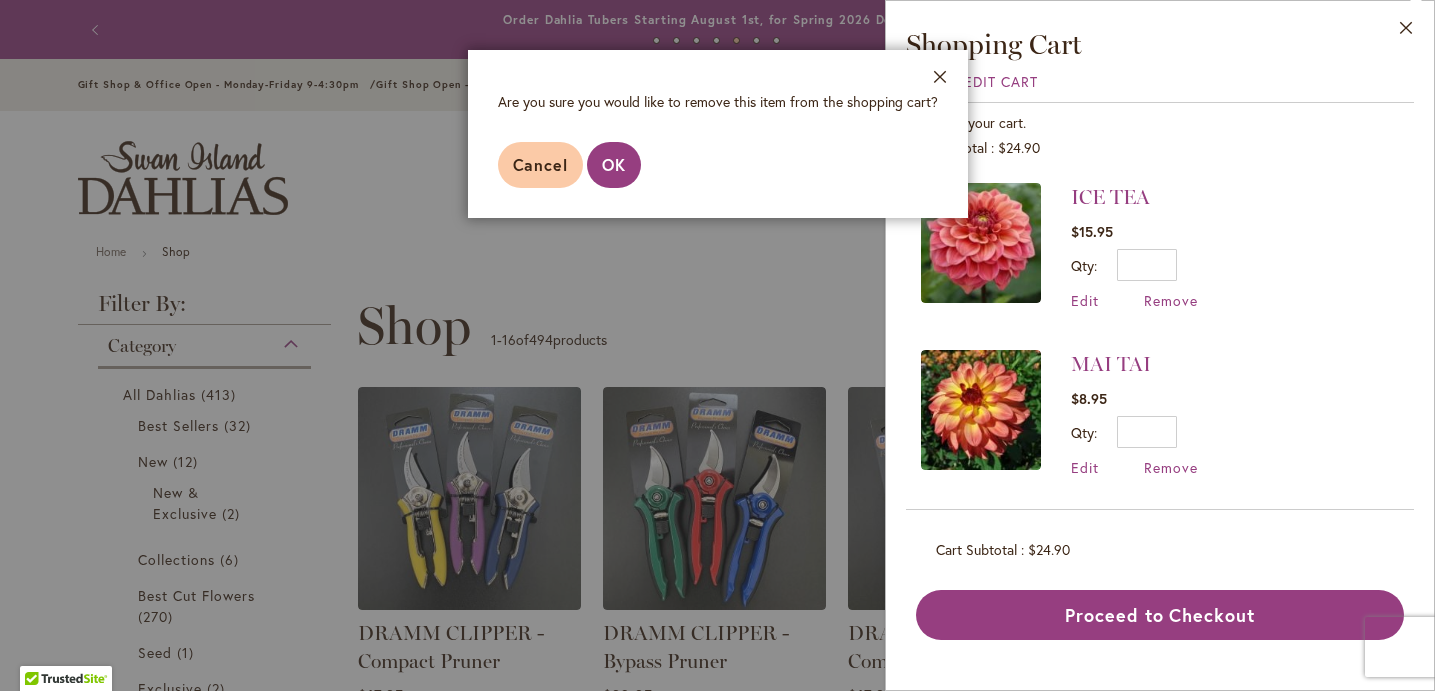 click on "Cancel
OK" at bounding box center [718, 165] 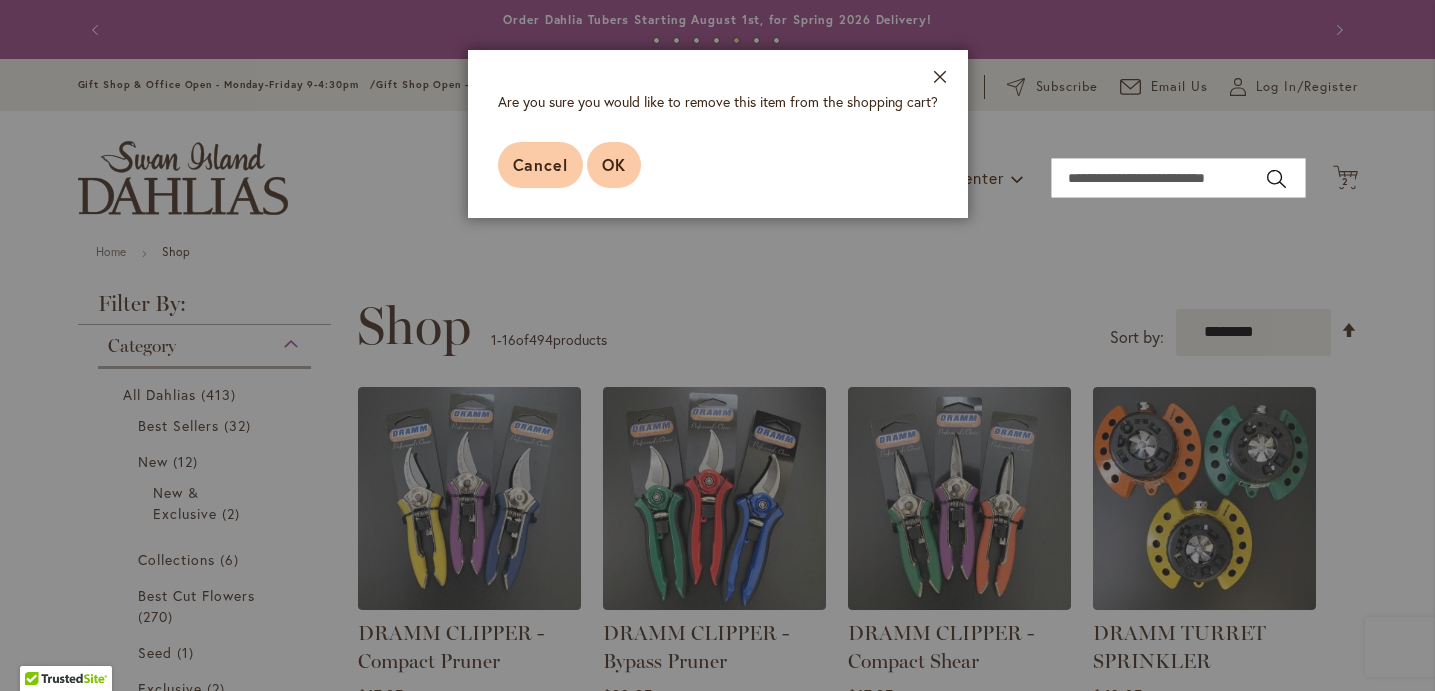 click on "OK" at bounding box center (614, 165) 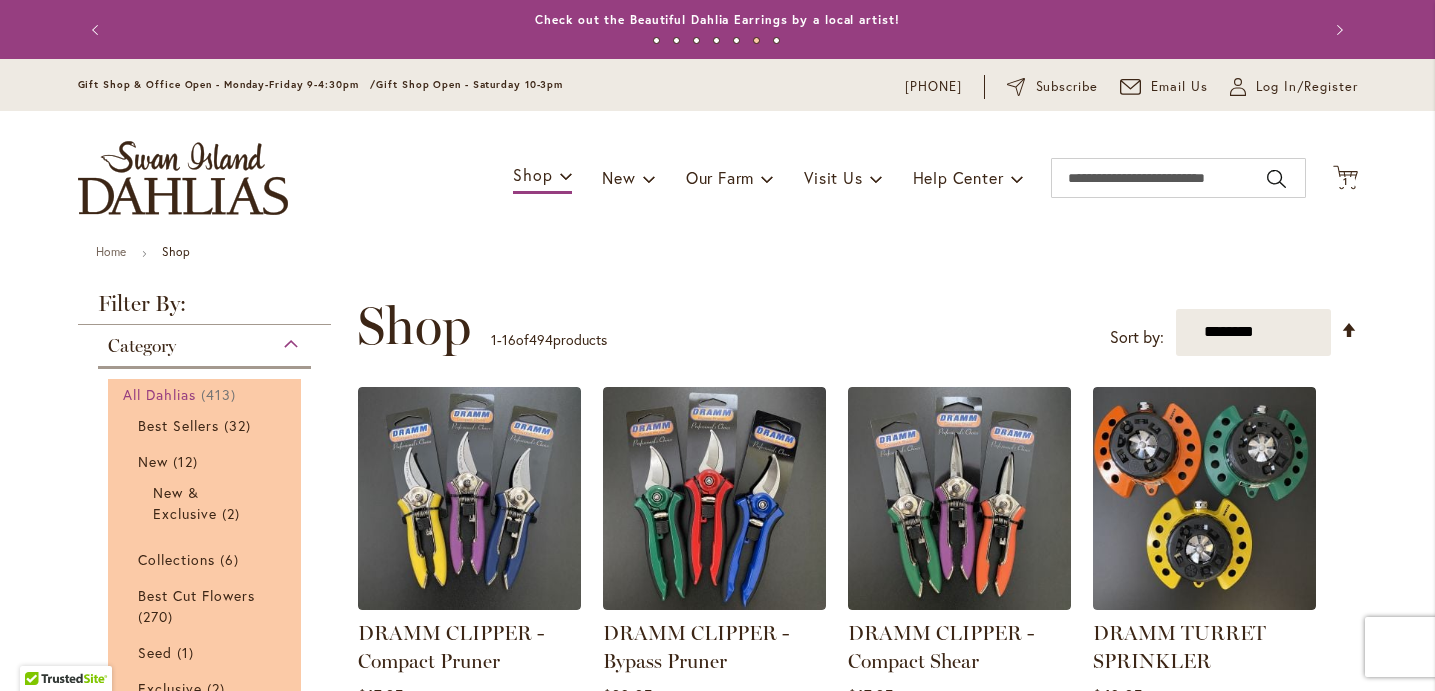 click on "All Dahlias" at bounding box center (160, 394) 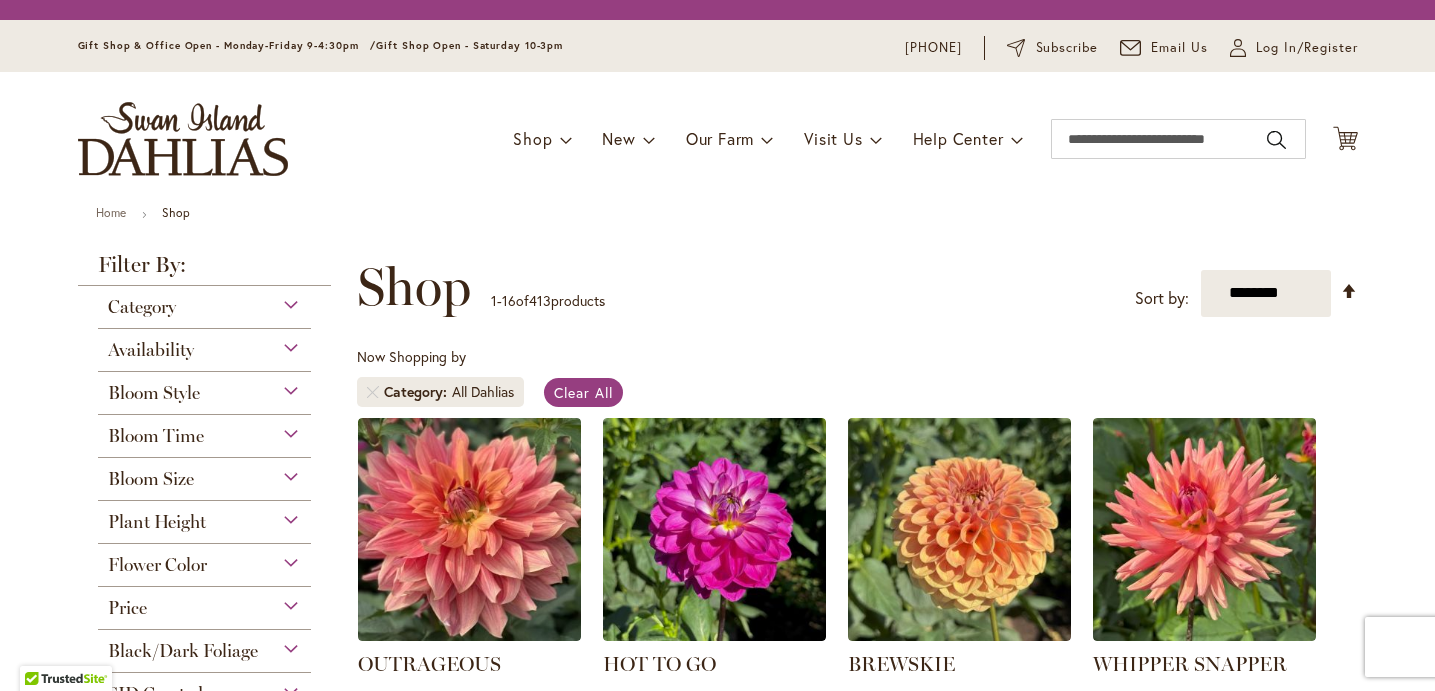 scroll, scrollTop: 0, scrollLeft: 0, axis: both 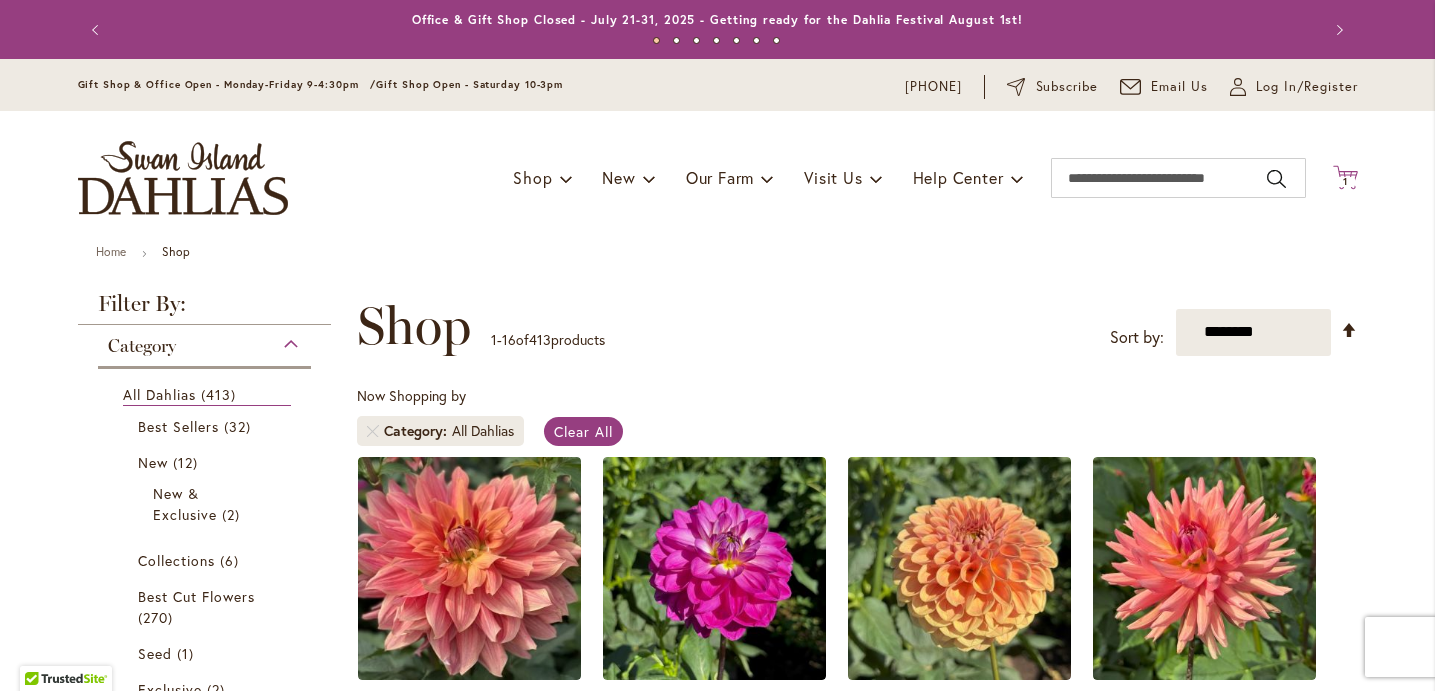 click on "Cart
.cls-1 {
fill: #231f20;
}" 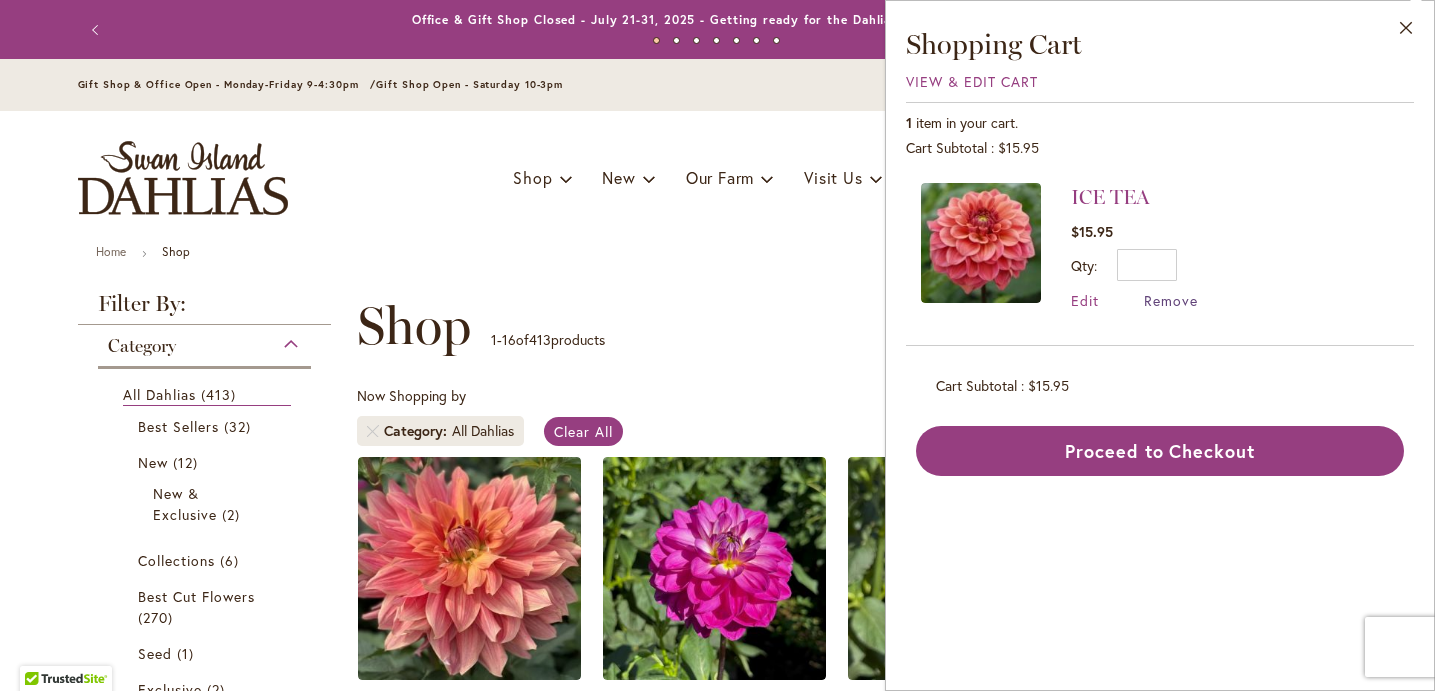 click on "Remove" at bounding box center (1171, 300) 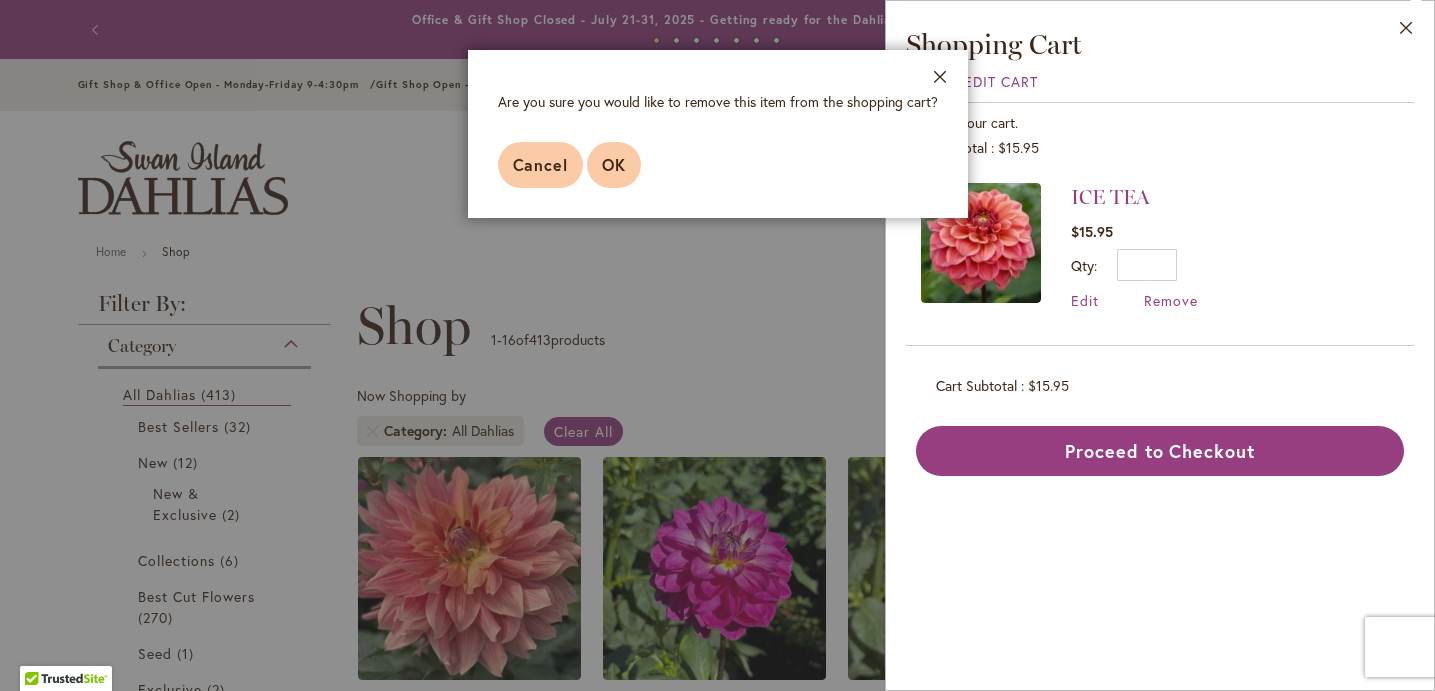 click on "OK" at bounding box center (614, 164) 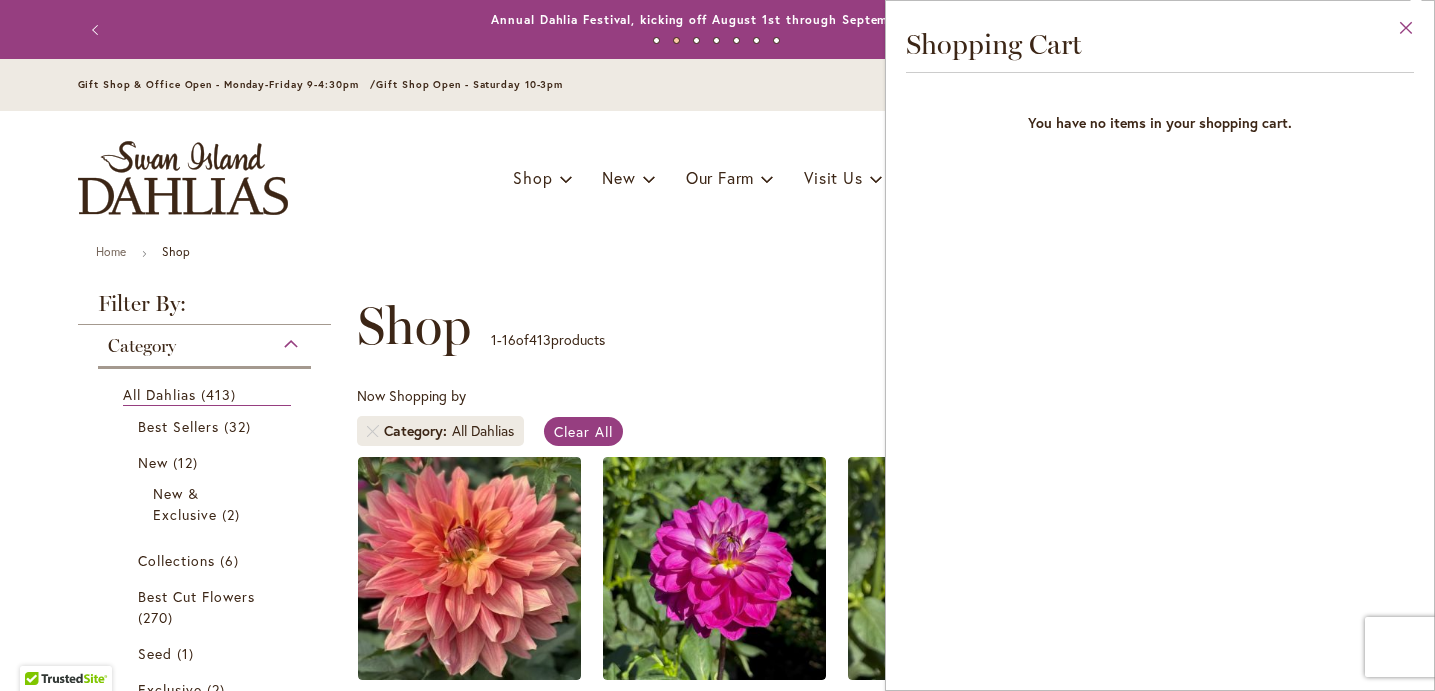 click on "Close" at bounding box center [1406, 32] 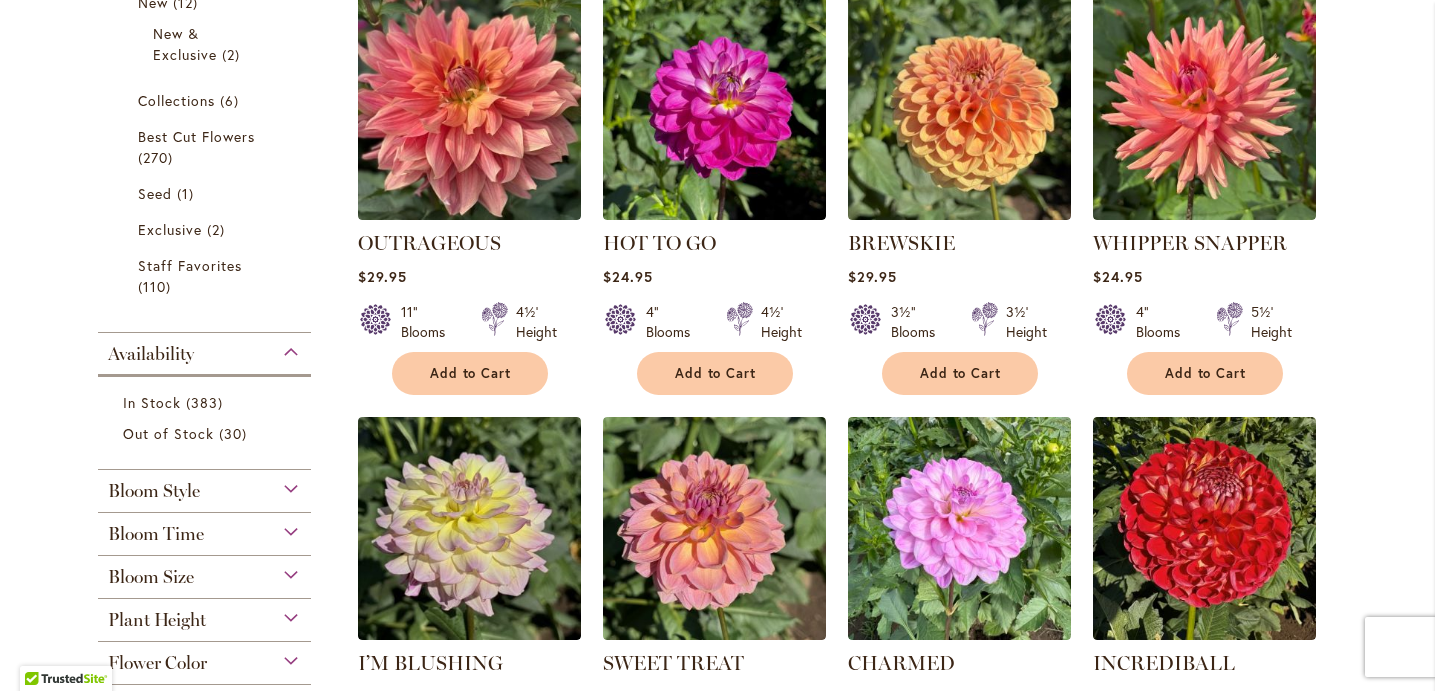 scroll, scrollTop: 486, scrollLeft: 0, axis: vertical 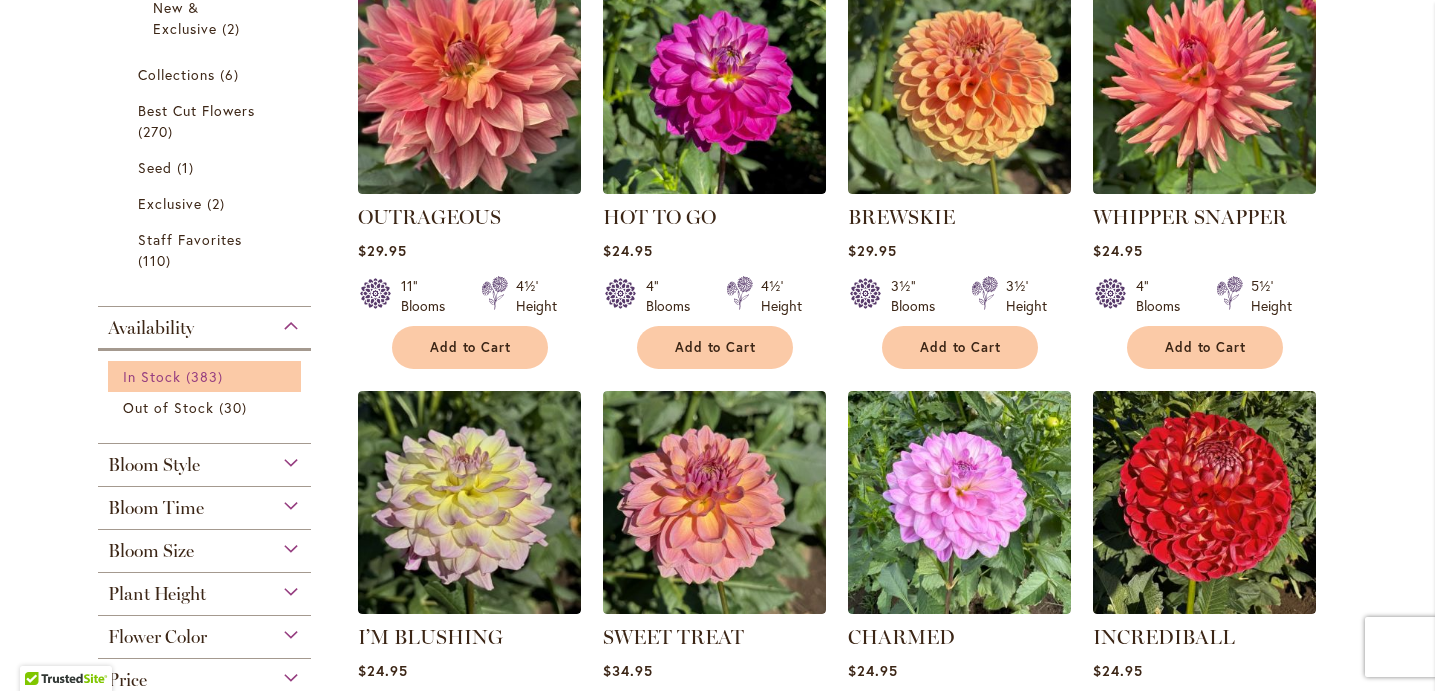 click on "383
items" at bounding box center [207, 376] 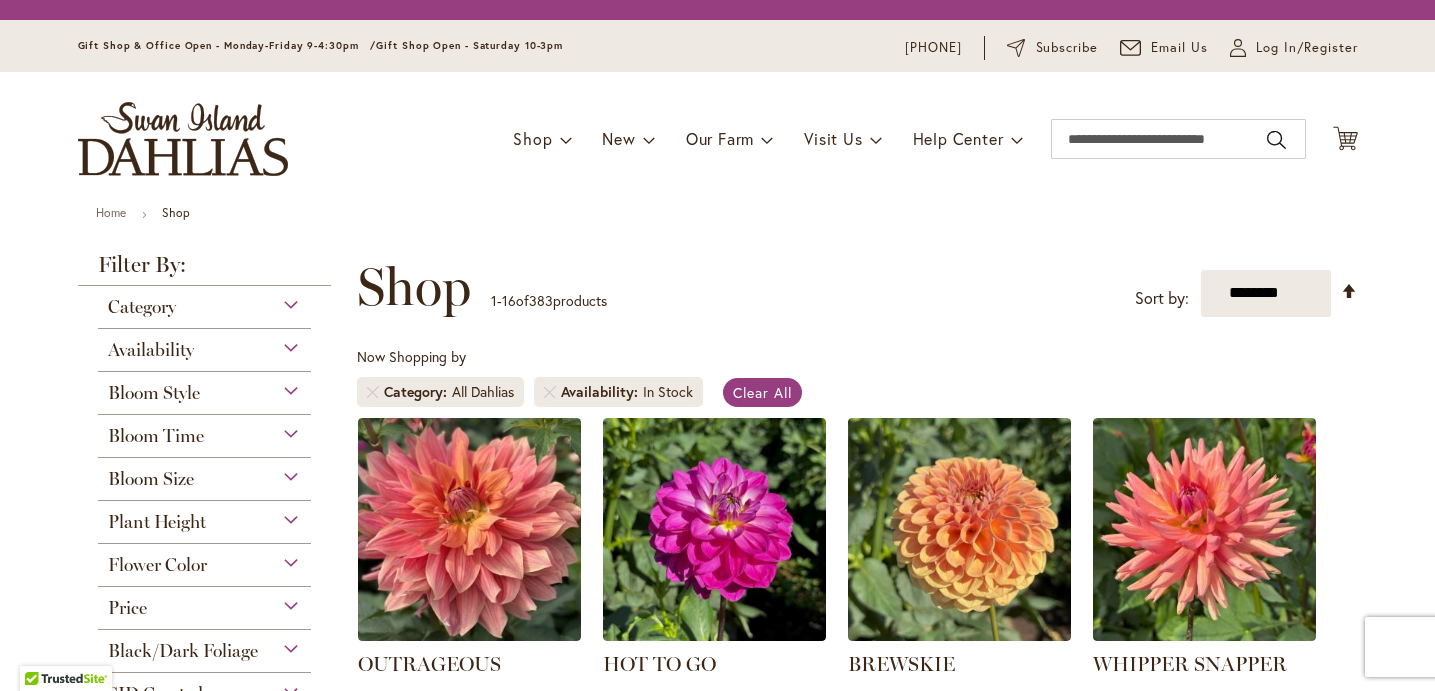 scroll, scrollTop: 0, scrollLeft: 0, axis: both 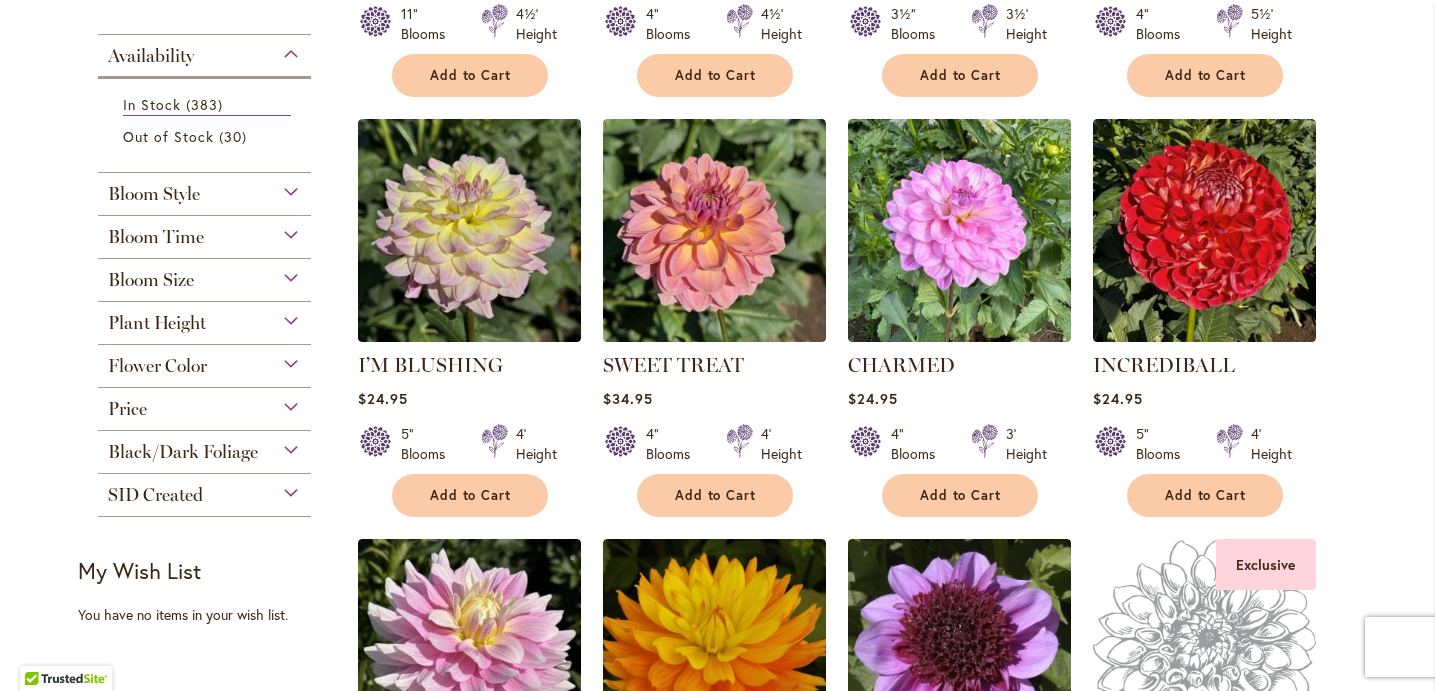 click on "Bloom Style" at bounding box center [205, 189] 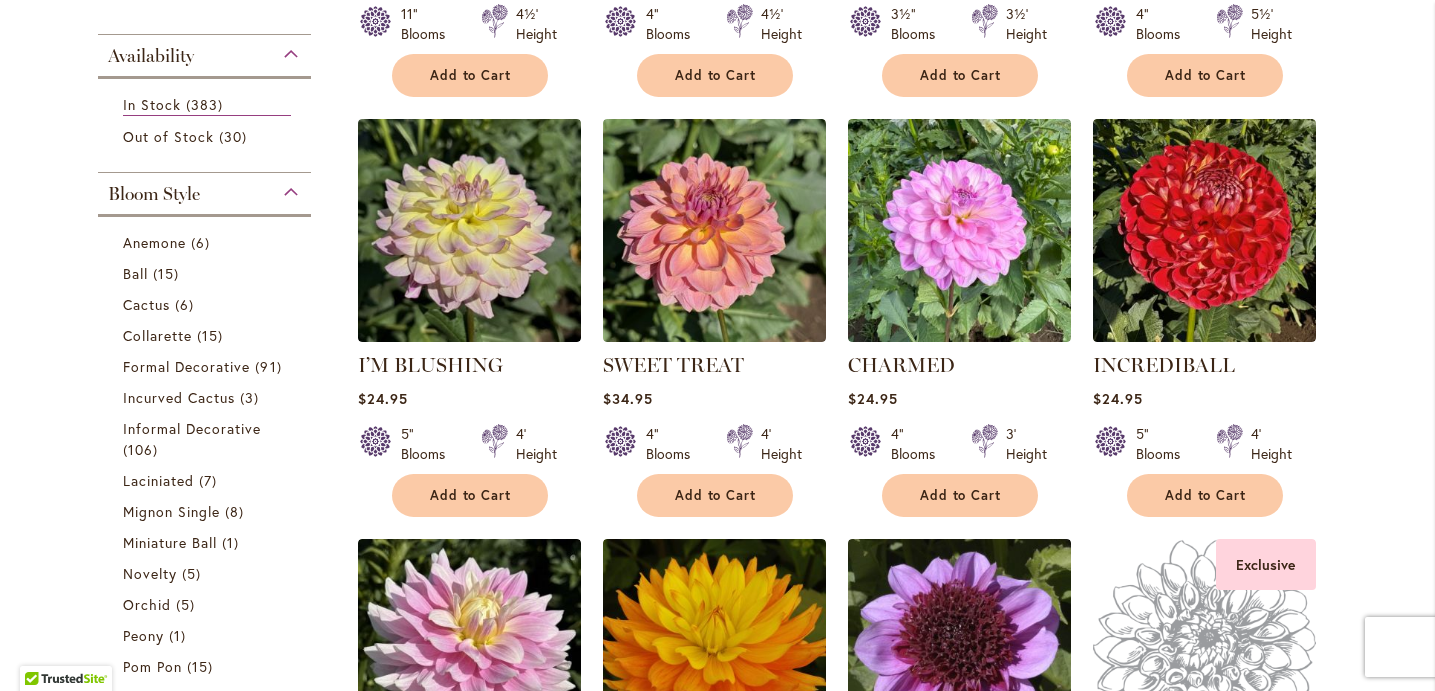 scroll, scrollTop: 929, scrollLeft: 0, axis: vertical 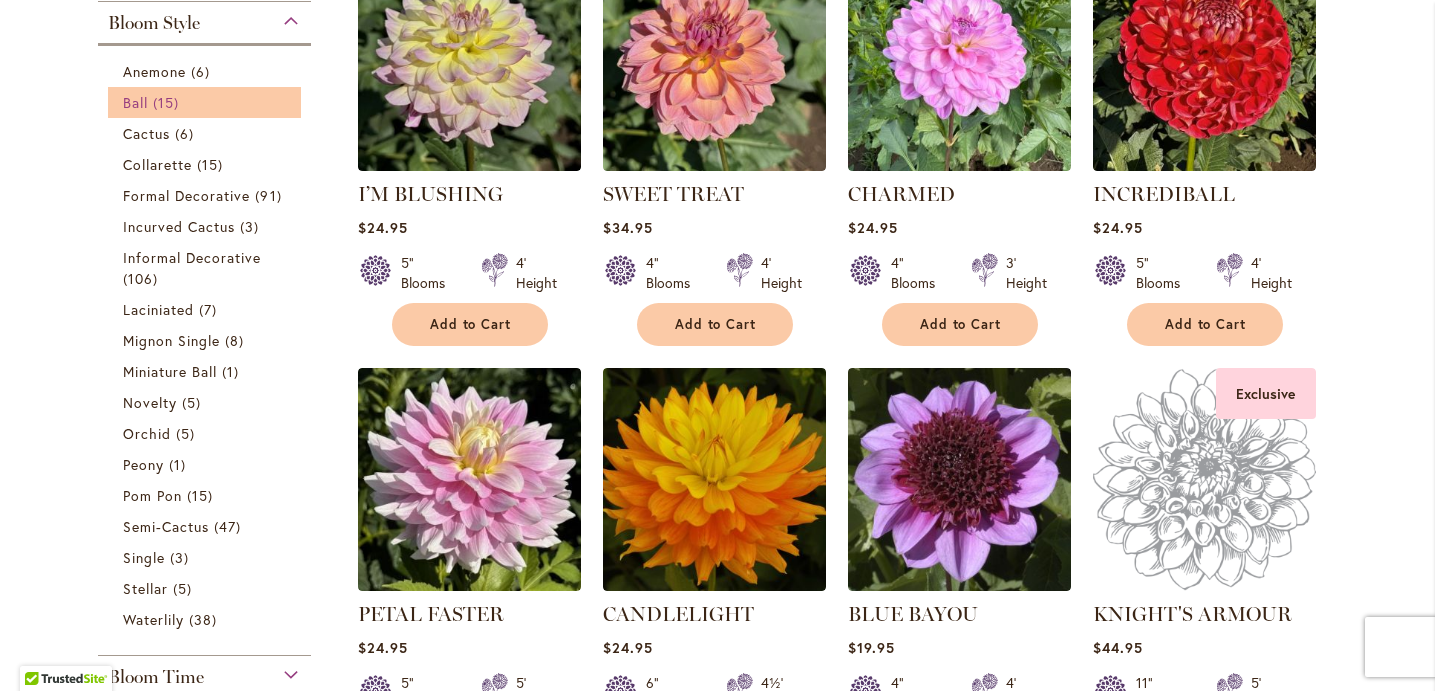 click on "15
items" at bounding box center (168, 102) 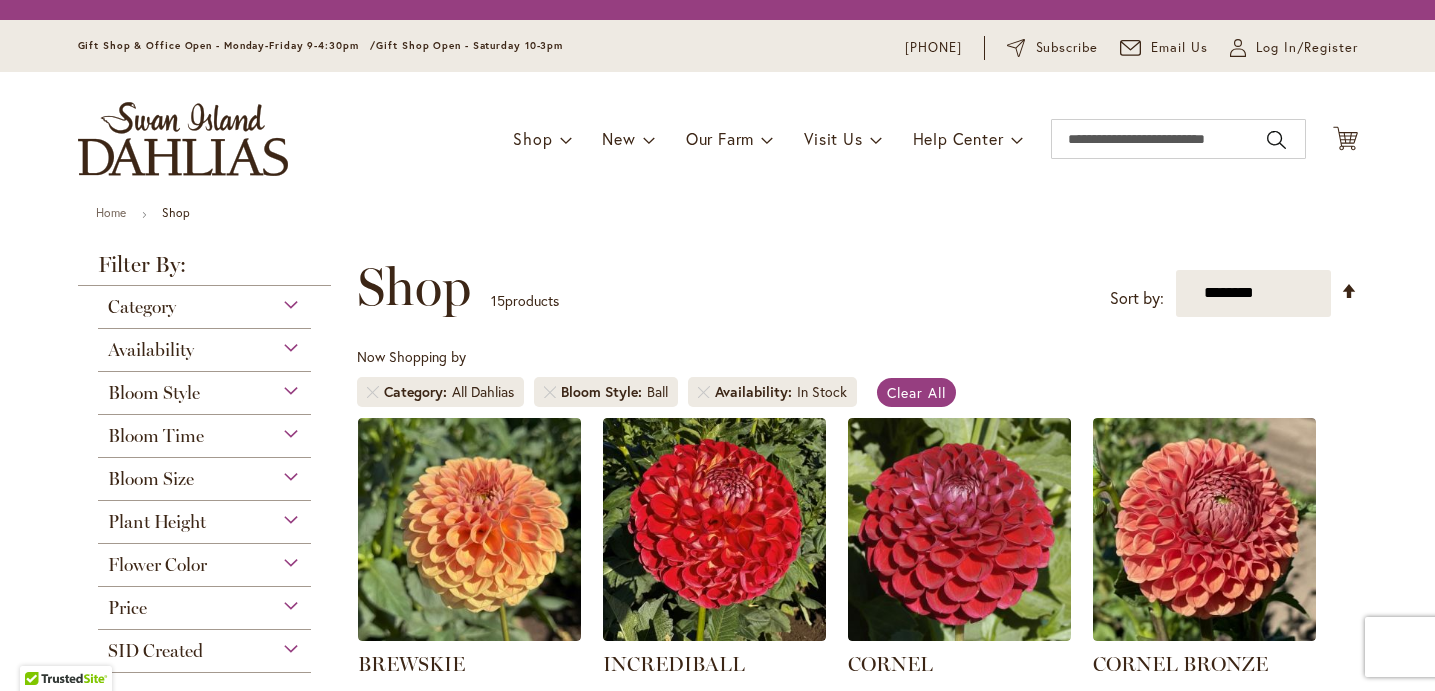 scroll, scrollTop: 0, scrollLeft: 0, axis: both 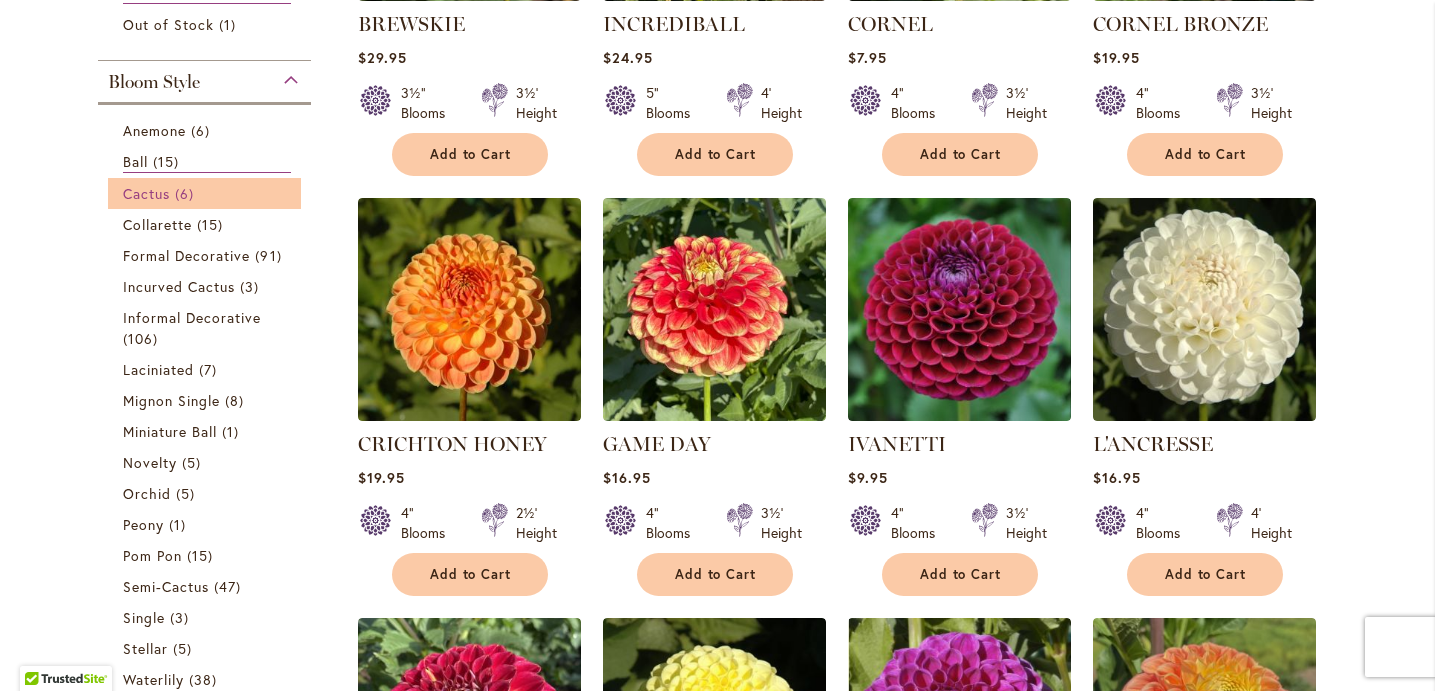 click on "6
items" at bounding box center (187, 193) 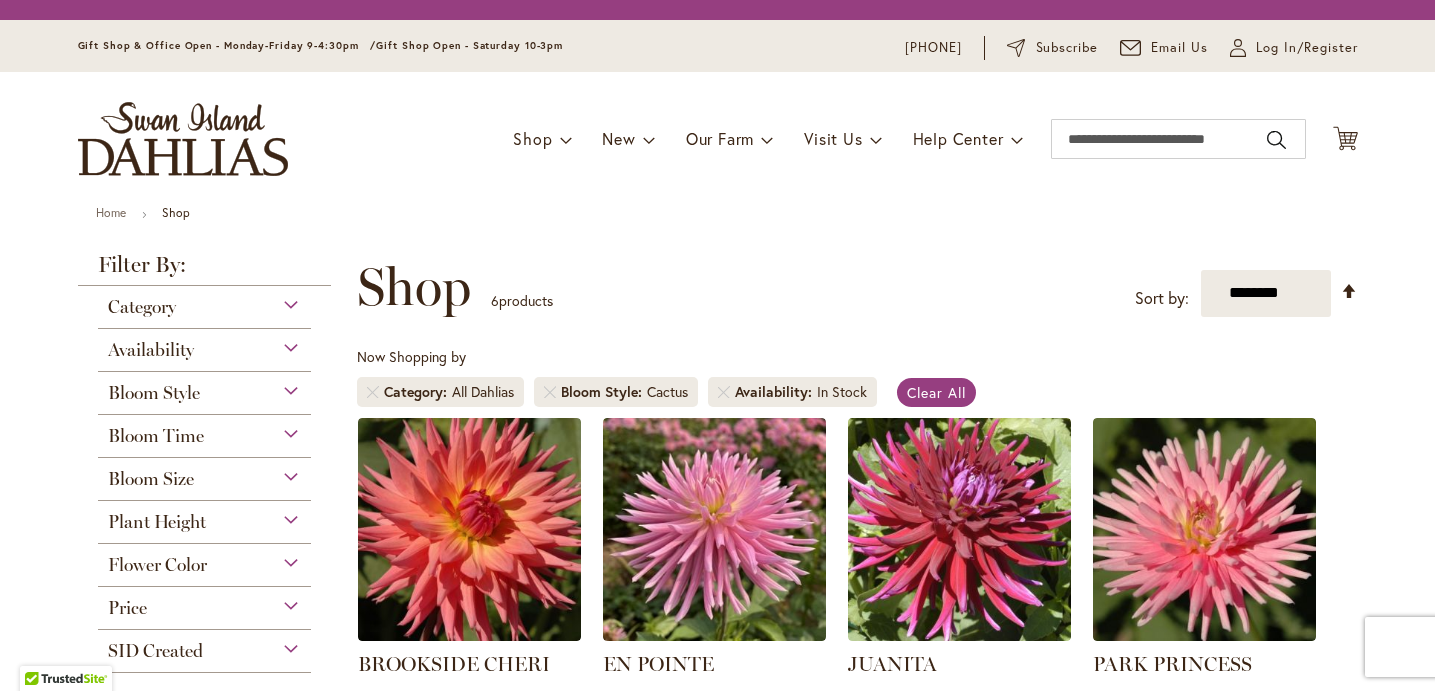 scroll, scrollTop: 0, scrollLeft: 0, axis: both 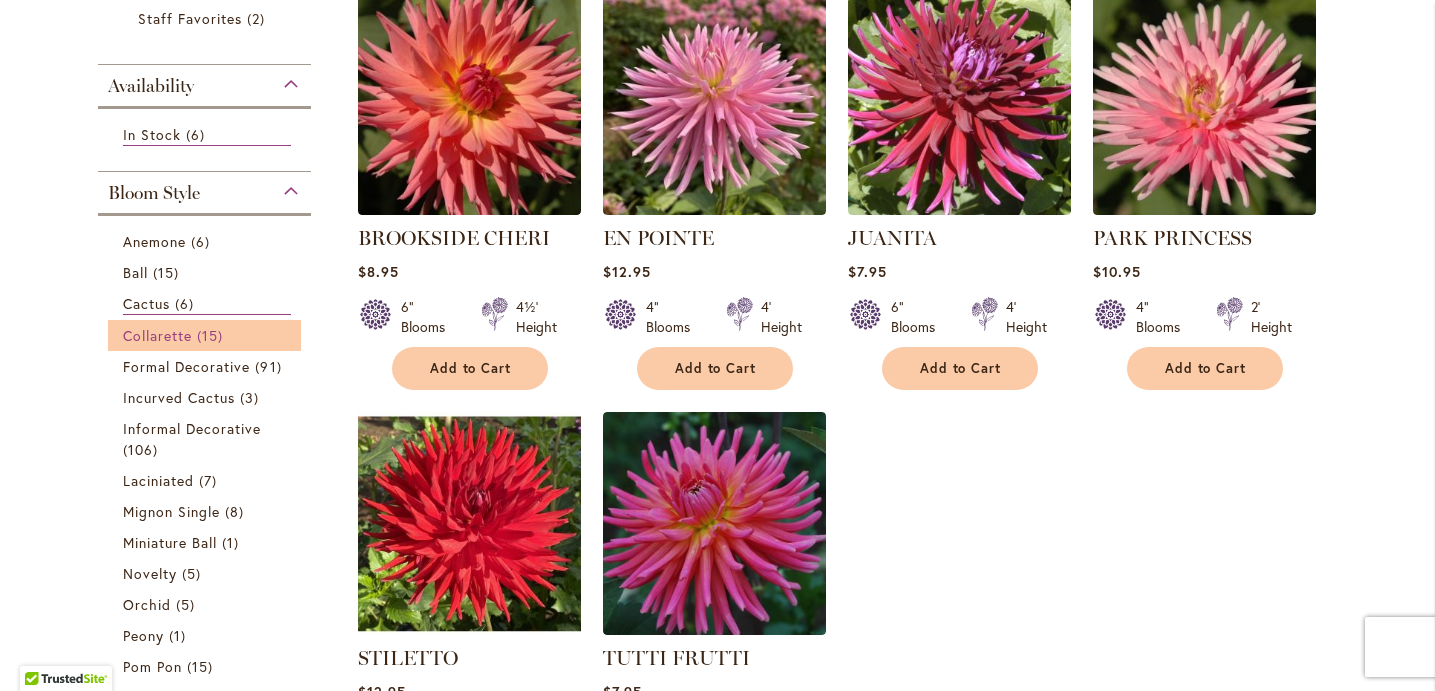 click on "Collarette
15
items" at bounding box center [207, 335] 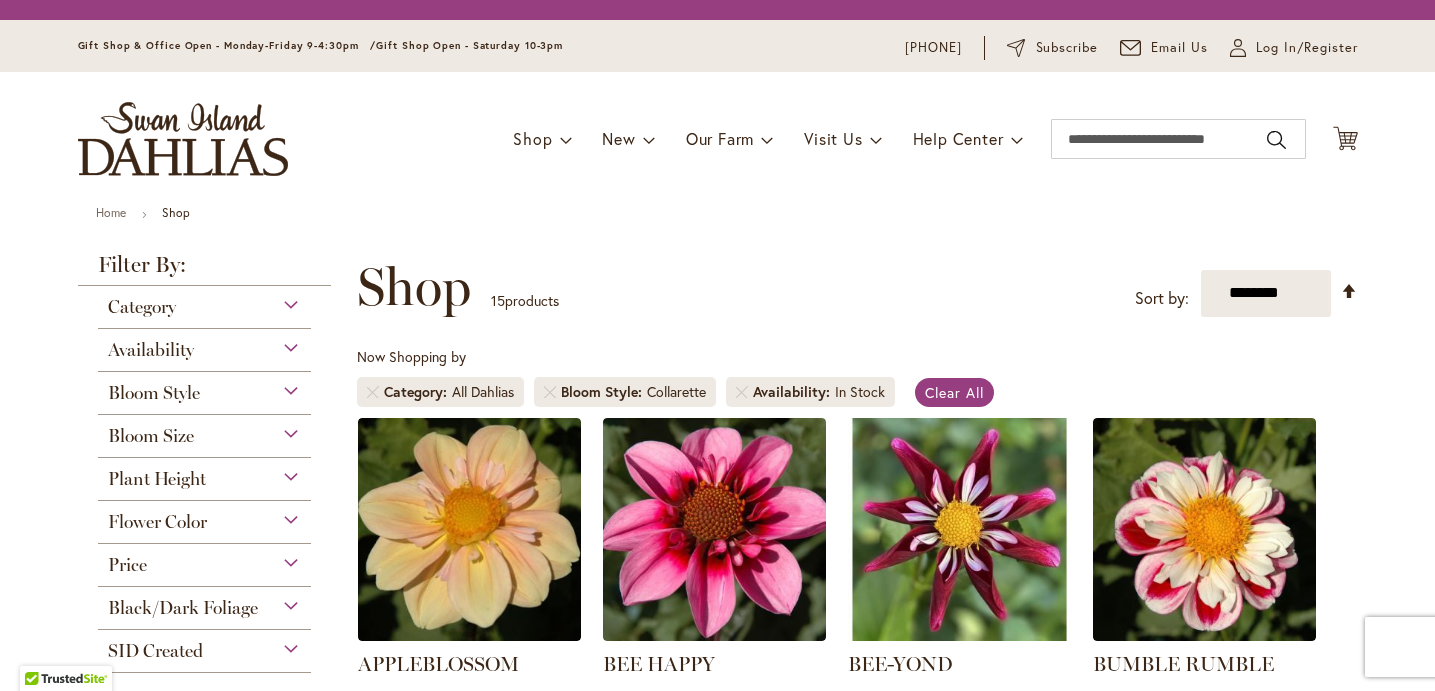 scroll, scrollTop: 0, scrollLeft: 0, axis: both 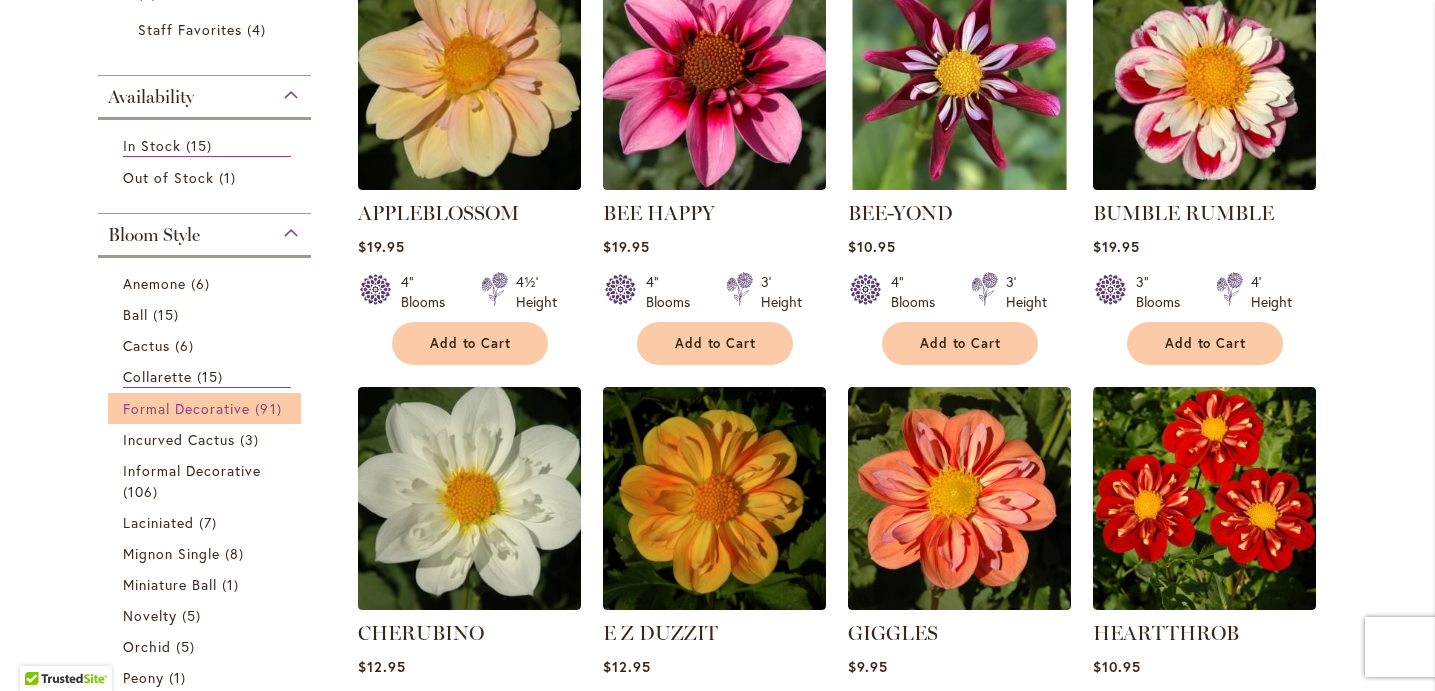 click on "Formal Decorative" at bounding box center [187, 408] 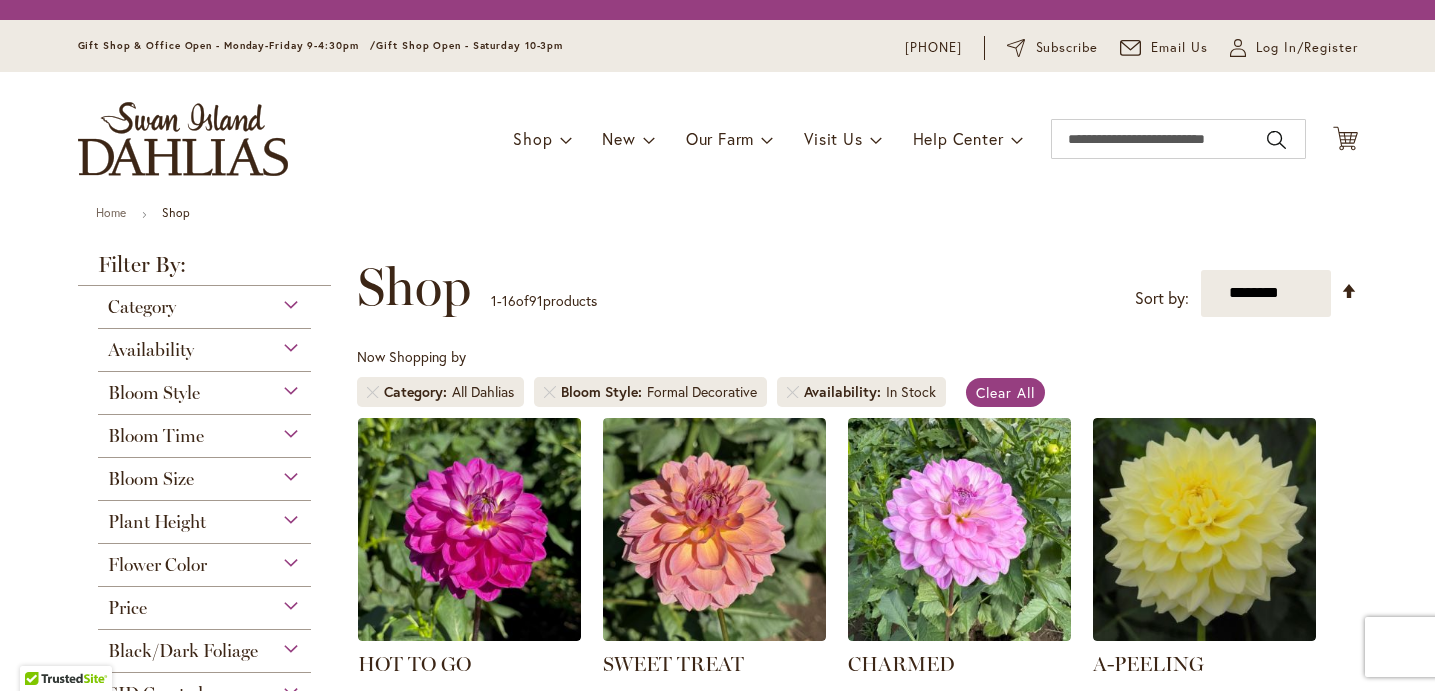 scroll, scrollTop: 0, scrollLeft: 0, axis: both 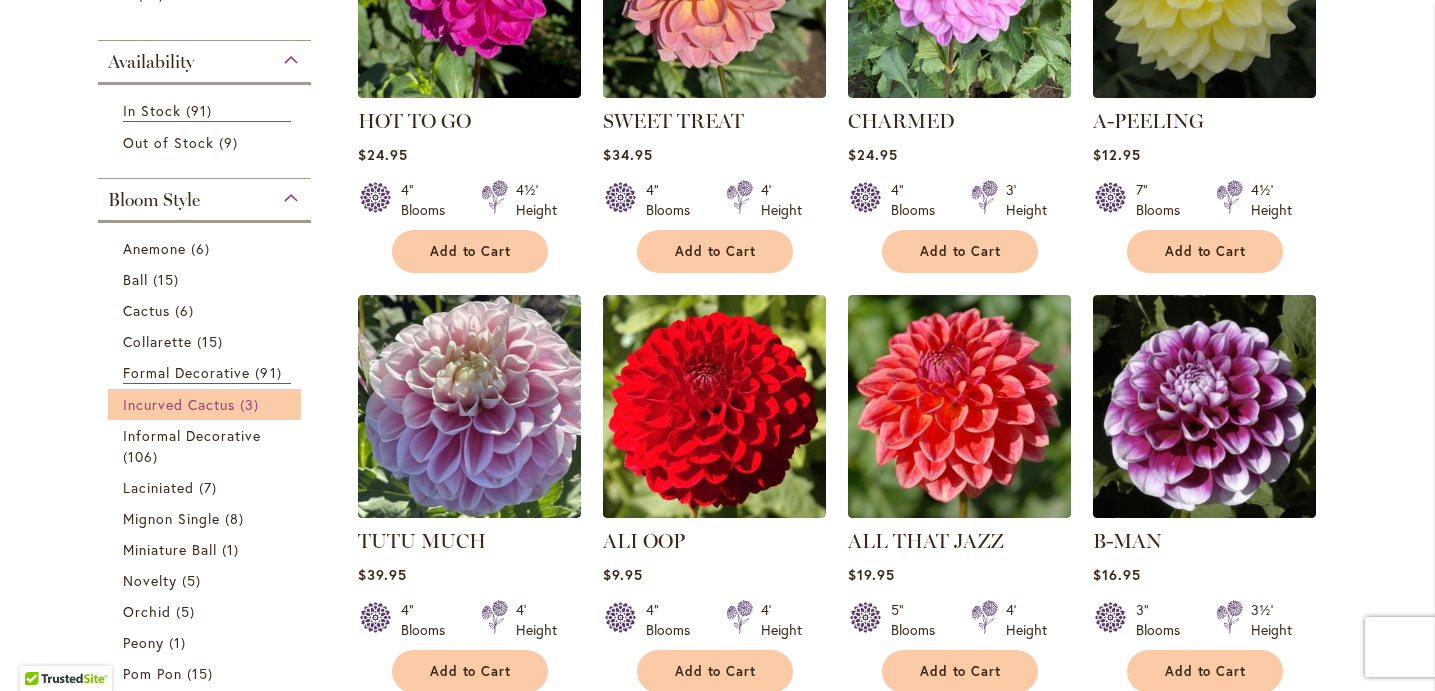 click on "3
items" at bounding box center (252, 404) 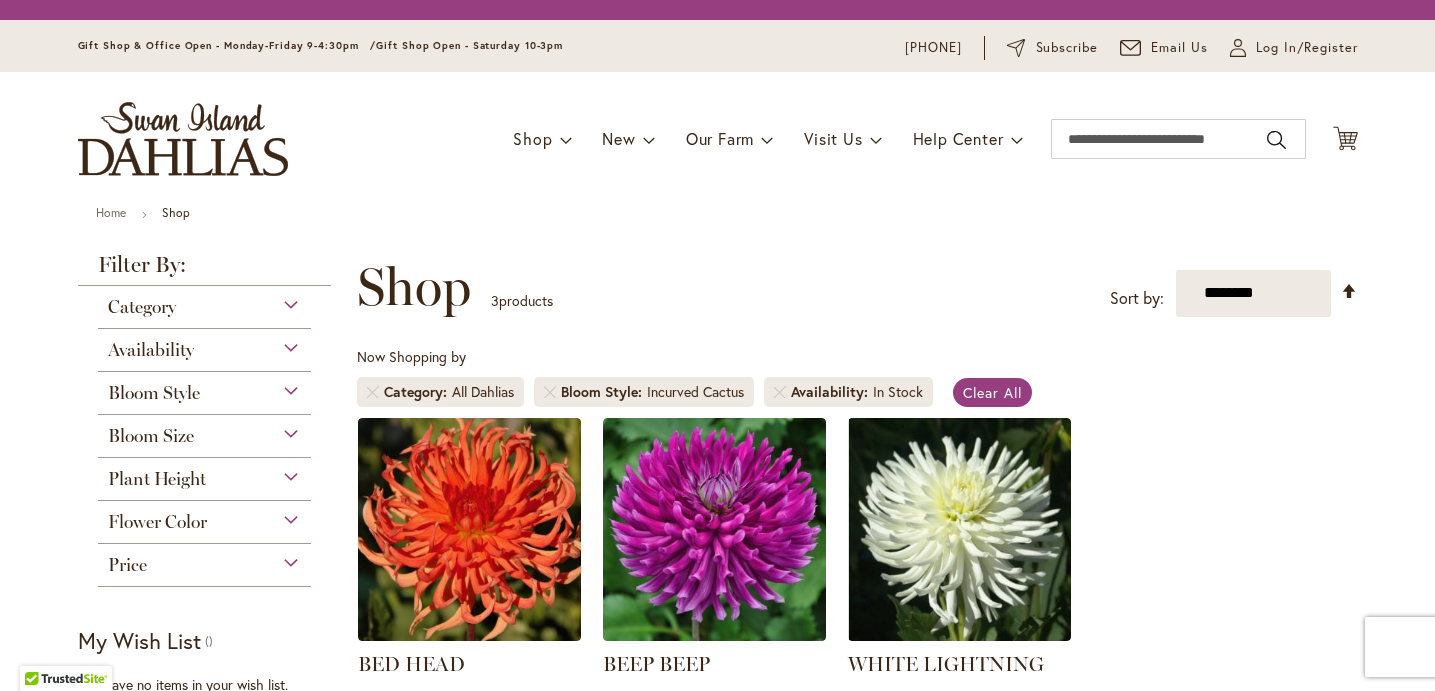 scroll, scrollTop: 0, scrollLeft: 0, axis: both 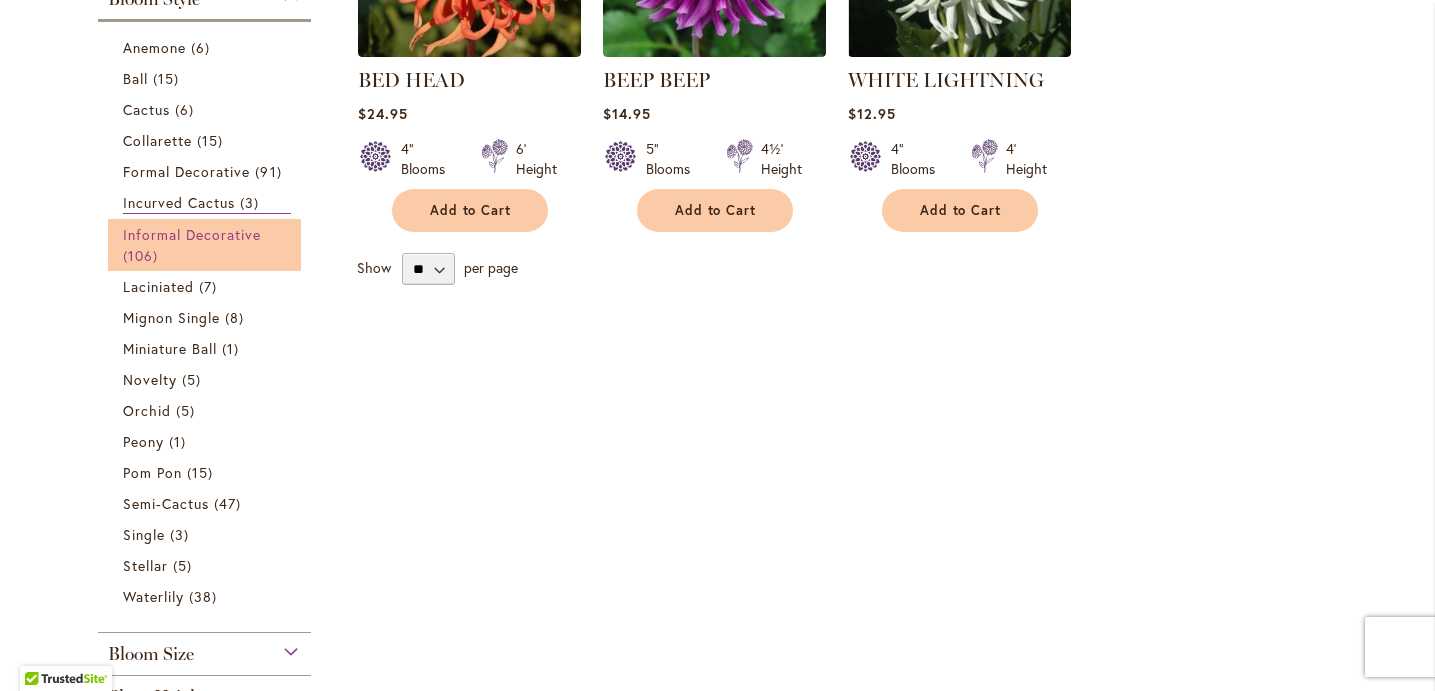 click on "Informal Decorative" at bounding box center [192, 234] 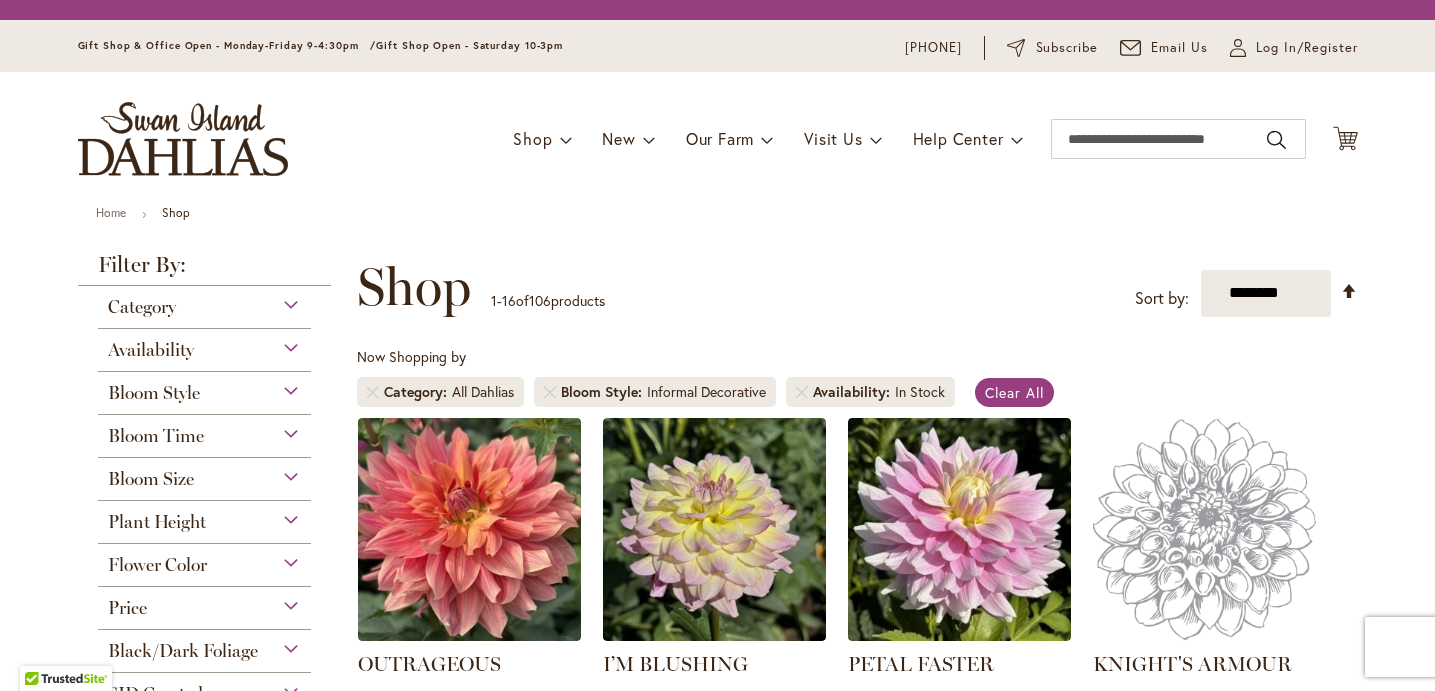 scroll, scrollTop: 0, scrollLeft: 0, axis: both 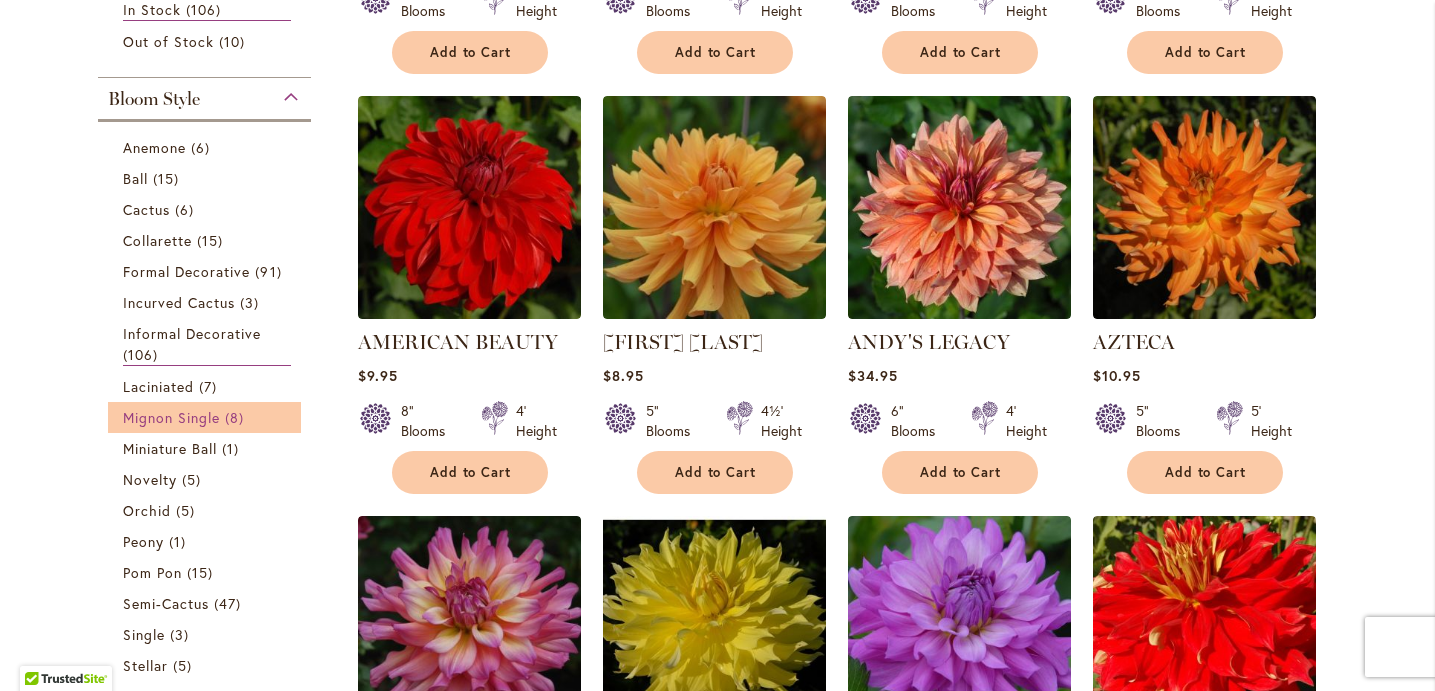 click on "Mignon Single
8
items" at bounding box center (207, 417) 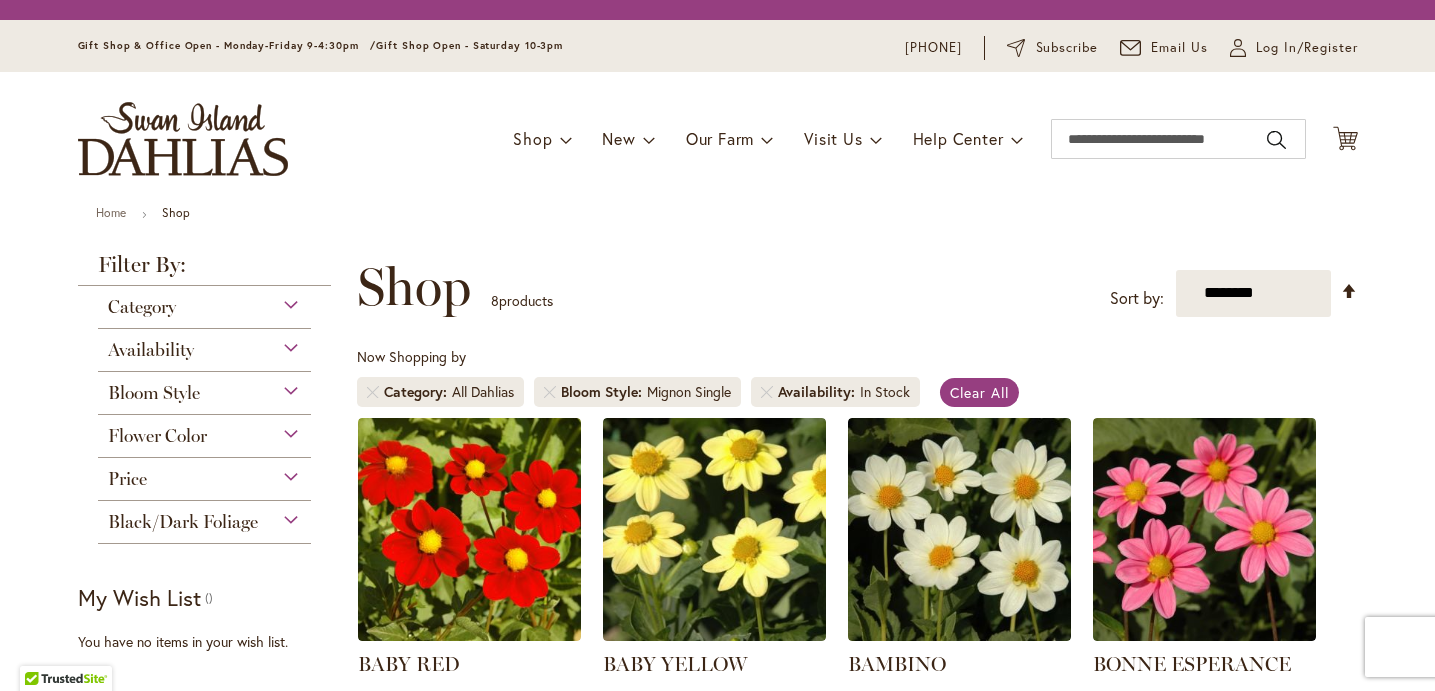scroll, scrollTop: 0, scrollLeft: 0, axis: both 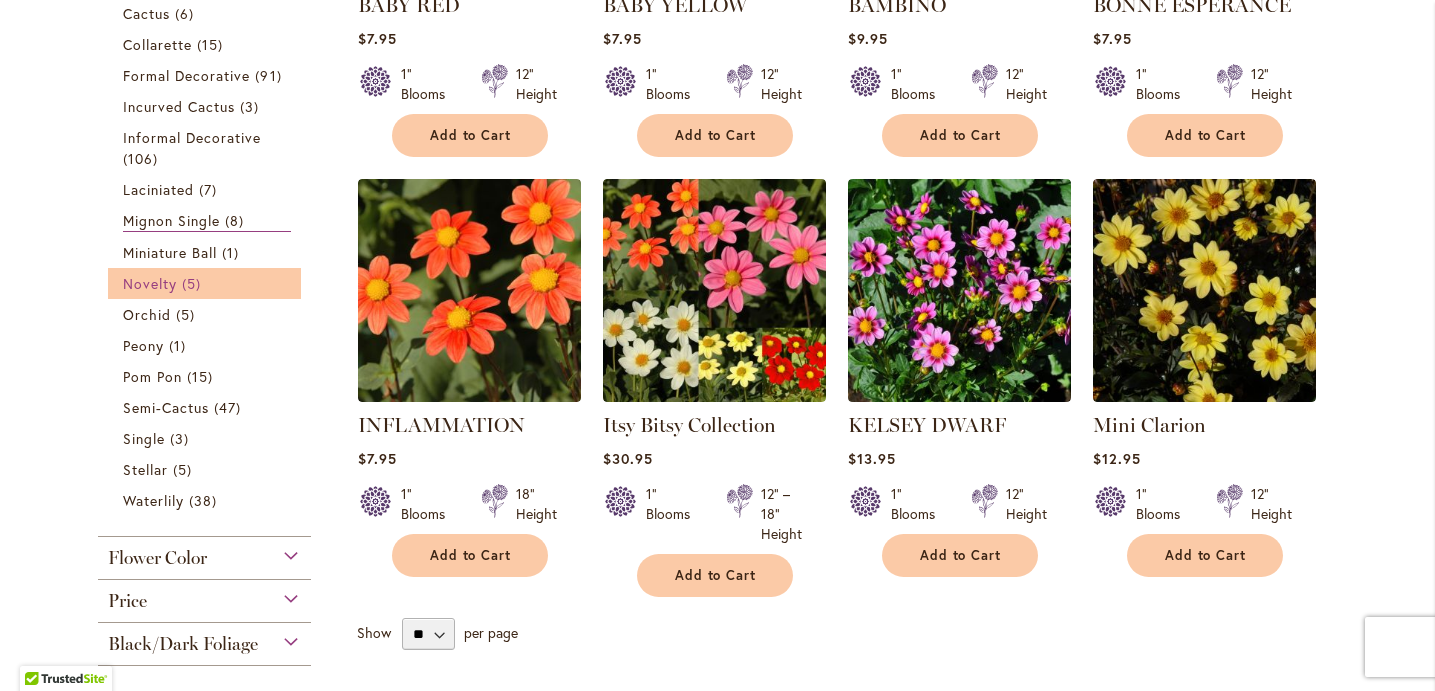 click on "Novelty" at bounding box center [150, 283] 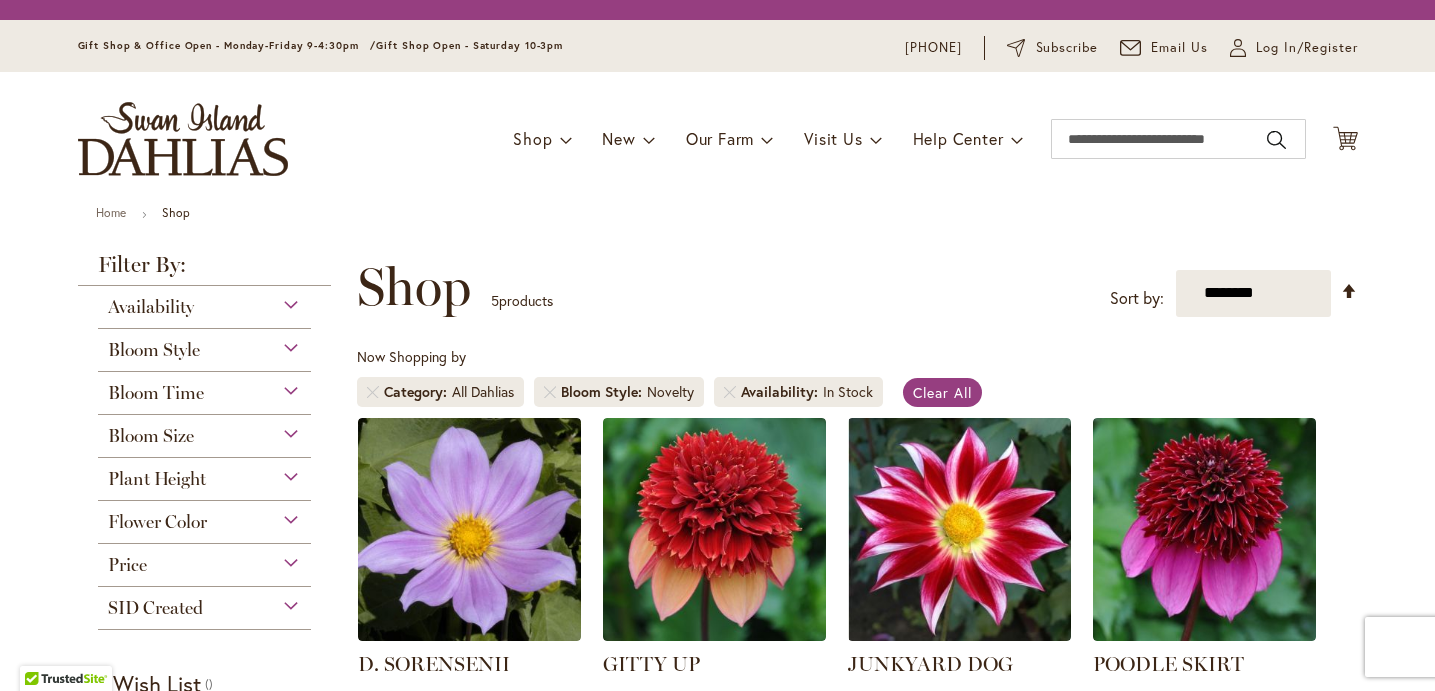 scroll, scrollTop: 0, scrollLeft: 0, axis: both 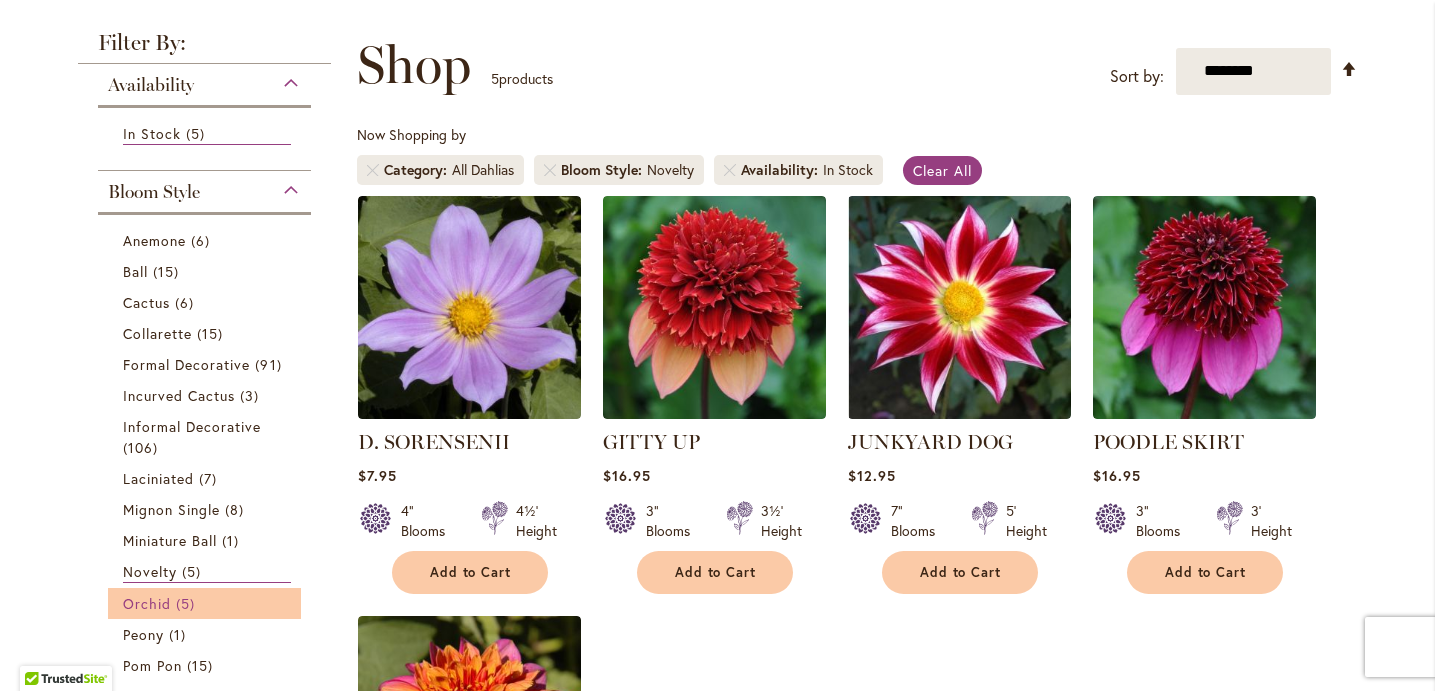 click on "Orchid" at bounding box center (147, 603) 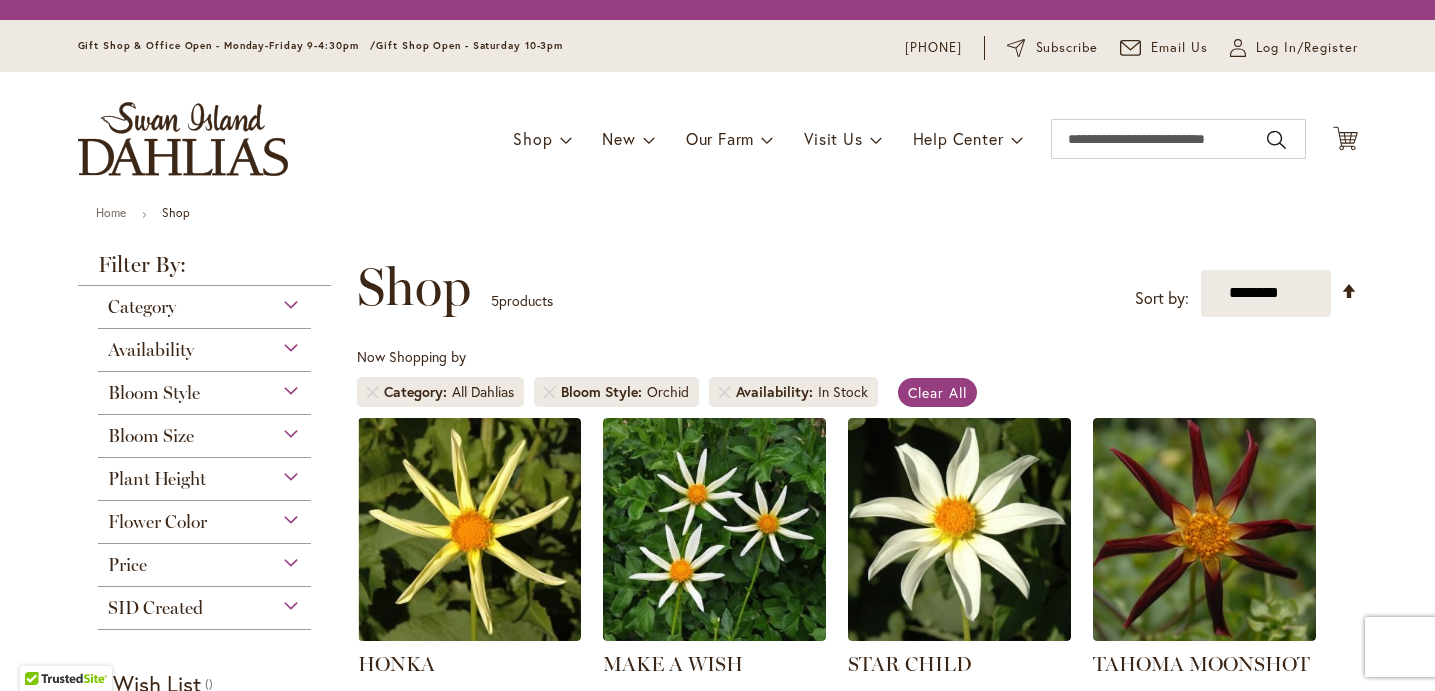 scroll, scrollTop: 0, scrollLeft: 0, axis: both 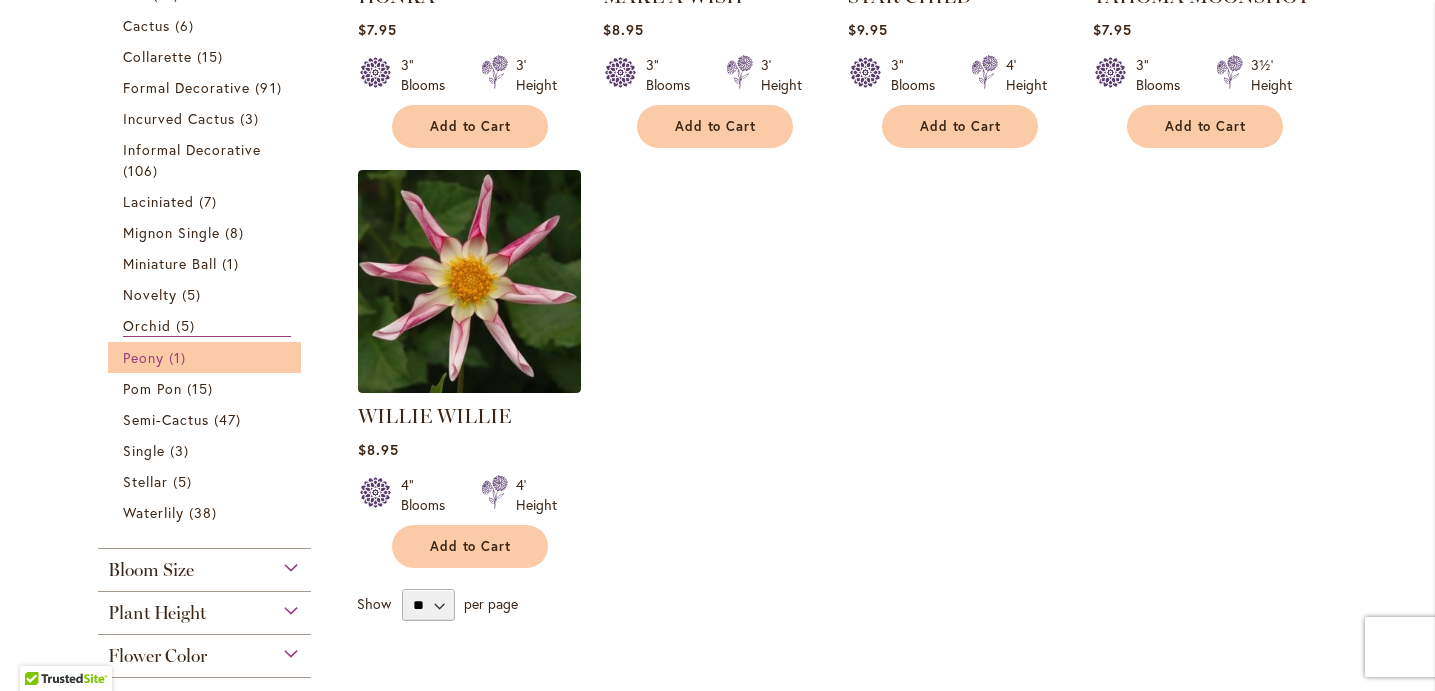 click on "1
item" at bounding box center (180, 357) 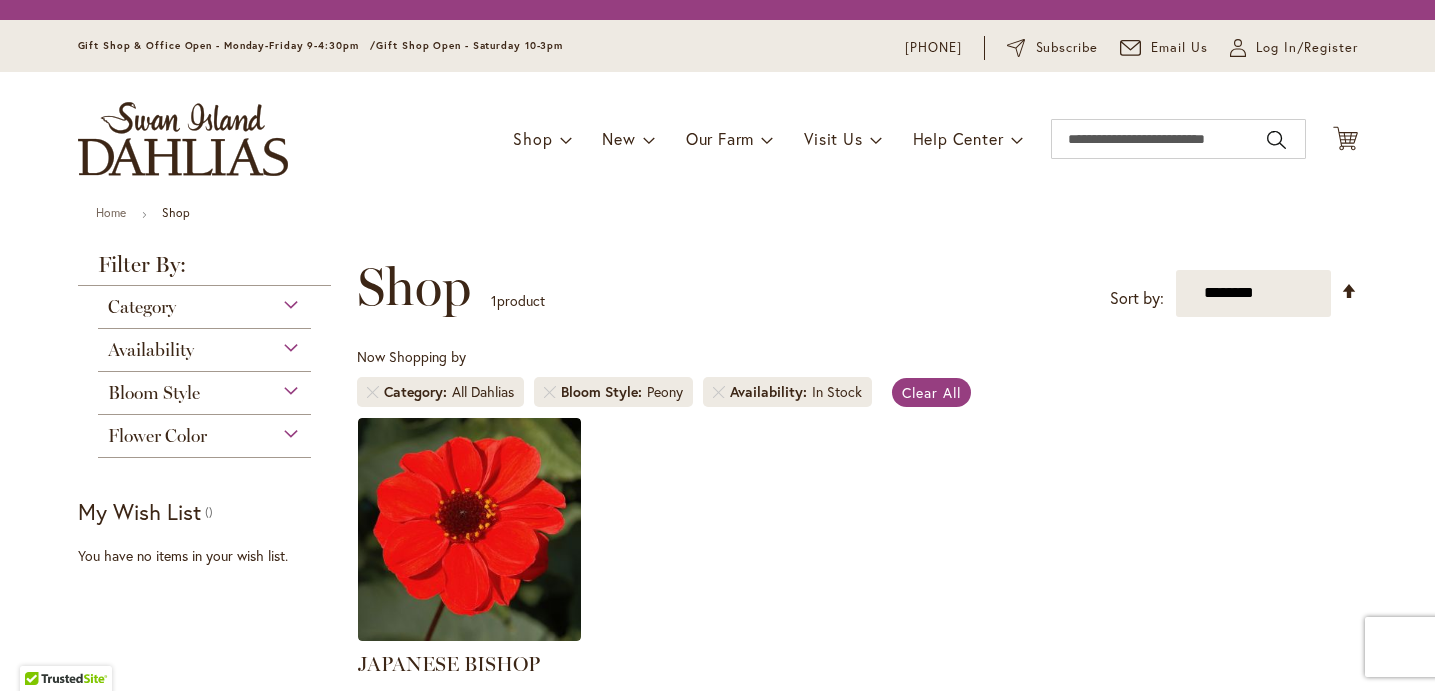 scroll, scrollTop: 0, scrollLeft: 0, axis: both 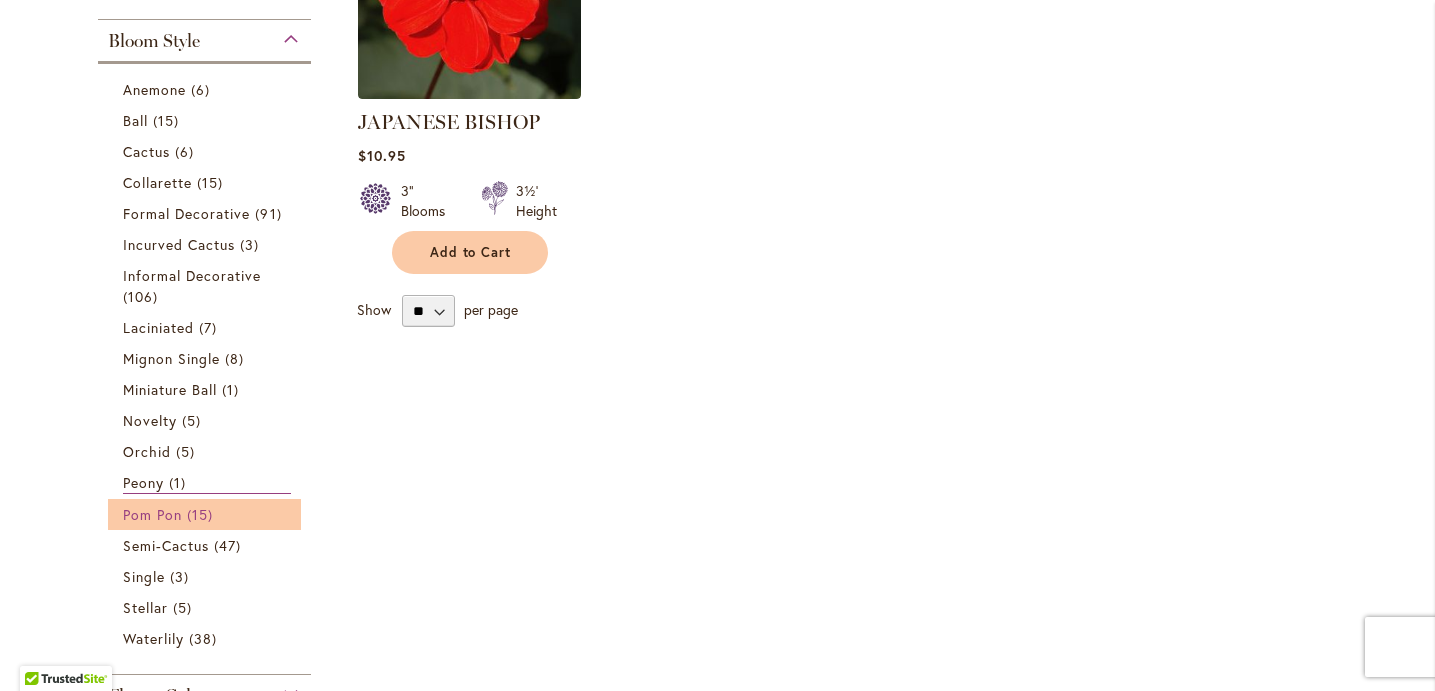click on "Pom Pon" at bounding box center (152, 514) 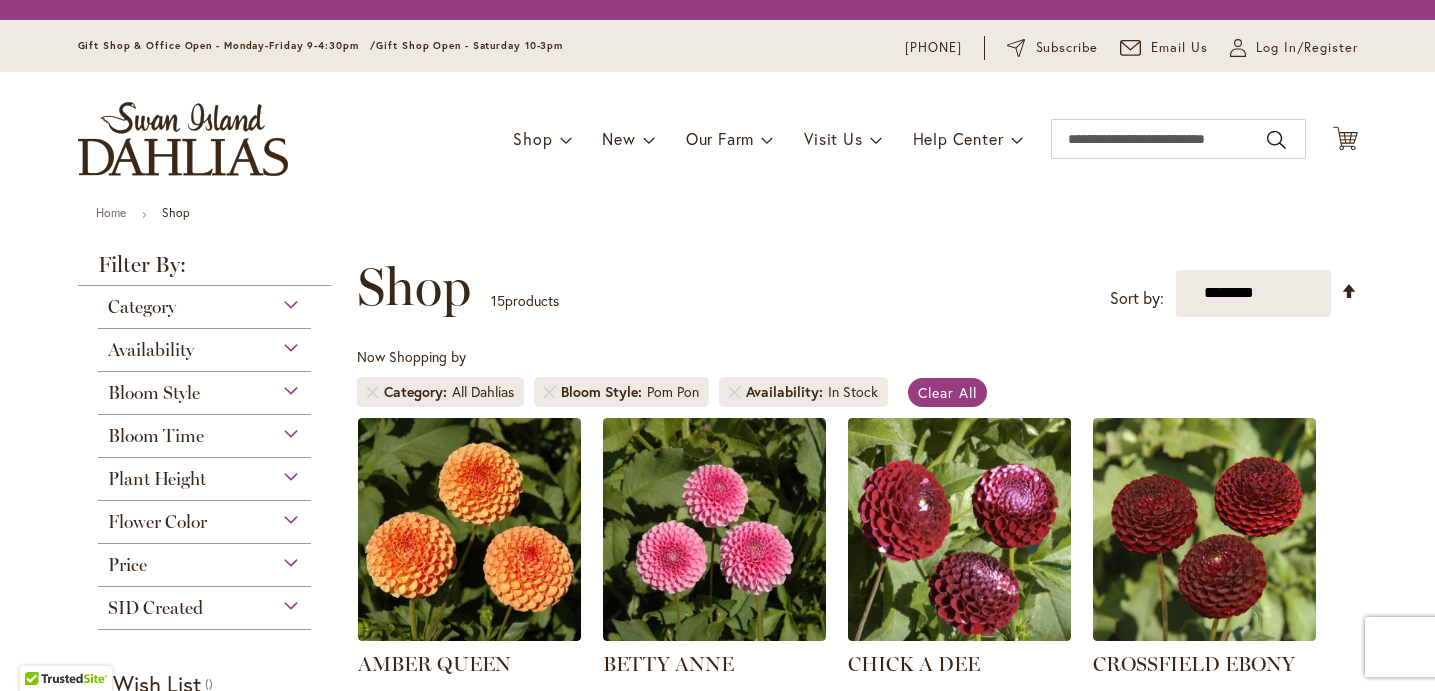 scroll, scrollTop: 0, scrollLeft: 0, axis: both 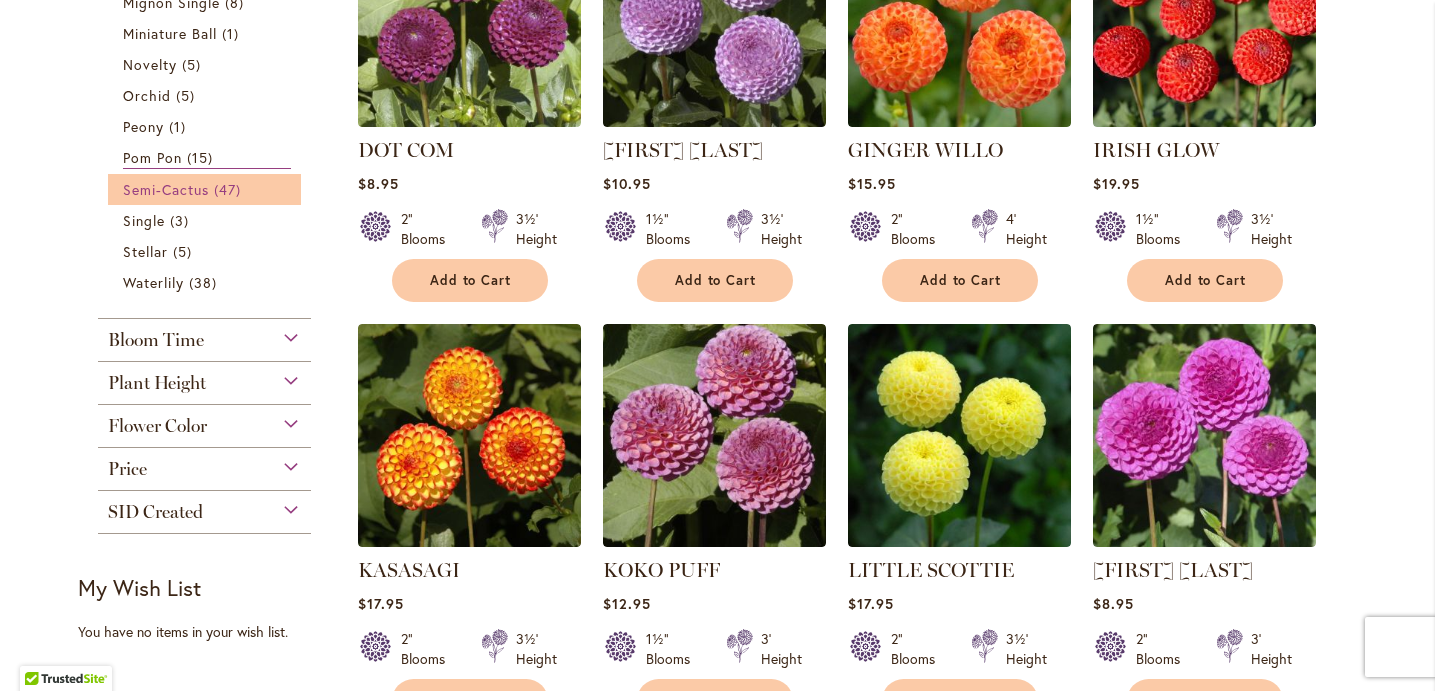 click on "Semi-Cactus" at bounding box center (166, 189) 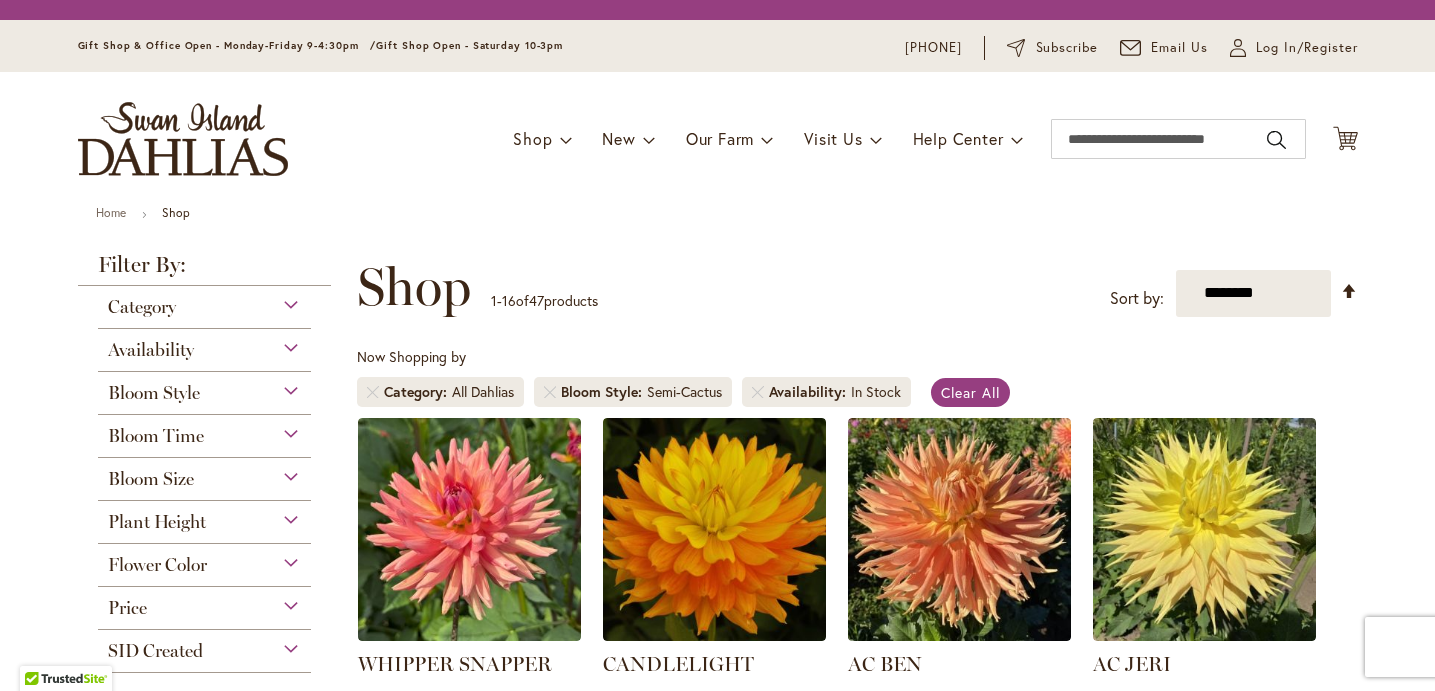 scroll, scrollTop: 0, scrollLeft: 0, axis: both 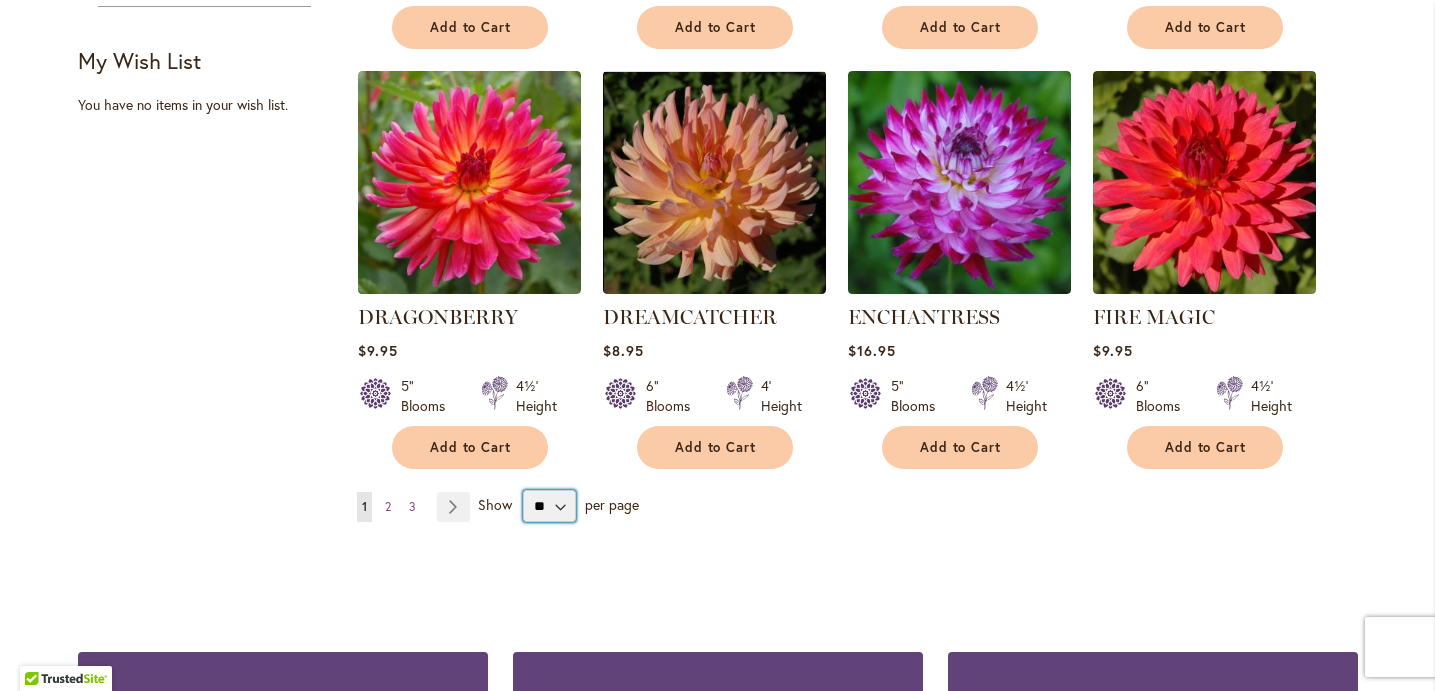 click on "**
**
**
**" at bounding box center (549, 506) 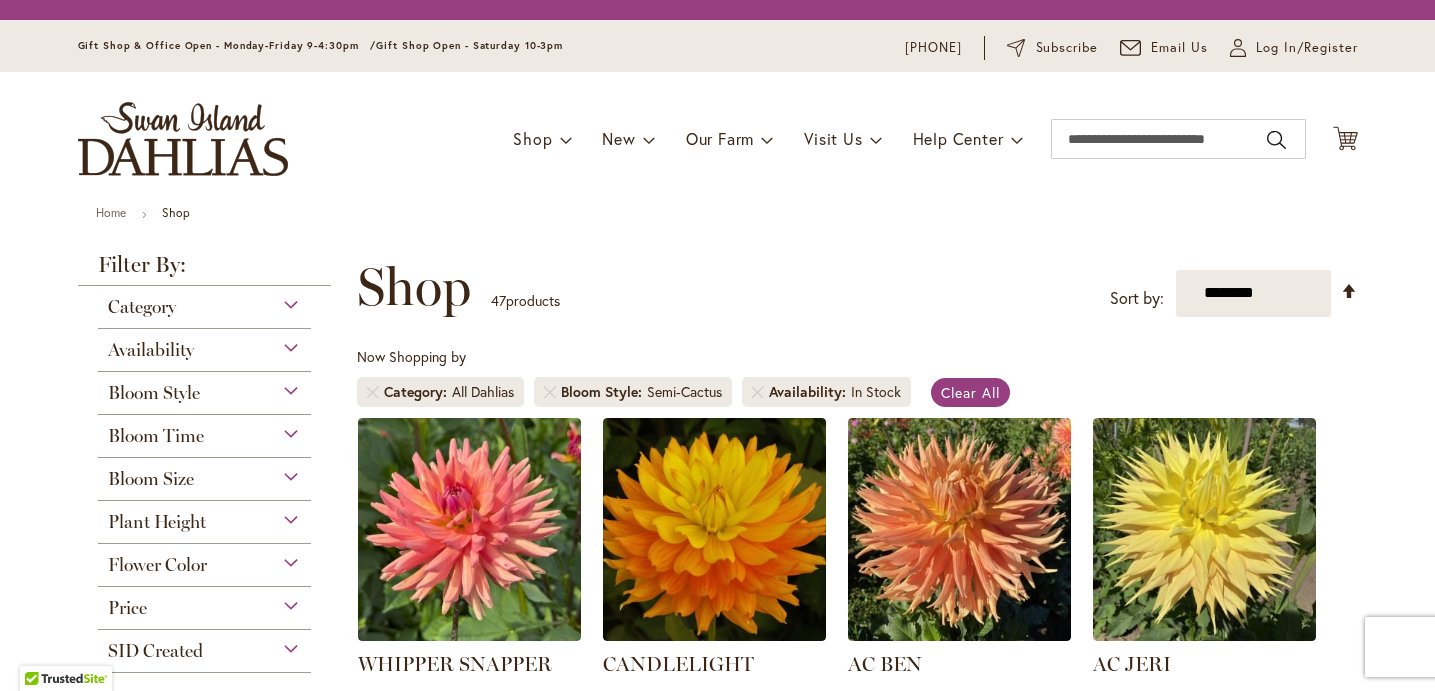scroll, scrollTop: 0, scrollLeft: 0, axis: both 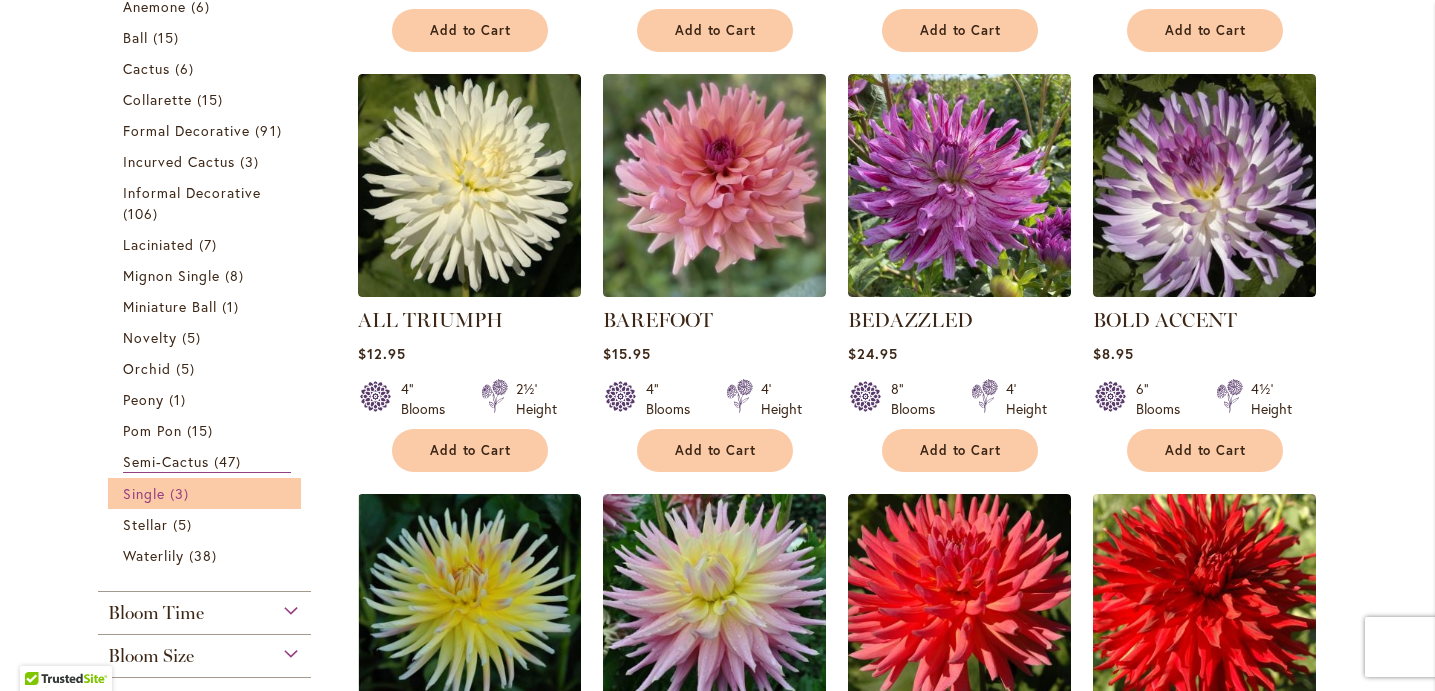 click on "3
items" at bounding box center [182, 493] 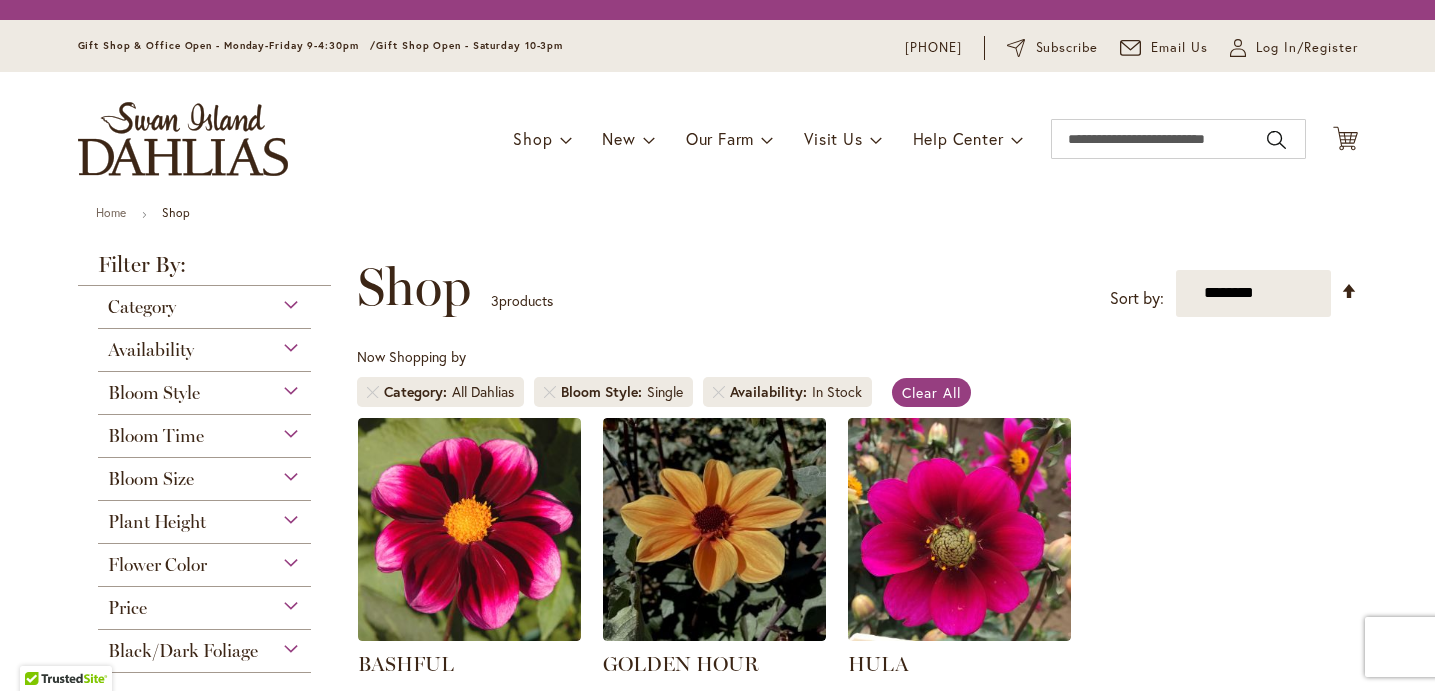 scroll, scrollTop: 0, scrollLeft: 0, axis: both 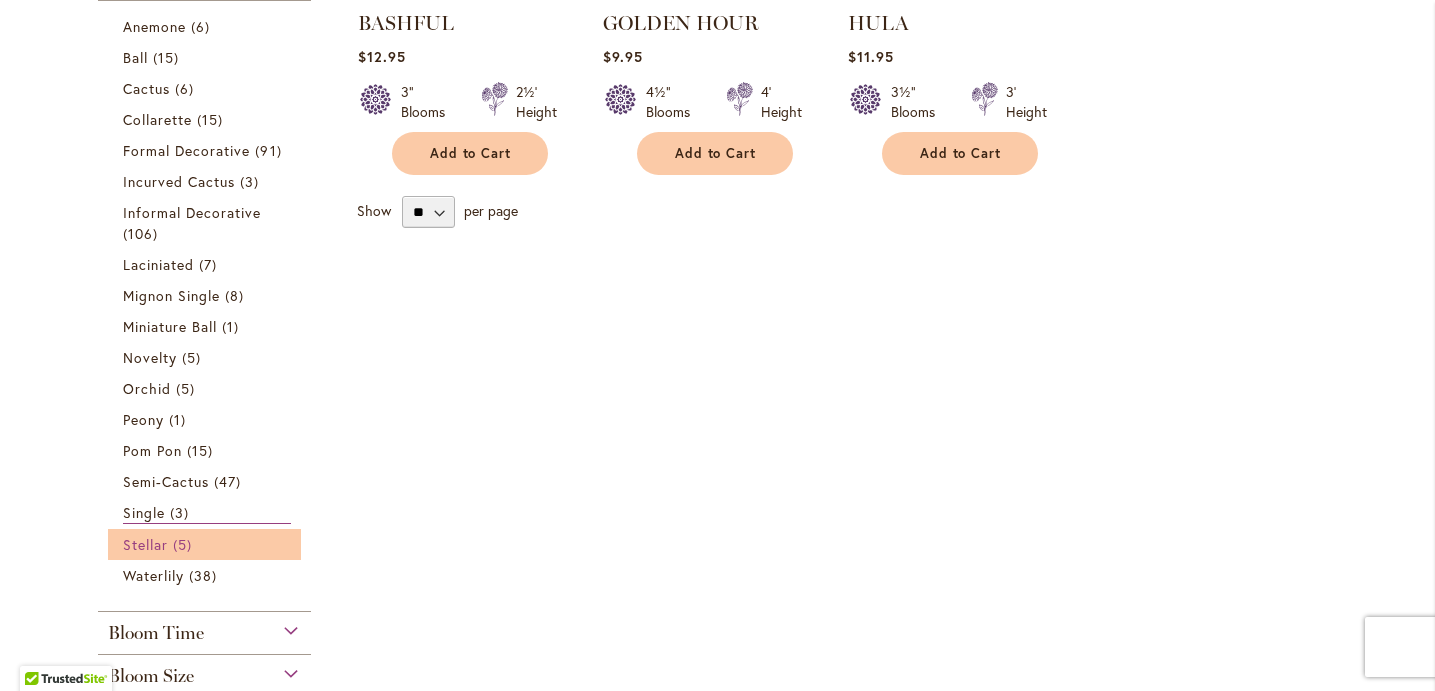 click on "Stellar" at bounding box center [145, 544] 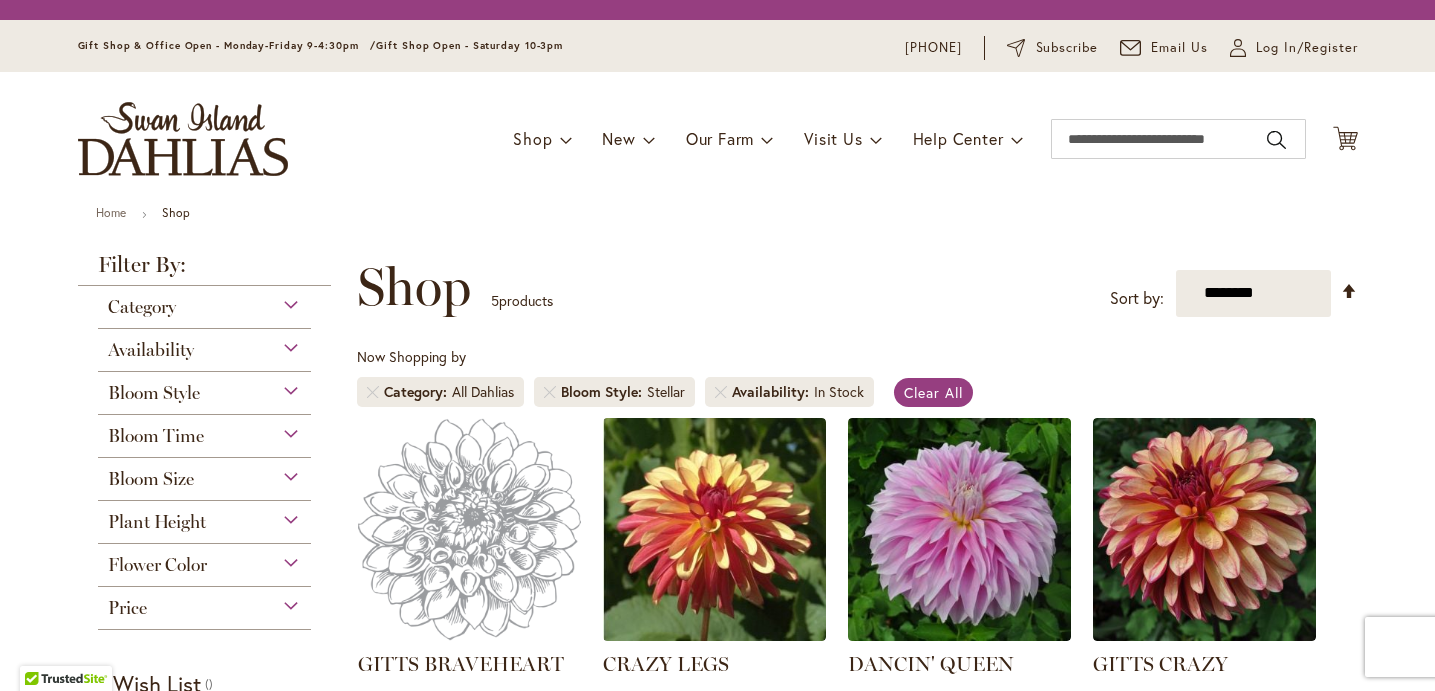 scroll, scrollTop: 0, scrollLeft: 0, axis: both 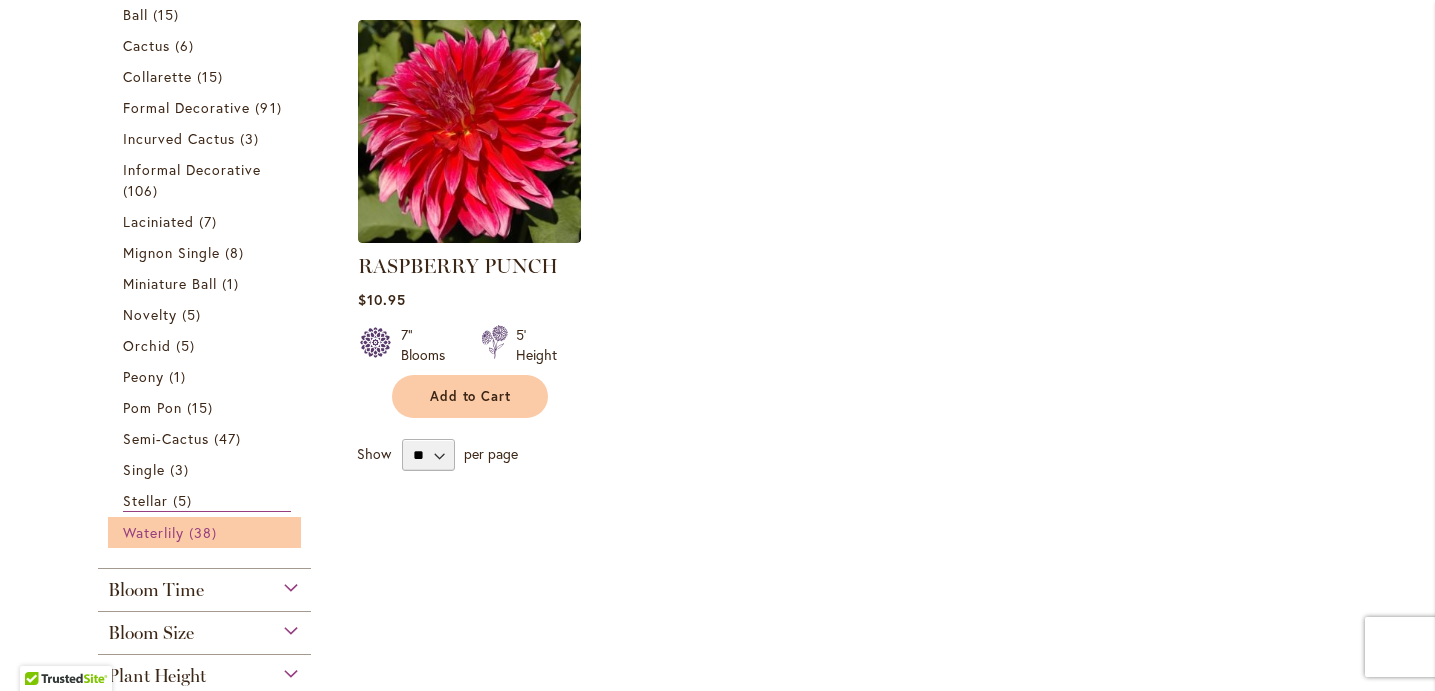 click on "38
items" at bounding box center (205, 532) 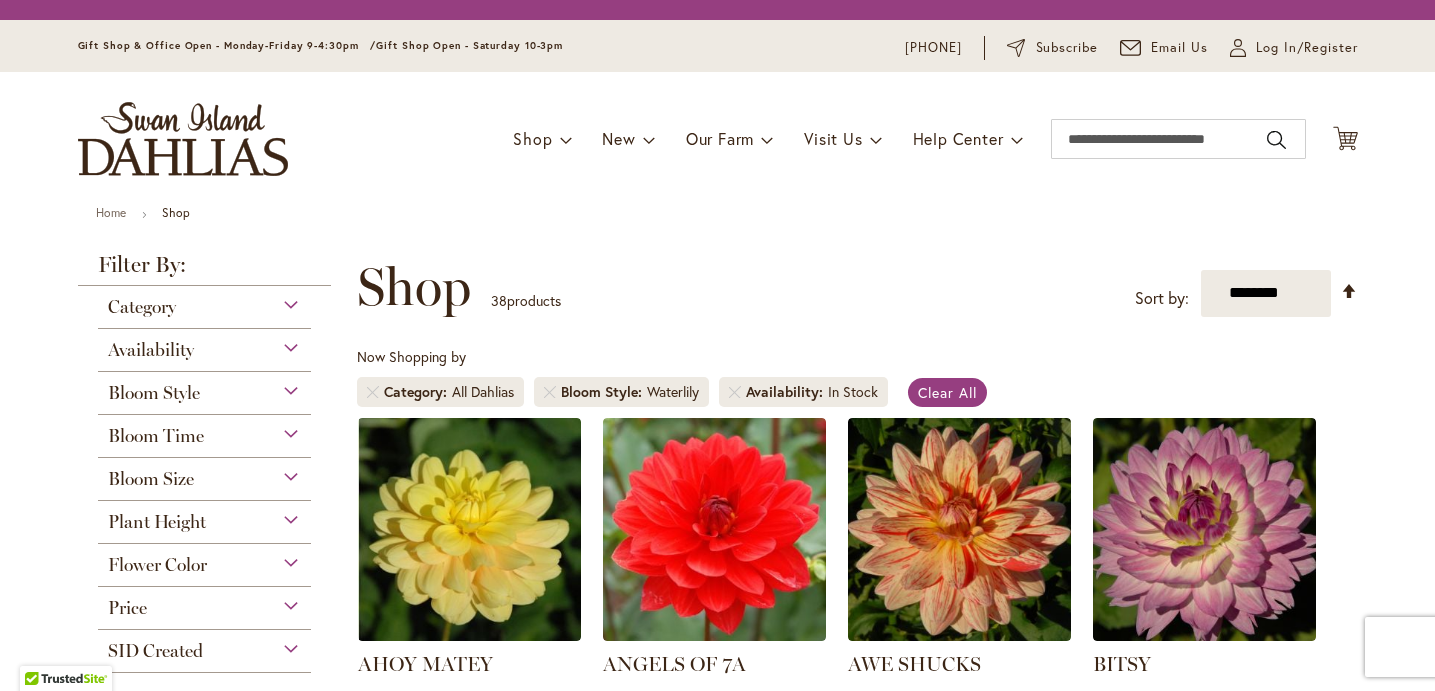 scroll, scrollTop: 0, scrollLeft: 0, axis: both 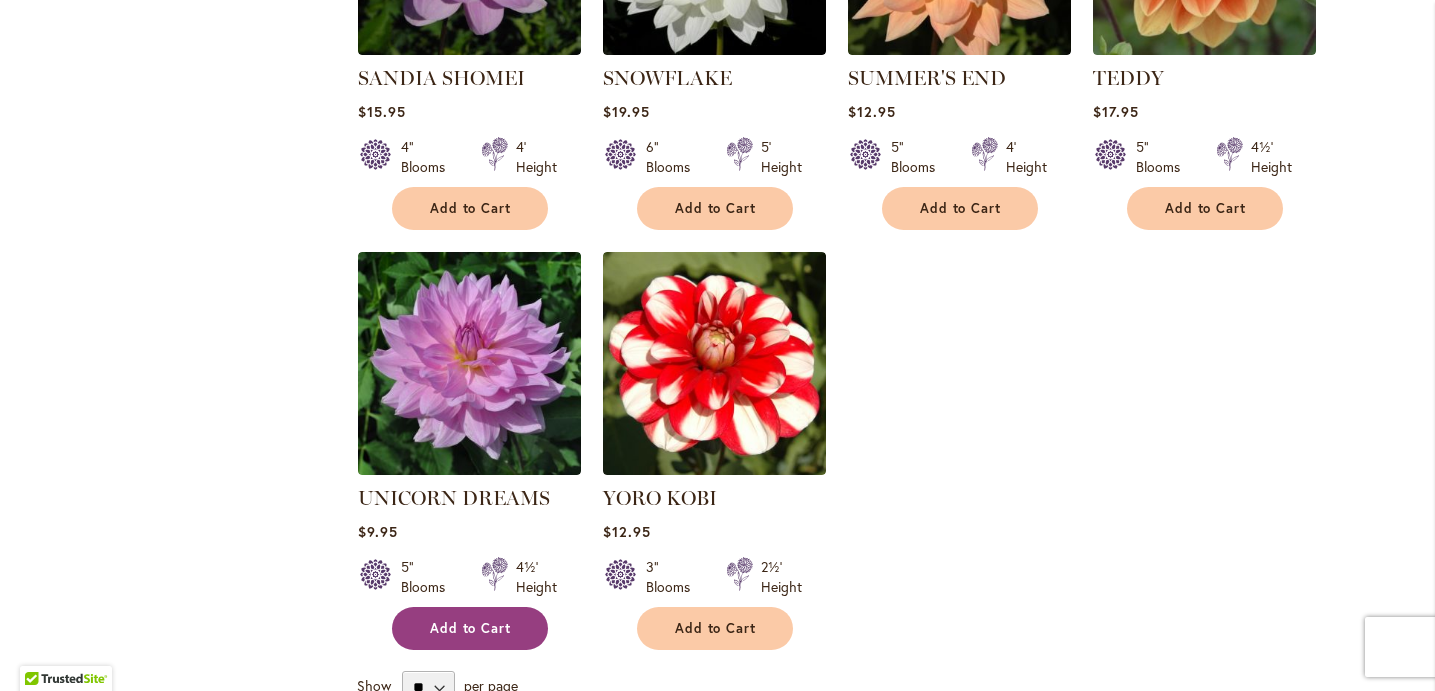 click on "Add to Cart" at bounding box center (471, 628) 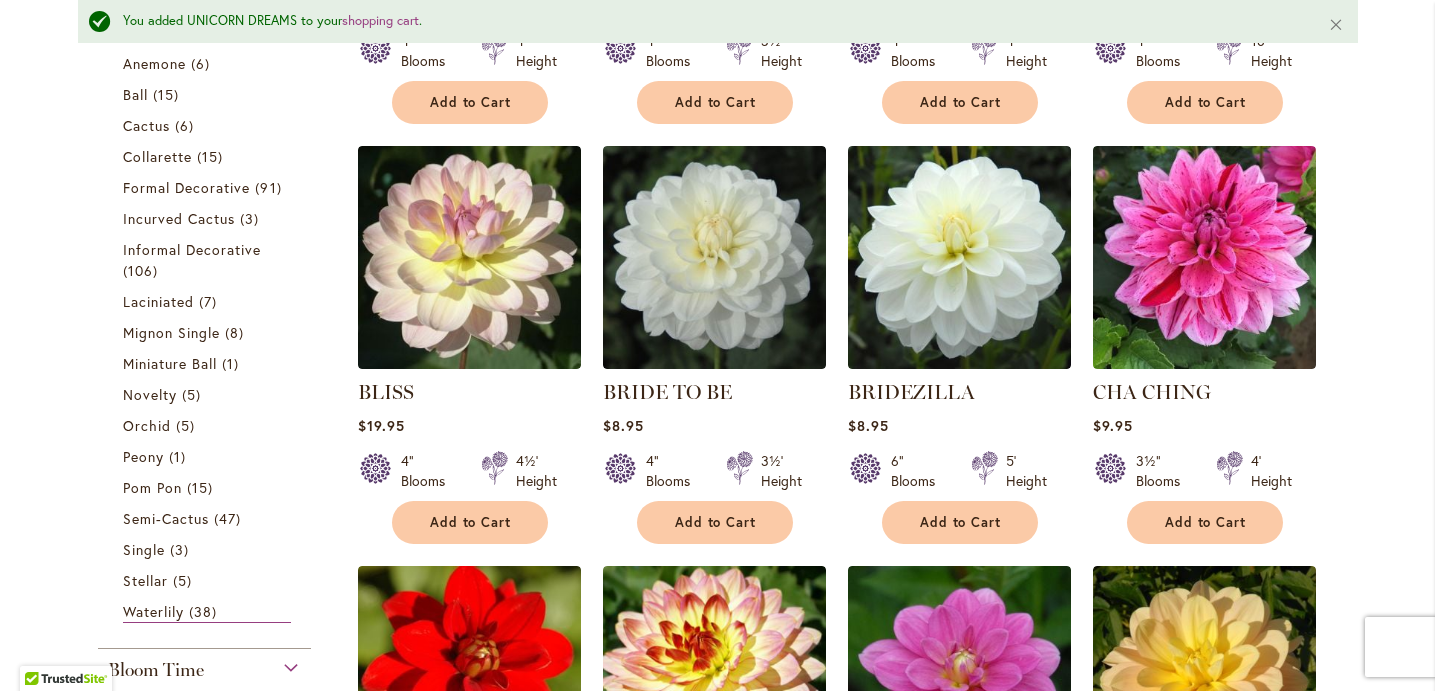 scroll, scrollTop: 806, scrollLeft: 0, axis: vertical 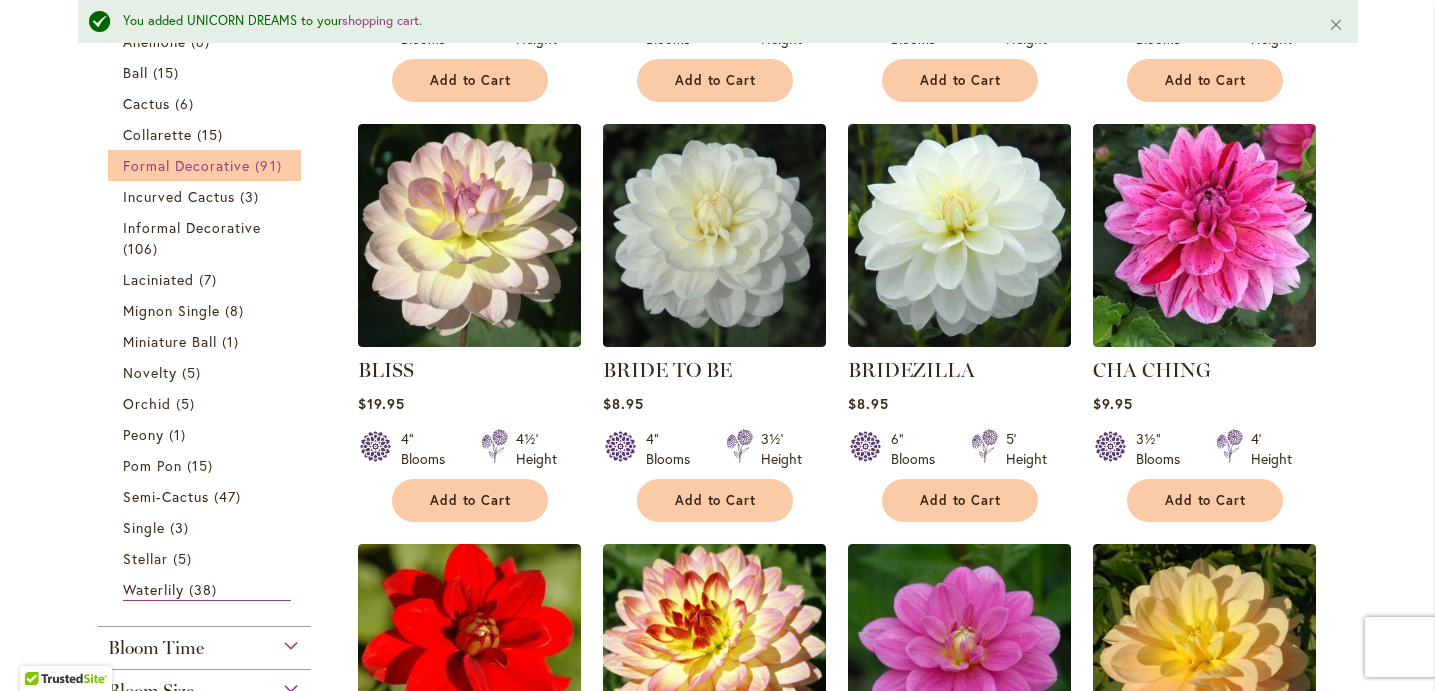 click on "Formal Decorative" at bounding box center (187, 165) 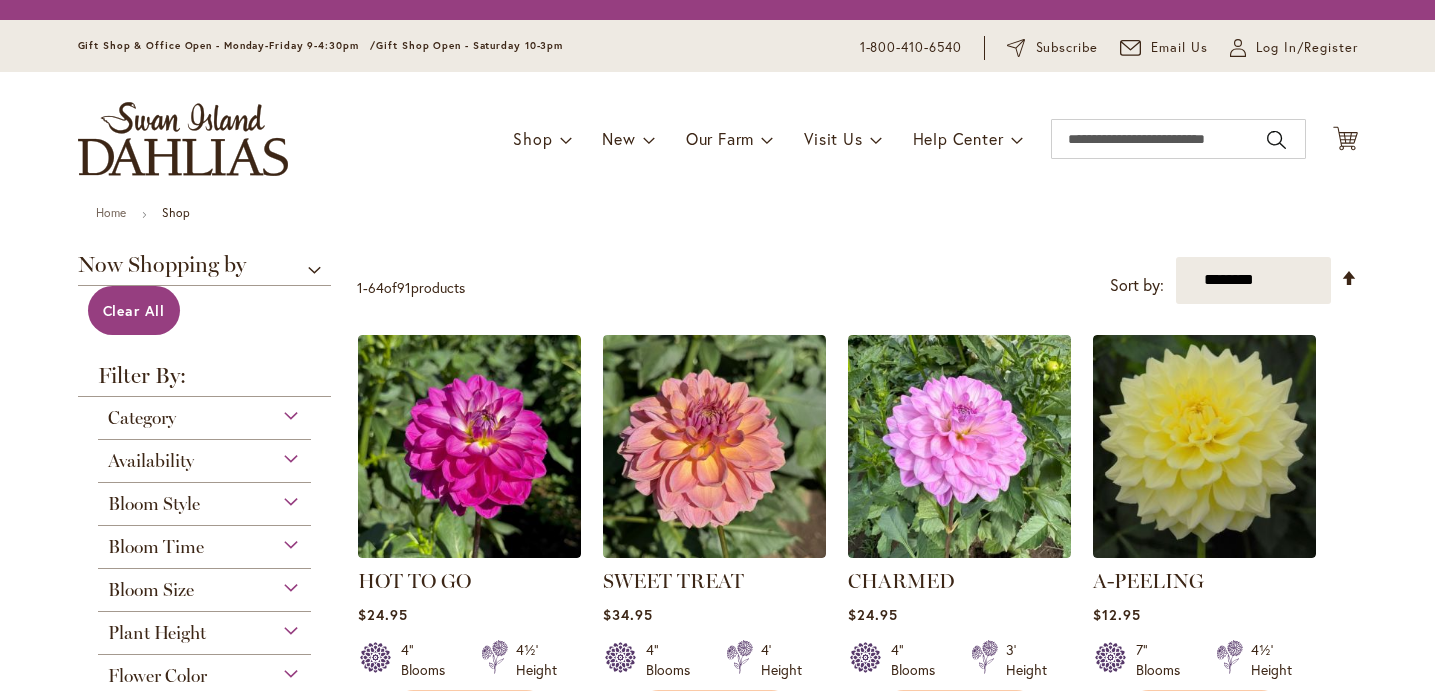 scroll, scrollTop: 0, scrollLeft: 0, axis: both 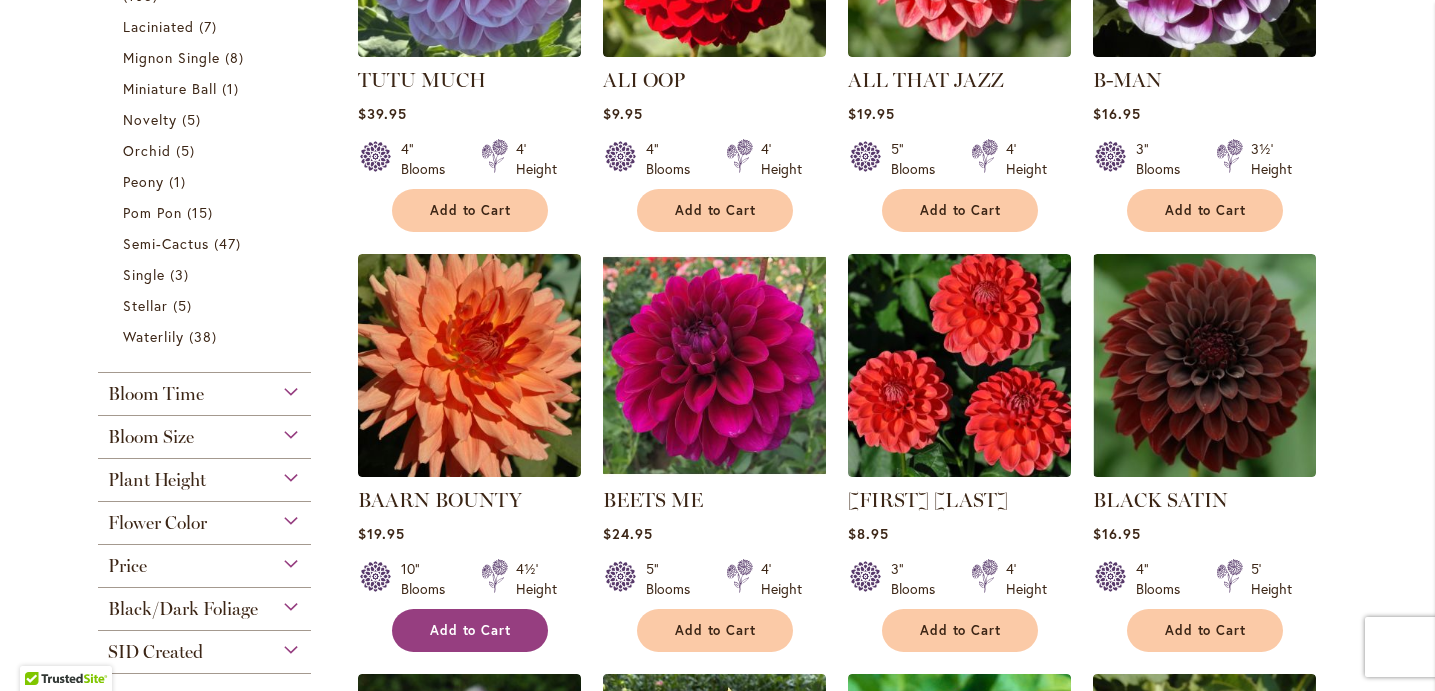 click on "Add to Cart" at bounding box center [470, 630] 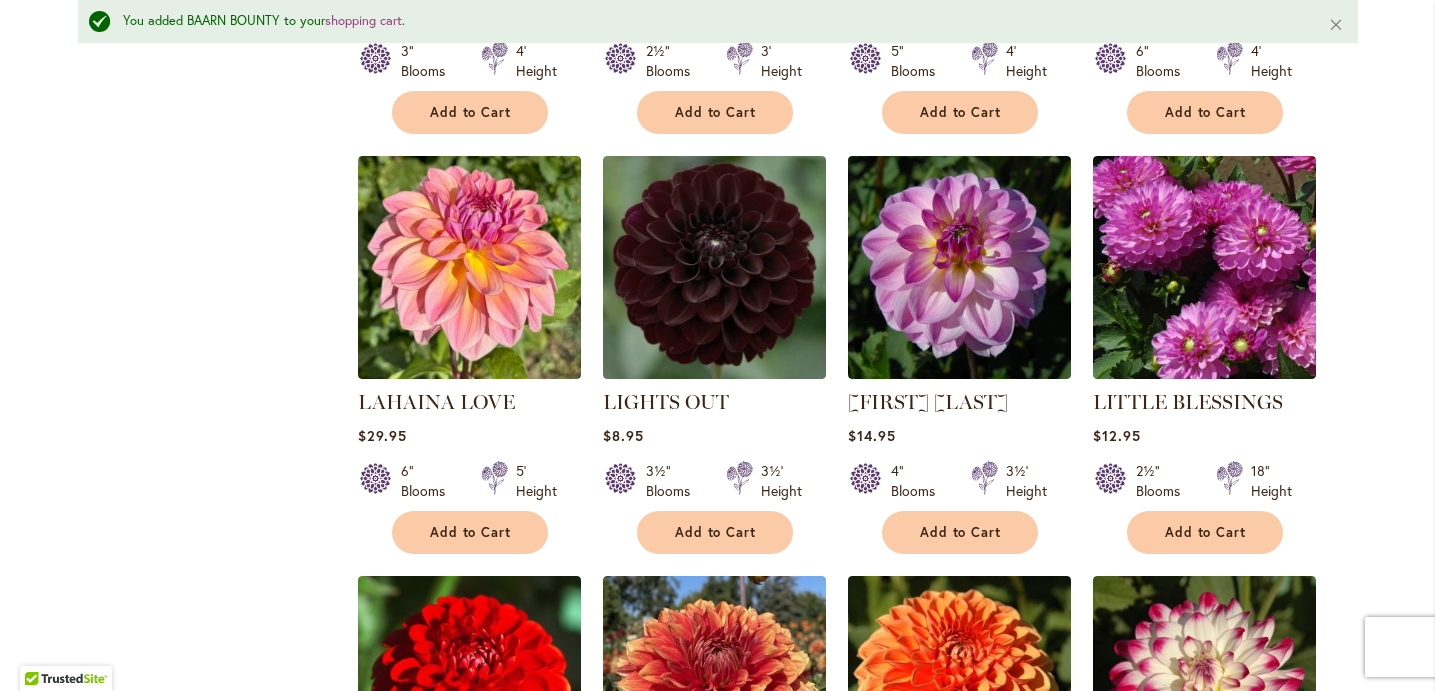 scroll, scrollTop: 5424, scrollLeft: 0, axis: vertical 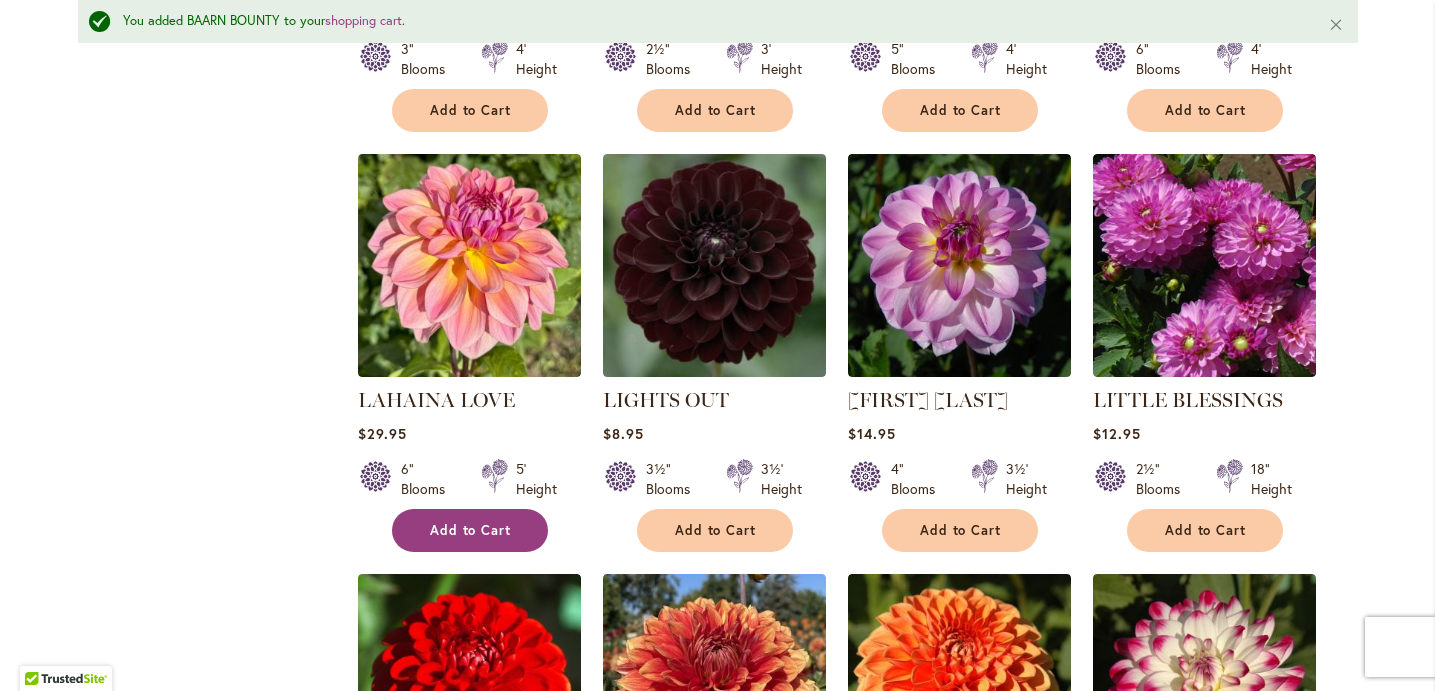 click on "Add to Cart" at bounding box center [470, 530] 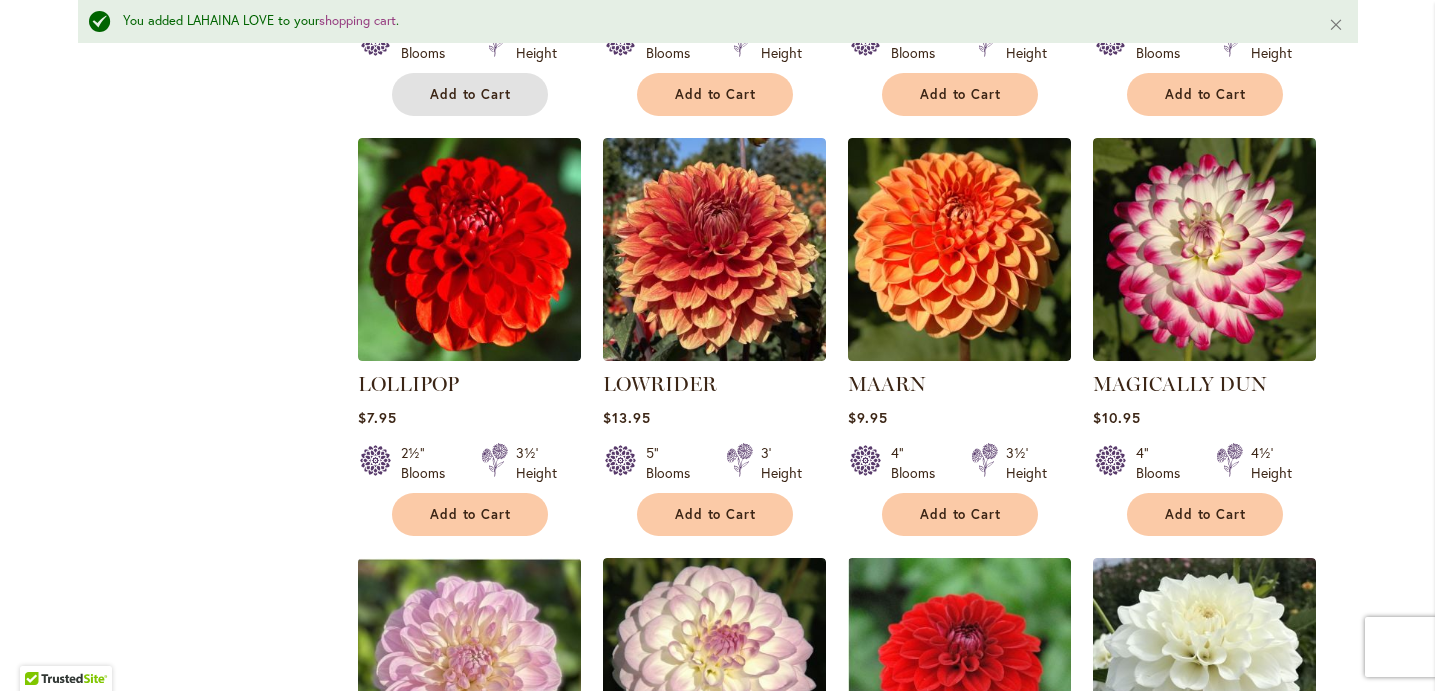 scroll, scrollTop: 5863, scrollLeft: 0, axis: vertical 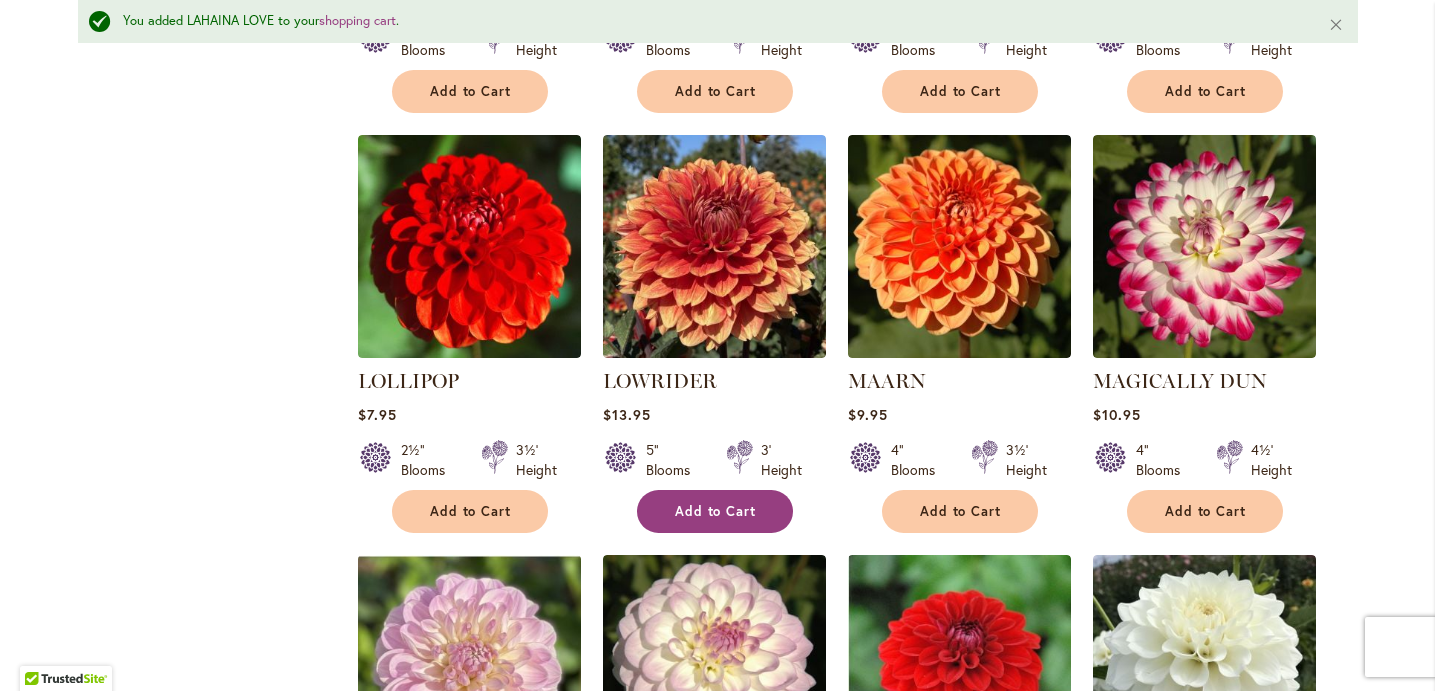 click on "Add to Cart" at bounding box center [715, 511] 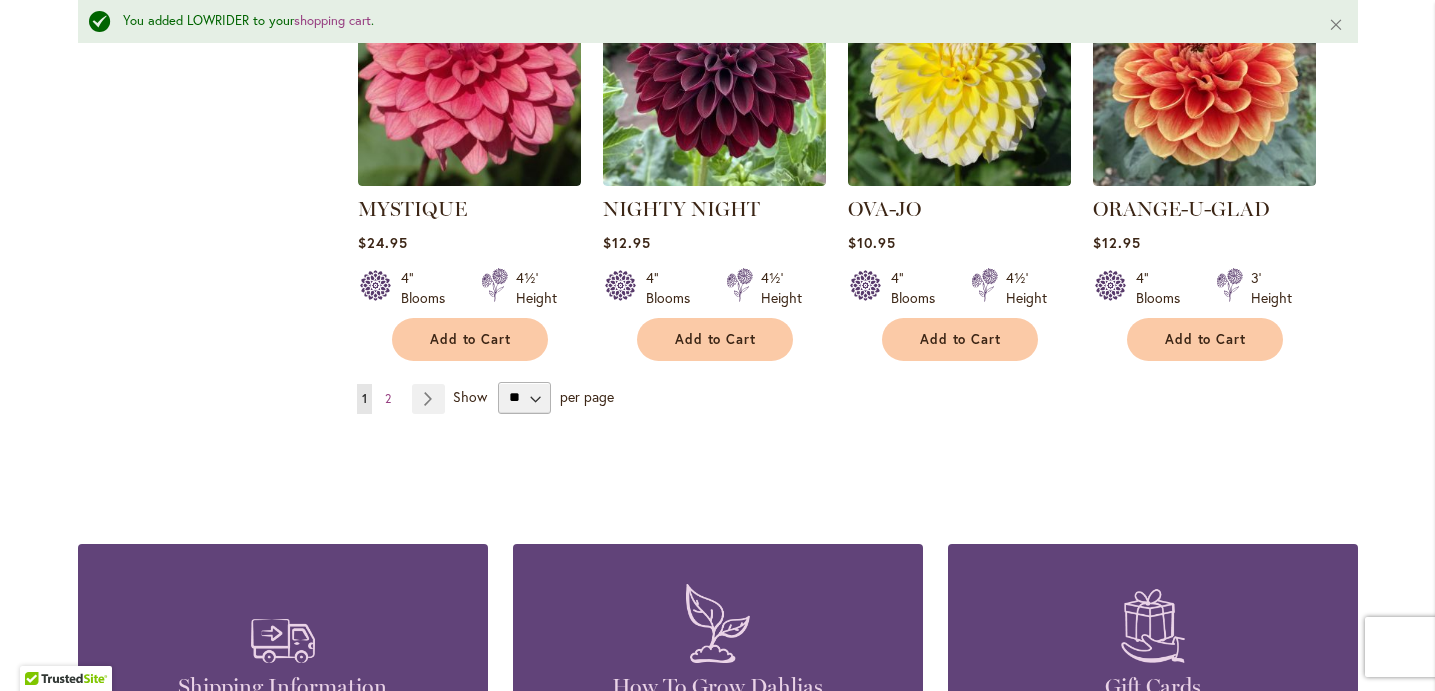 scroll, scrollTop: 6916, scrollLeft: 0, axis: vertical 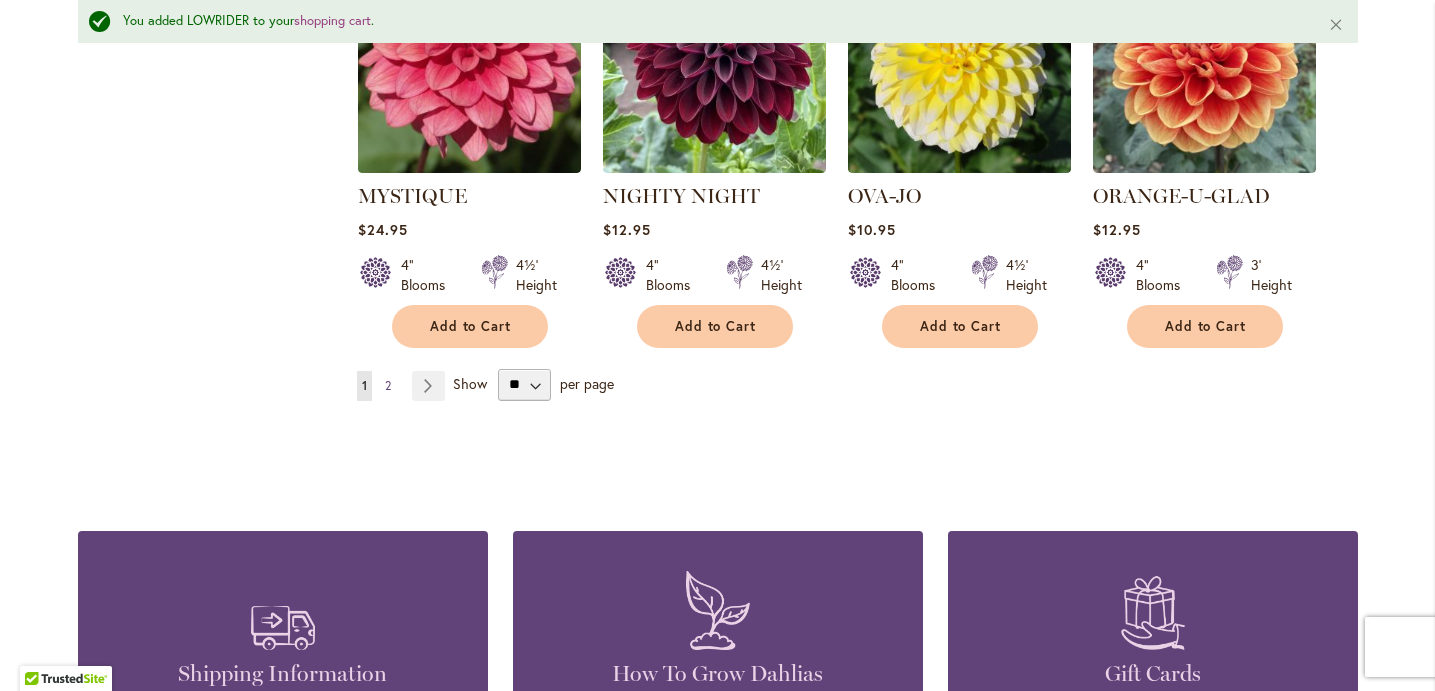 click on "Page
2" at bounding box center [388, 386] 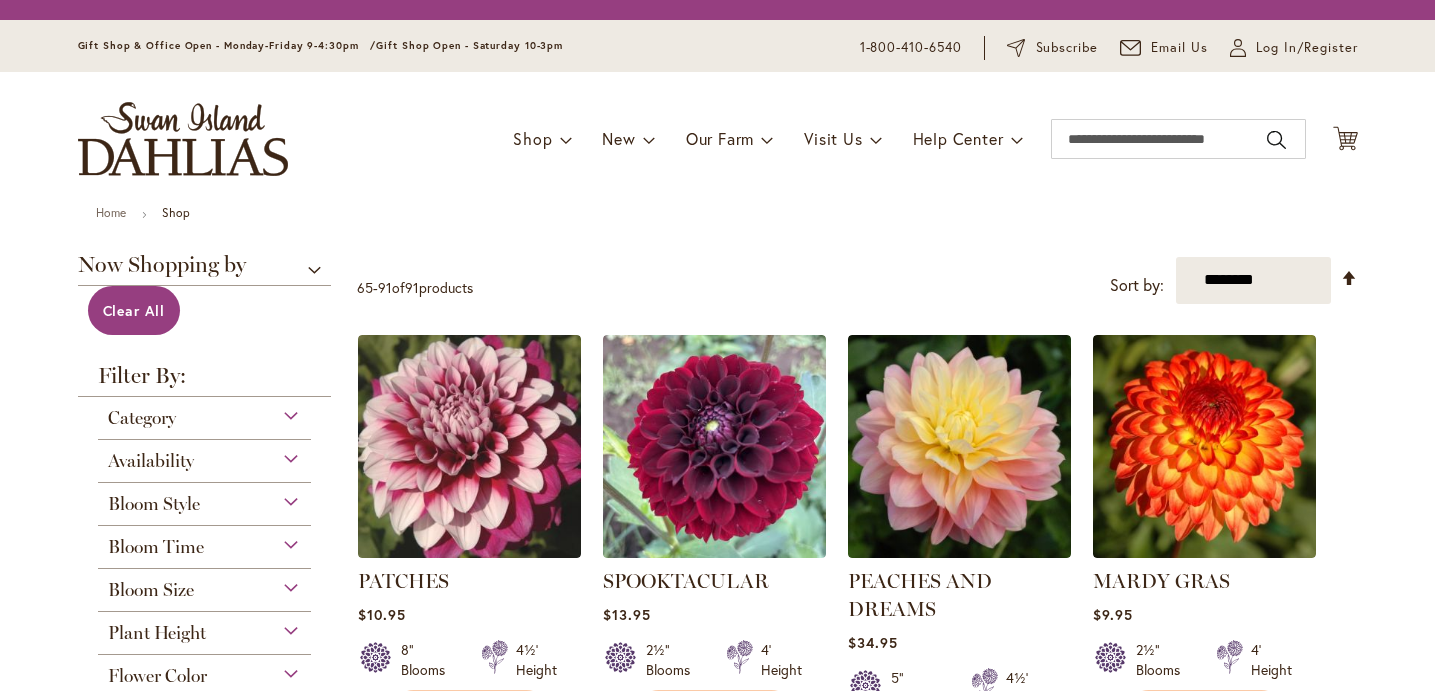 scroll, scrollTop: 0, scrollLeft: 0, axis: both 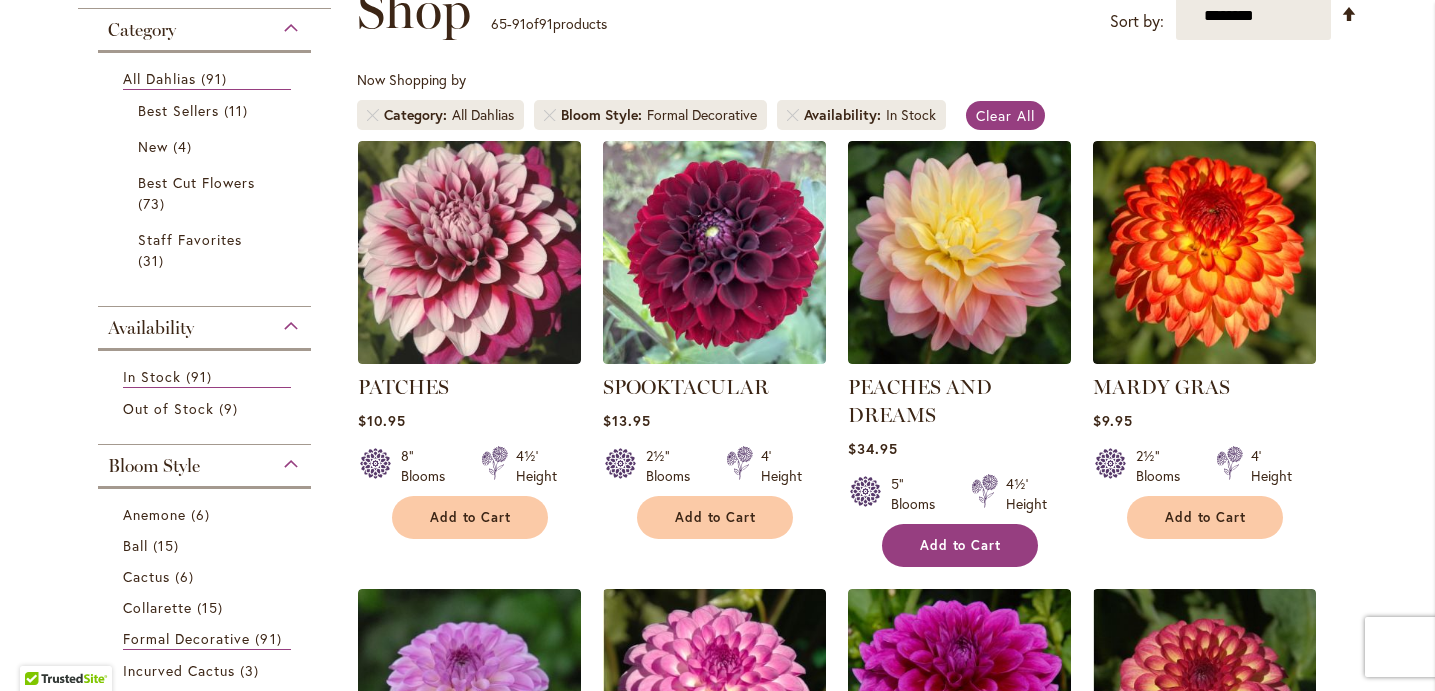 click on "Add to Cart" at bounding box center [961, 545] 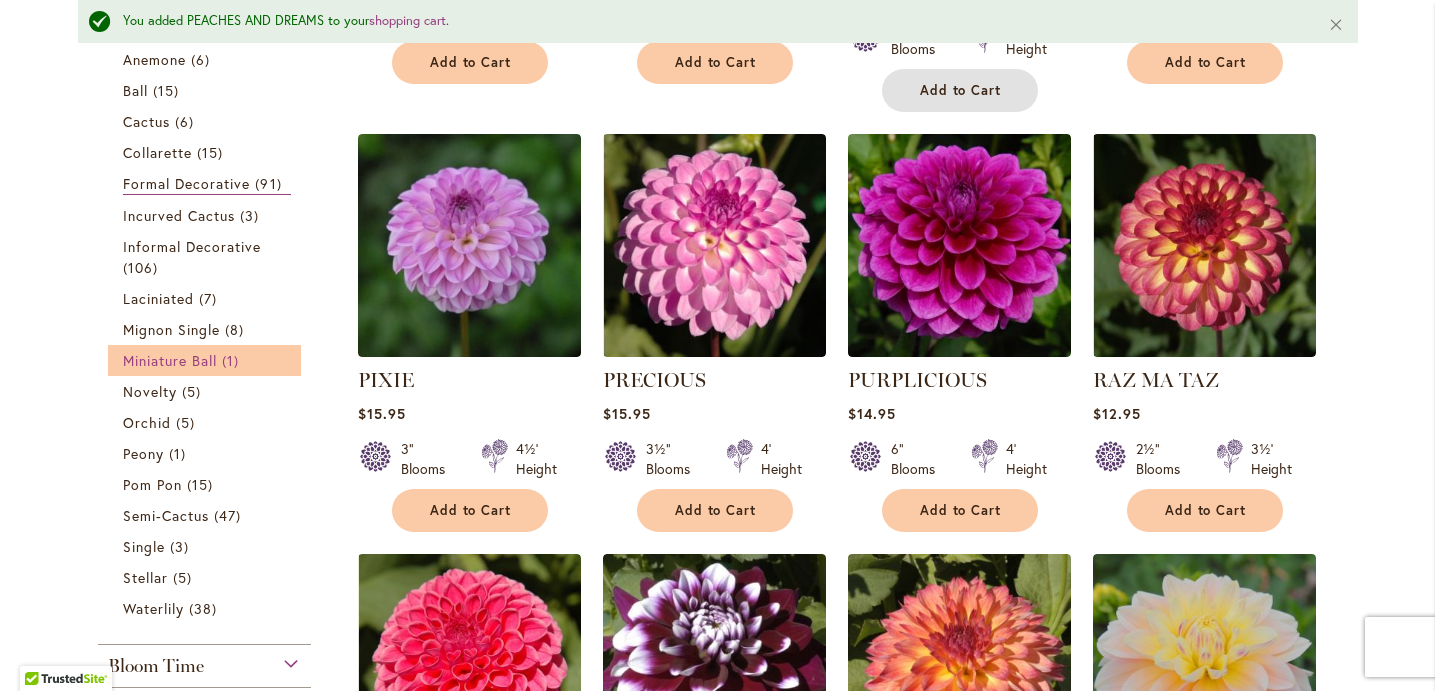 scroll, scrollTop: 819, scrollLeft: 0, axis: vertical 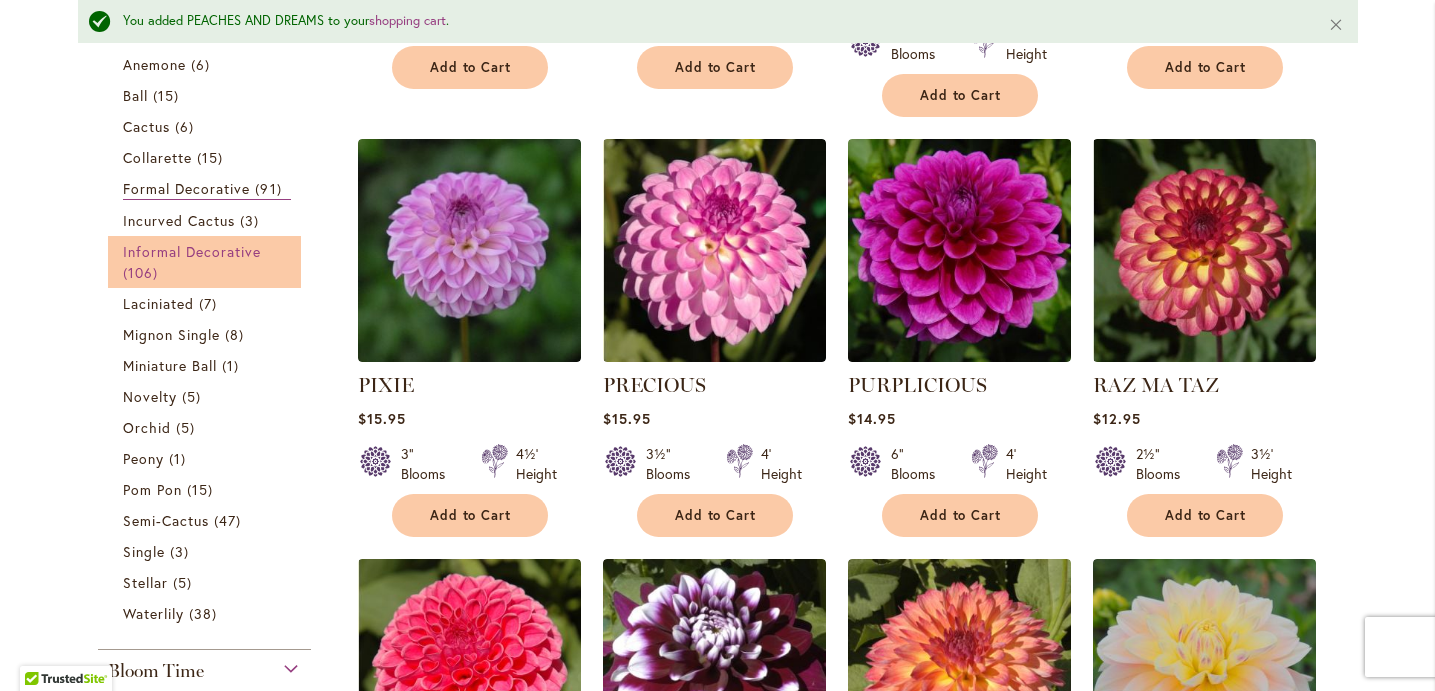 click on "Informal Decorative" at bounding box center [192, 251] 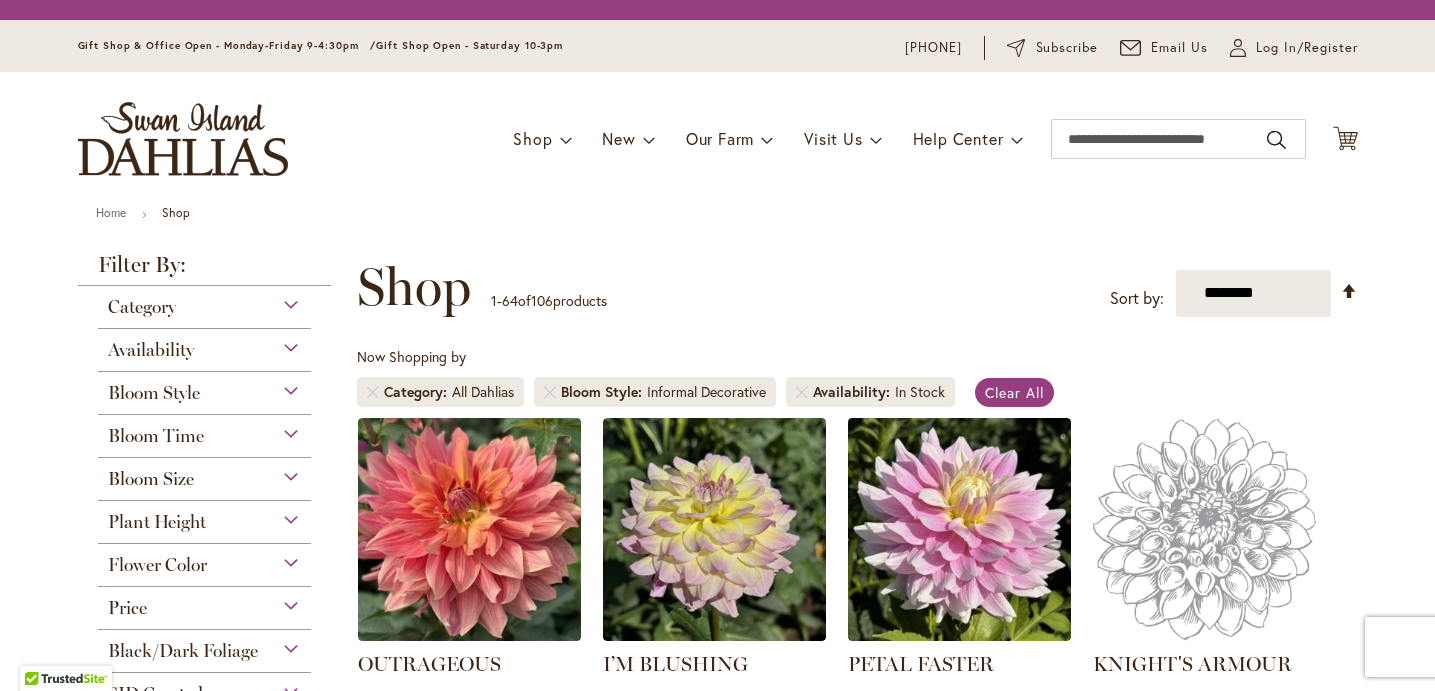 scroll, scrollTop: 0, scrollLeft: 0, axis: both 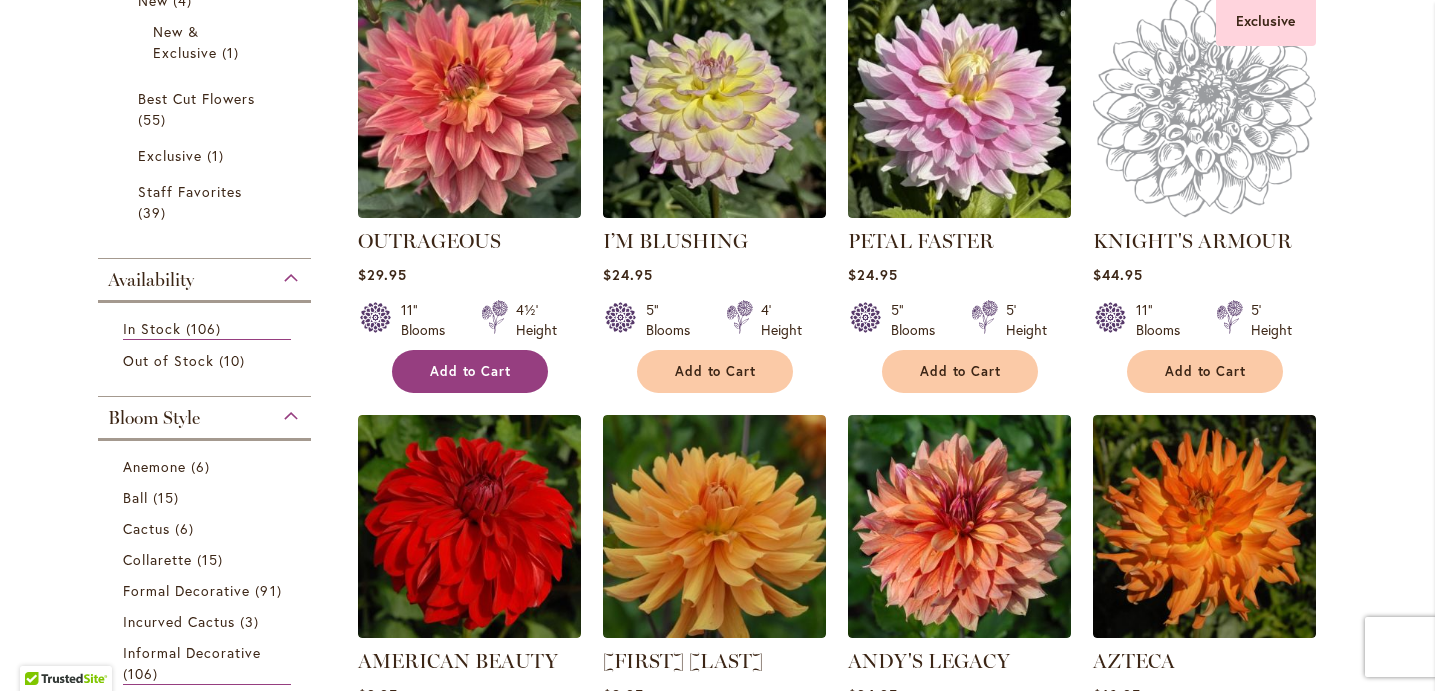 click on "Add to Cart" at bounding box center (471, 371) 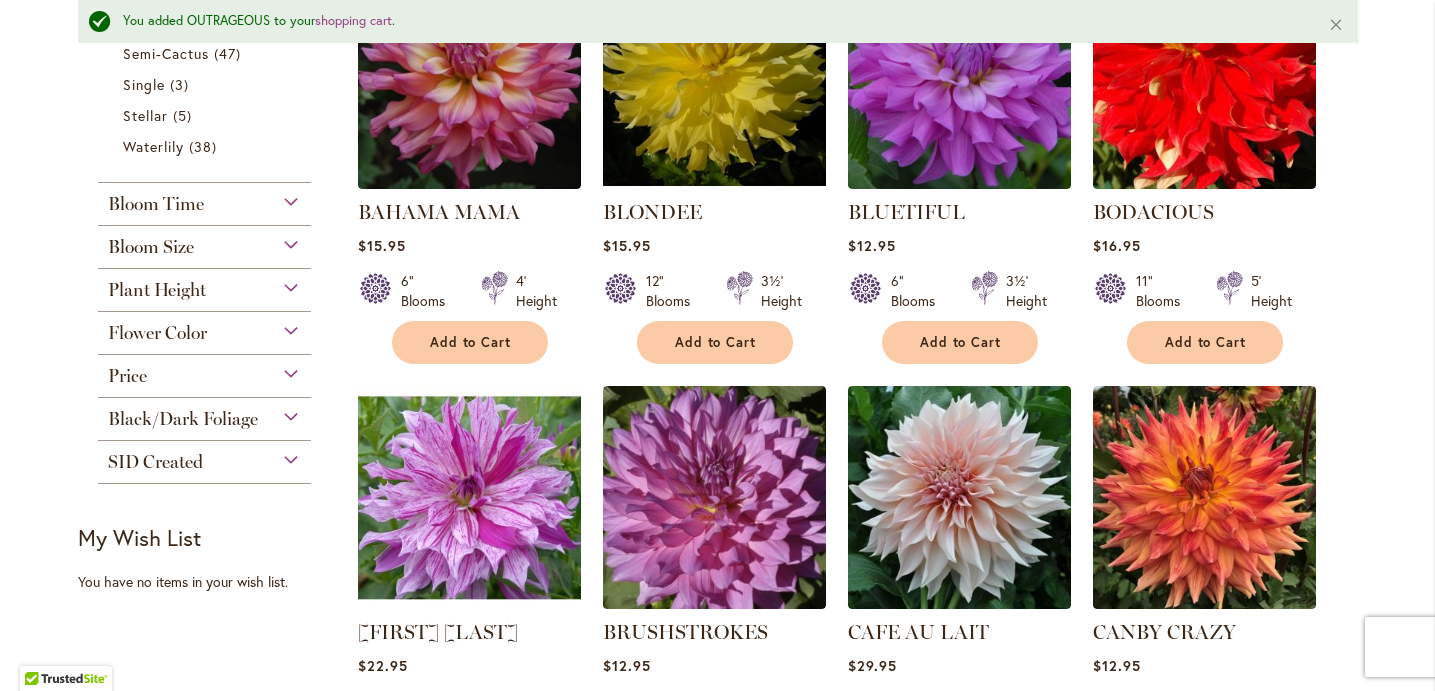 scroll, scrollTop: 1419, scrollLeft: 0, axis: vertical 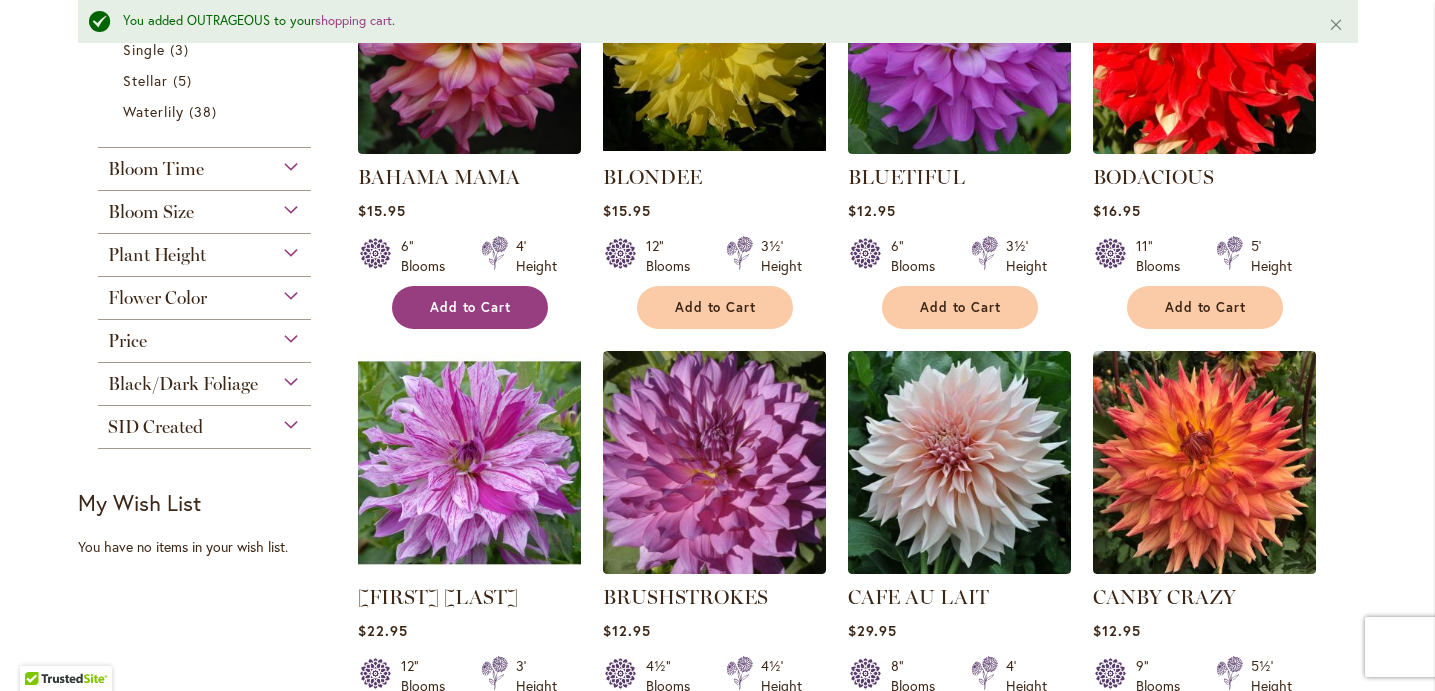 click on "Add to Cart" at bounding box center [471, 307] 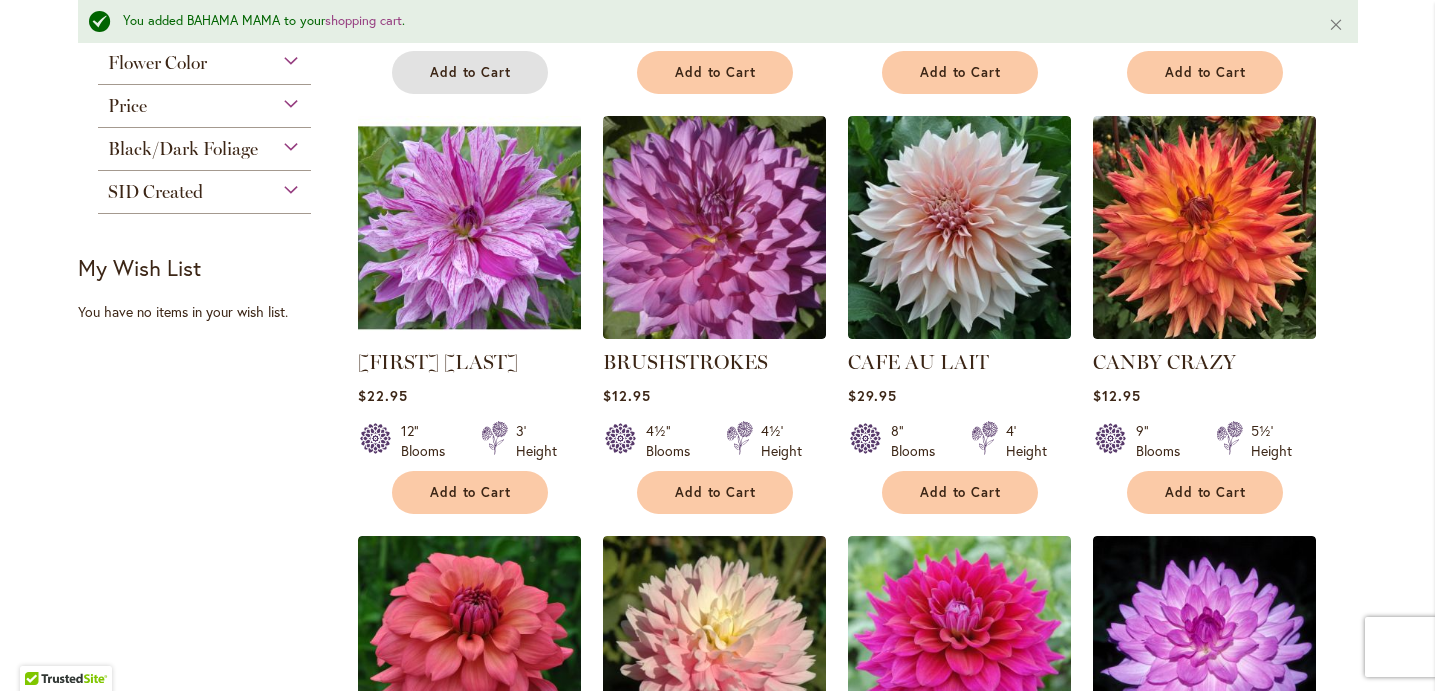 scroll, scrollTop: 1656, scrollLeft: 0, axis: vertical 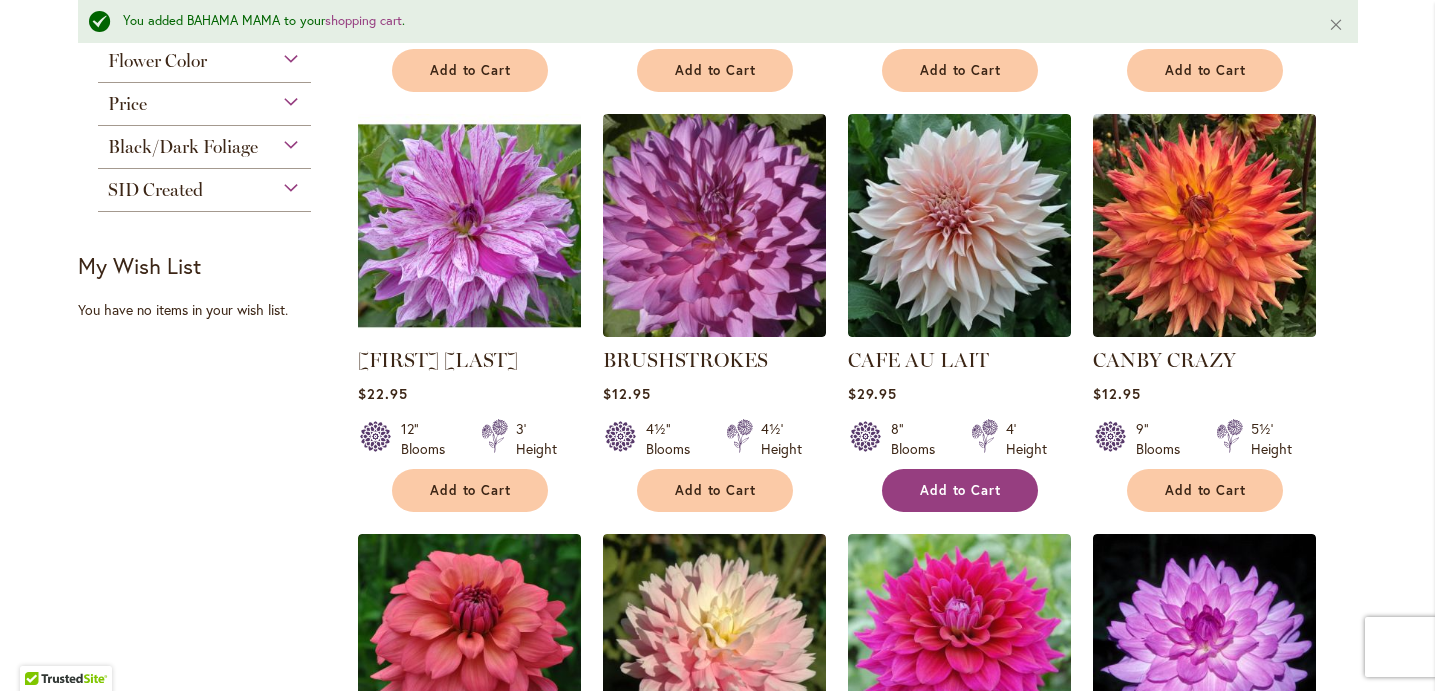 click on "Add to Cart" at bounding box center (961, 490) 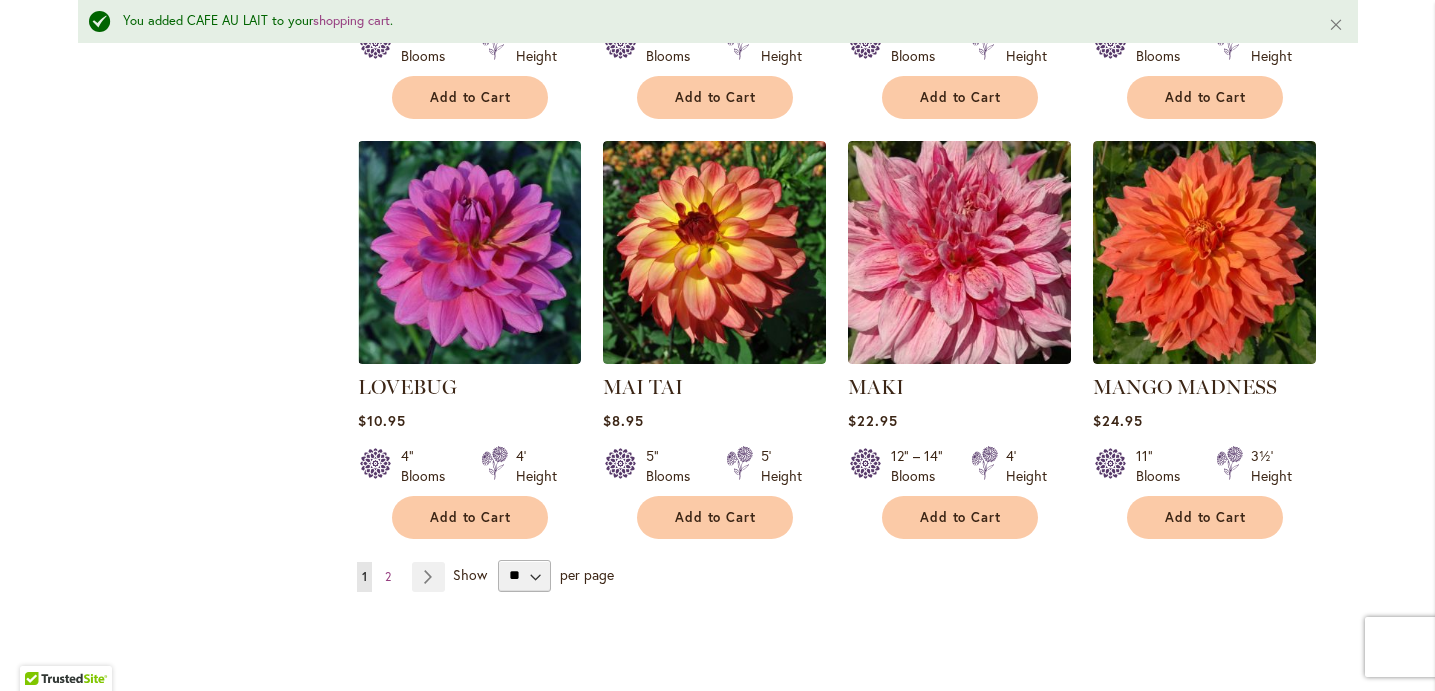scroll, scrollTop: 6828, scrollLeft: 0, axis: vertical 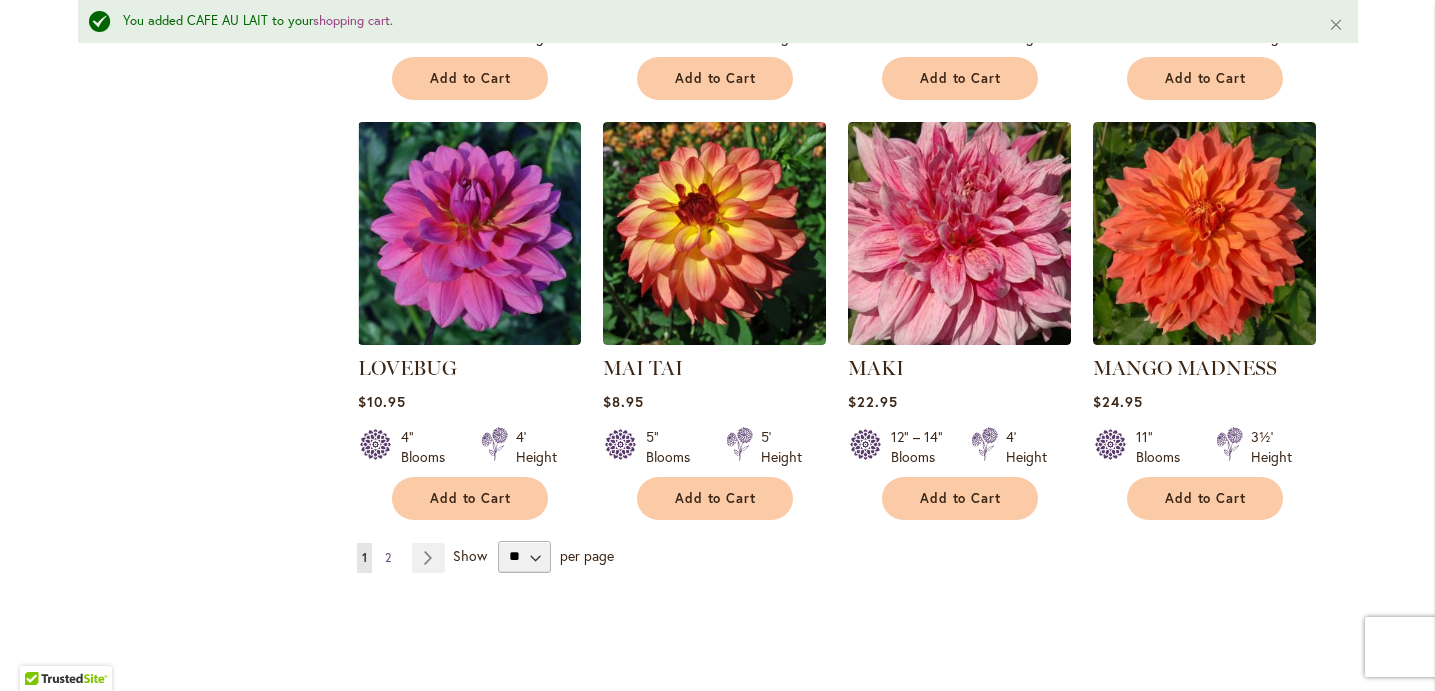 click on "2" at bounding box center [388, 557] 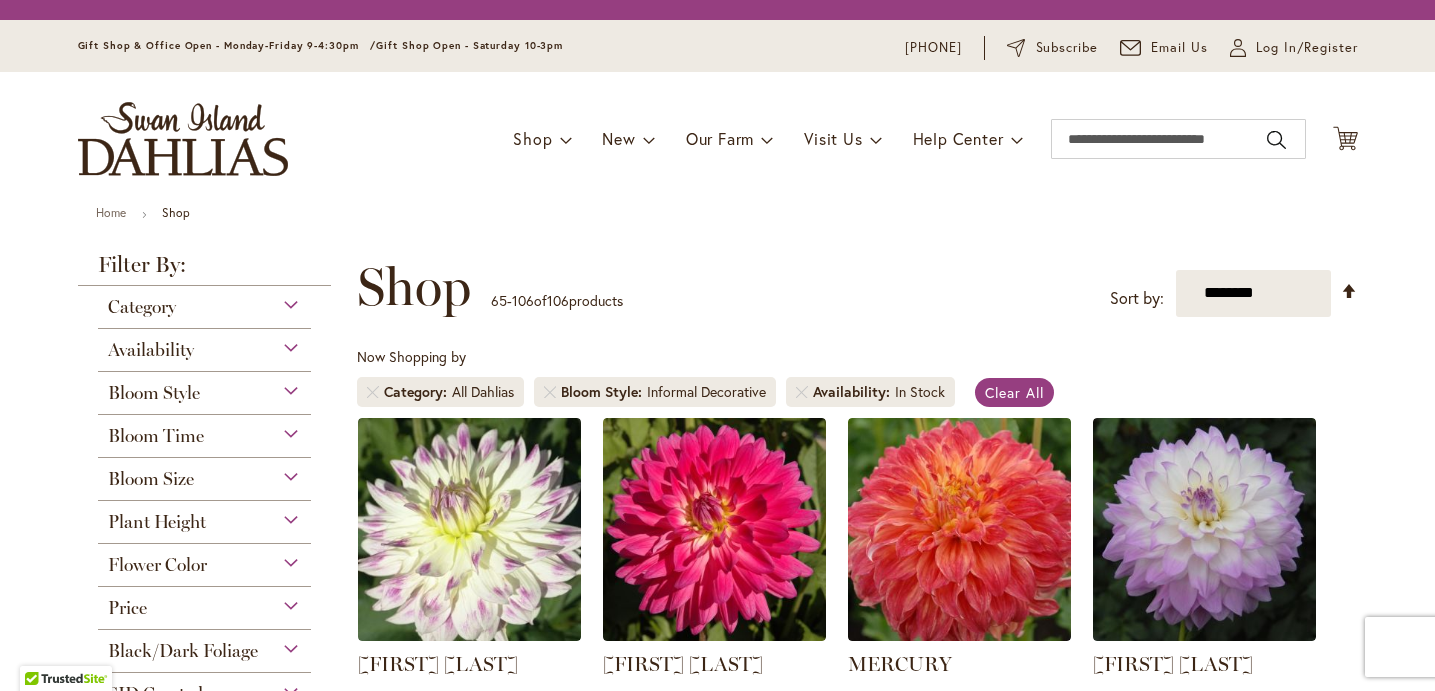 scroll, scrollTop: 0, scrollLeft: 0, axis: both 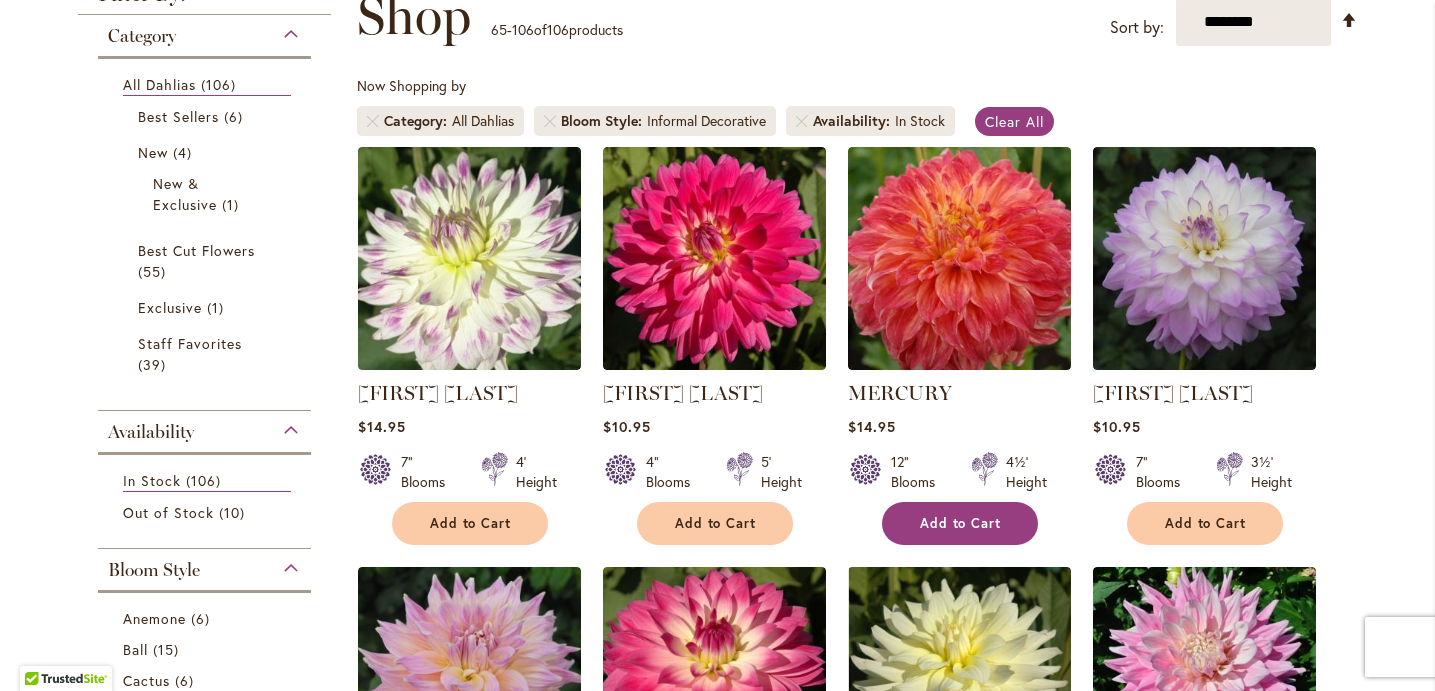 click on "Add to Cart" at bounding box center [960, 523] 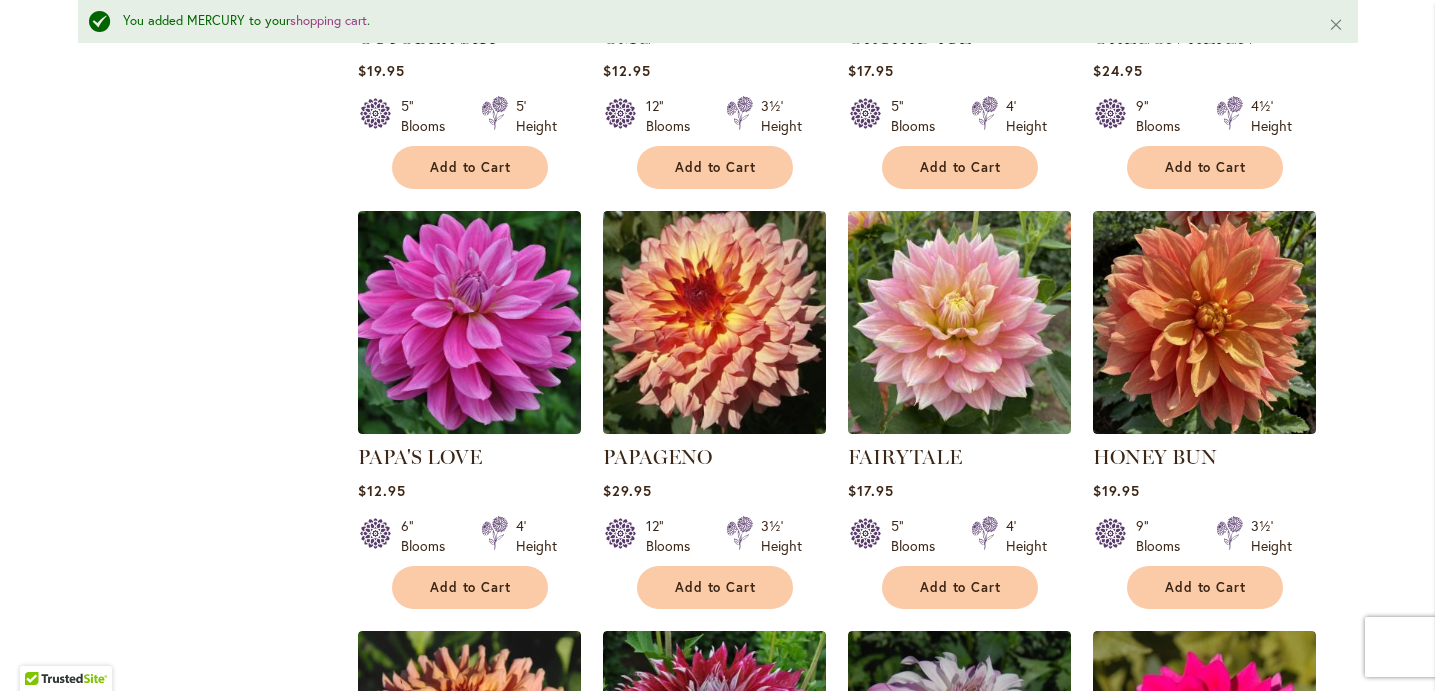 scroll, scrollTop: 2019, scrollLeft: 0, axis: vertical 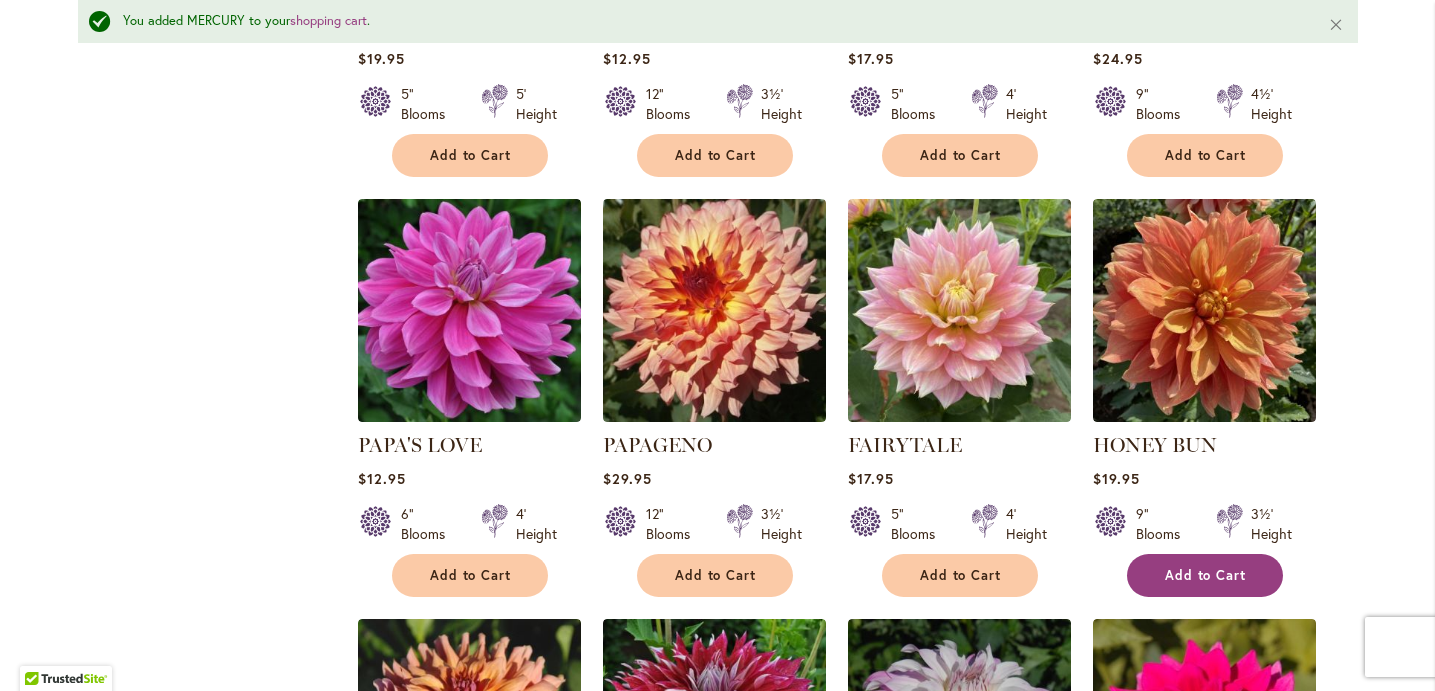 click on "Add to Cart" at bounding box center (1206, 575) 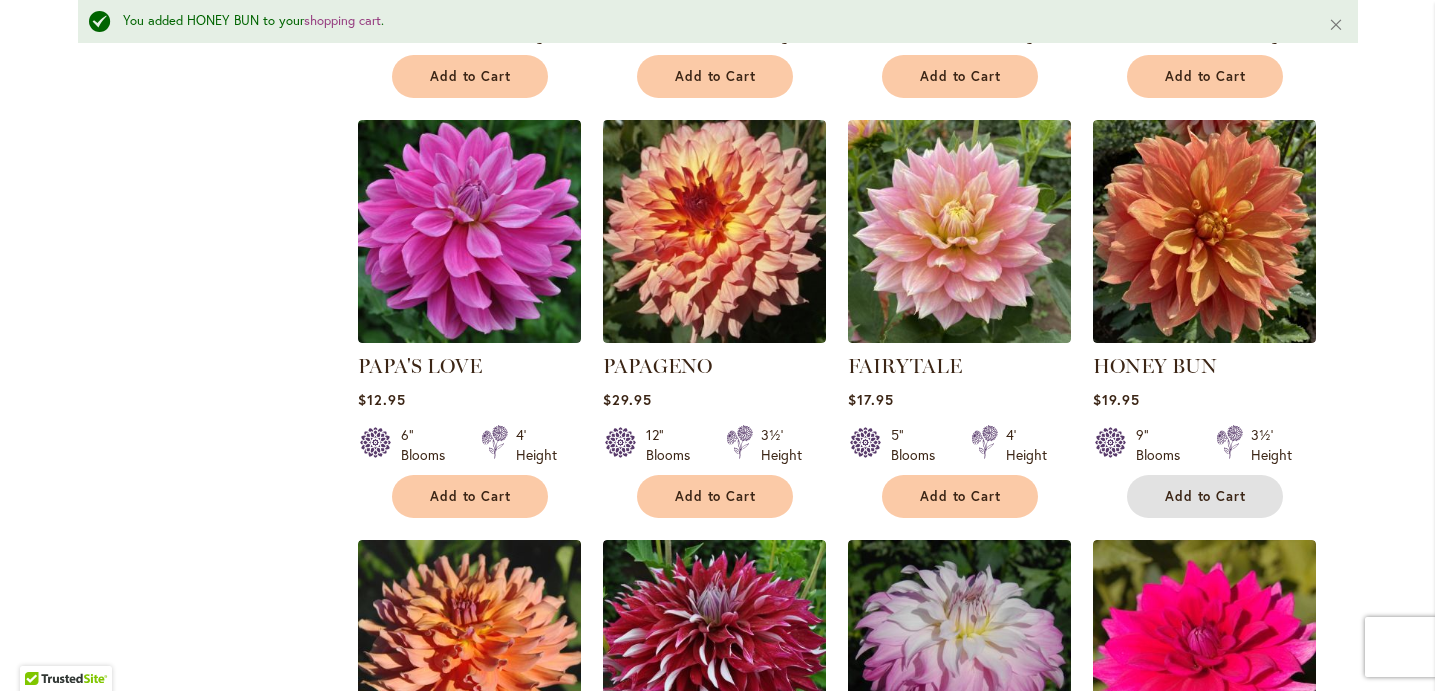 scroll, scrollTop: 2099, scrollLeft: 0, axis: vertical 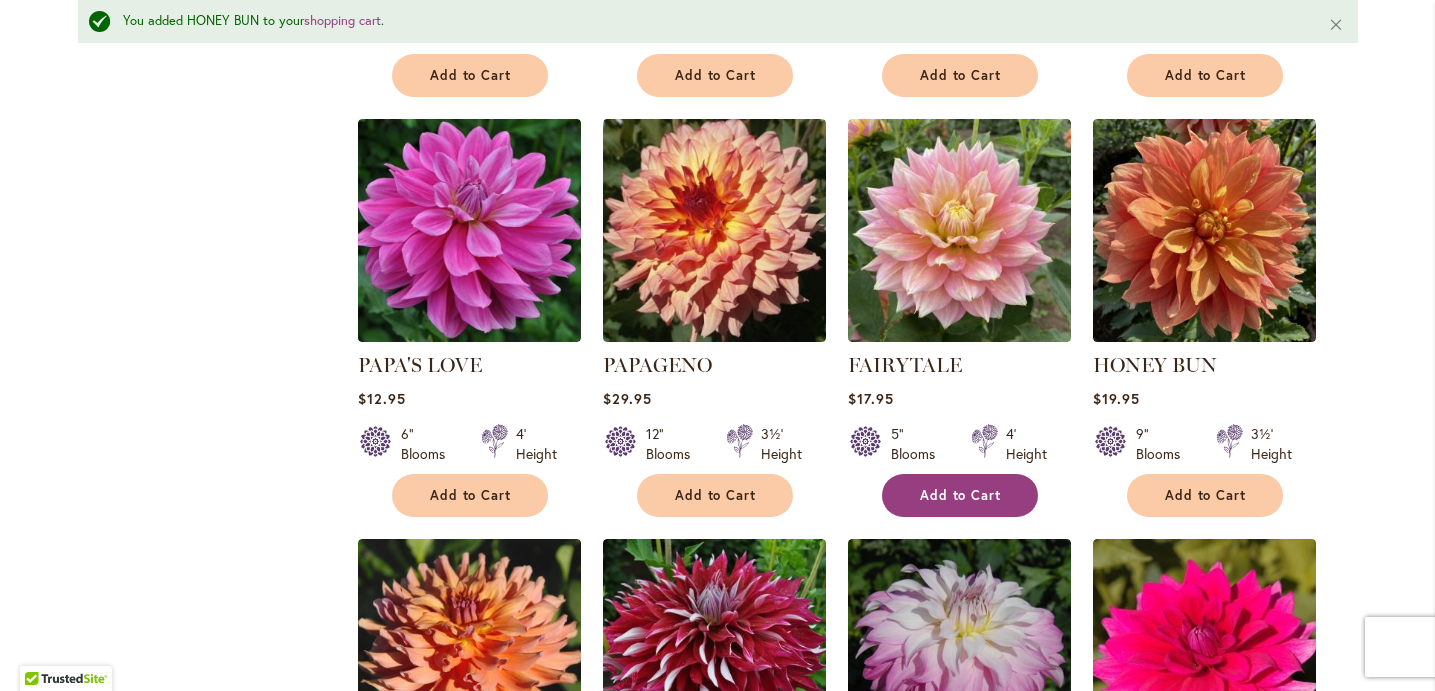 click on "Add to Cart" at bounding box center [961, 495] 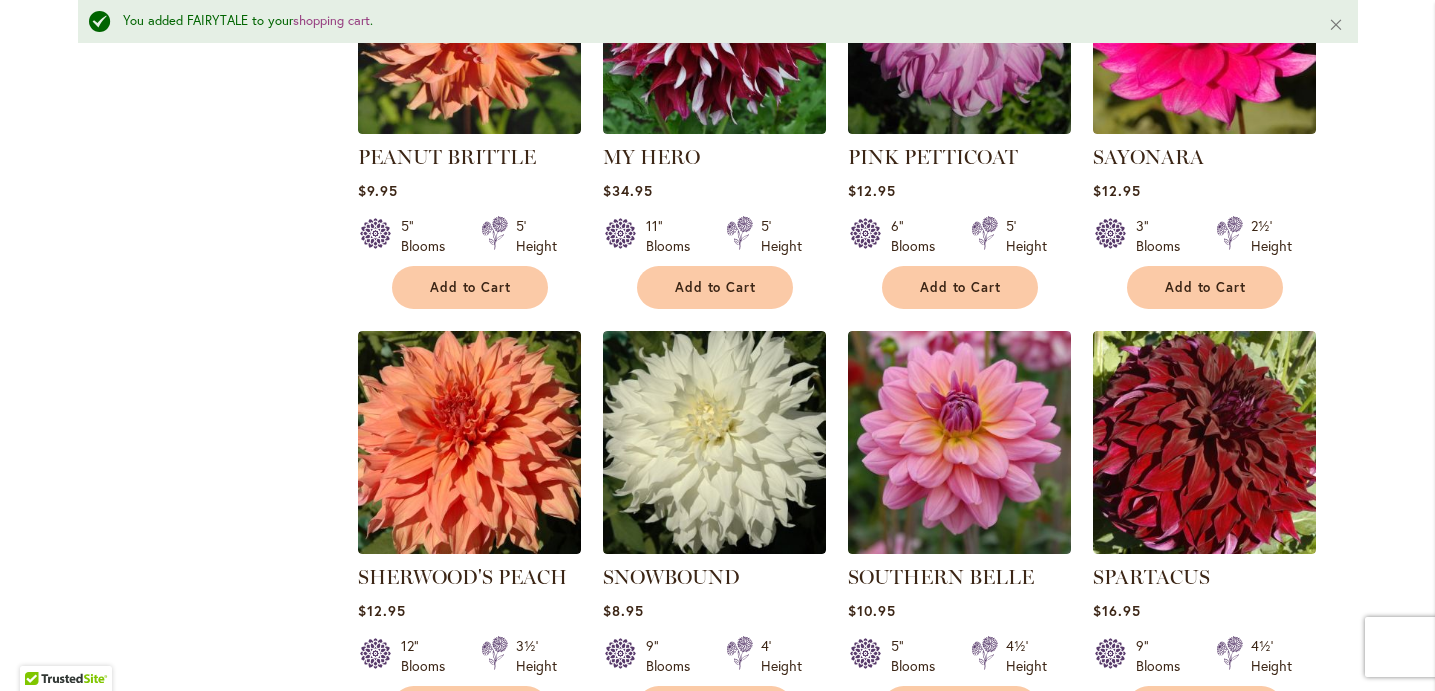 scroll, scrollTop: 2816, scrollLeft: 0, axis: vertical 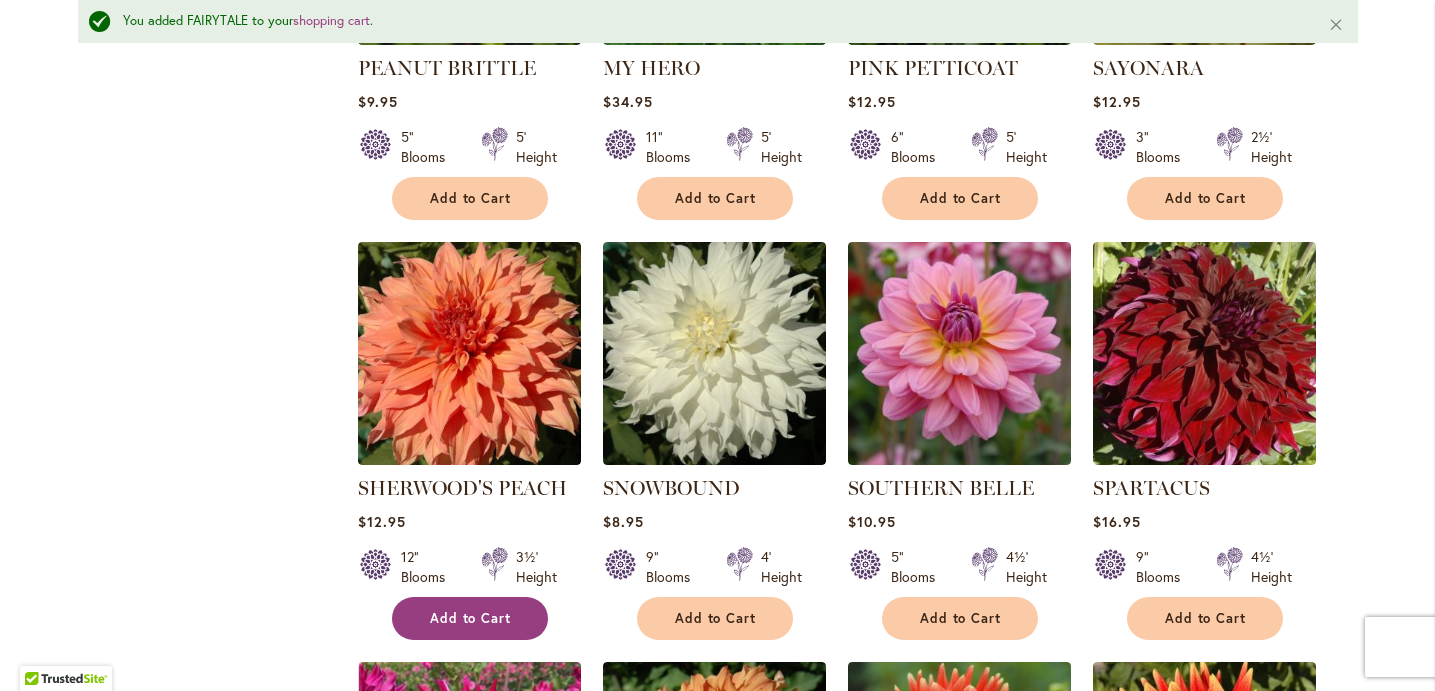 click on "Add to Cart" at bounding box center [471, 618] 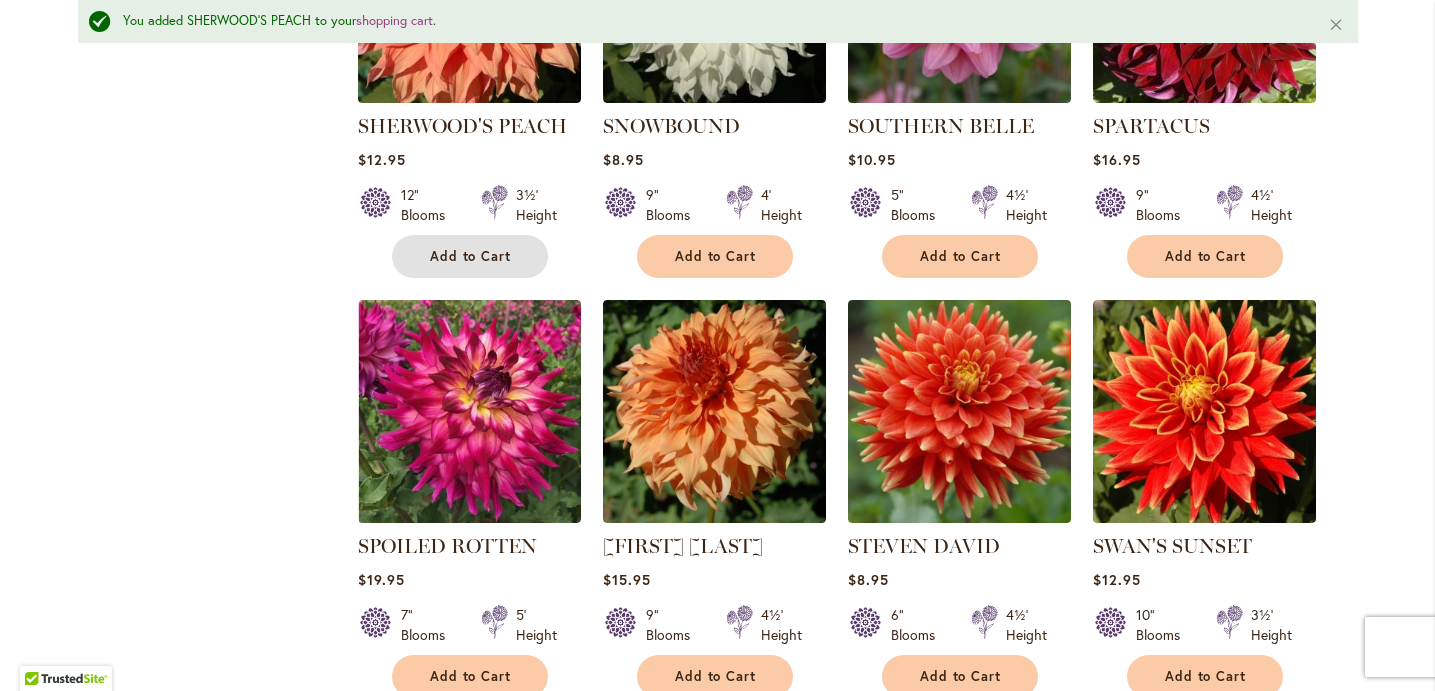 scroll, scrollTop: 3180, scrollLeft: 0, axis: vertical 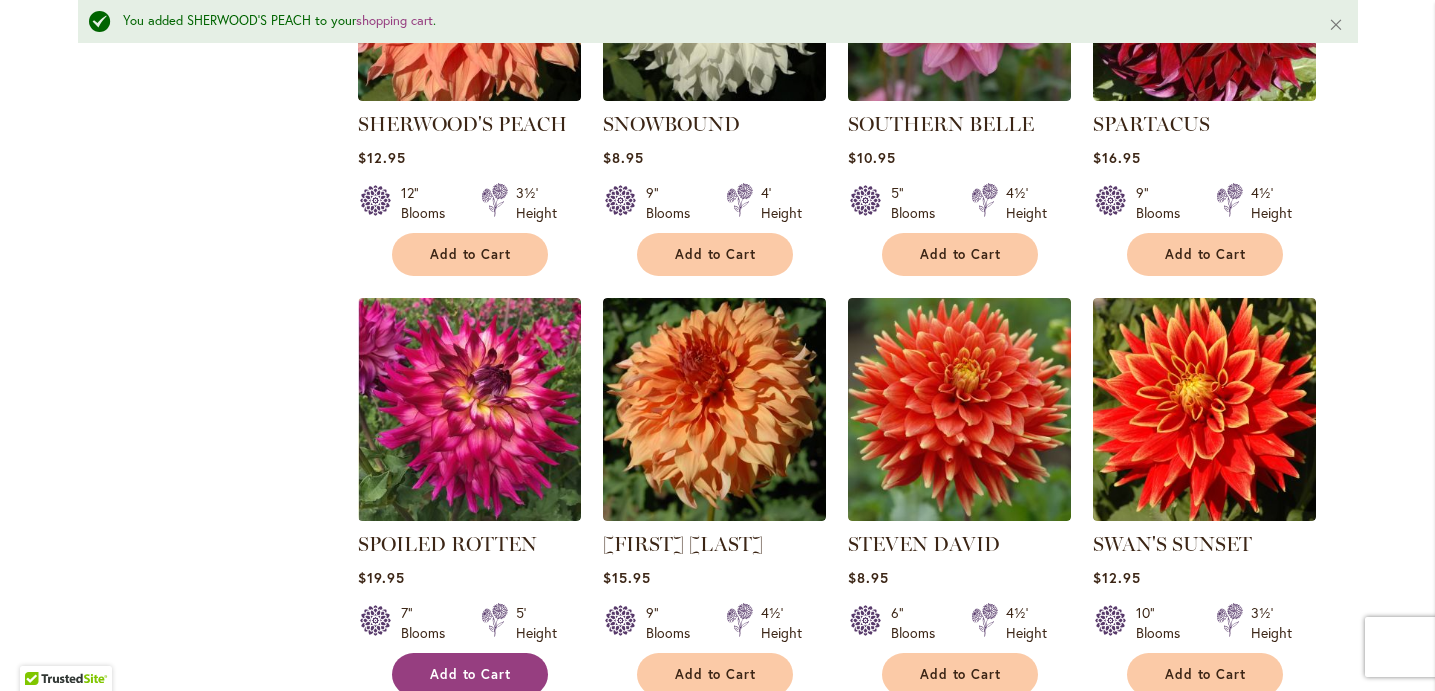 click on "Add to Cart" at bounding box center (471, 674) 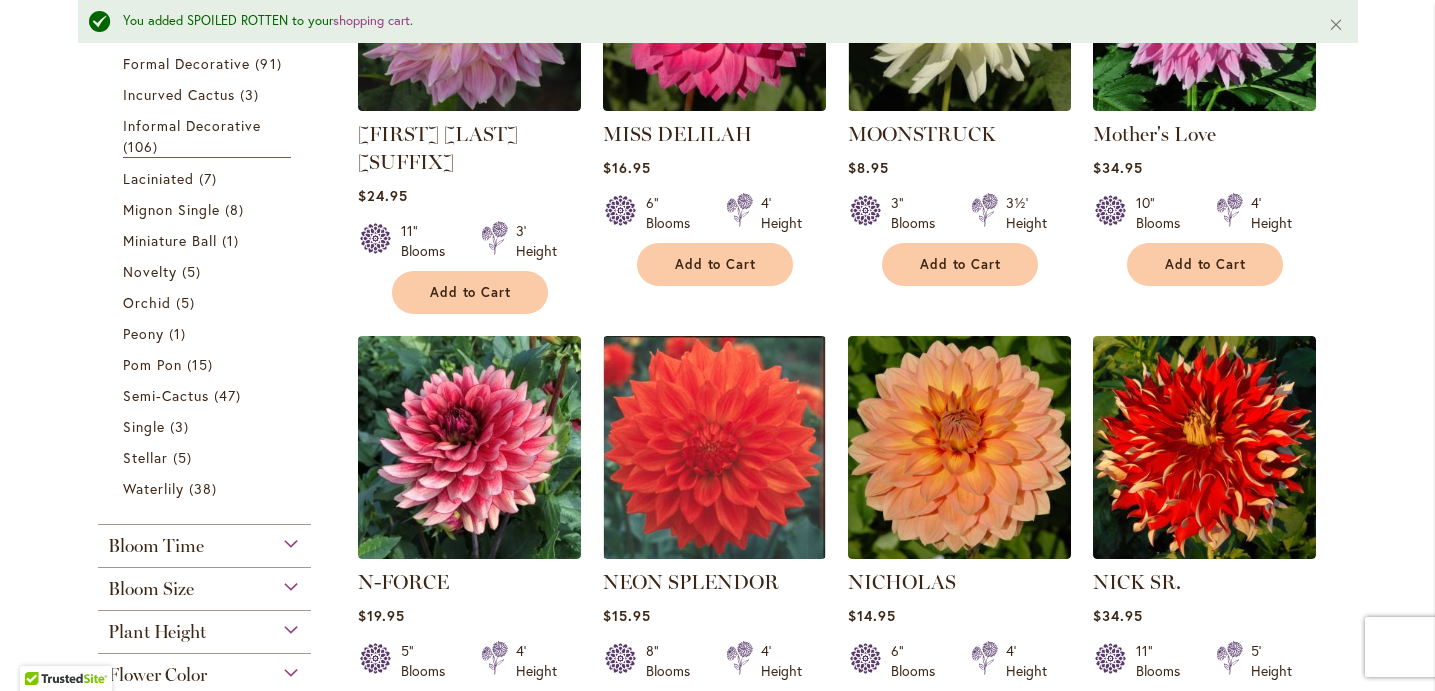 scroll, scrollTop: 1028, scrollLeft: 0, axis: vertical 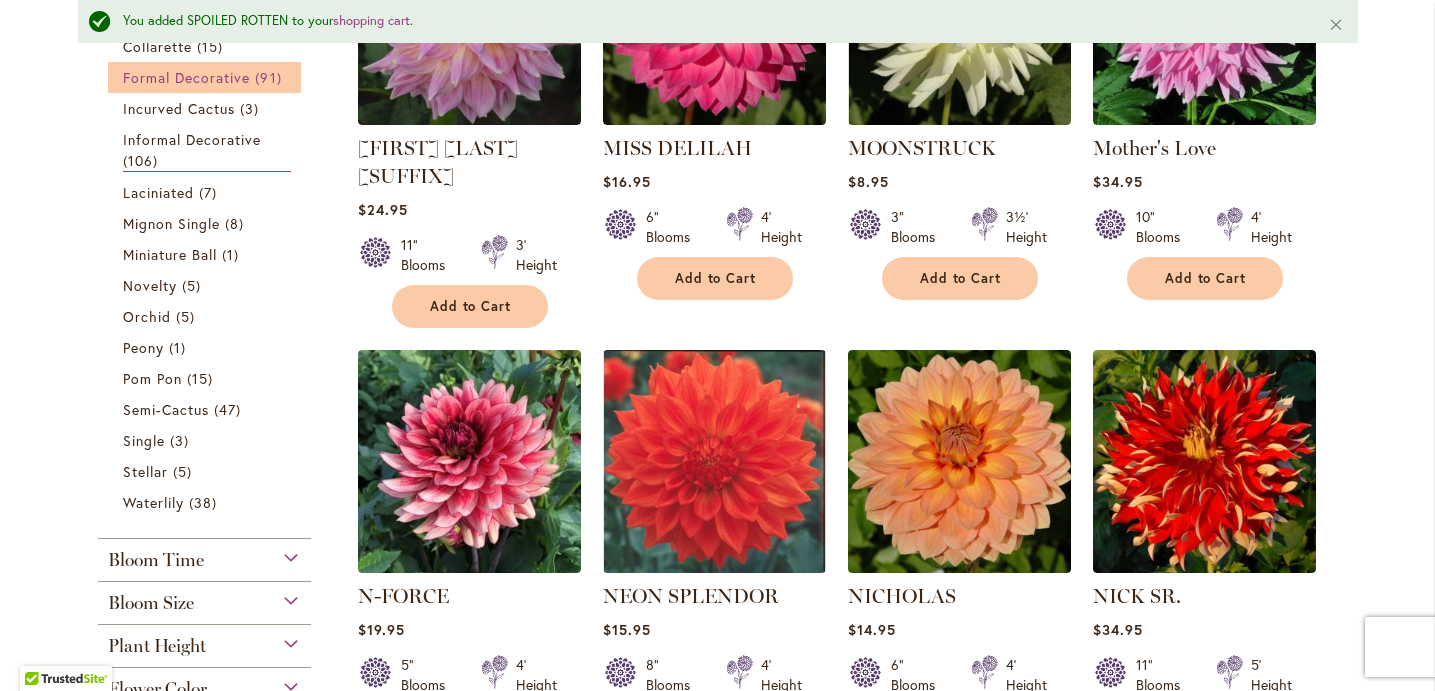 click on "Formal Decorative" at bounding box center (187, 77) 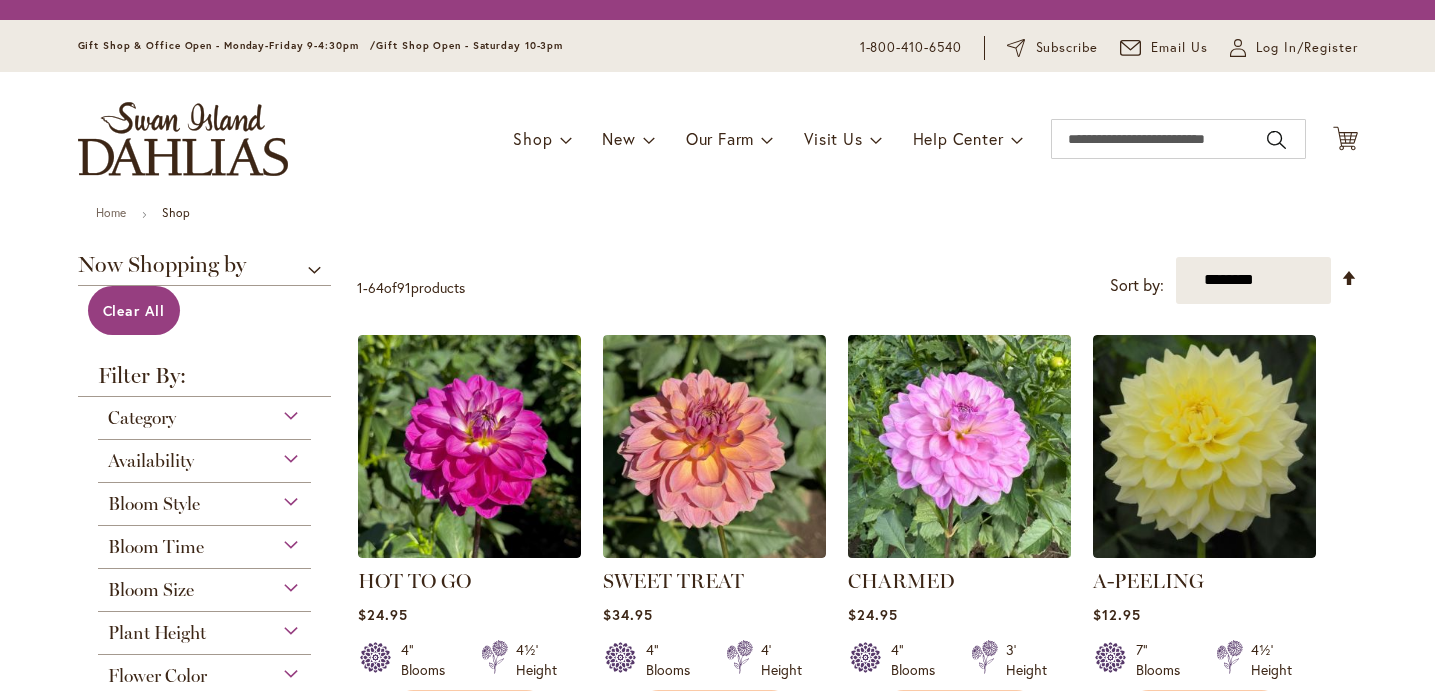 scroll, scrollTop: 0, scrollLeft: 0, axis: both 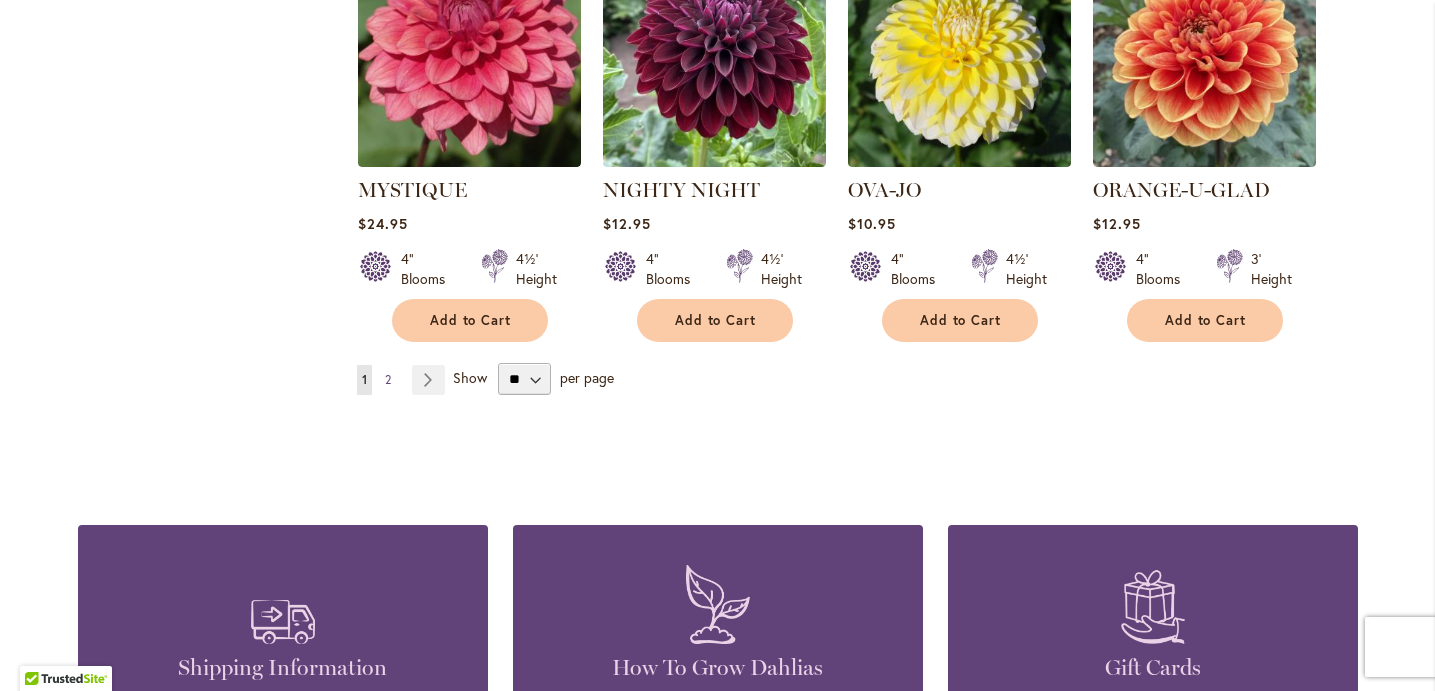 click on "Page
2" at bounding box center [388, 380] 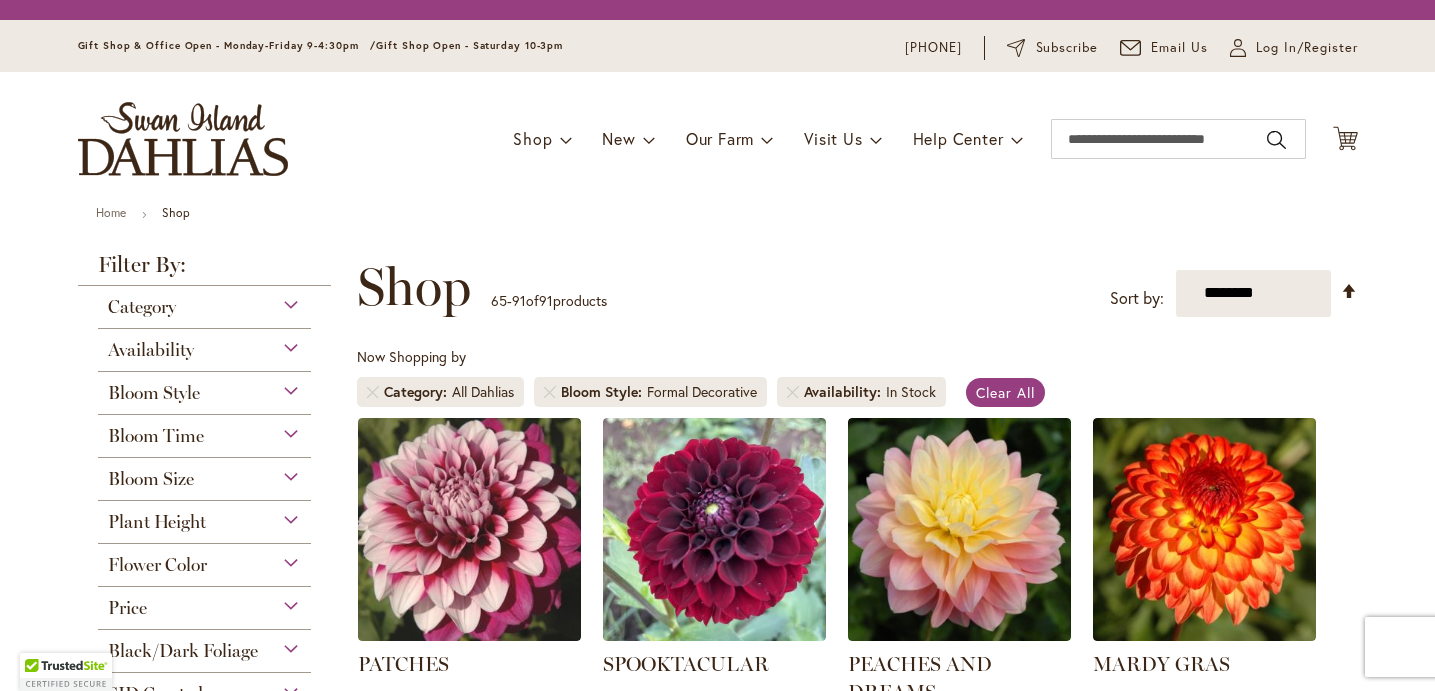 scroll, scrollTop: 0, scrollLeft: 0, axis: both 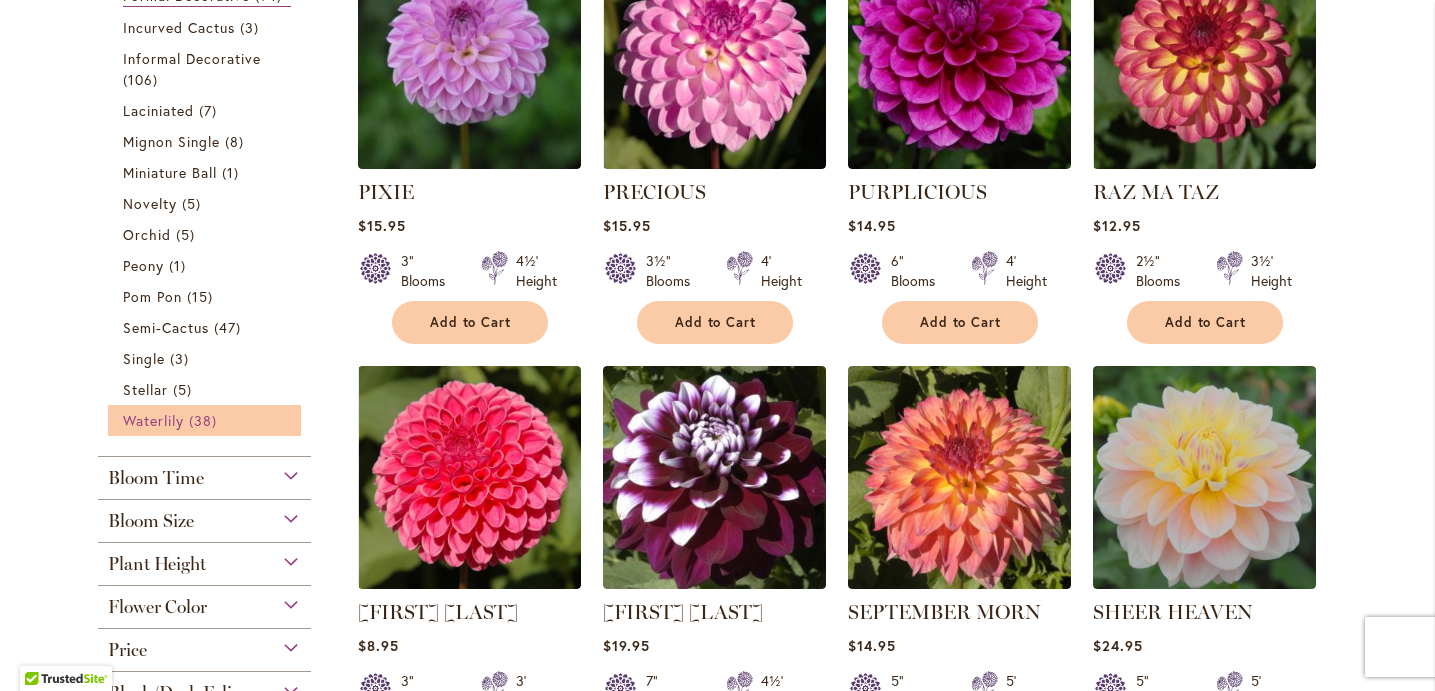click on "Waterlily" at bounding box center (153, 420) 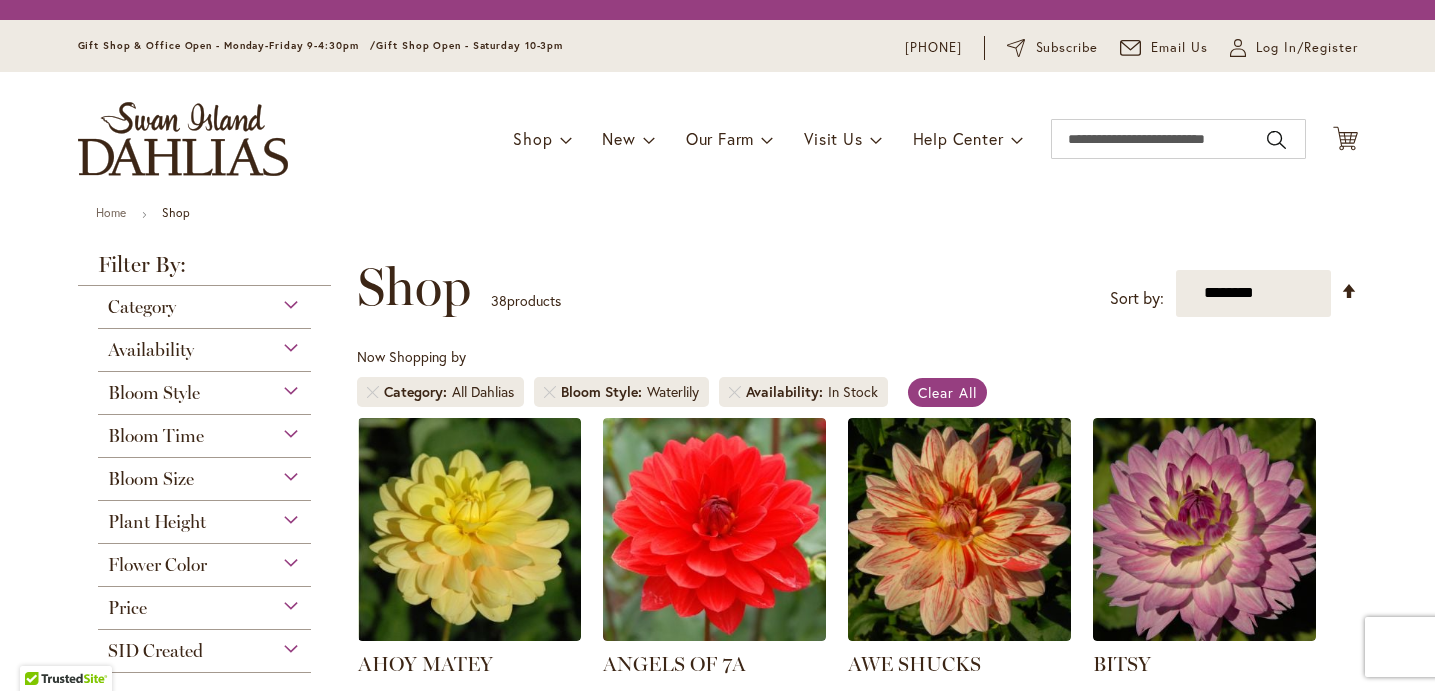 scroll, scrollTop: 0, scrollLeft: 0, axis: both 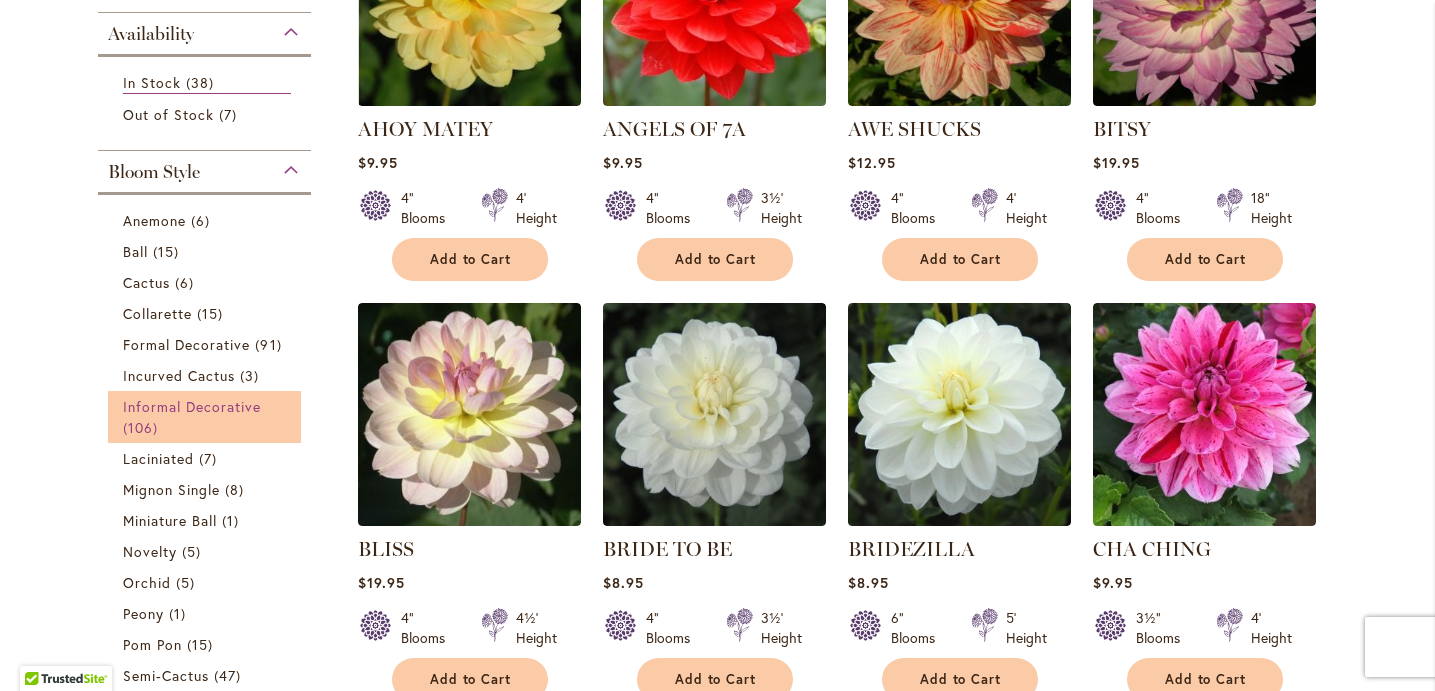 click on "106
items" at bounding box center (143, 427) 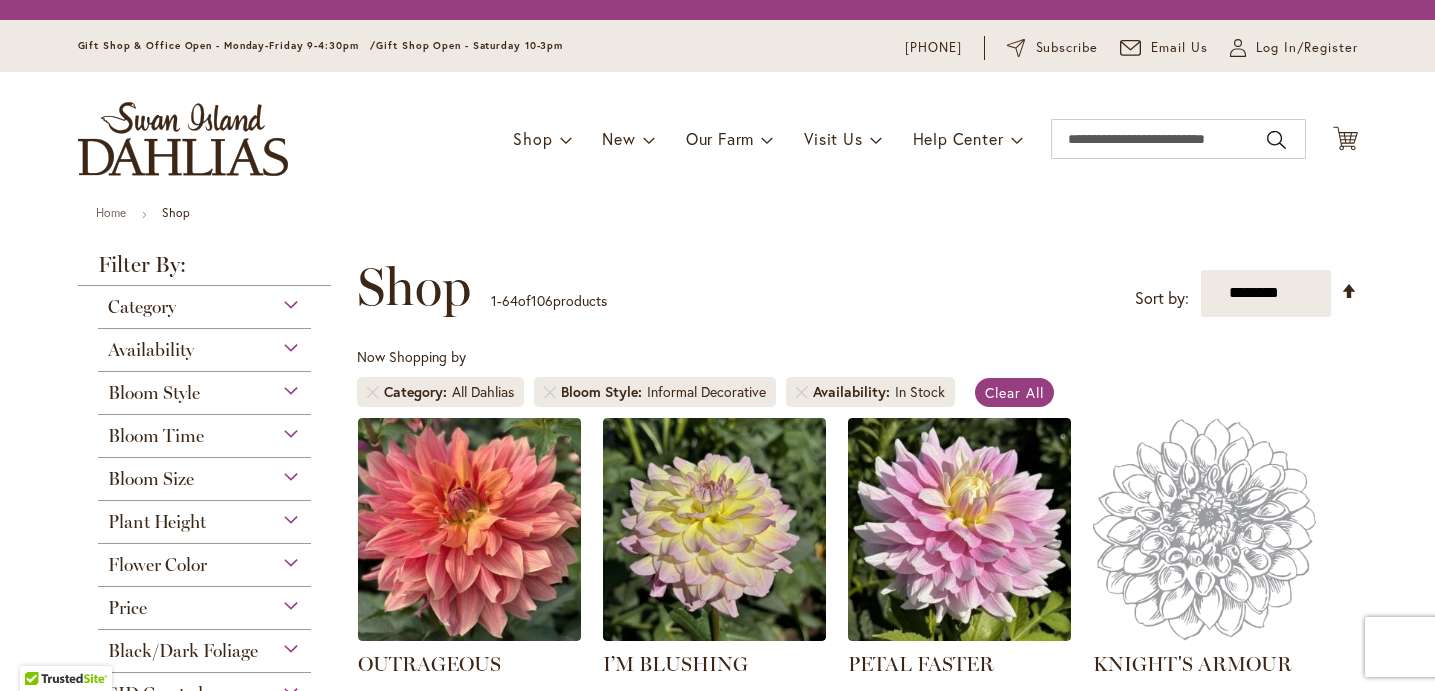 scroll, scrollTop: 0, scrollLeft: 0, axis: both 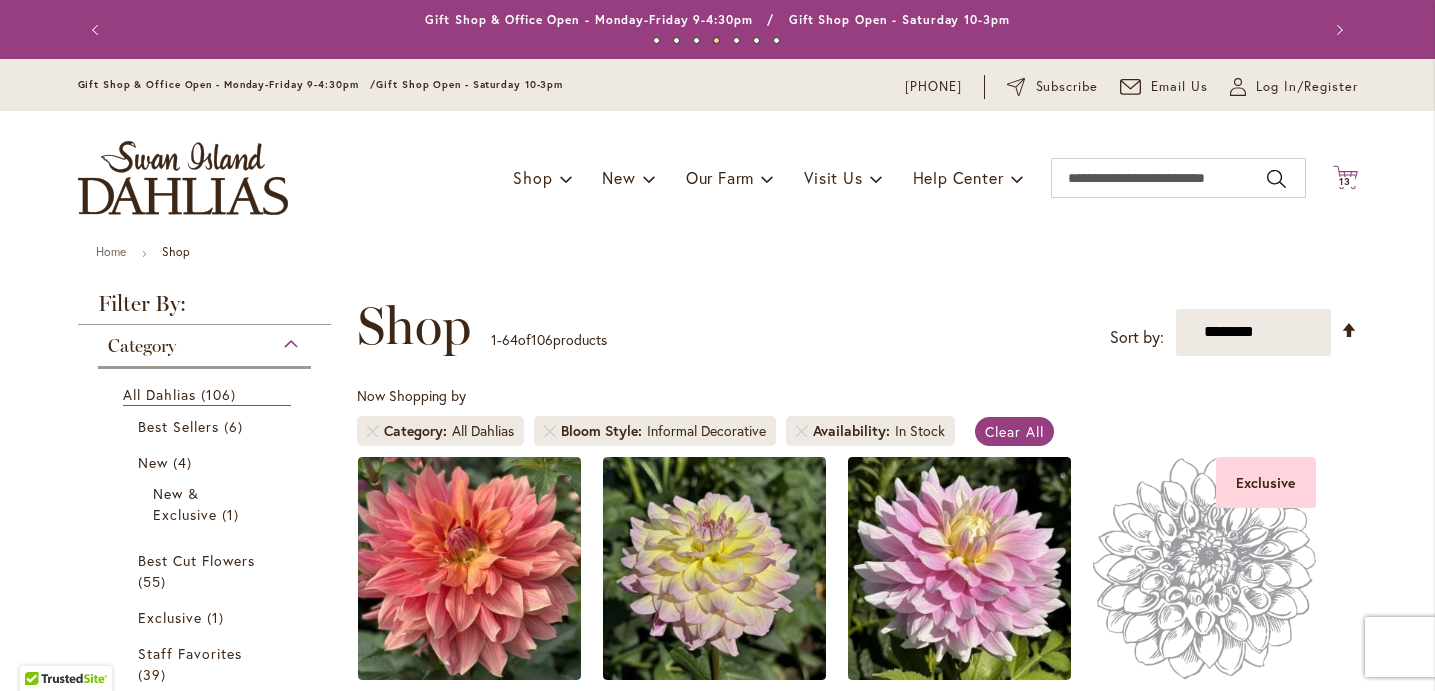 click on "Cart
.cls-1 {
fill: #231f20;
}" 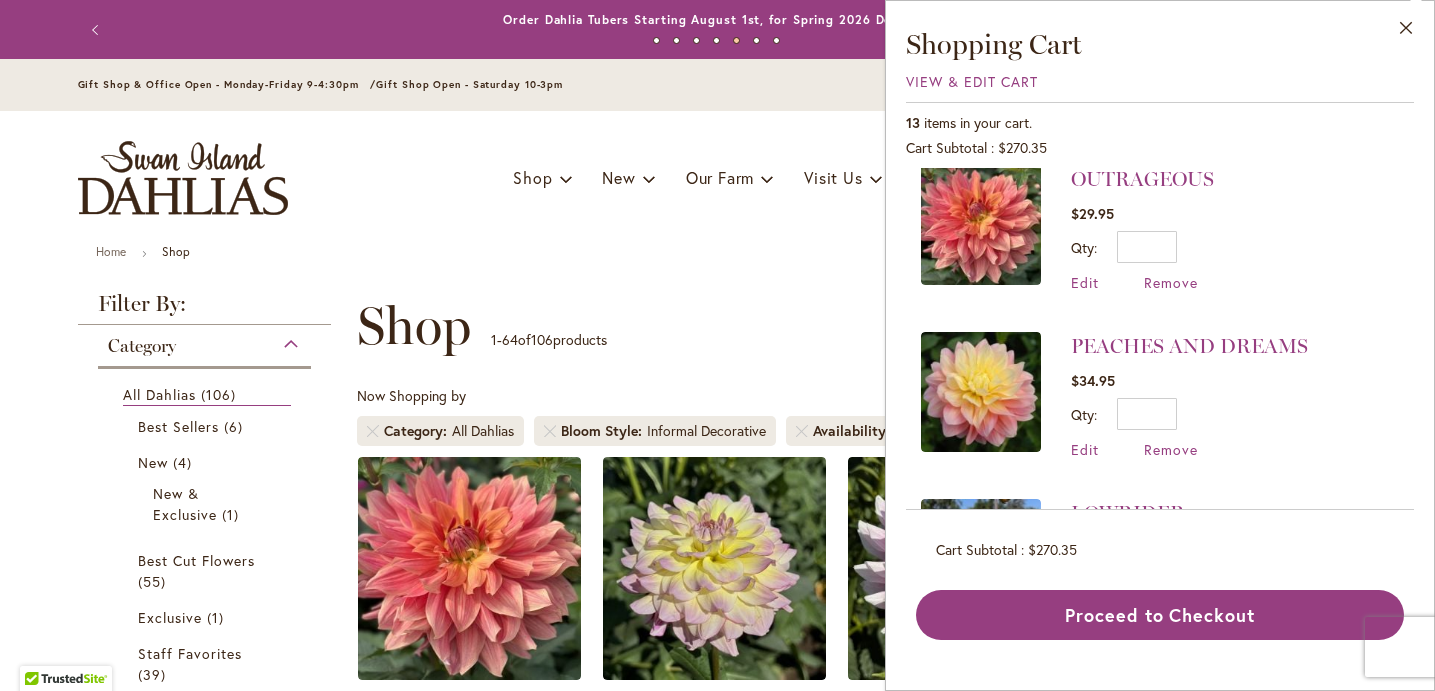 scroll, scrollTop: 1188, scrollLeft: 0, axis: vertical 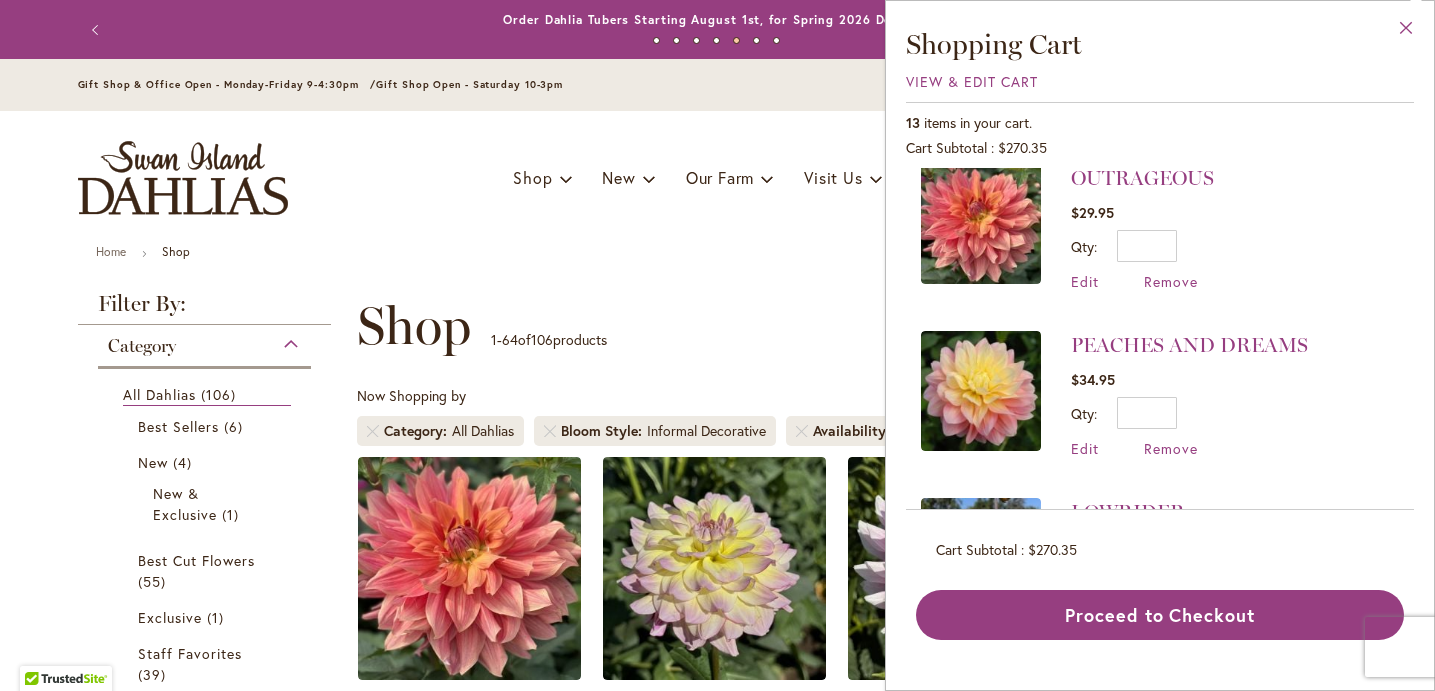 click on "Close" at bounding box center (1406, 32) 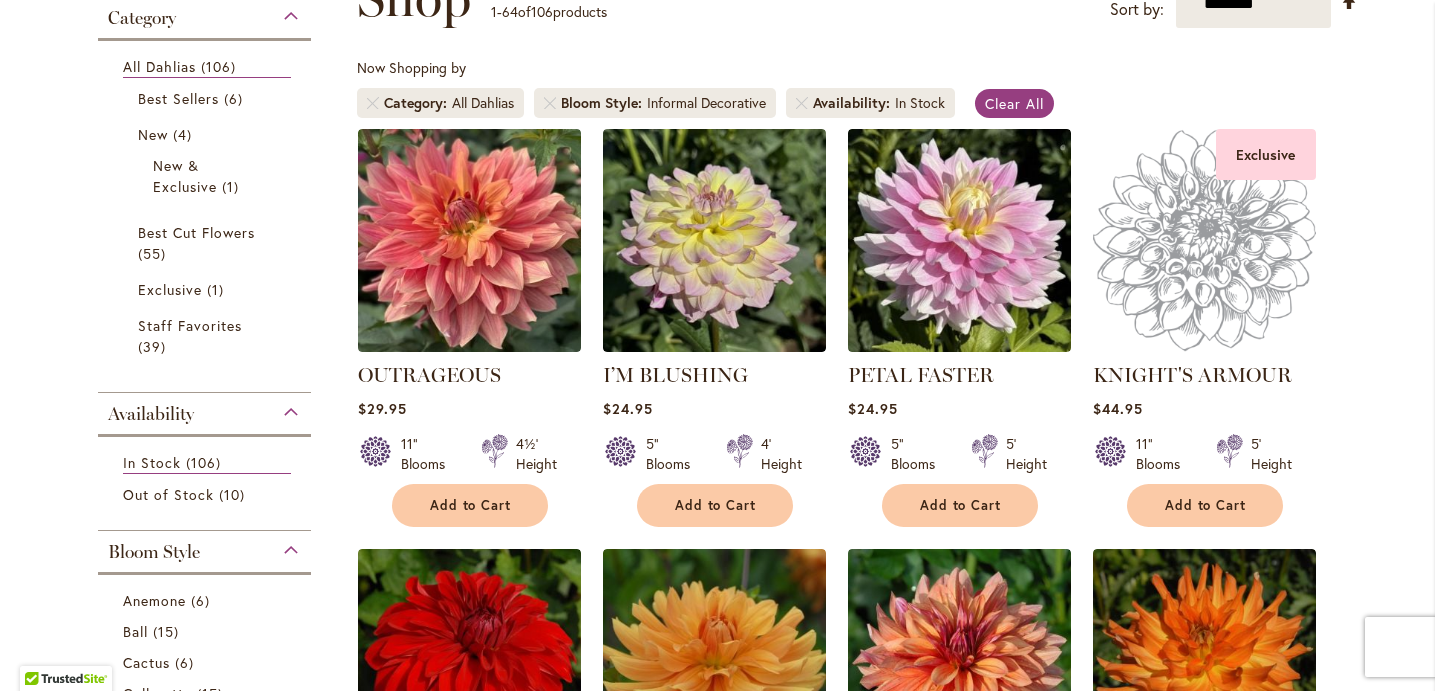 scroll, scrollTop: 0, scrollLeft: 0, axis: both 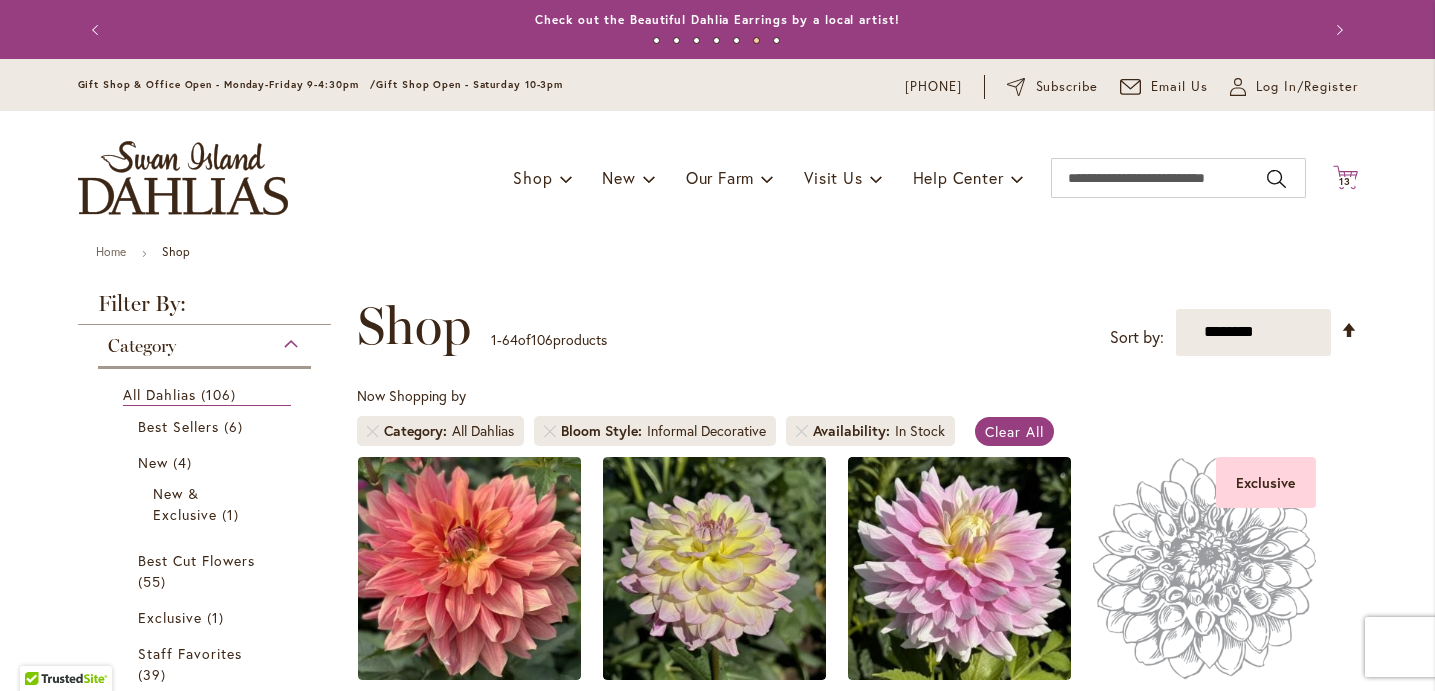 click on "Cart
.cls-1 {
fill: #231f20;
}" at bounding box center (1345, 178) 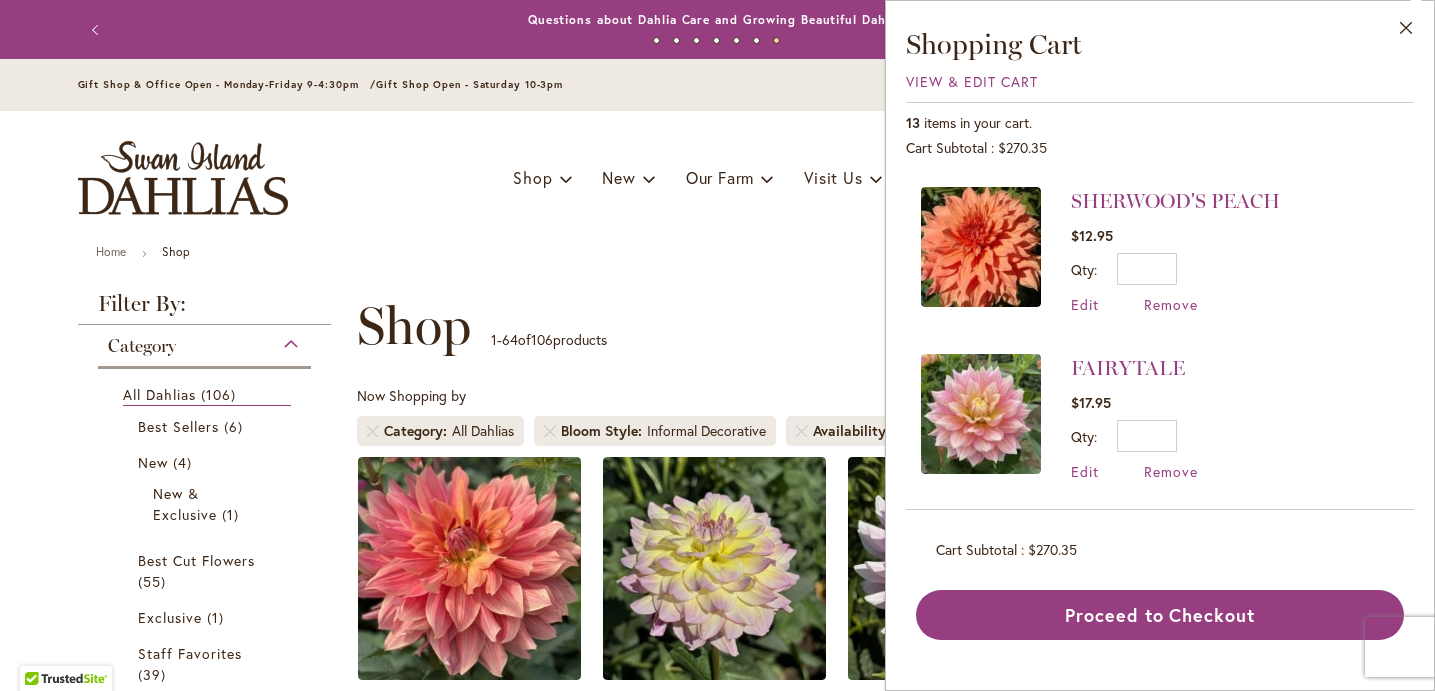 scroll, scrollTop: 0, scrollLeft: 0, axis: both 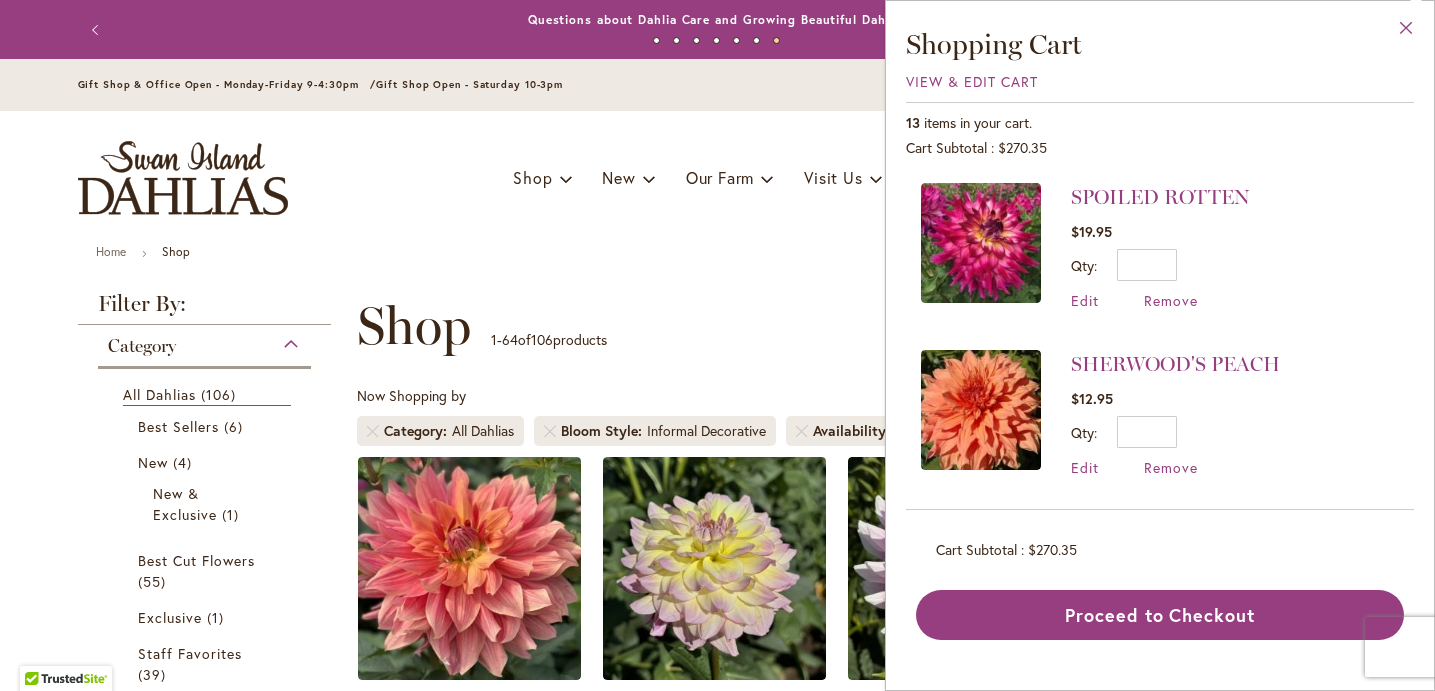 click on "Close" at bounding box center (1406, 32) 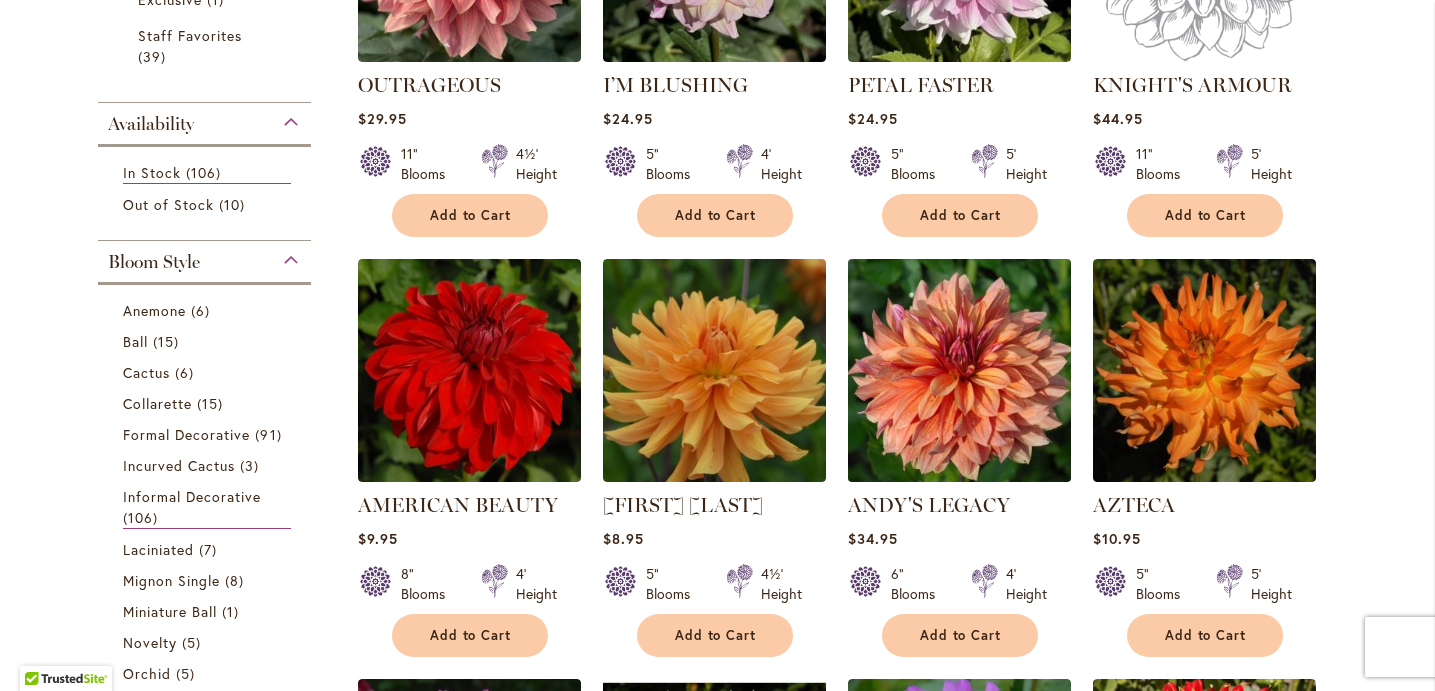 scroll, scrollTop: 638, scrollLeft: 0, axis: vertical 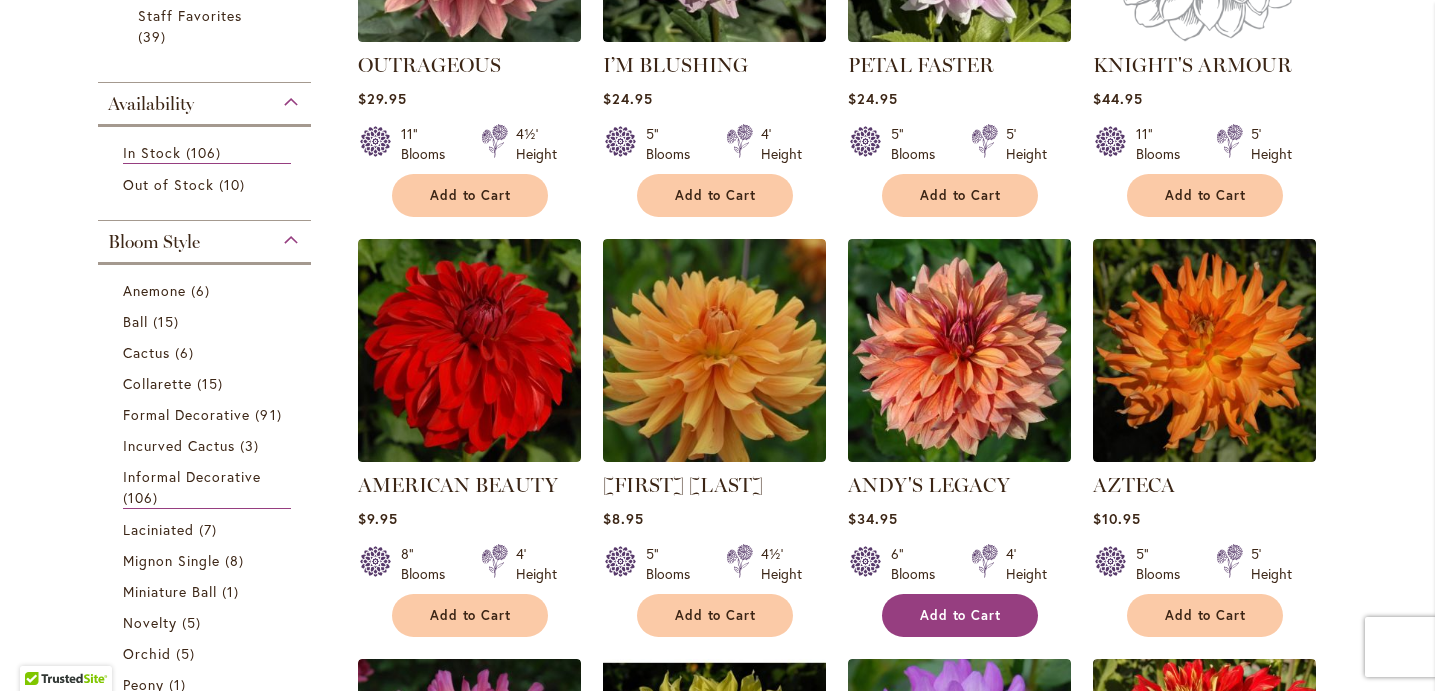 click on "Add to Cart" at bounding box center [961, 615] 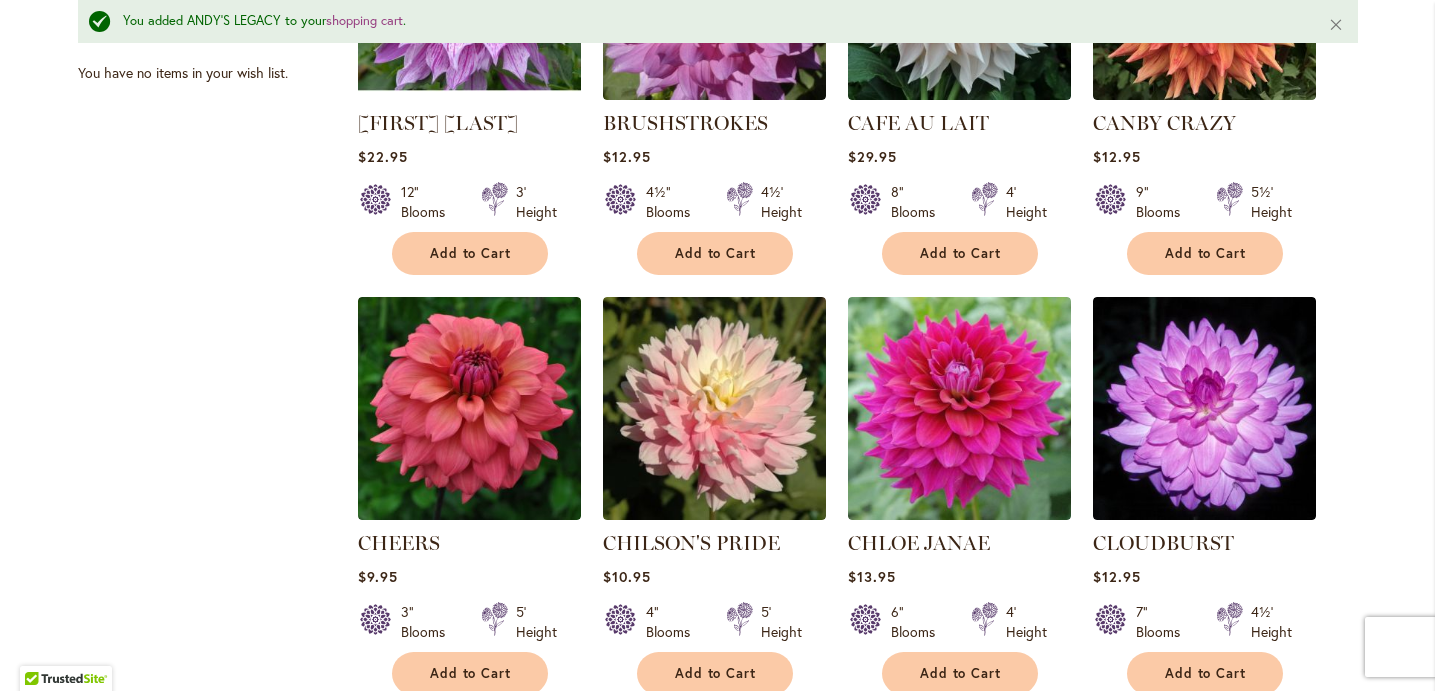scroll, scrollTop: 1916, scrollLeft: 0, axis: vertical 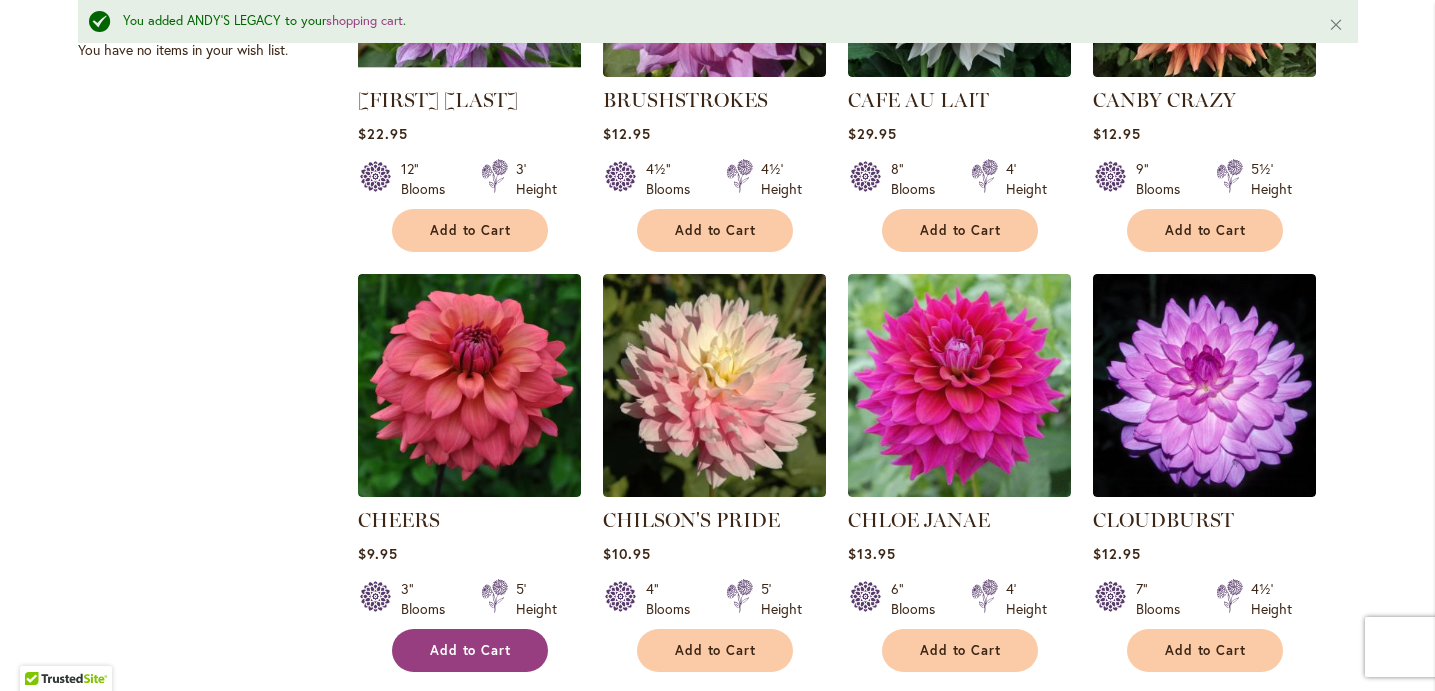 click on "Add to Cart" at bounding box center (471, 650) 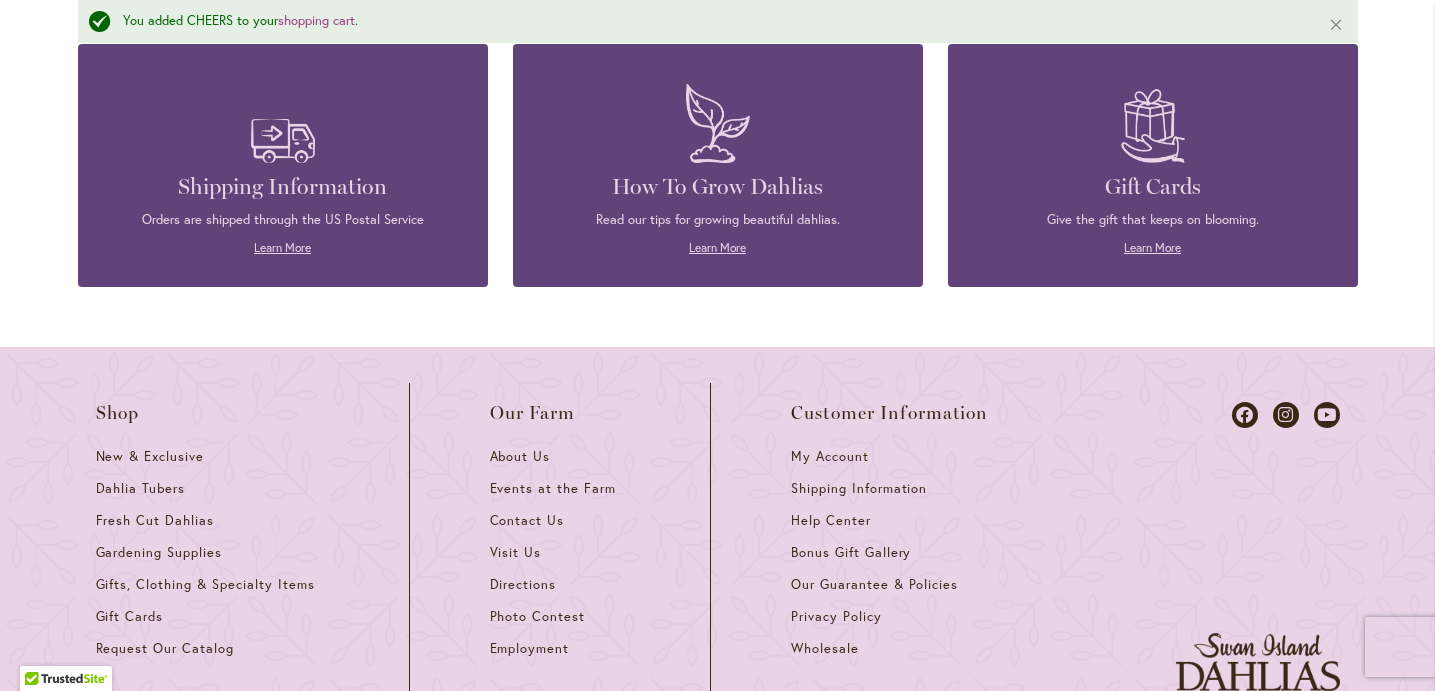 scroll, scrollTop: 7489, scrollLeft: 0, axis: vertical 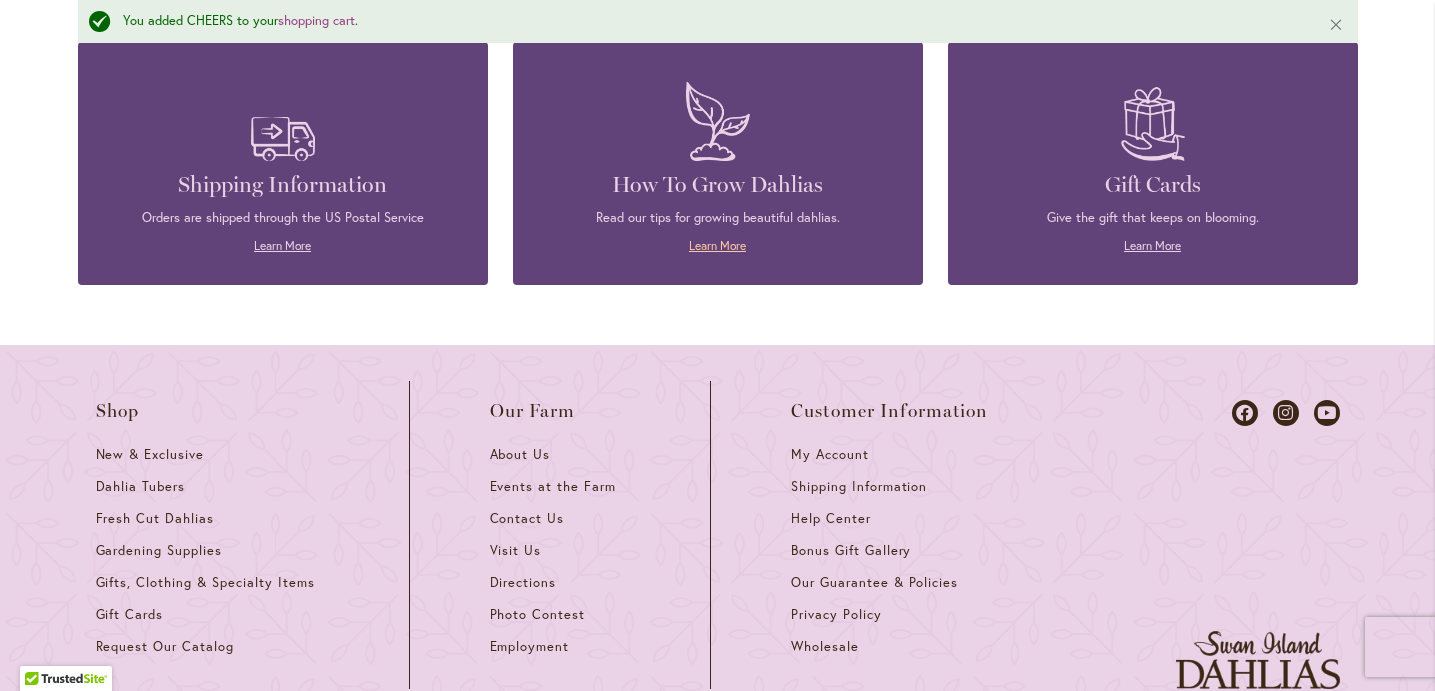 click on "Learn More" at bounding box center (717, 245) 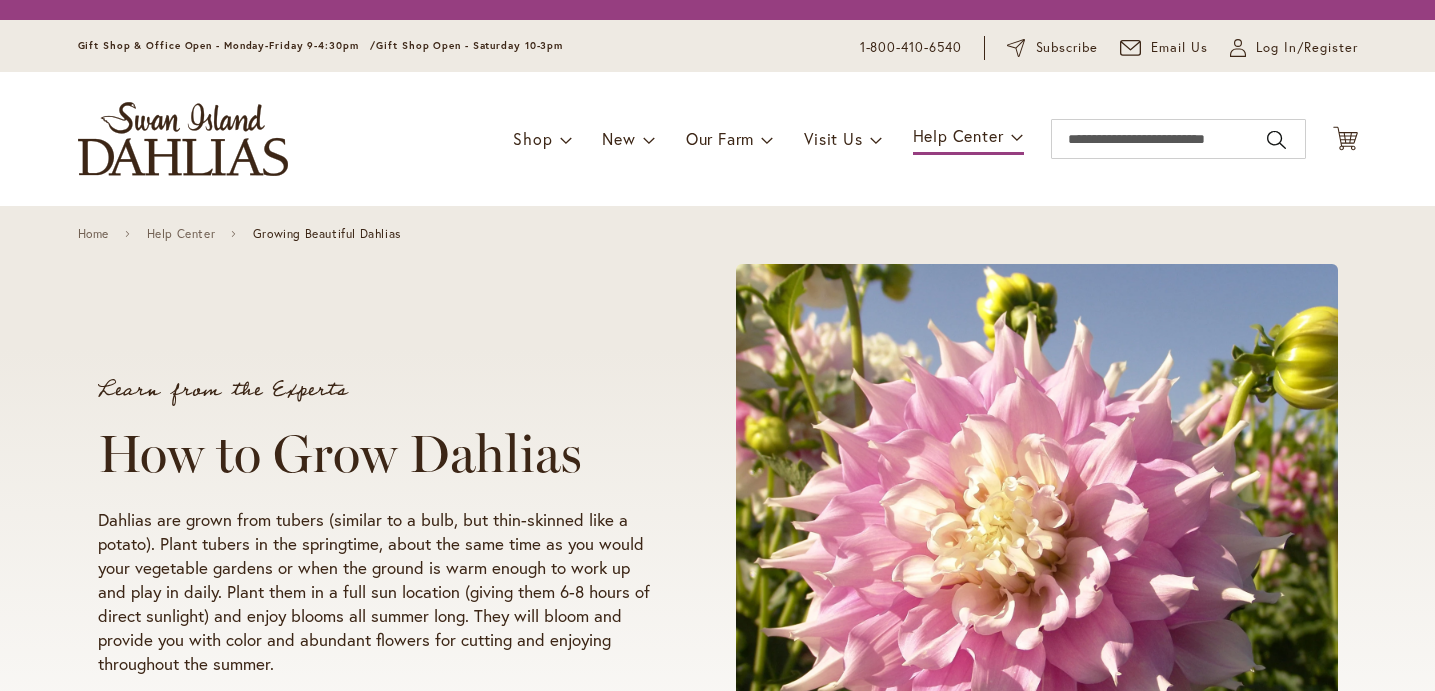 scroll, scrollTop: 0, scrollLeft: 0, axis: both 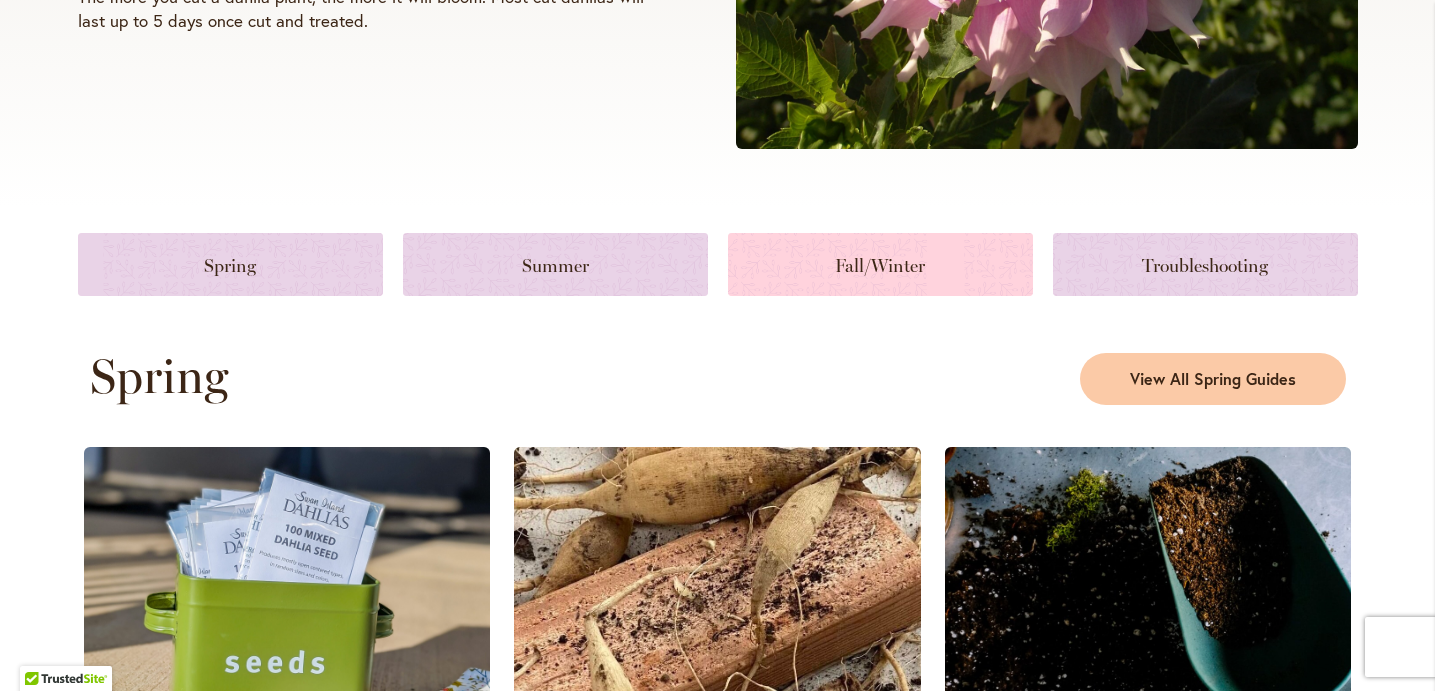 click at bounding box center [880, 264] 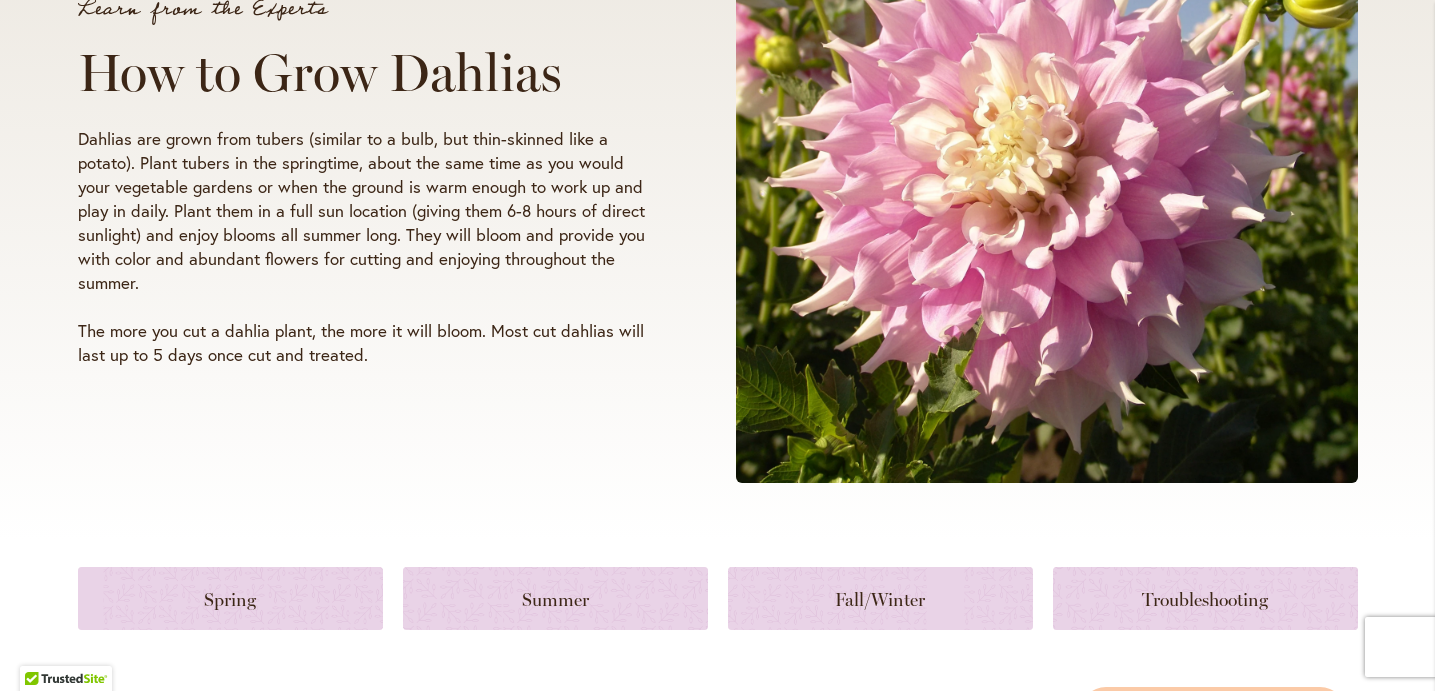 scroll, scrollTop: 0, scrollLeft: 0, axis: both 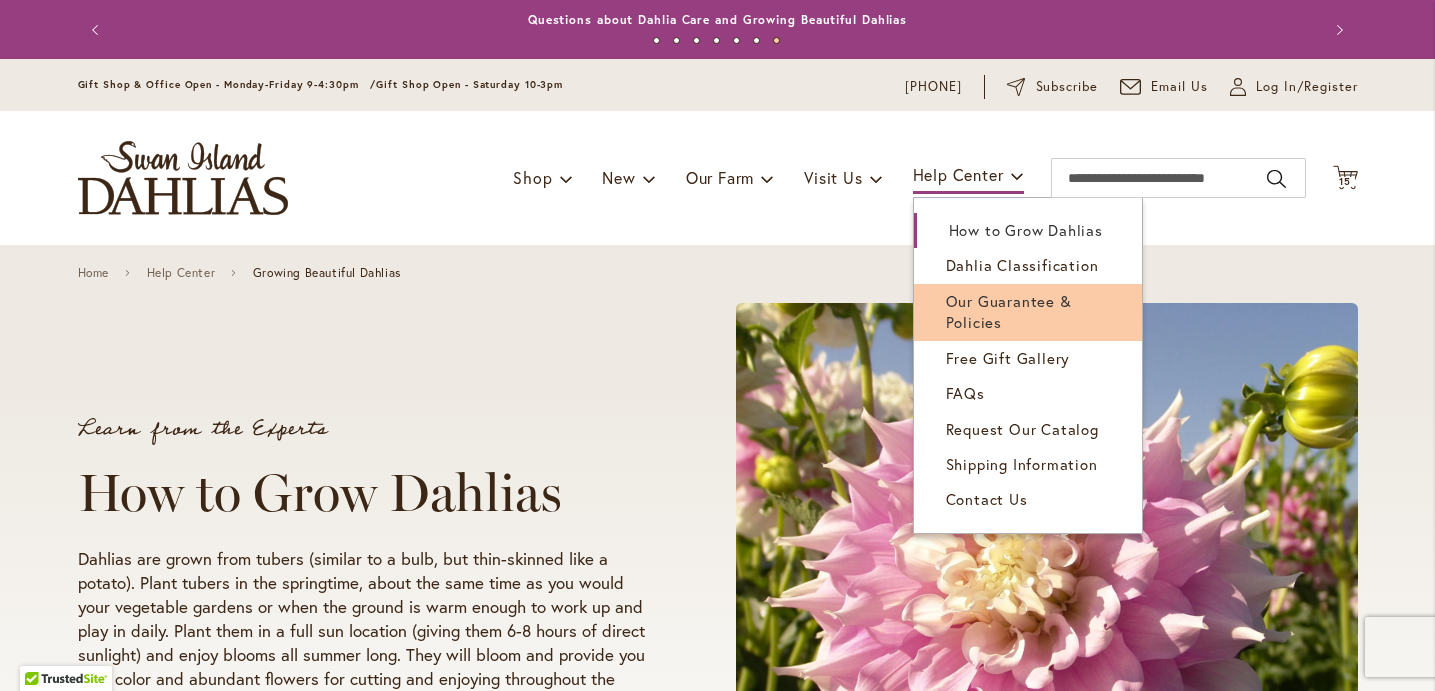 click on "Our Guarantee & Policies" at bounding box center (1009, 311) 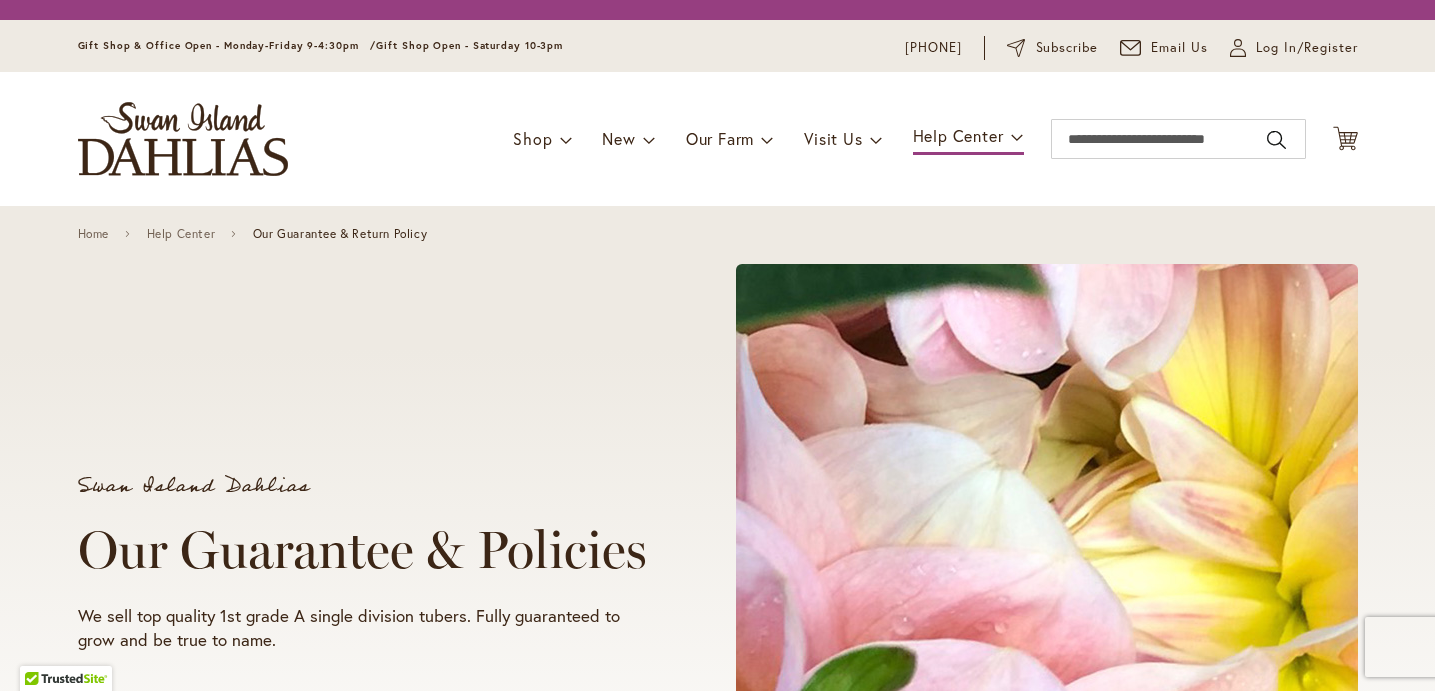 scroll, scrollTop: 0, scrollLeft: 0, axis: both 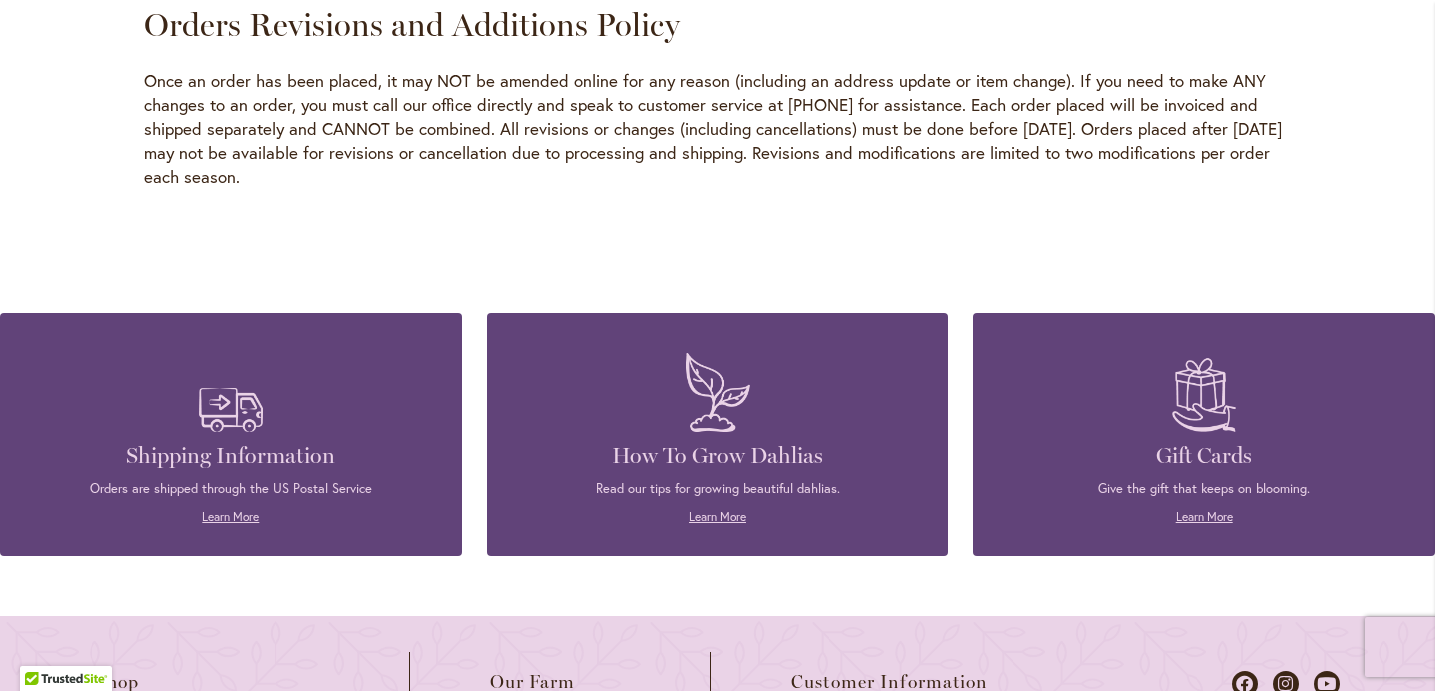 click on "Shipping Information Orders are shipped through the US Postal Service
Learn More" at bounding box center (231, 434) 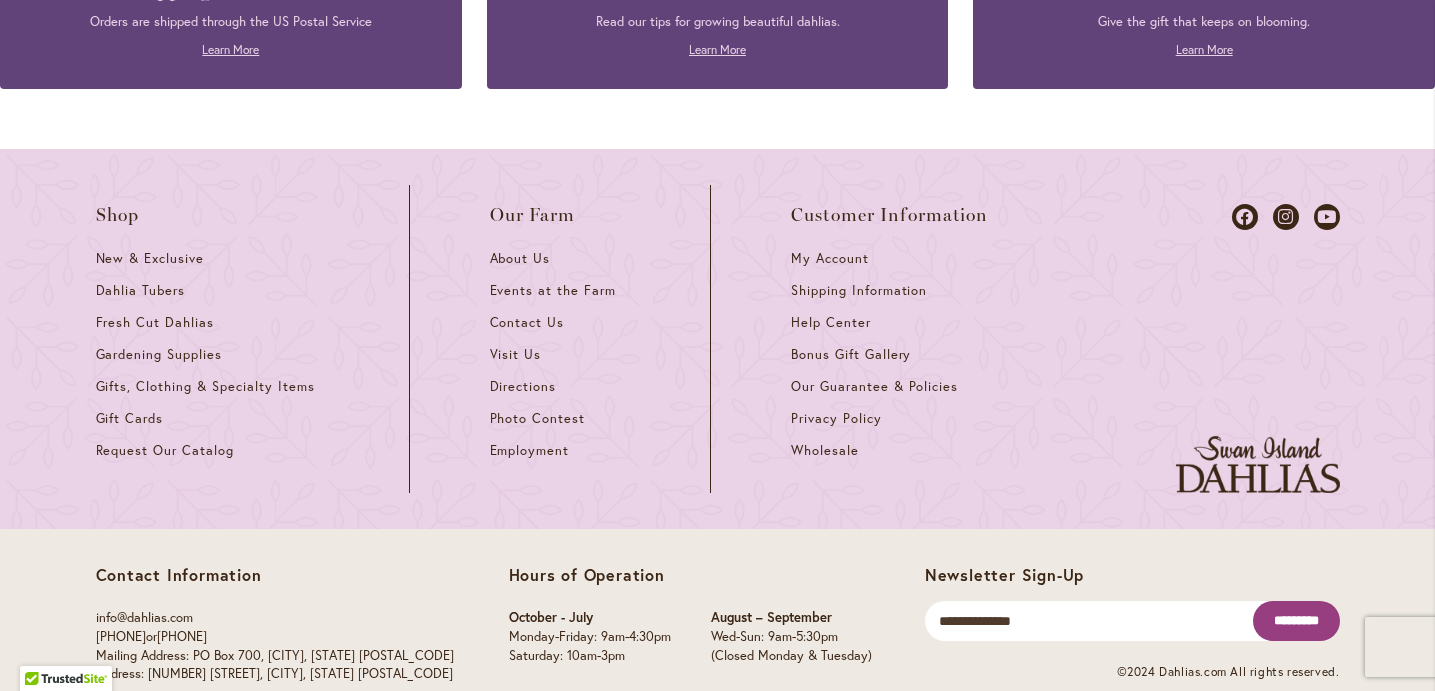 scroll, scrollTop: 3460, scrollLeft: 0, axis: vertical 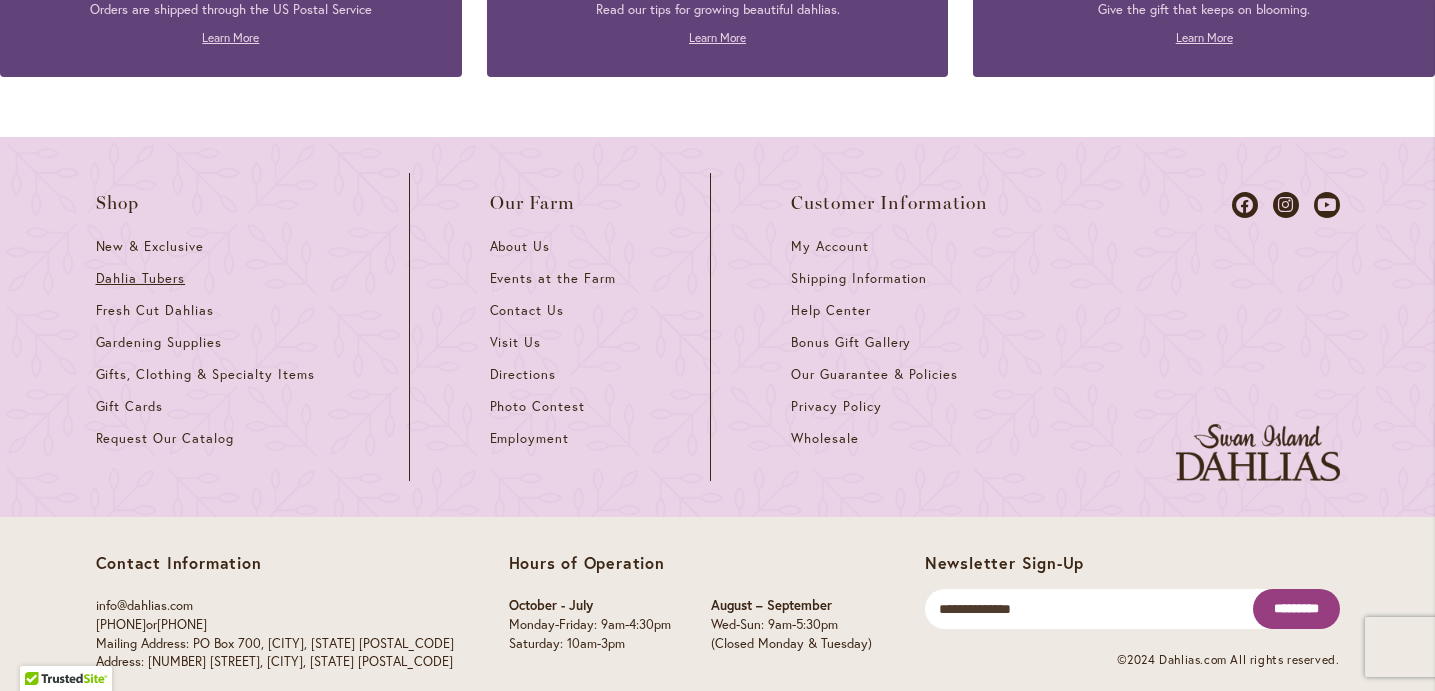 click on "Dahlia Tubers" at bounding box center [141, 278] 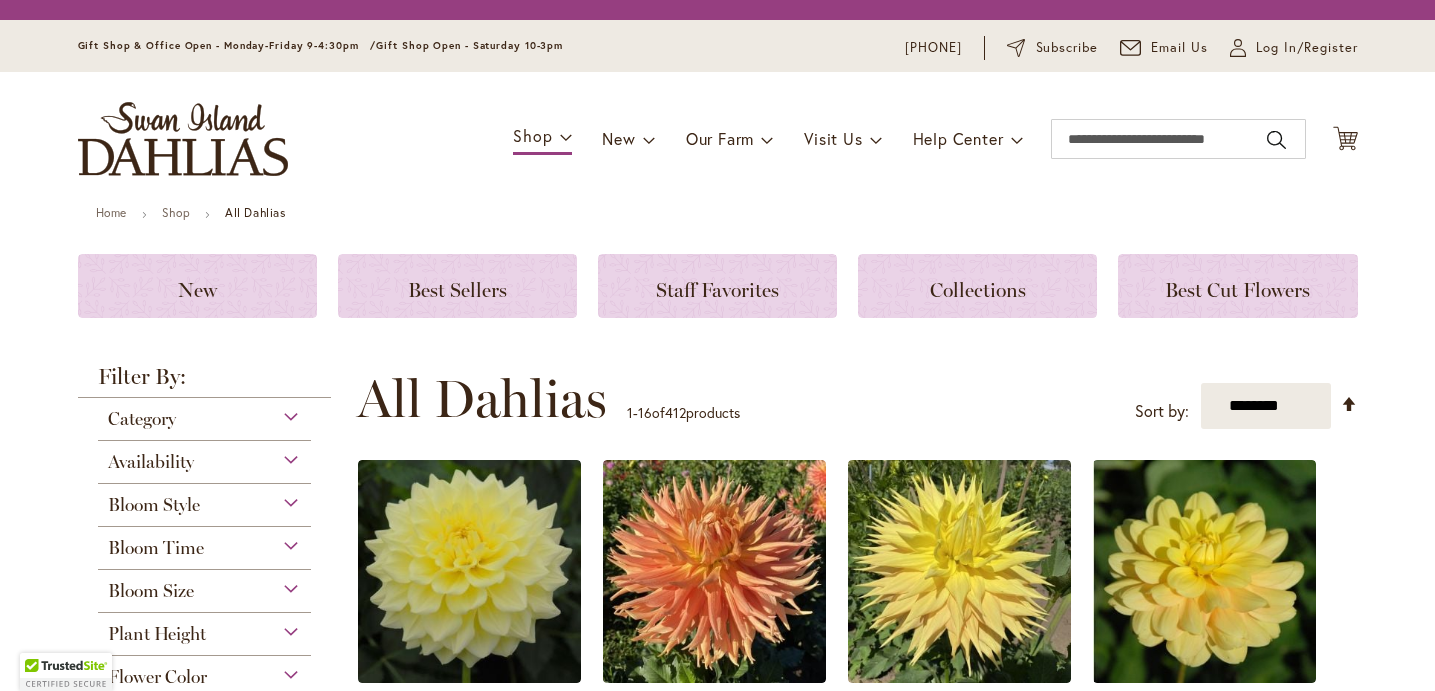 scroll, scrollTop: 0, scrollLeft: 0, axis: both 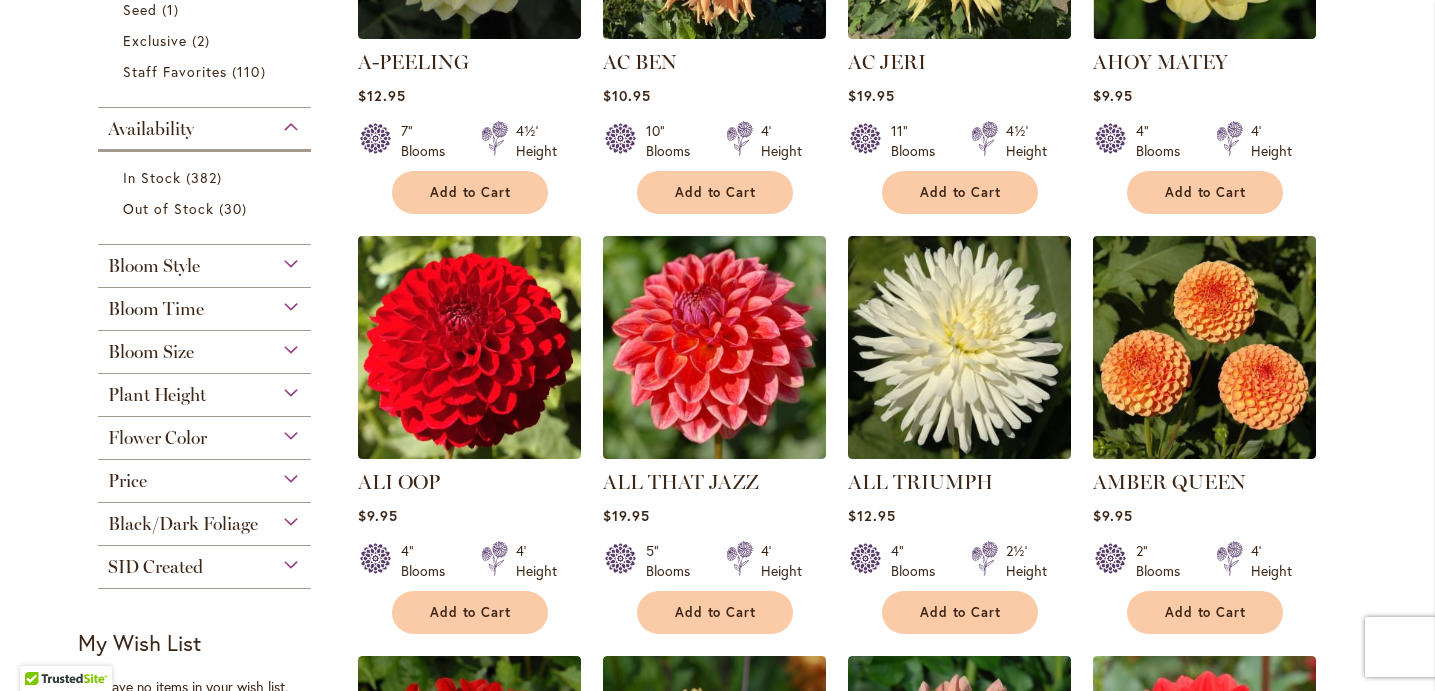 click on "Flower Color" at bounding box center [157, 438] 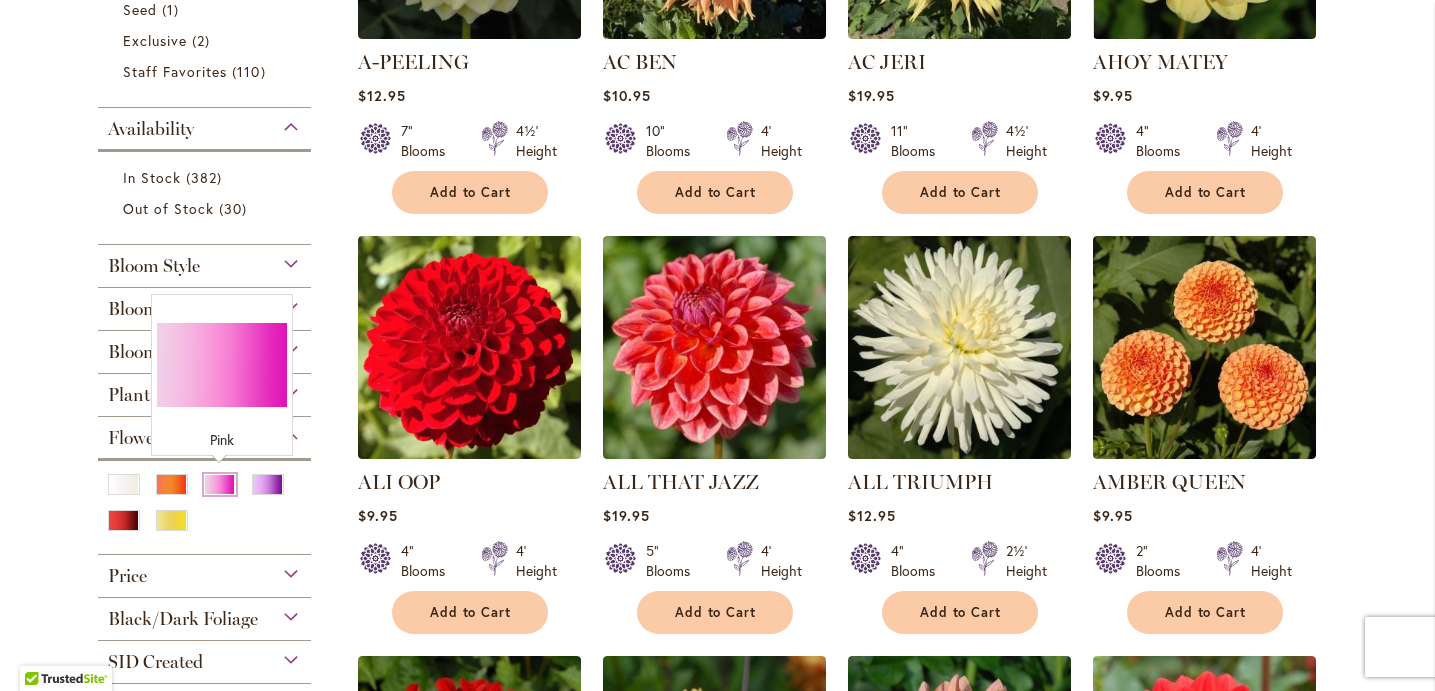 click at bounding box center (220, 484) 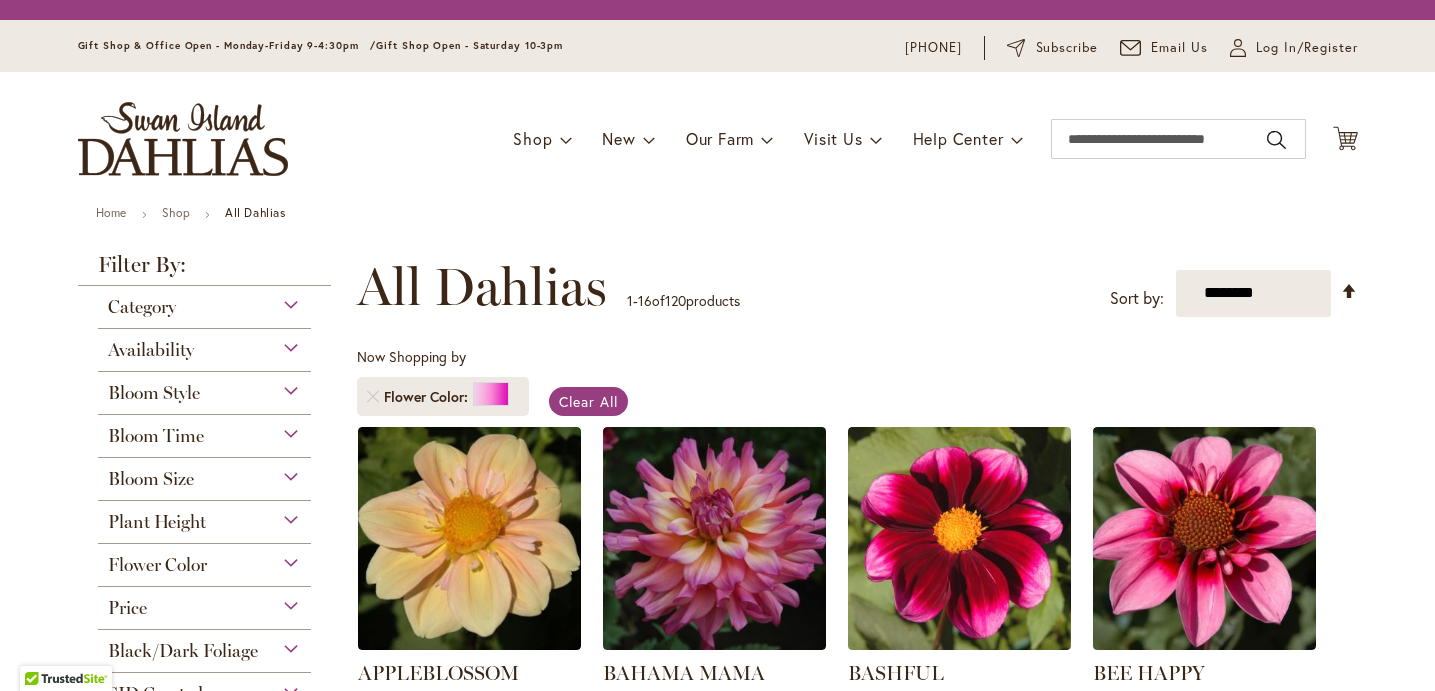 scroll, scrollTop: 0, scrollLeft: 0, axis: both 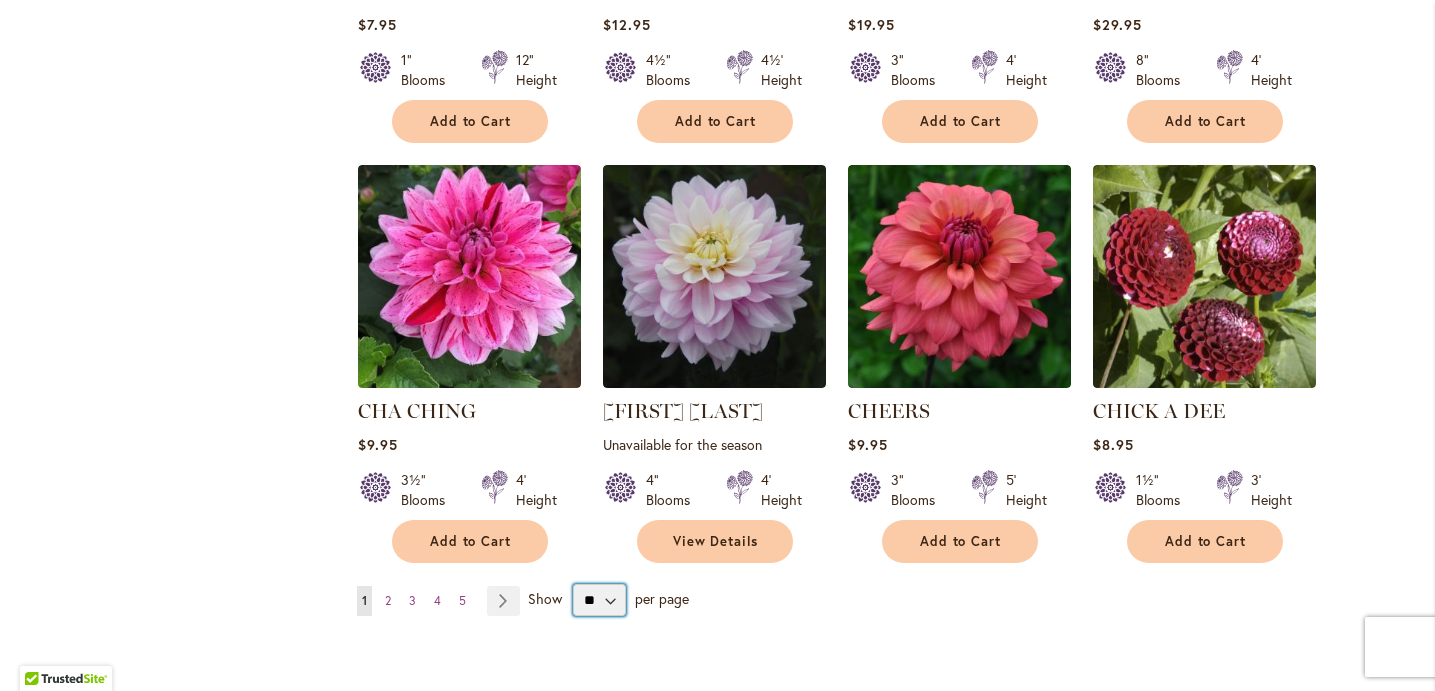 click on "**
**
**
**" at bounding box center [599, 600] 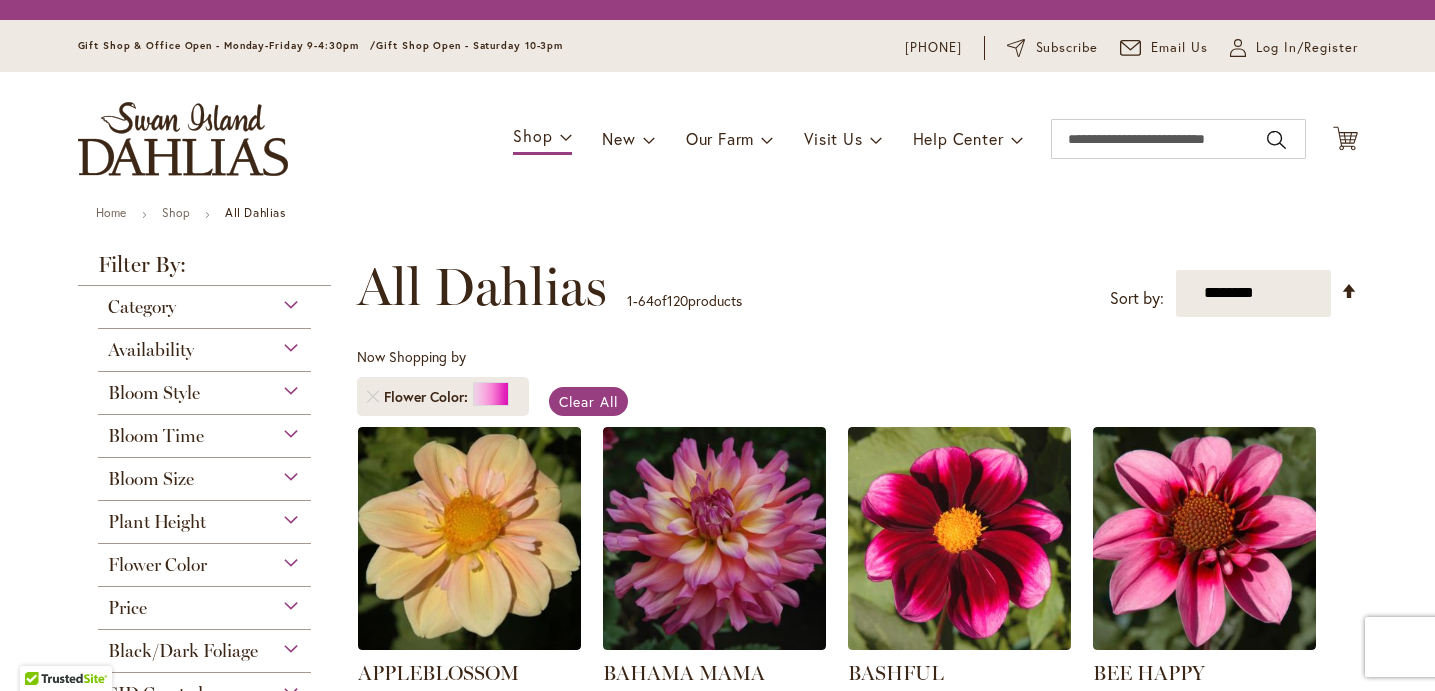 scroll, scrollTop: 0, scrollLeft: 0, axis: both 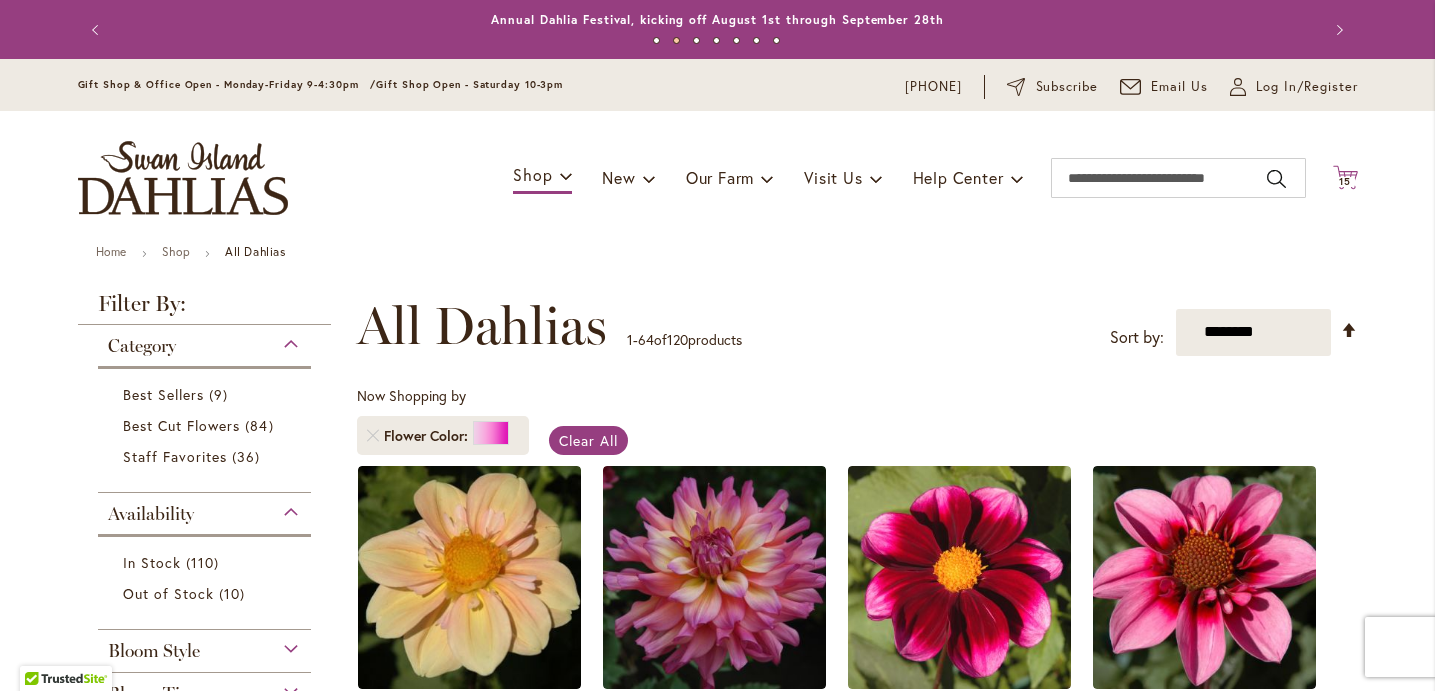 click on "15" at bounding box center [1345, 181] 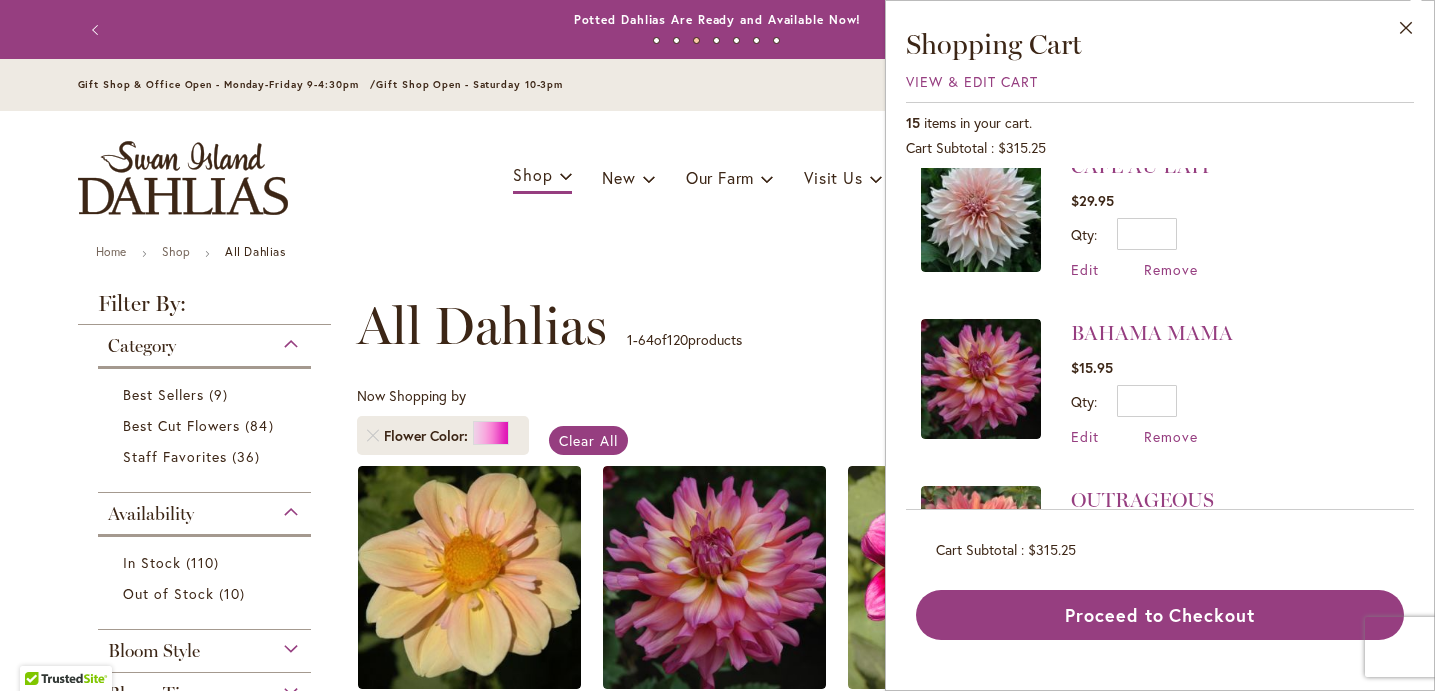 scroll, scrollTop: 1278, scrollLeft: 0, axis: vertical 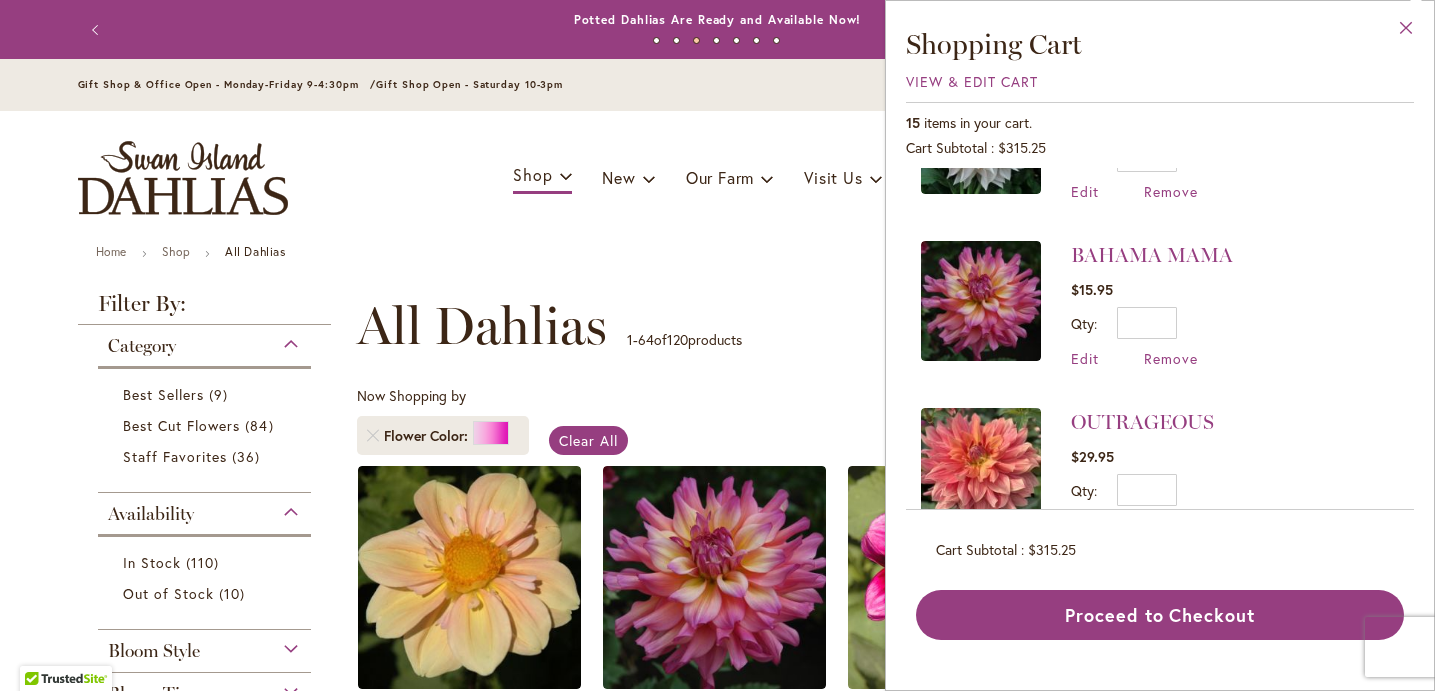 click on "Close" at bounding box center [1406, 32] 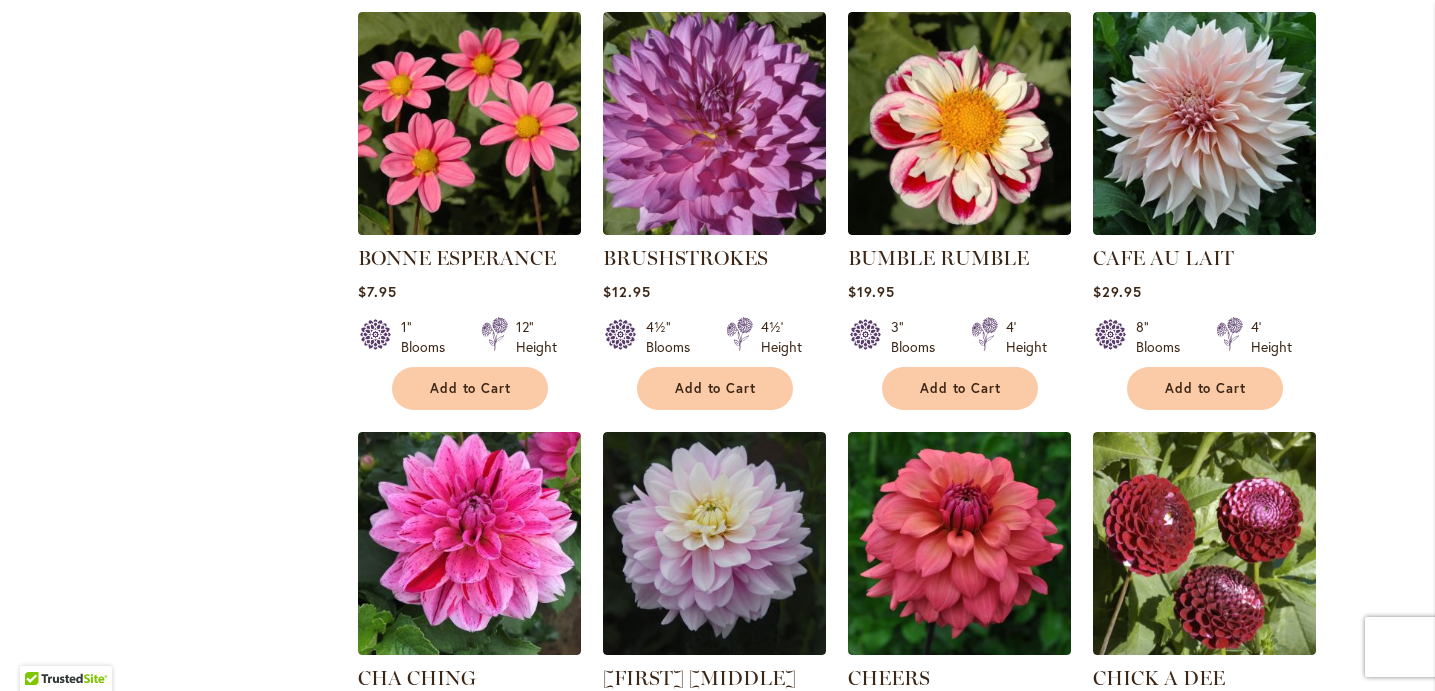 scroll, scrollTop: 0, scrollLeft: 0, axis: both 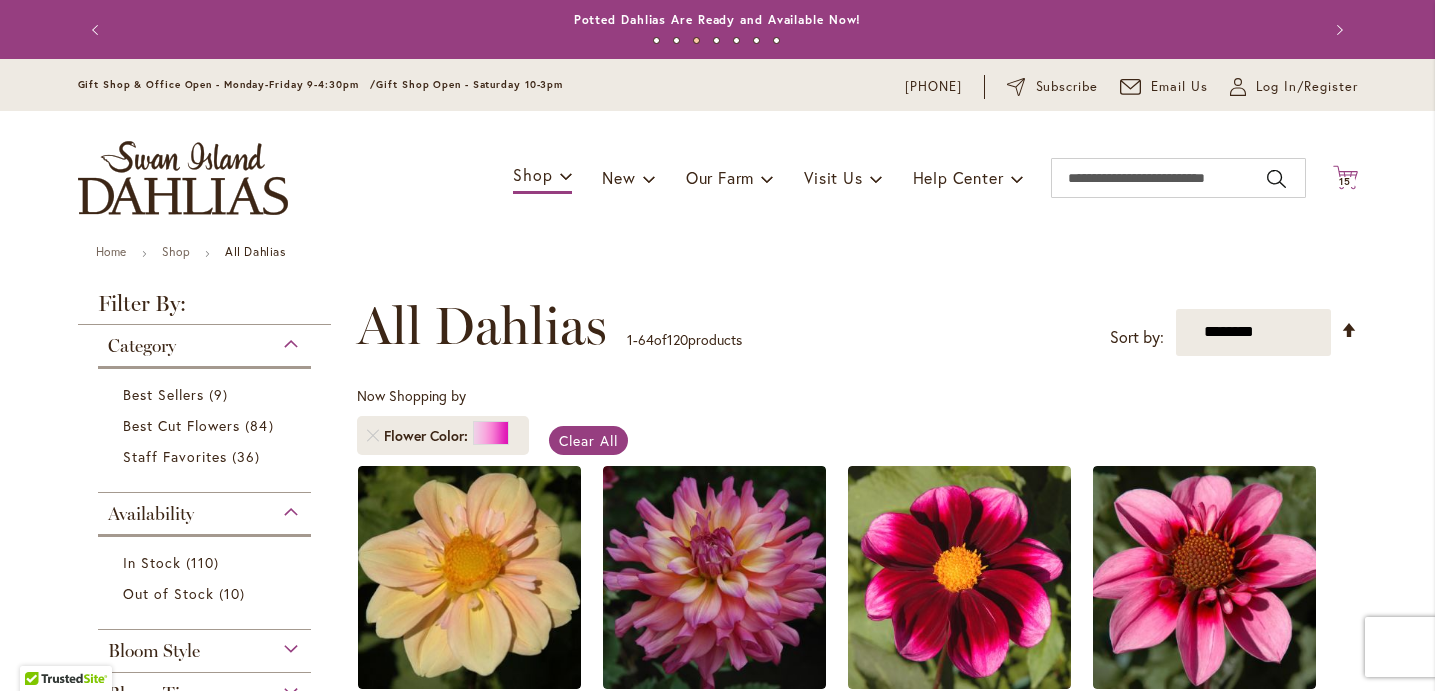 click 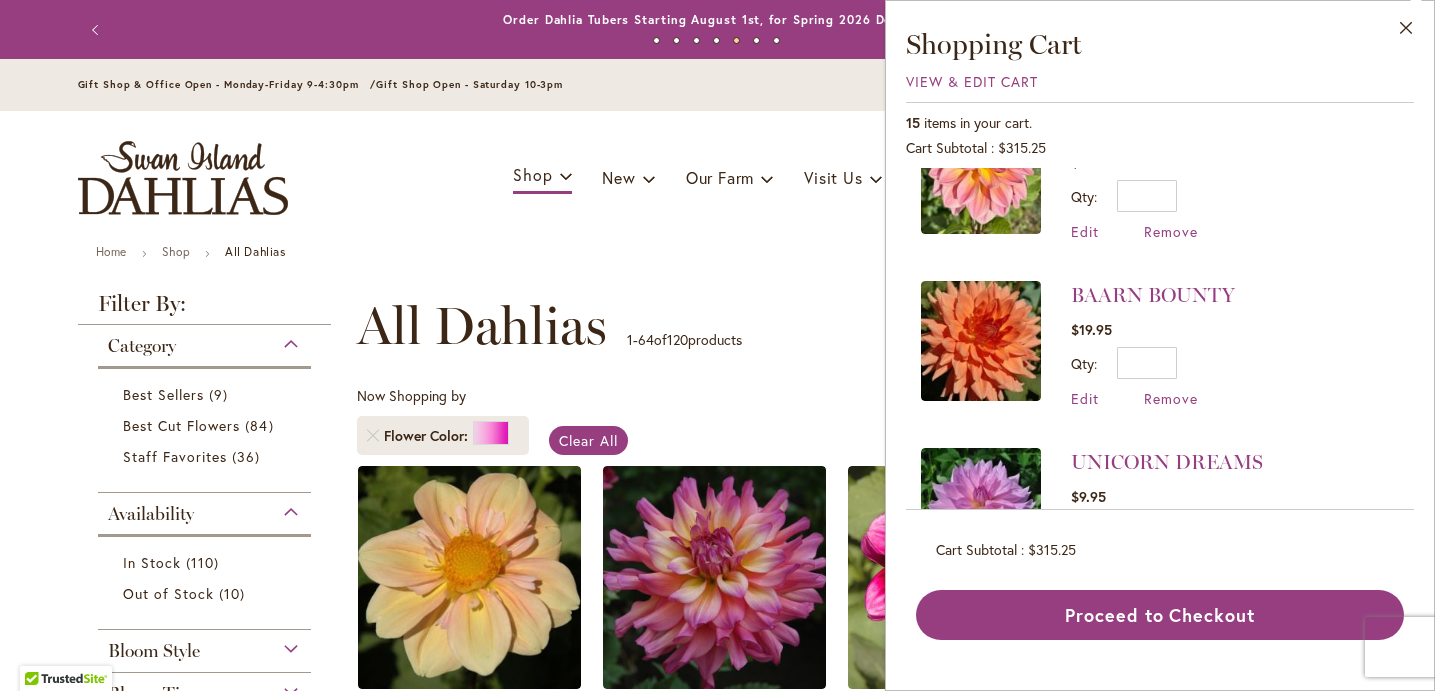 scroll, scrollTop: 2166, scrollLeft: 0, axis: vertical 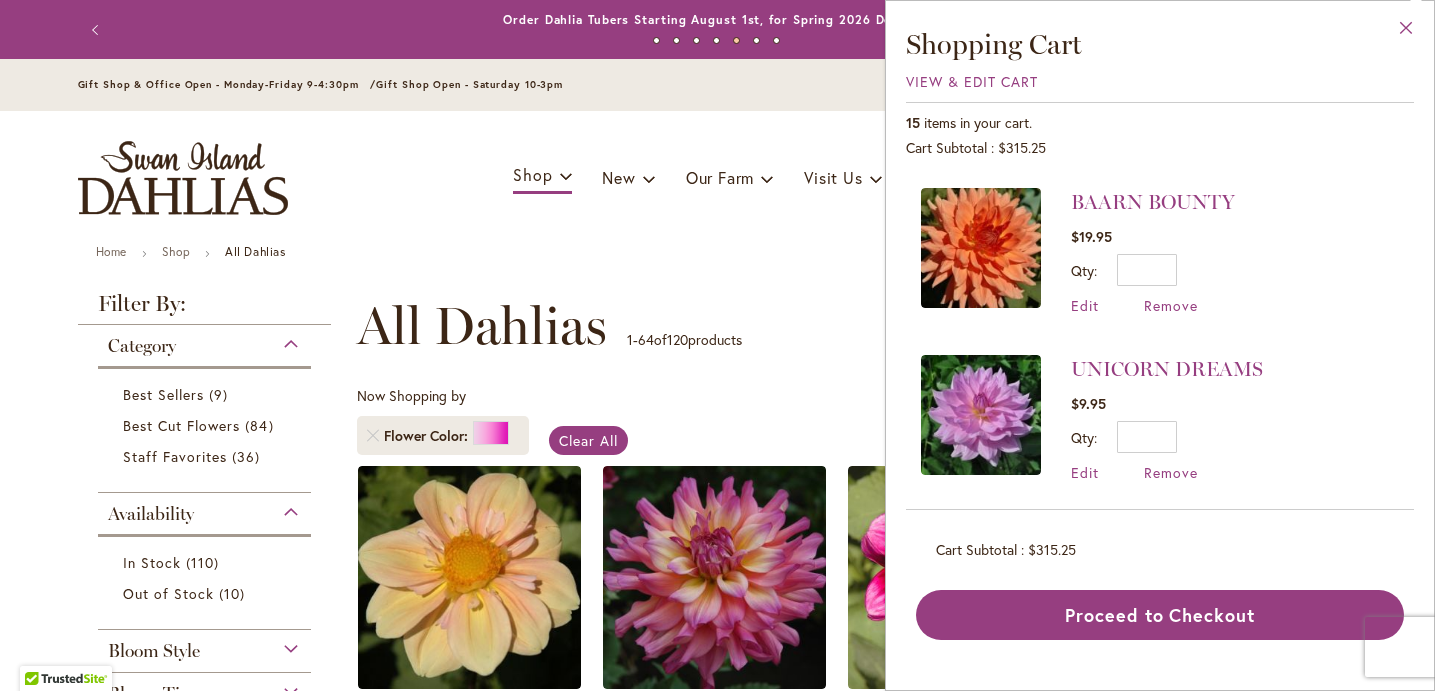 click on "Close" at bounding box center [1406, 32] 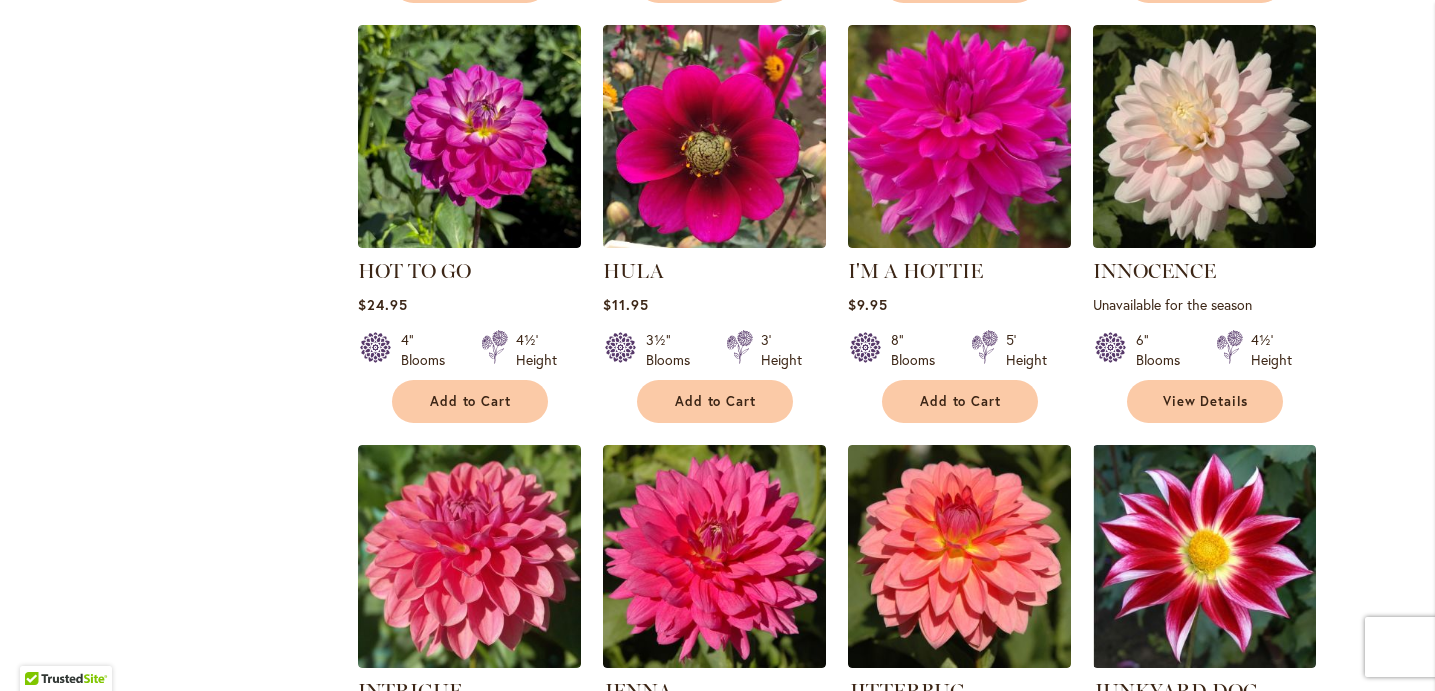scroll, scrollTop: 6283, scrollLeft: 0, axis: vertical 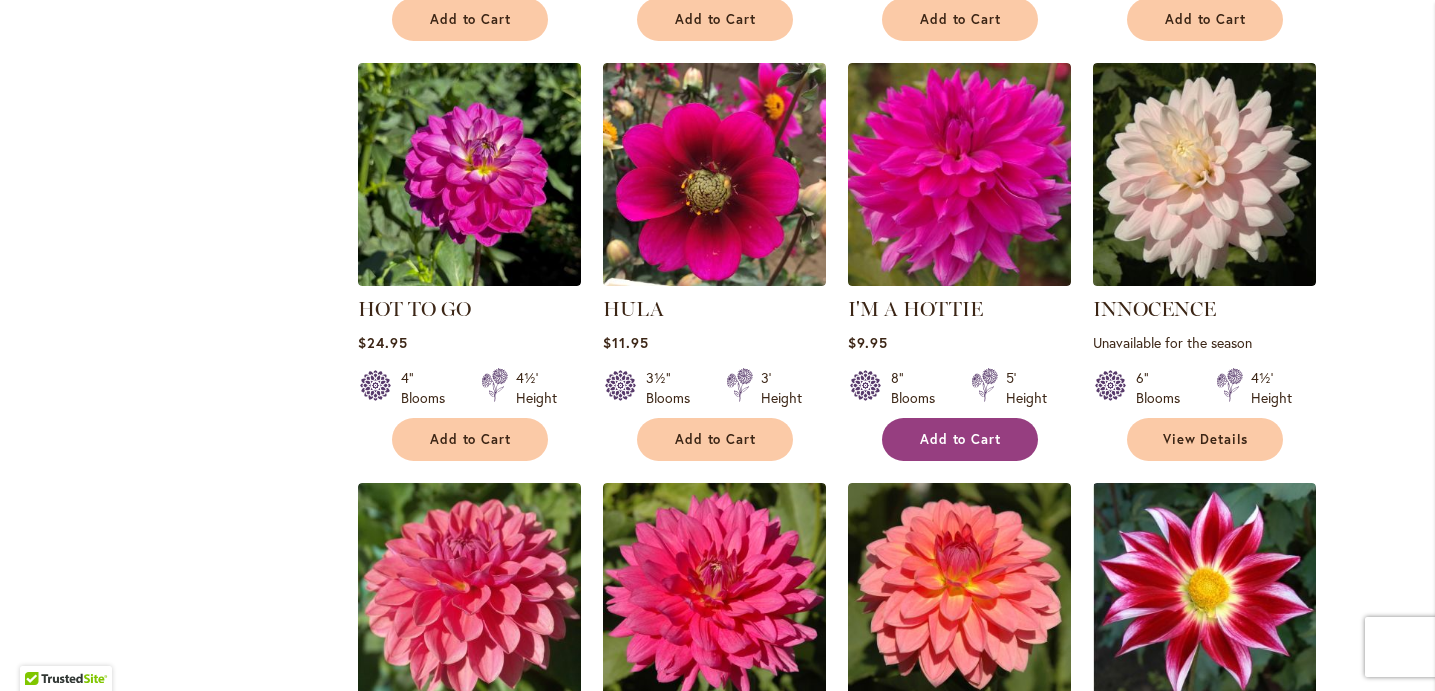 click on "Add to Cart" at bounding box center (960, 439) 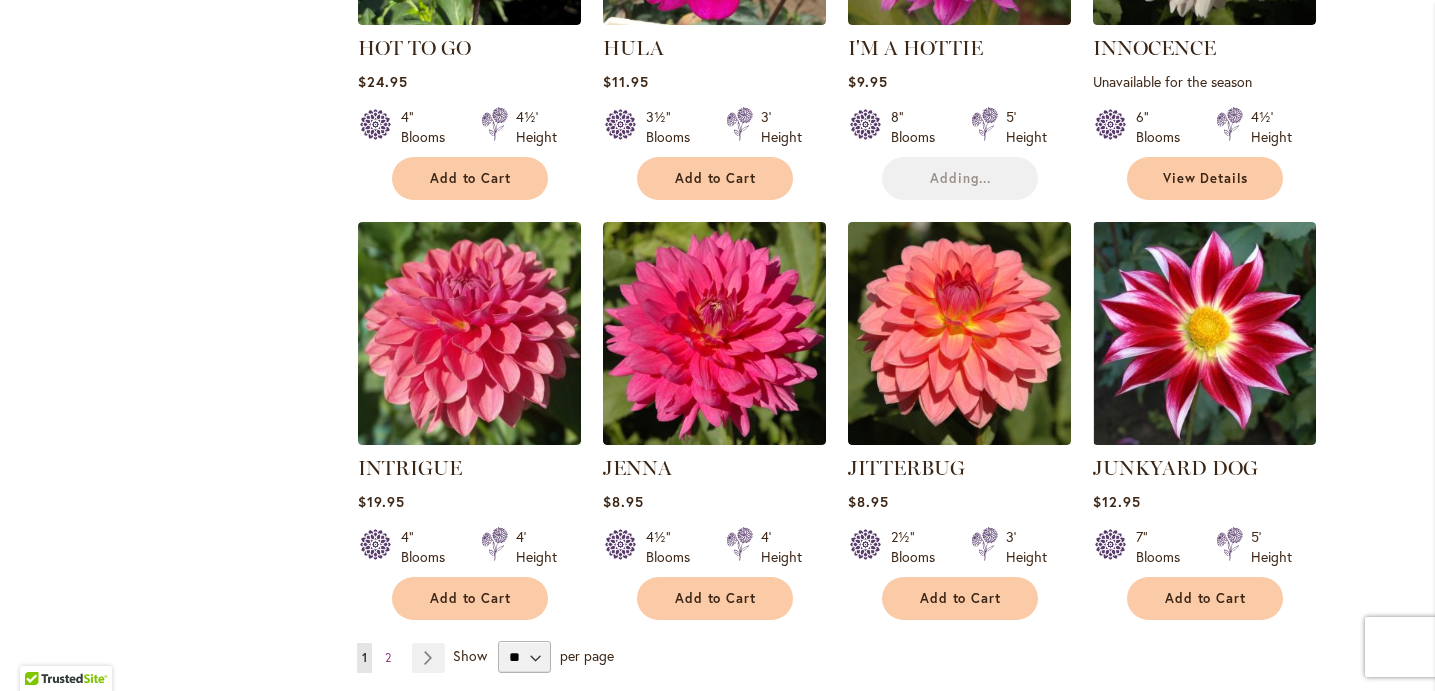 scroll, scrollTop: 6610, scrollLeft: 0, axis: vertical 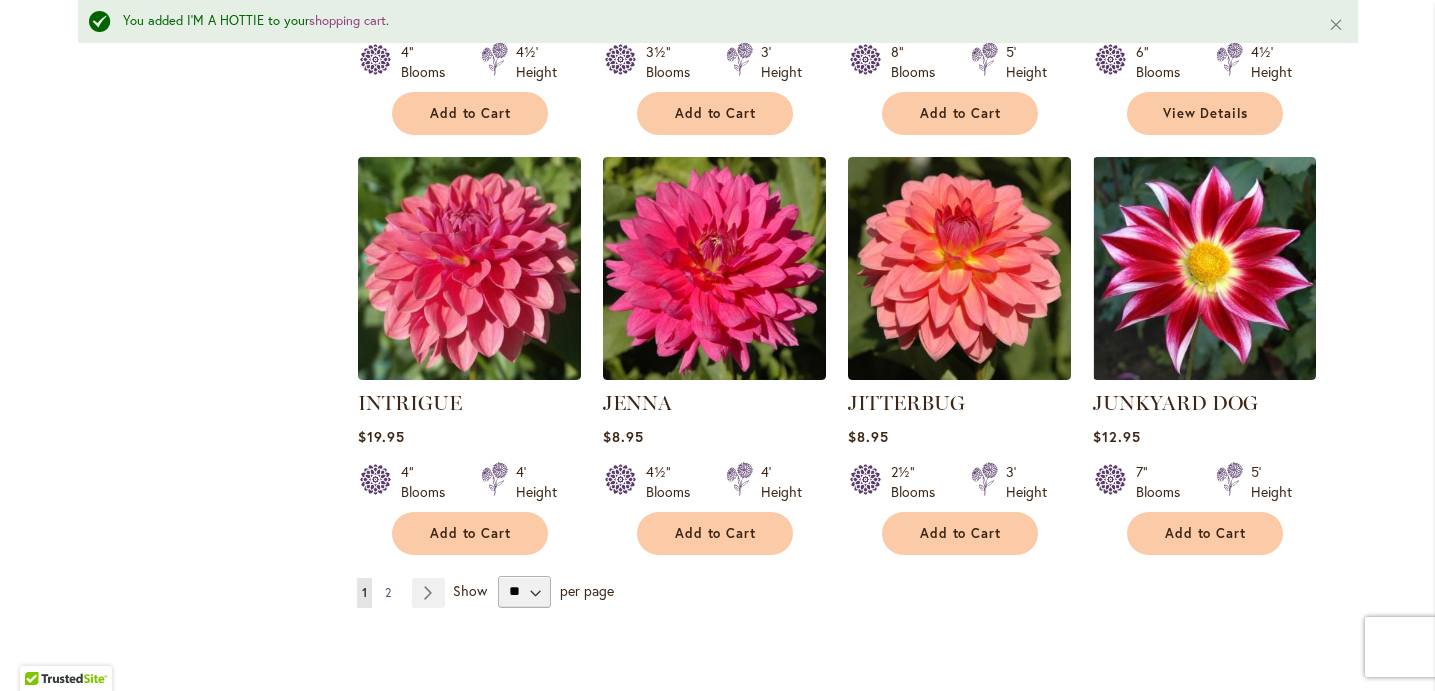 click on "2" at bounding box center (388, 592) 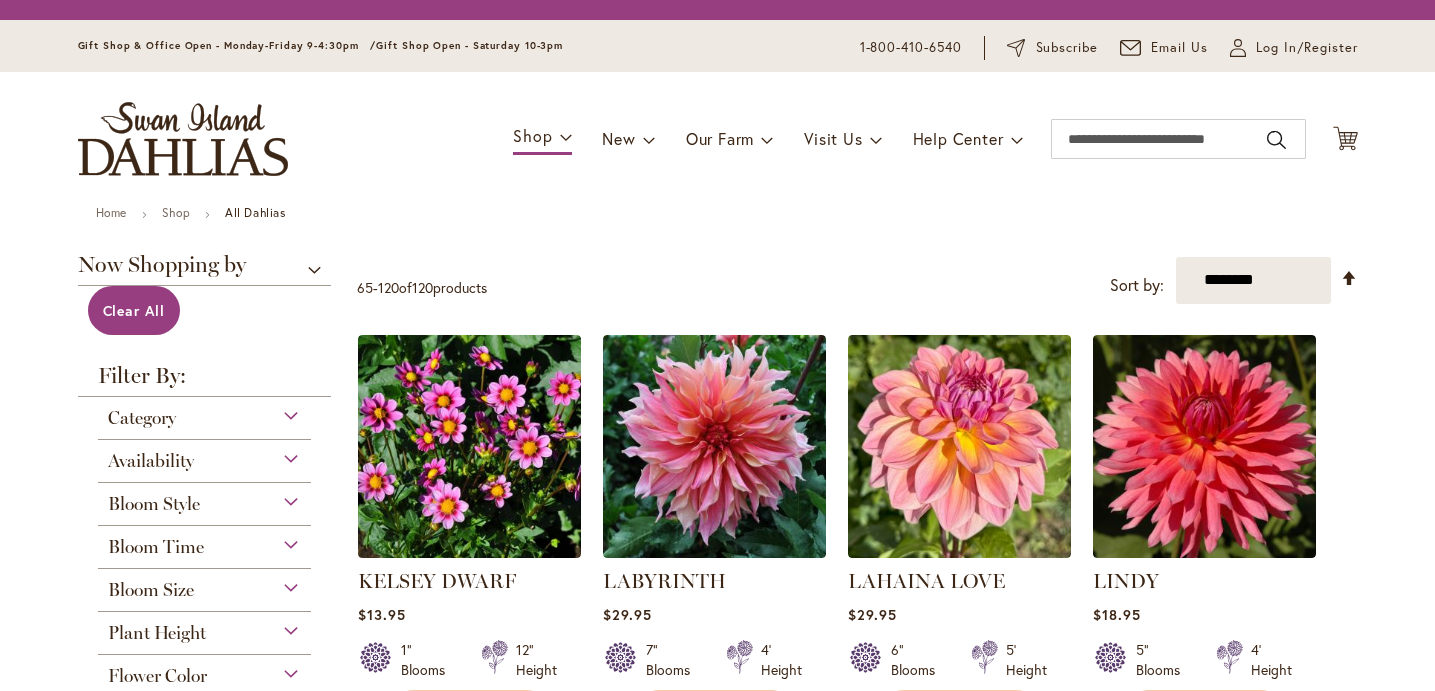 scroll, scrollTop: 0, scrollLeft: 0, axis: both 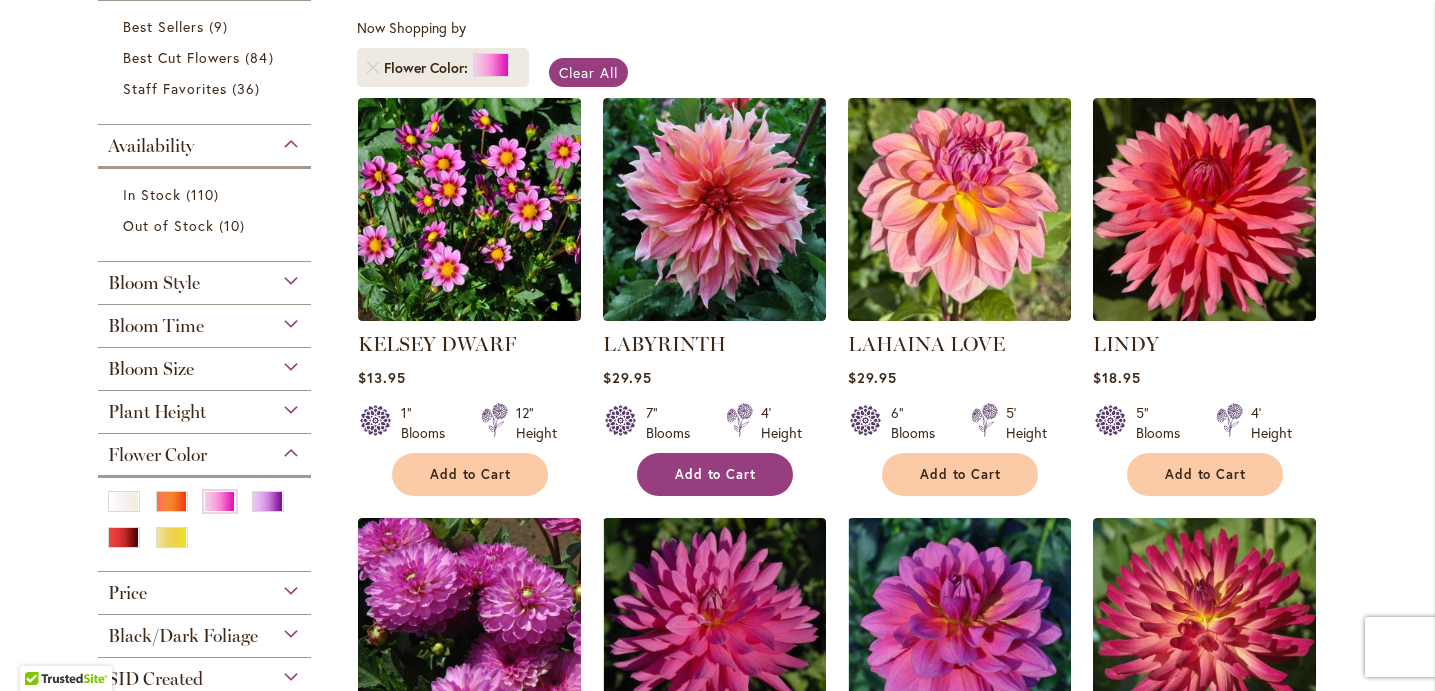 click on "Add to Cart" at bounding box center [716, 474] 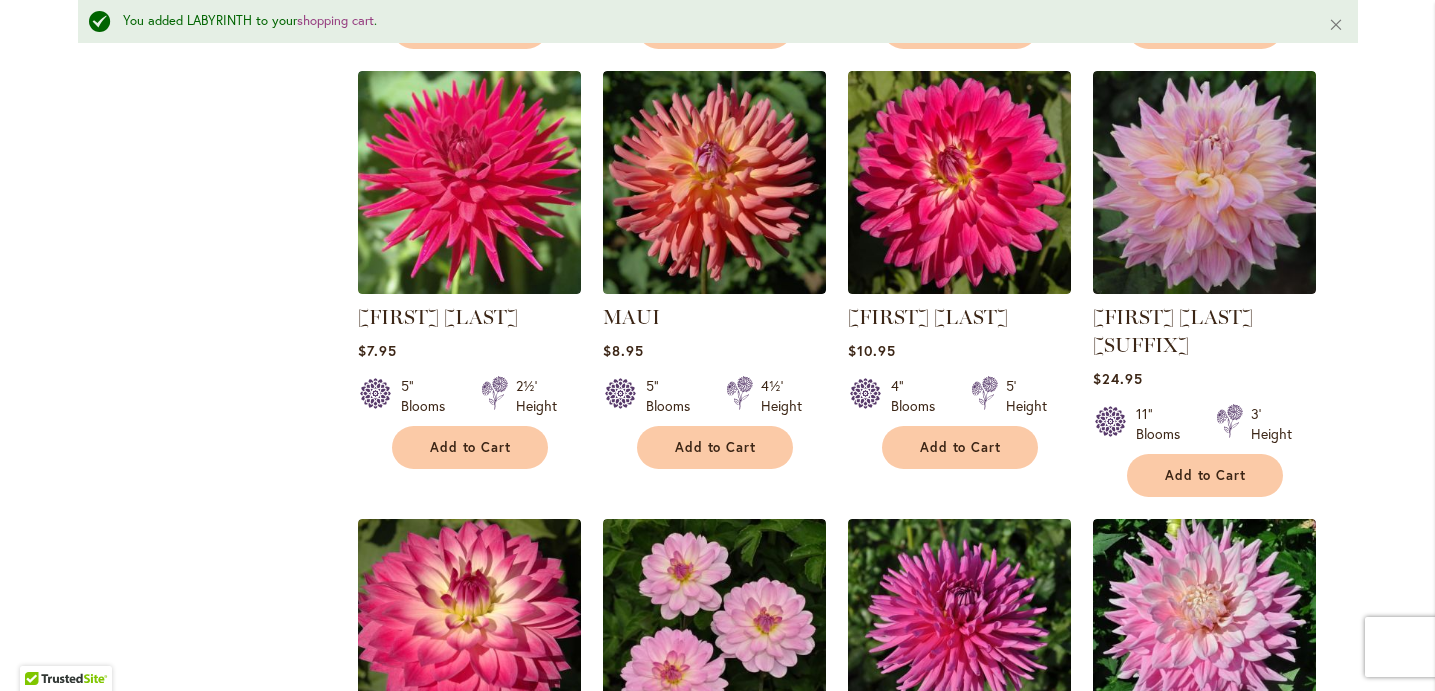 scroll, scrollTop: 1698, scrollLeft: 0, axis: vertical 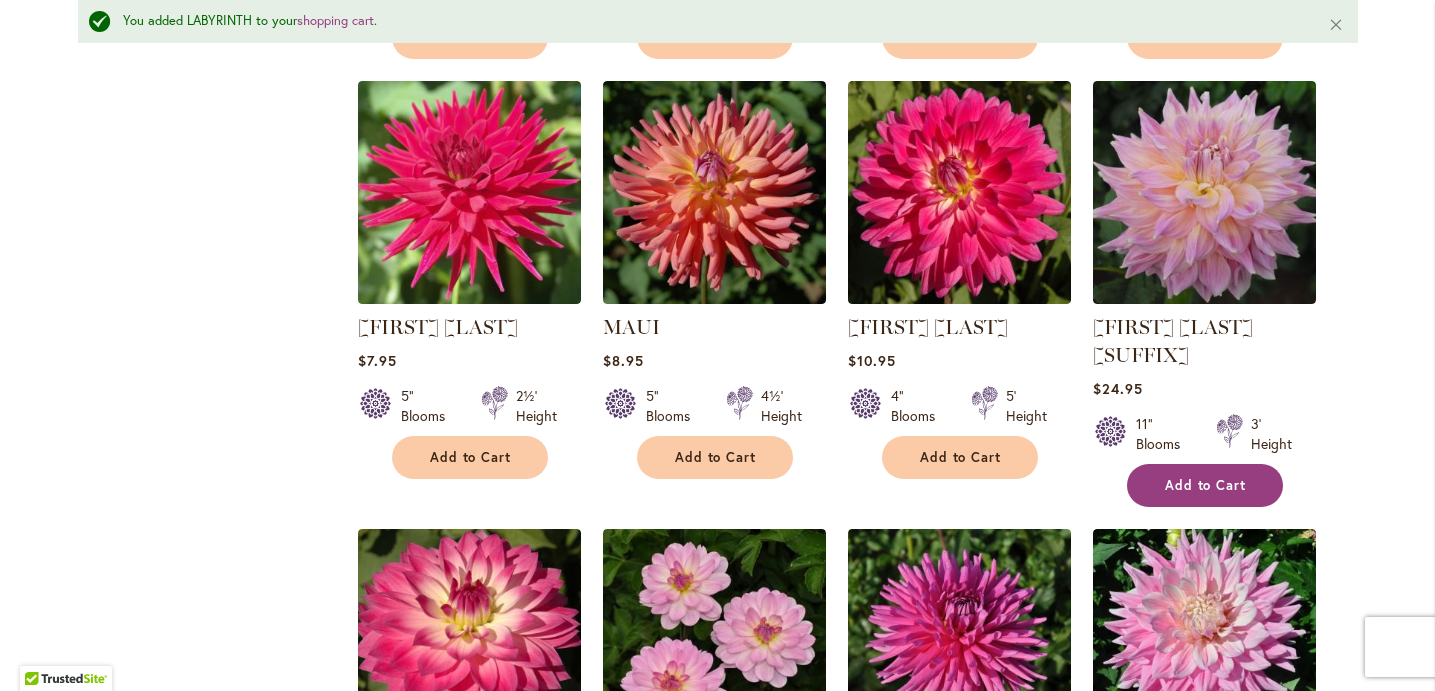 click on "Add to Cart" at bounding box center (1206, 485) 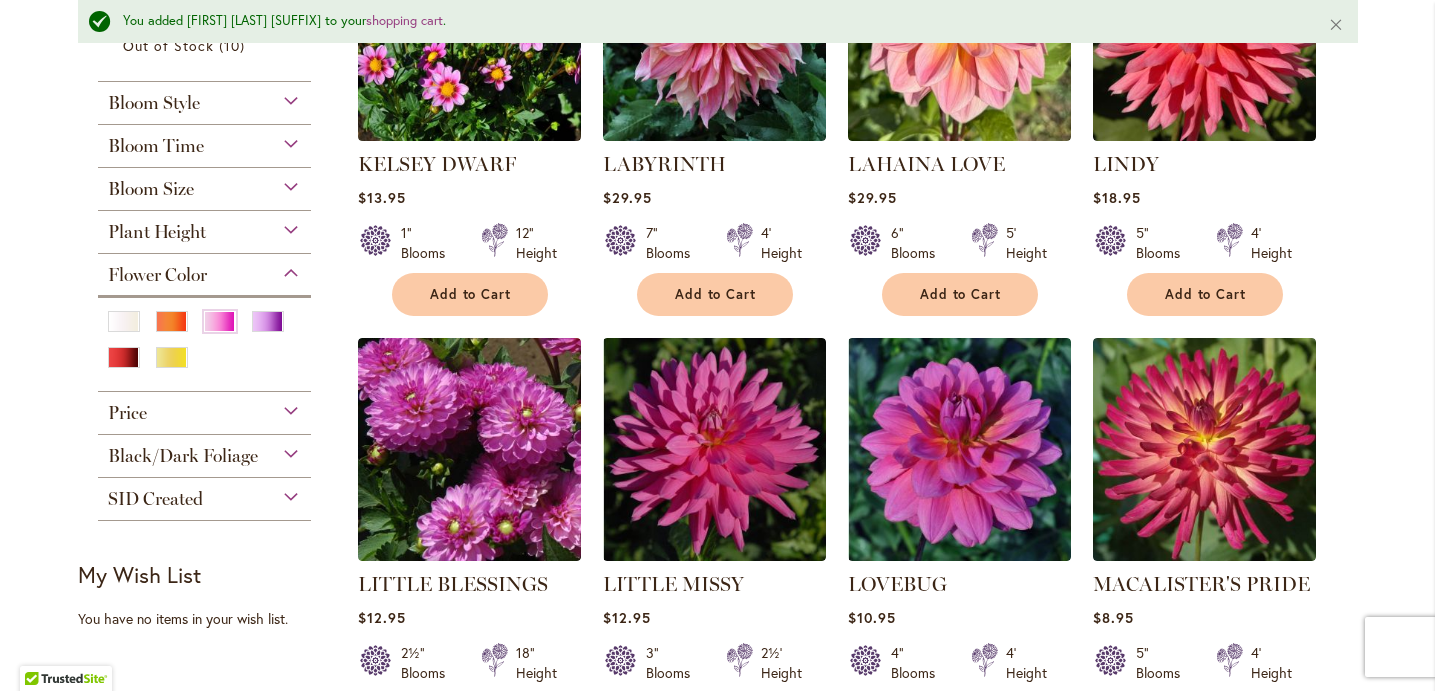 scroll, scrollTop: 644, scrollLeft: 0, axis: vertical 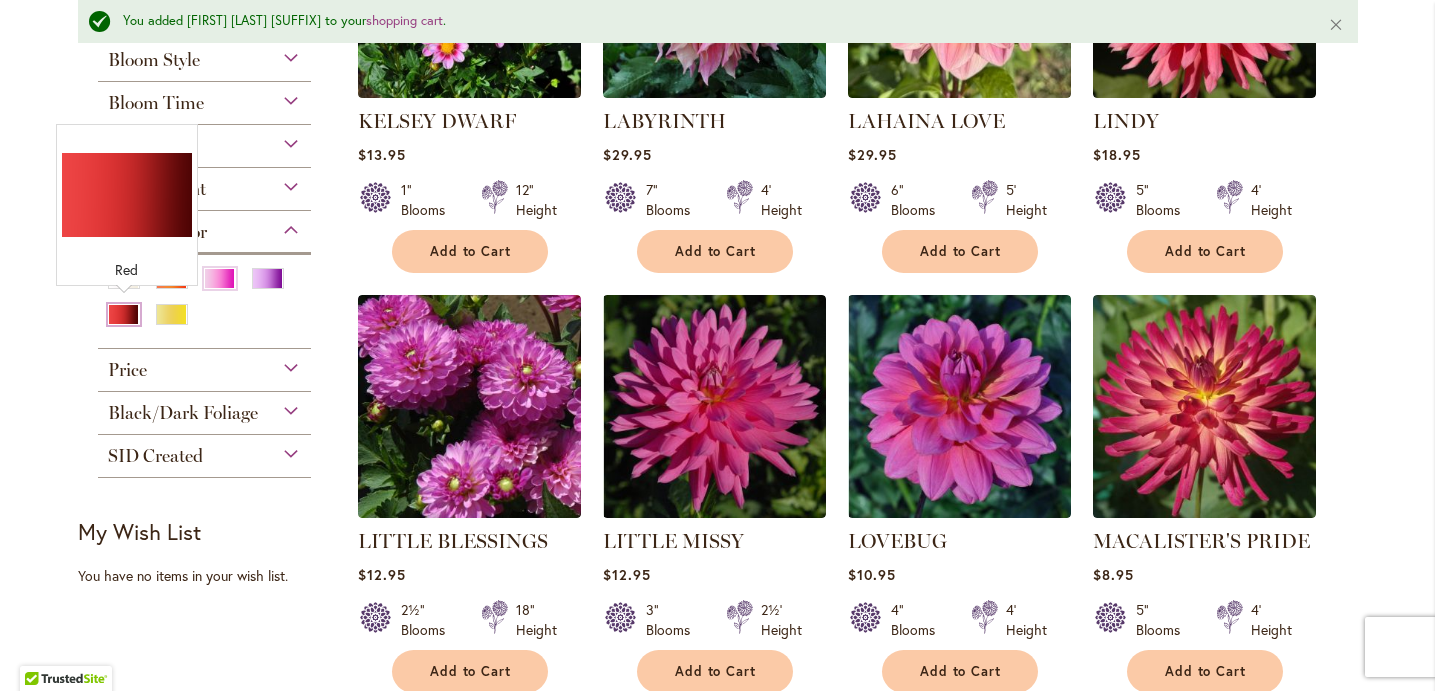 click at bounding box center [124, 314] 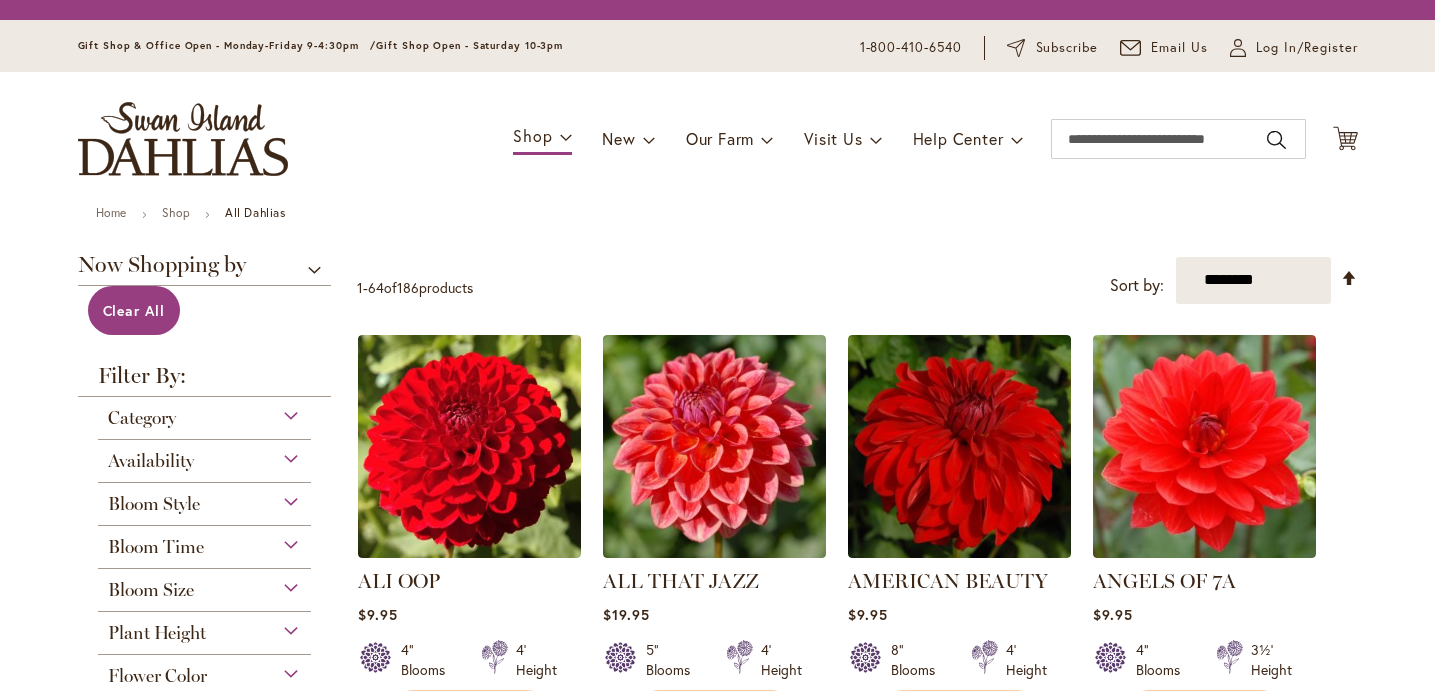 scroll, scrollTop: 0, scrollLeft: 0, axis: both 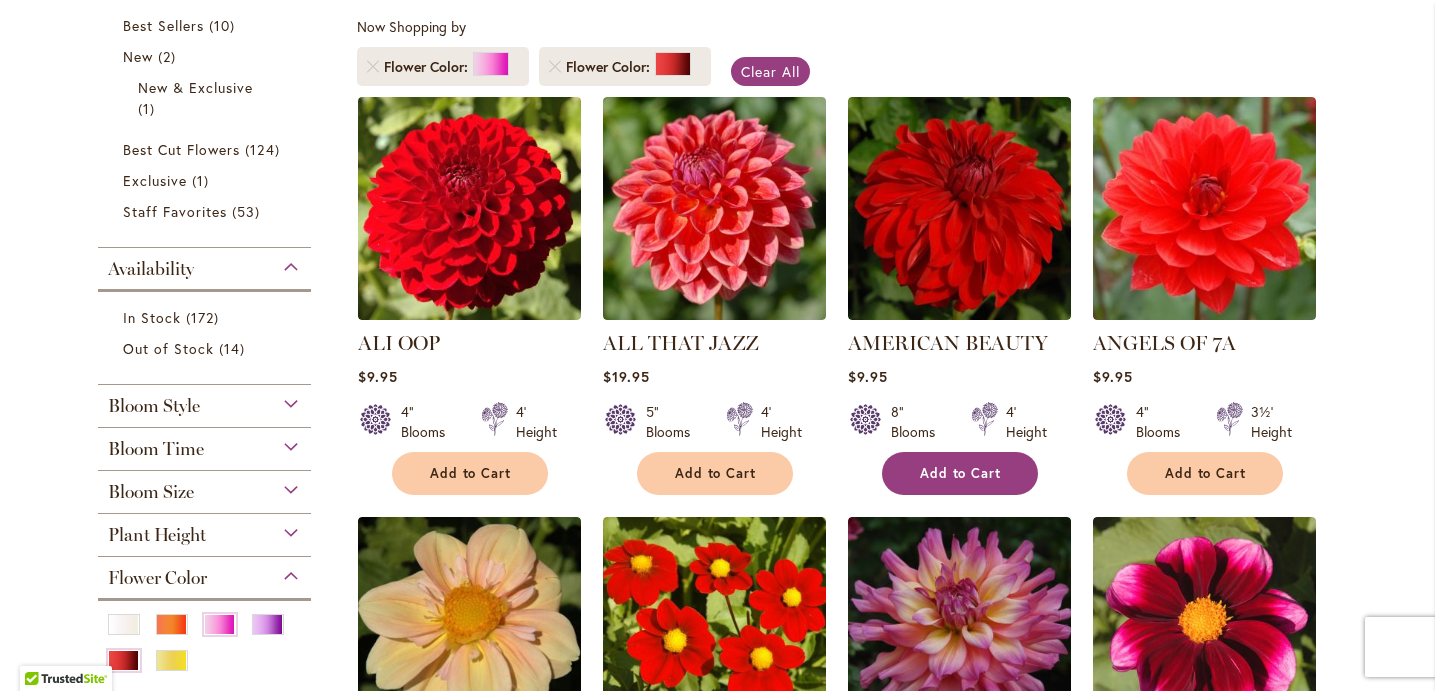 click on "Add to Cart" at bounding box center [961, 473] 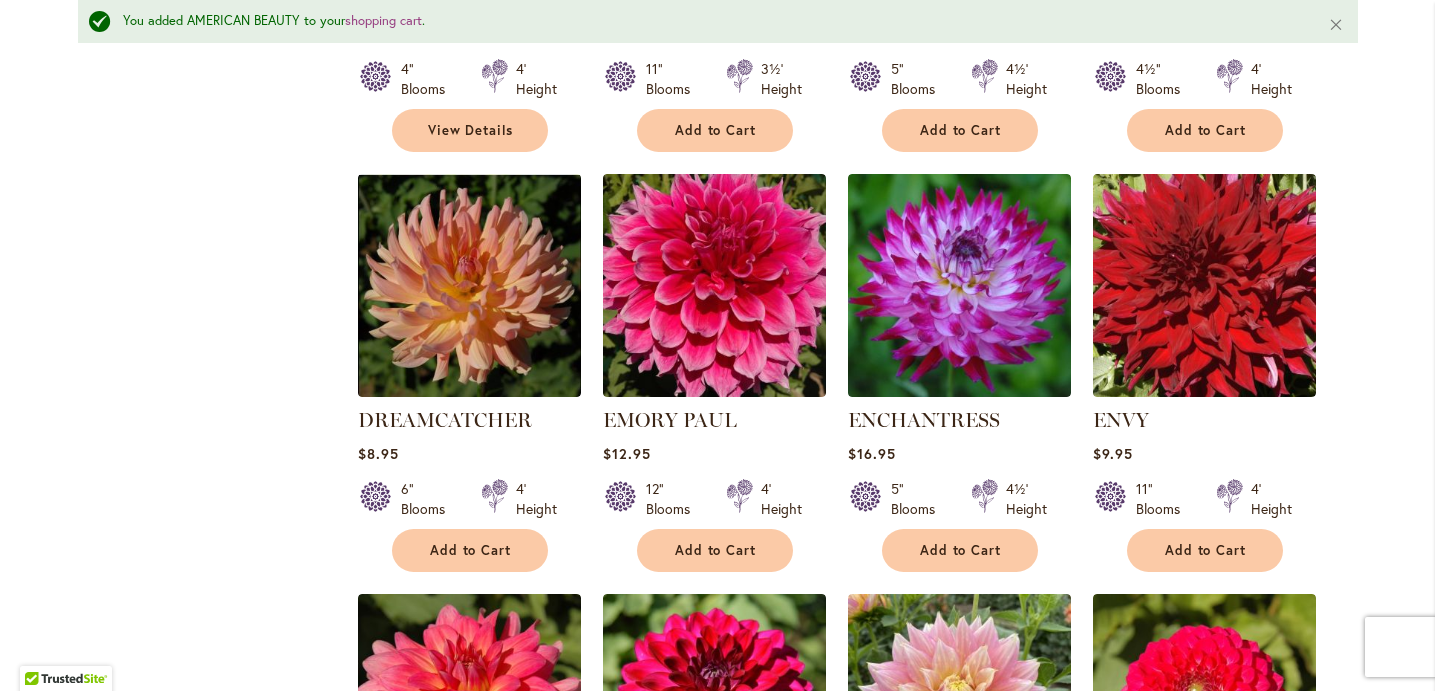 scroll, scrollTop: 5400, scrollLeft: 0, axis: vertical 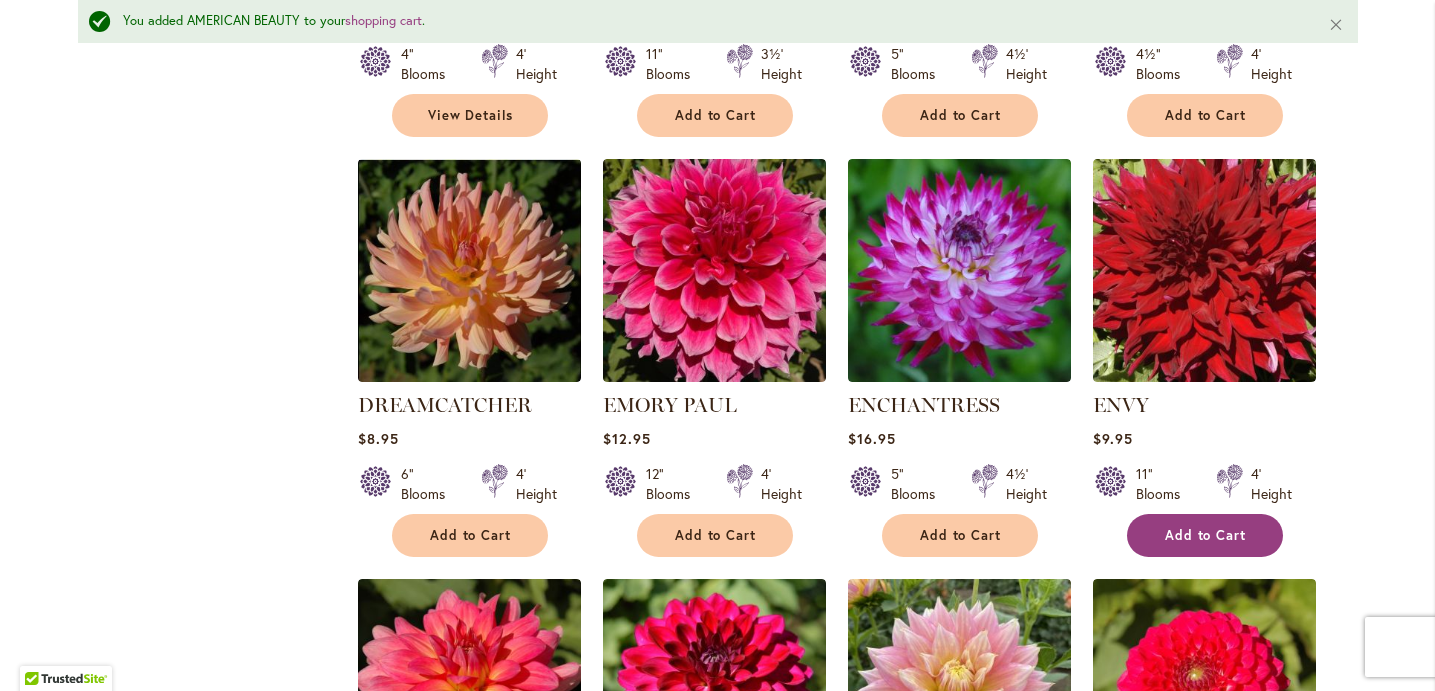 click on "Add to Cart" at bounding box center (1206, 535) 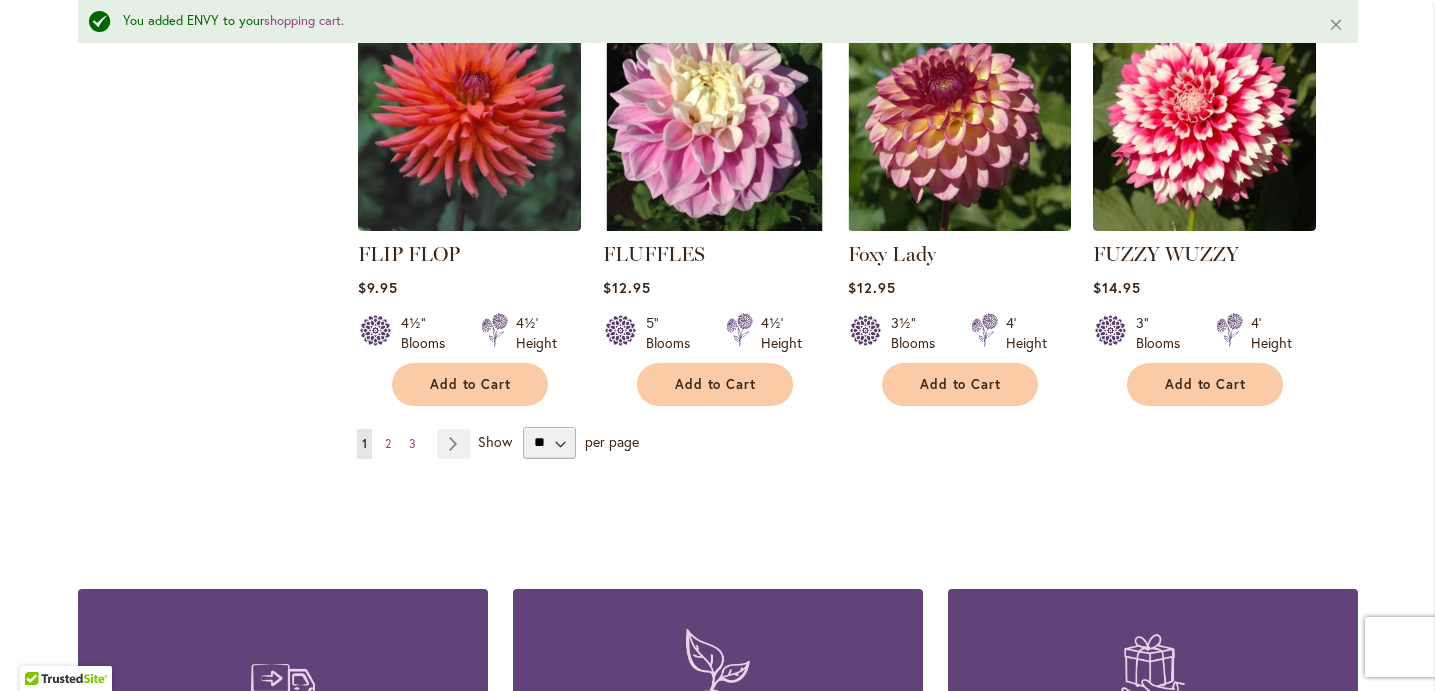 scroll, scrollTop: 6812, scrollLeft: 0, axis: vertical 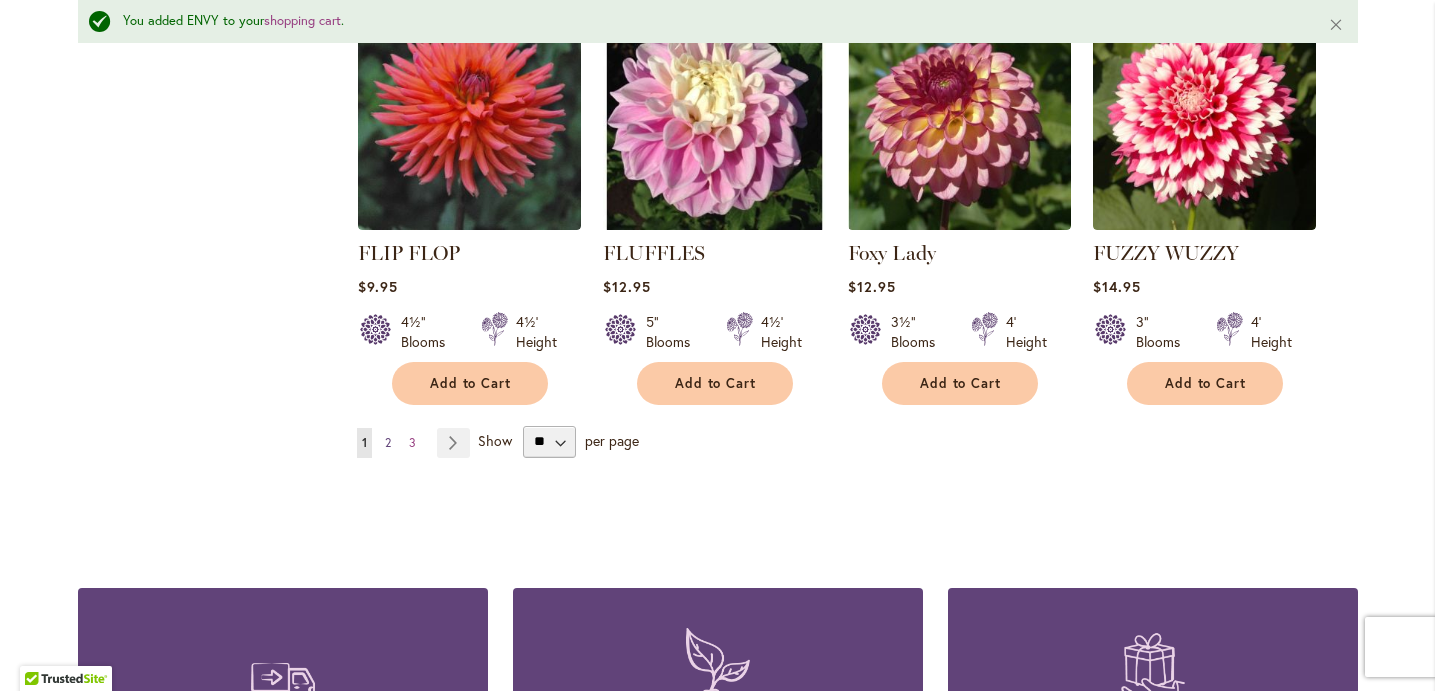 click on "2" at bounding box center [388, 442] 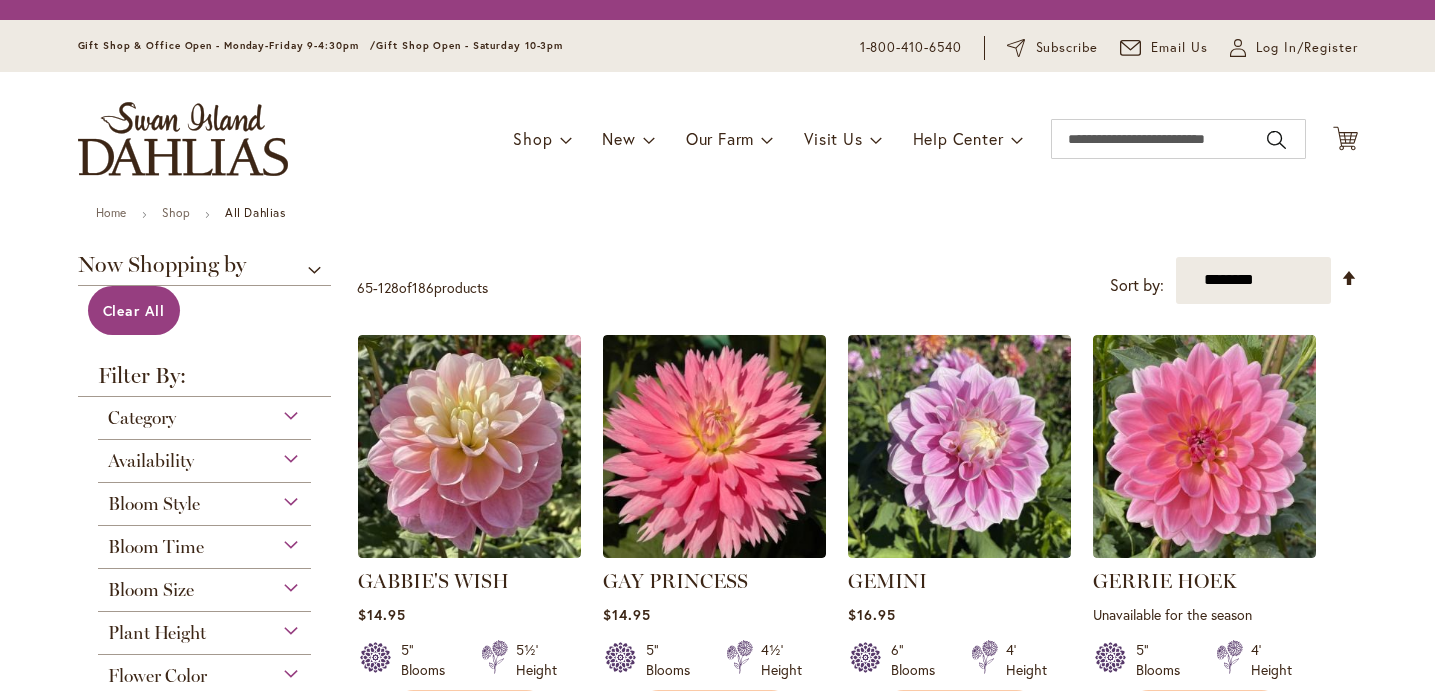 scroll, scrollTop: 0, scrollLeft: 0, axis: both 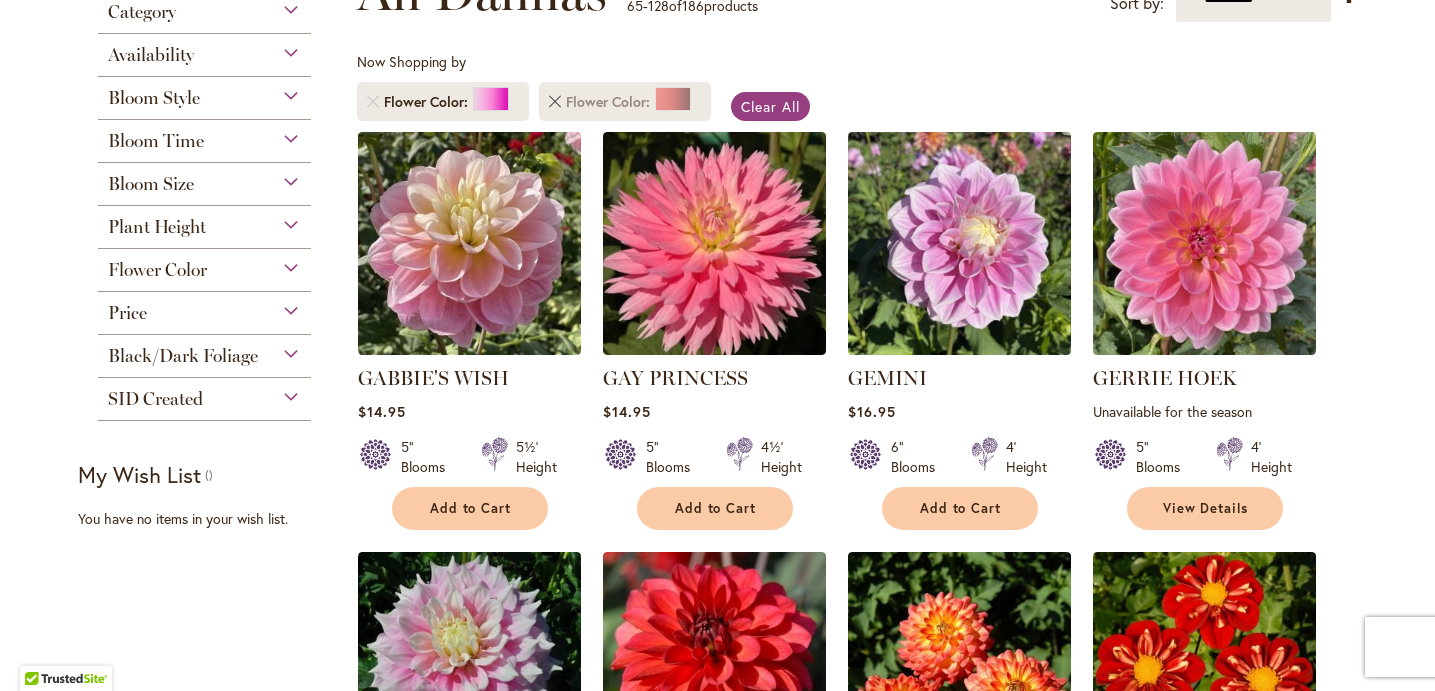 click at bounding box center (555, 102) 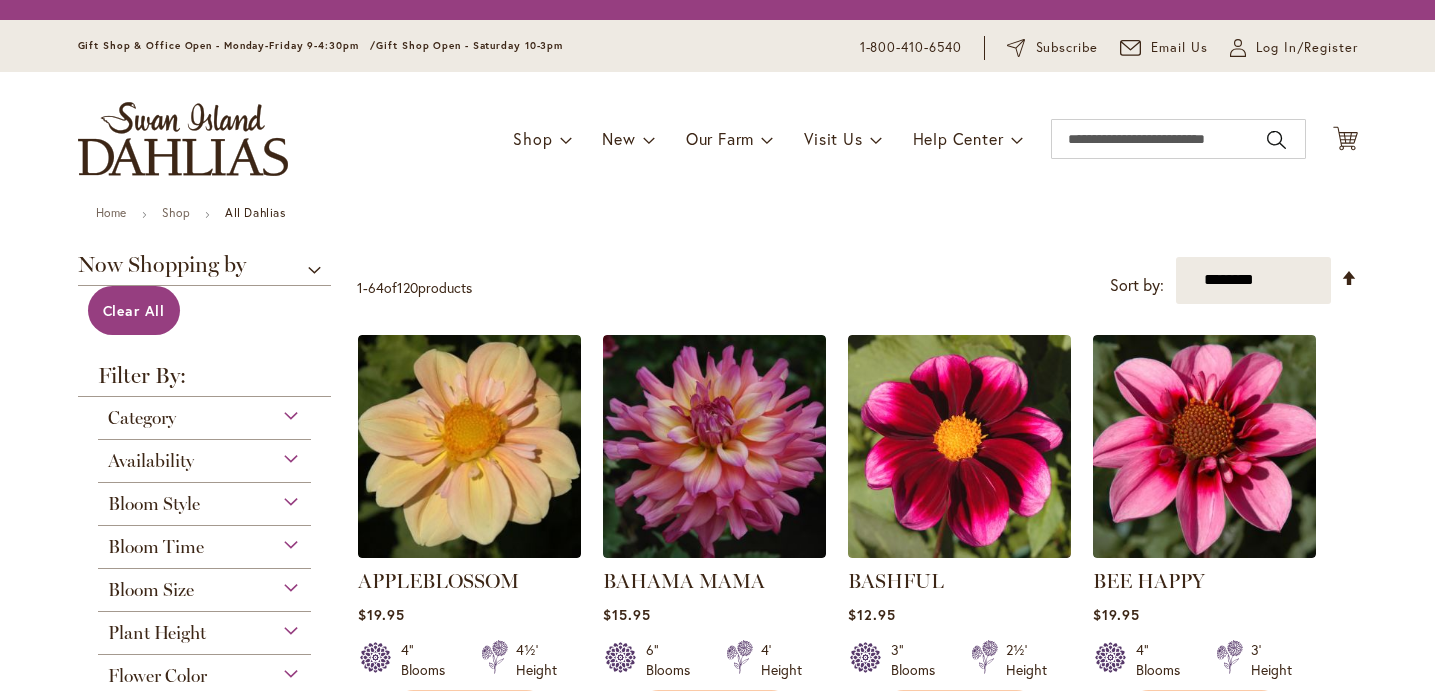 scroll, scrollTop: 0, scrollLeft: 0, axis: both 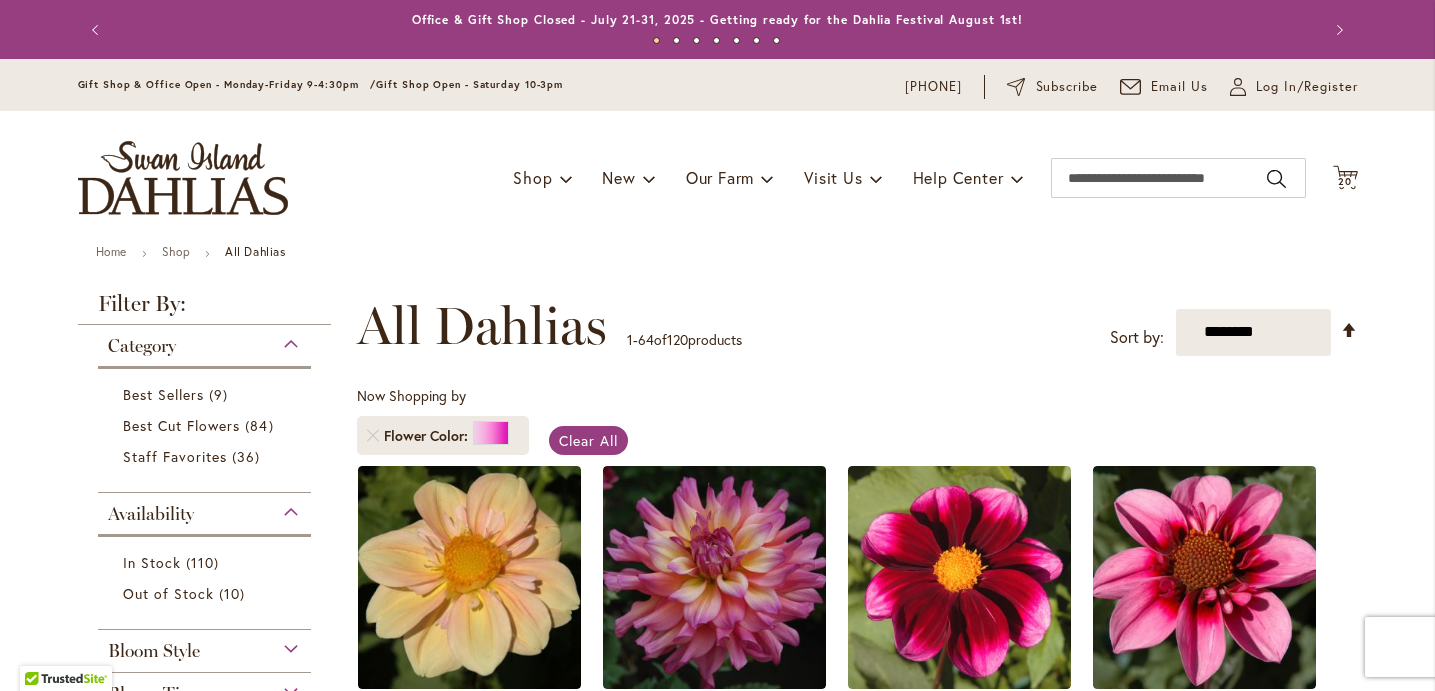click at bounding box center [373, 436] 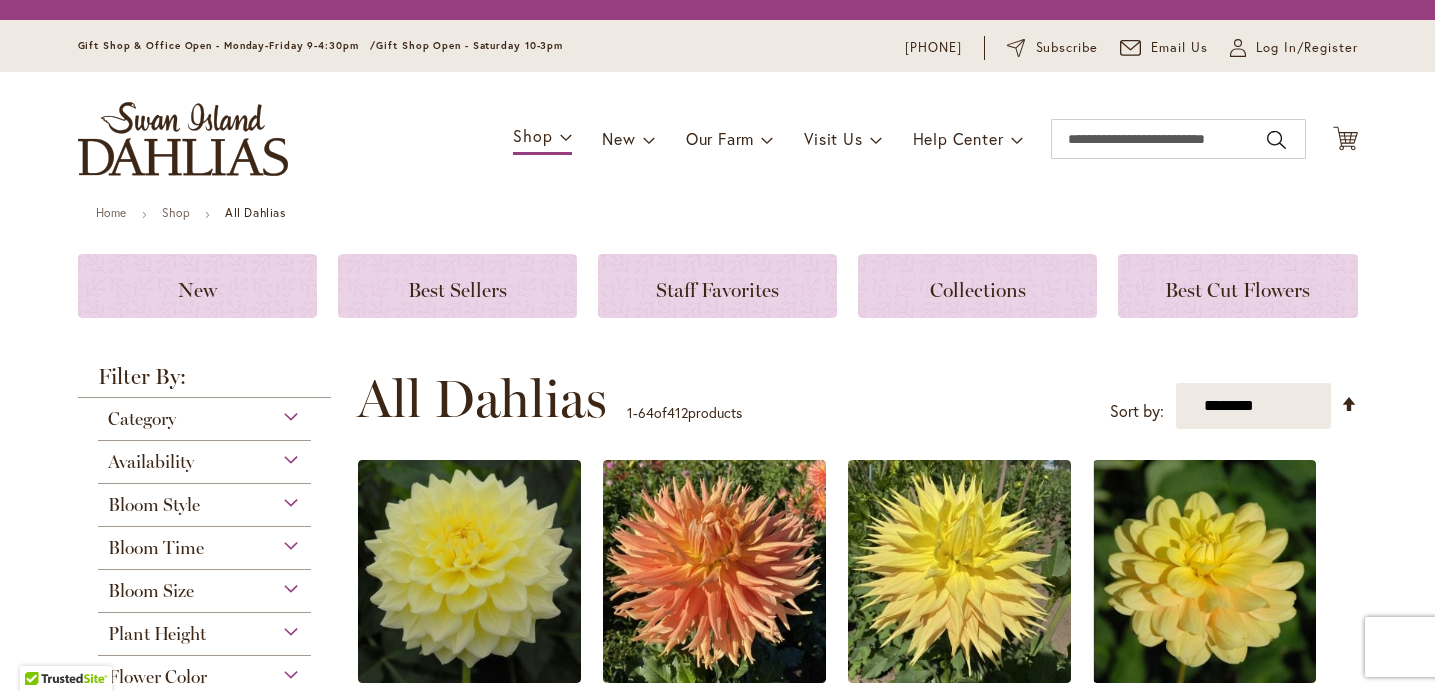 scroll, scrollTop: 0, scrollLeft: 0, axis: both 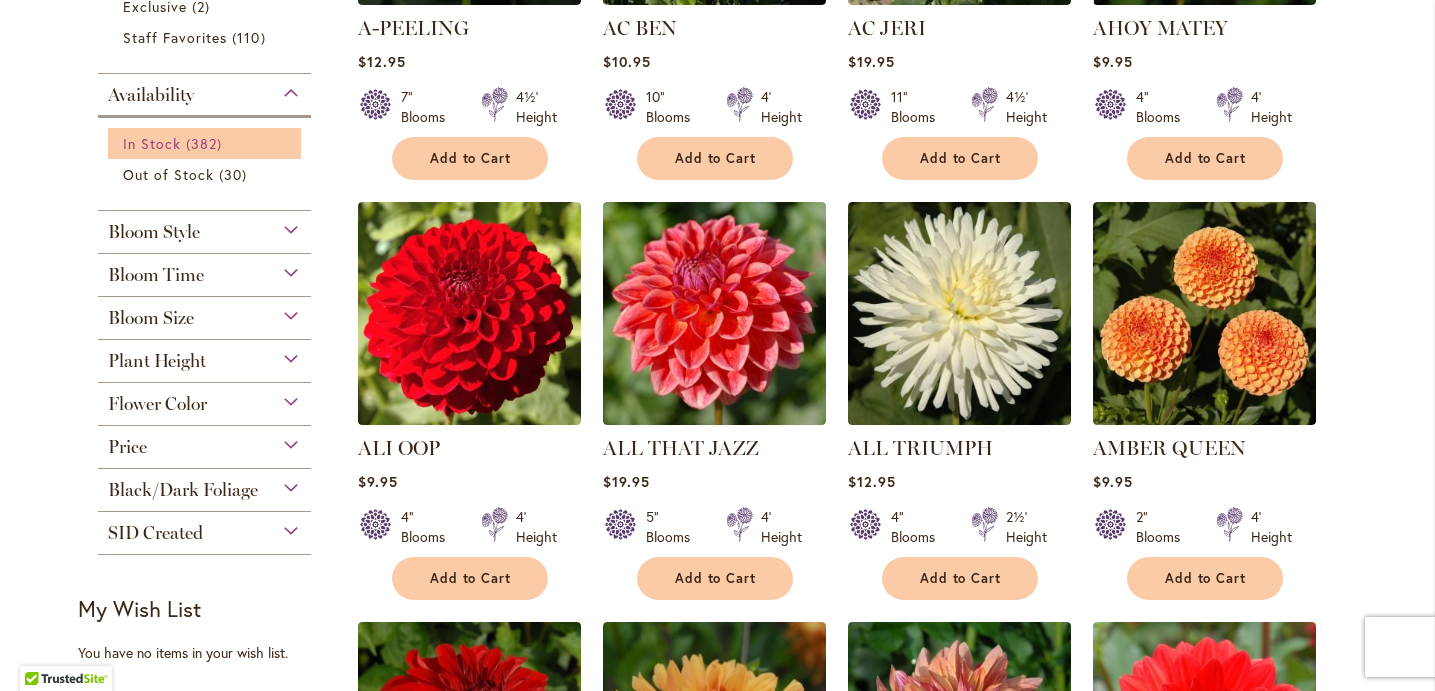 click on "In Stock" at bounding box center (152, 143) 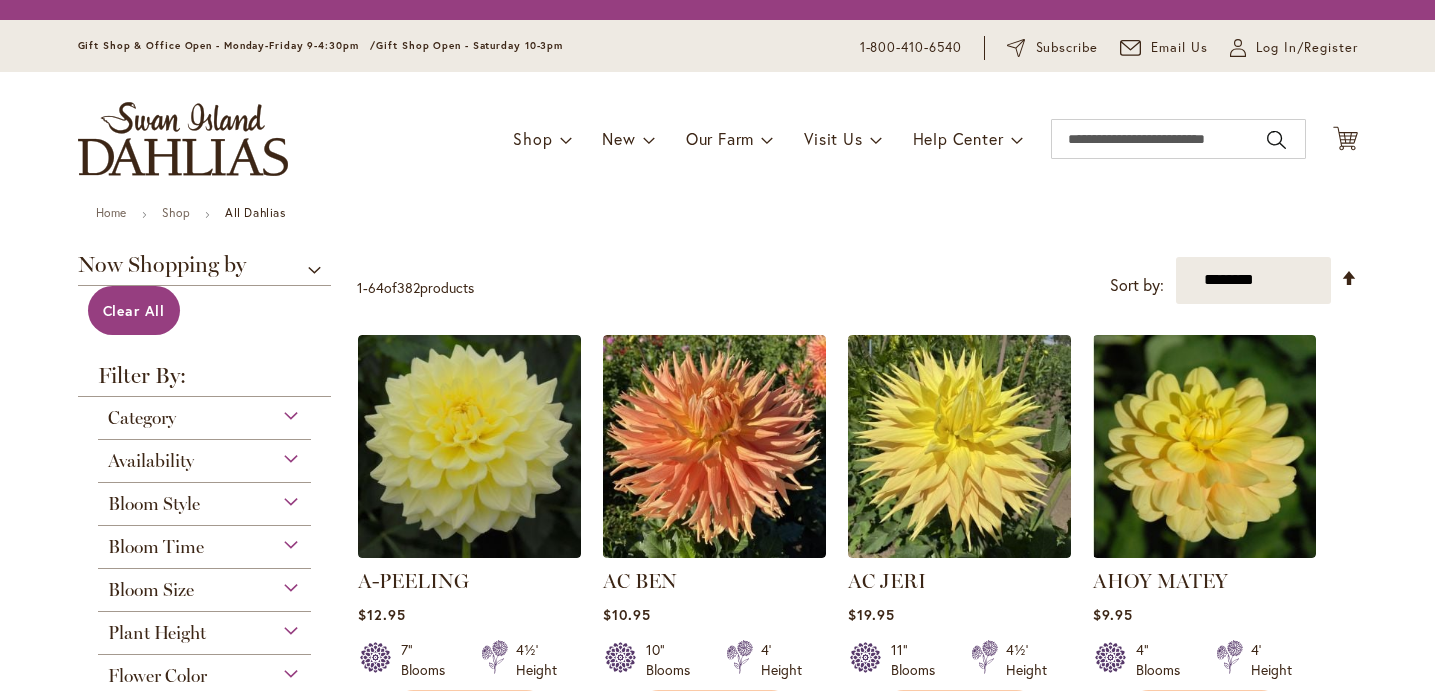 scroll, scrollTop: 0, scrollLeft: 0, axis: both 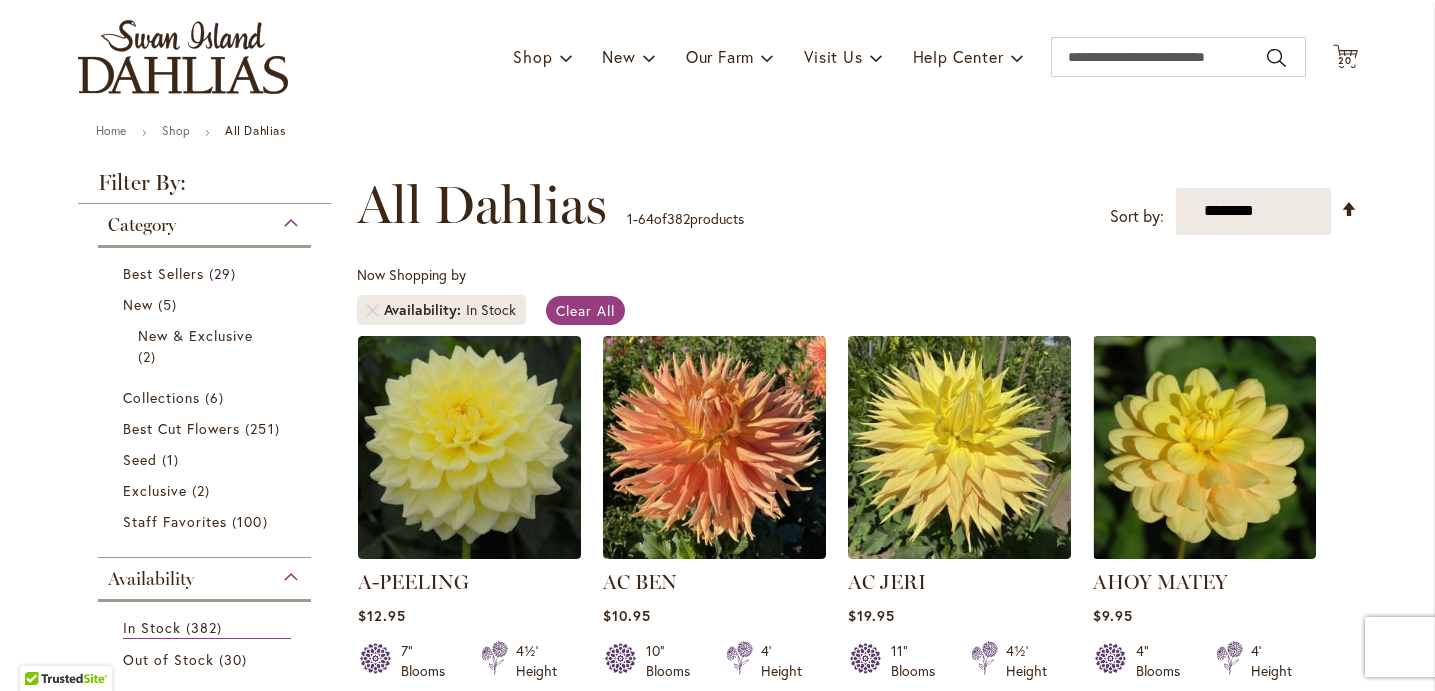 click on "In Stock
382
items
Out of Stock
30
items" at bounding box center (205, 642) 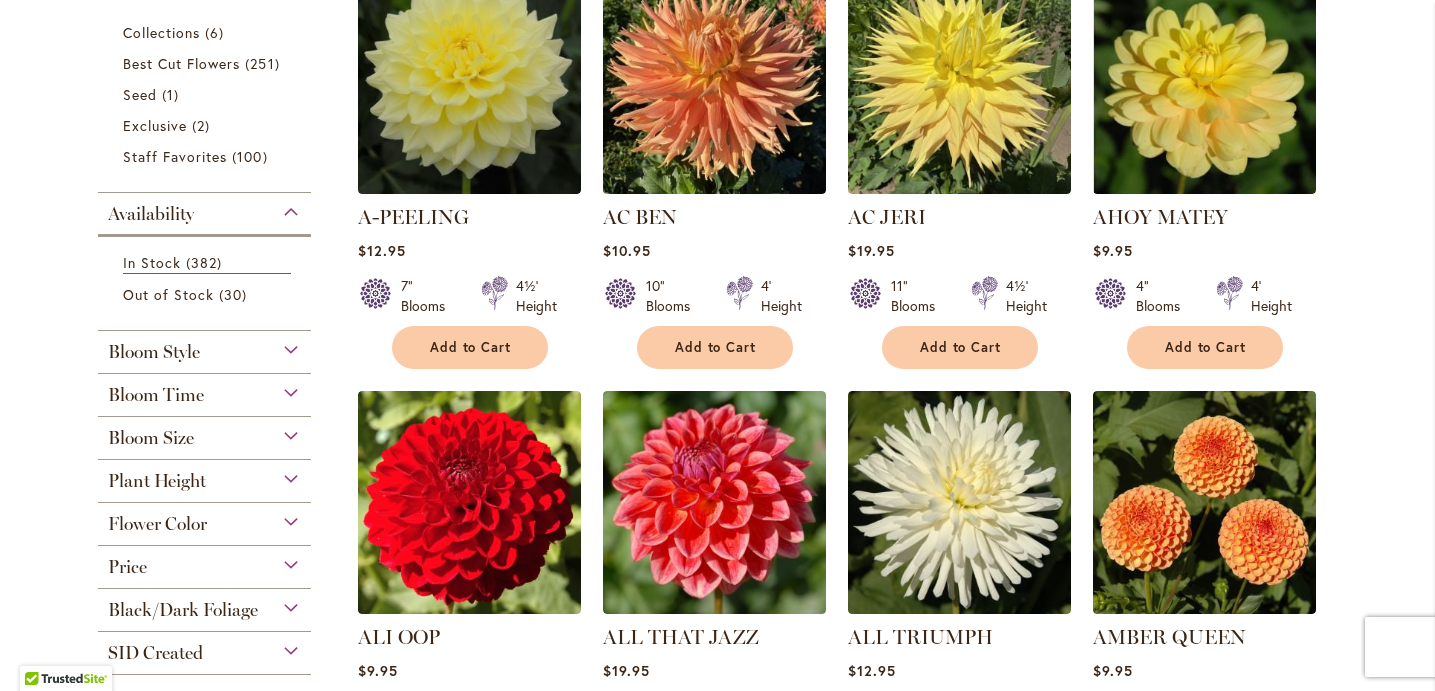 click on "Bloom Size" at bounding box center (151, 438) 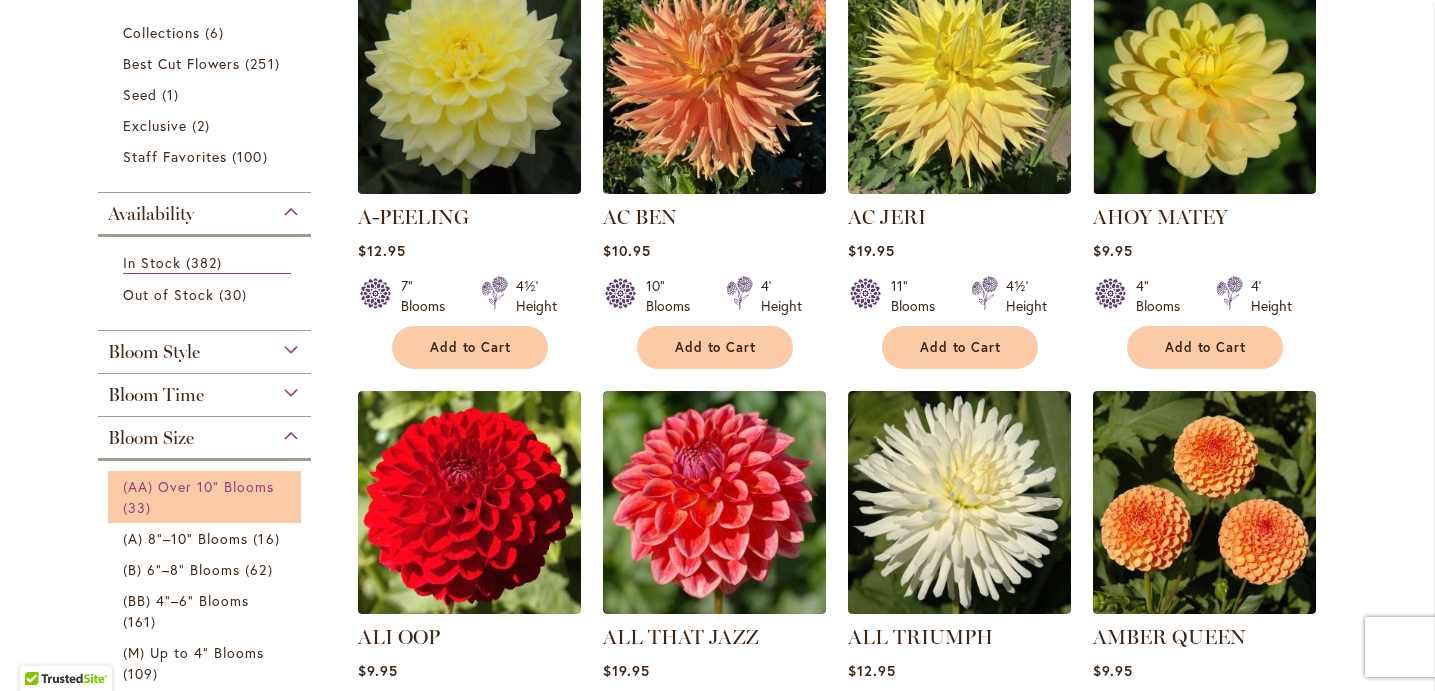 click on "(AA) Over 10" Blooms" at bounding box center (199, 486) 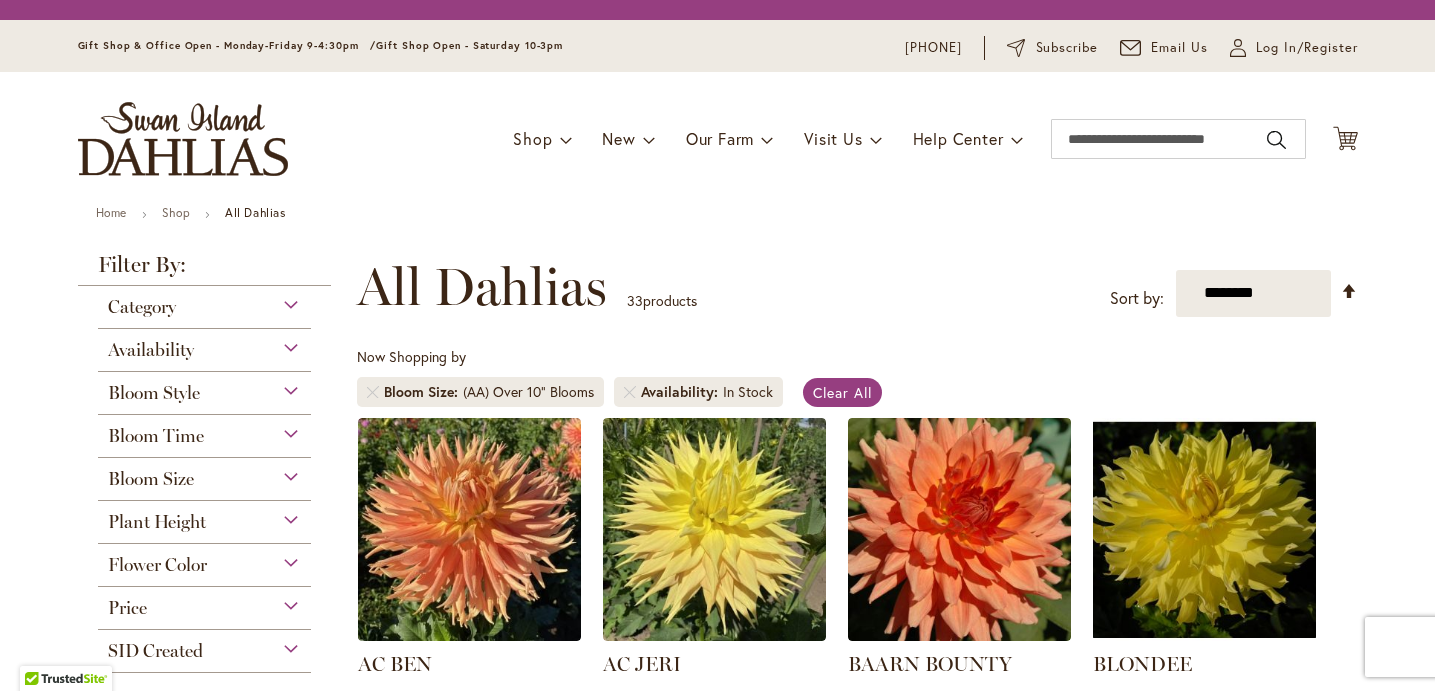 scroll, scrollTop: 0, scrollLeft: 0, axis: both 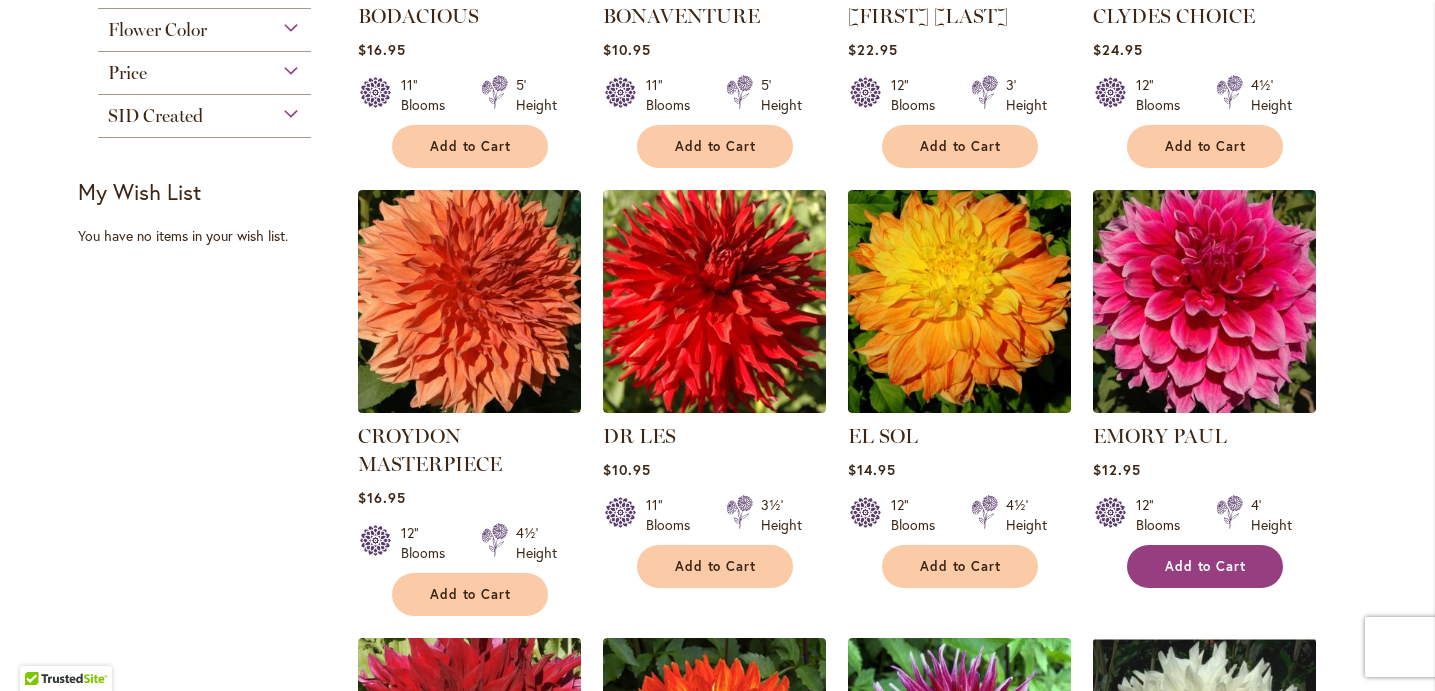 click on "Add to Cart" at bounding box center [1206, 566] 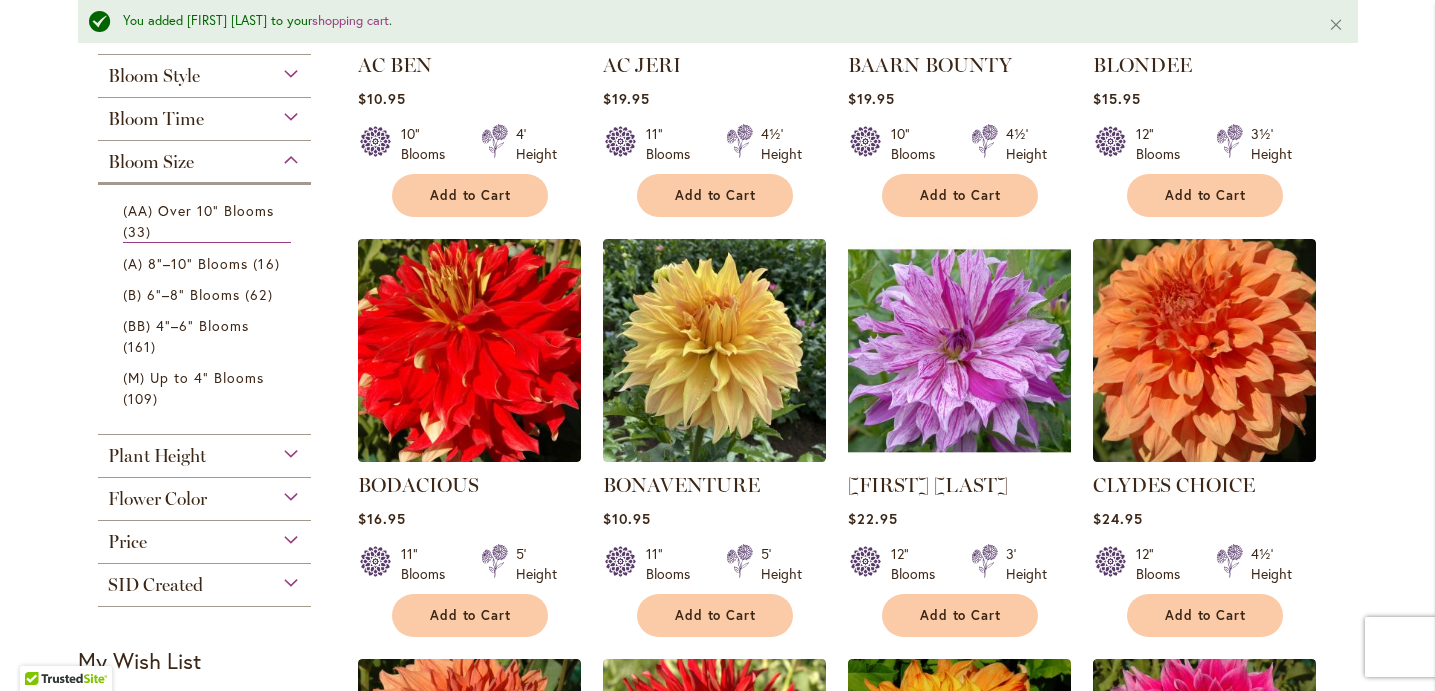 scroll, scrollTop: 701, scrollLeft: 0, axis: vertical 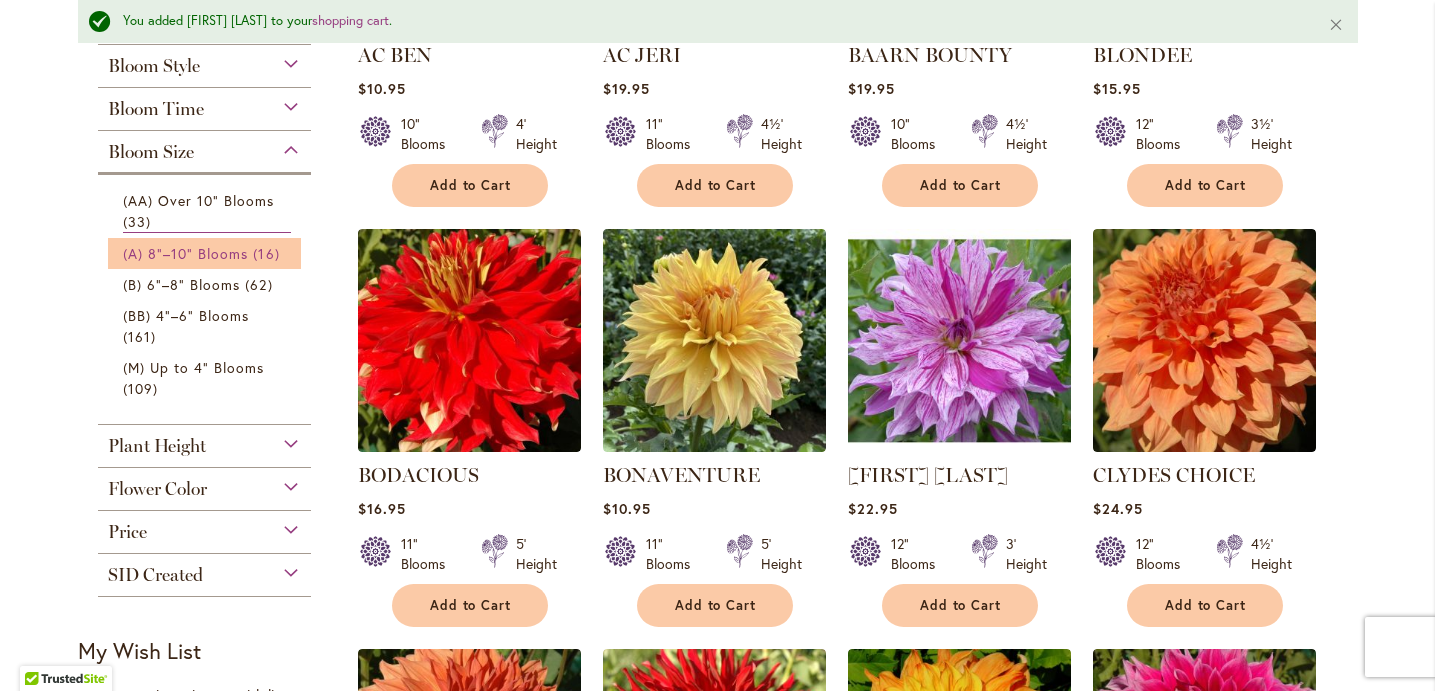 click on "(A) 8"–10" Blooms" at bounding box center (186, 253) 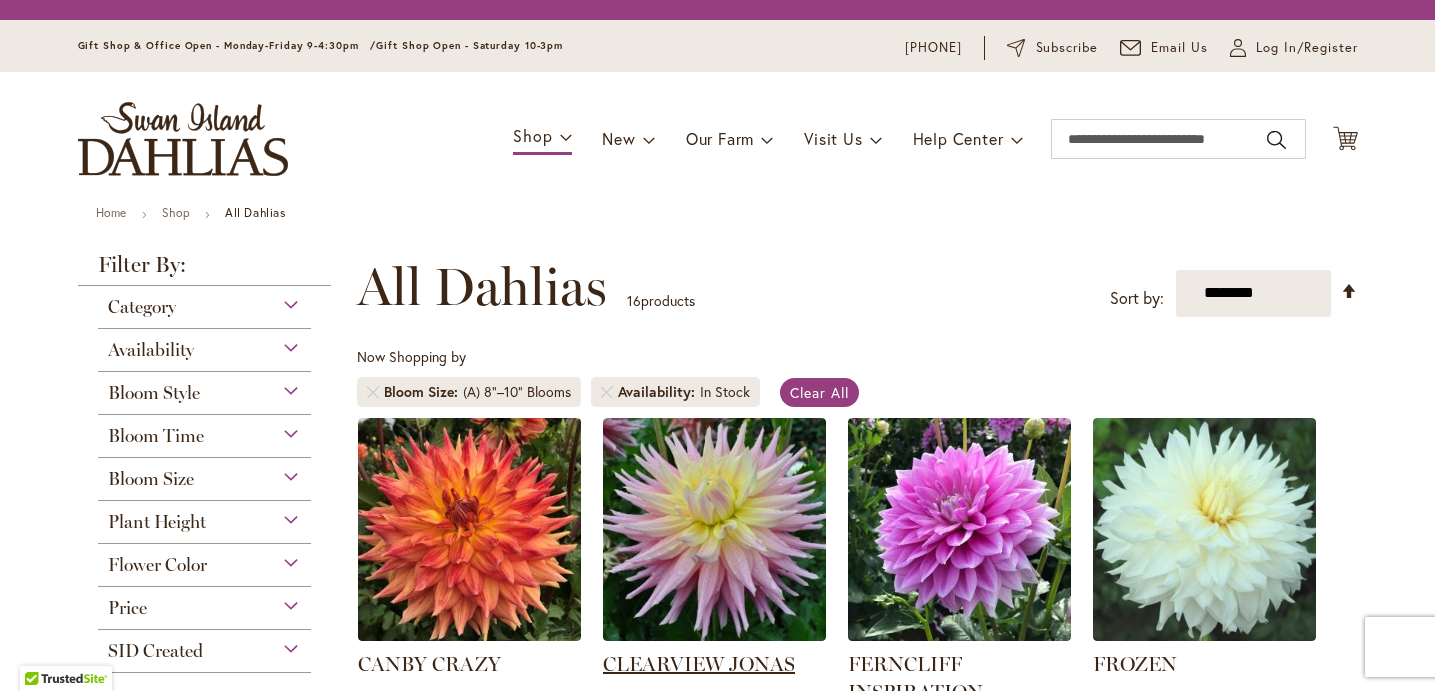 scroll, scrollTop: 0, scrollLeft: 0, axis: both 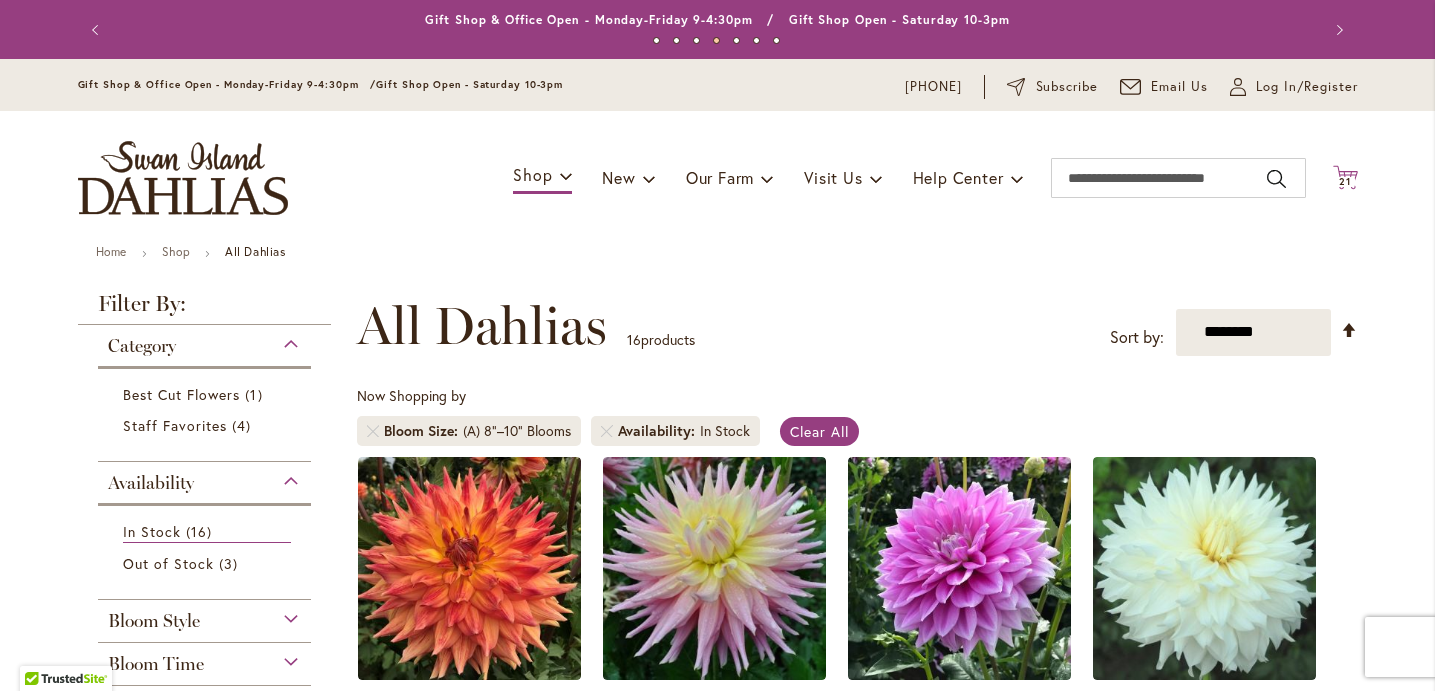 click on "21" at bounding box center (1345, 181) 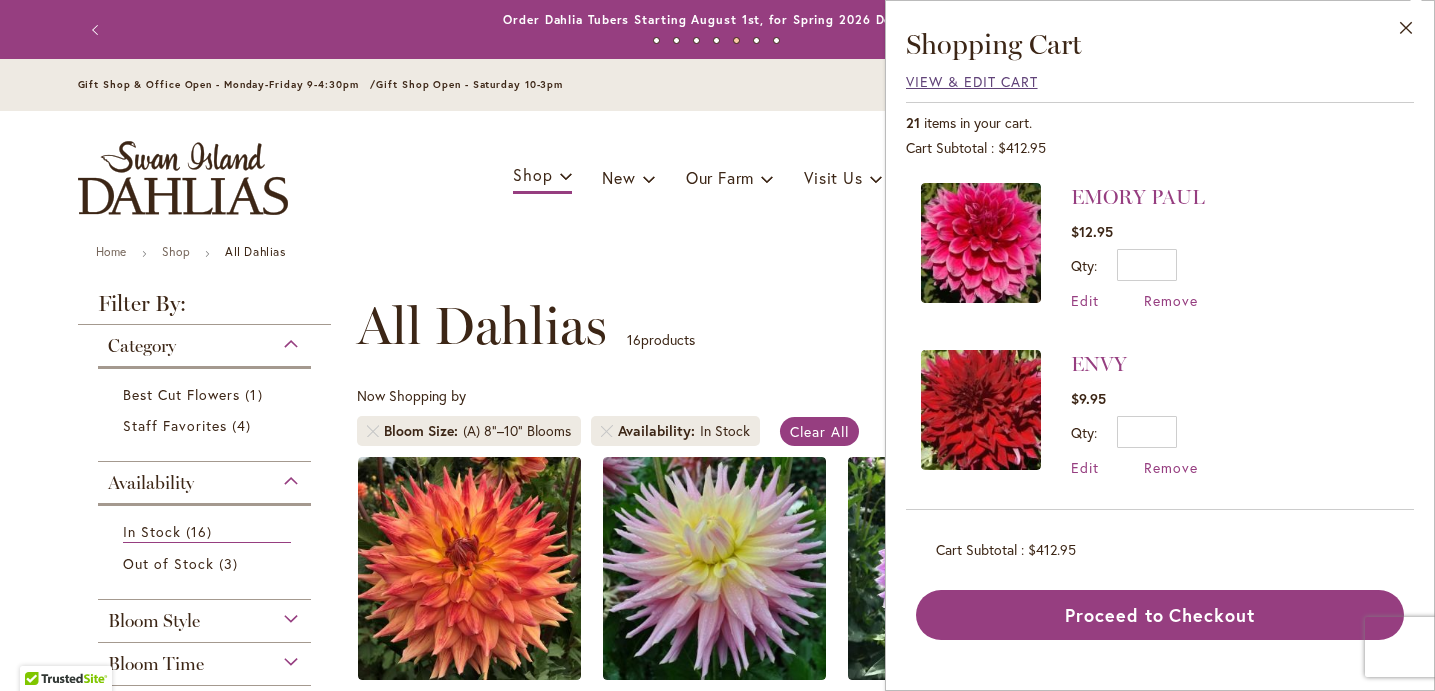 click on "View & Edit Cart" at bounding box center (972, 81) 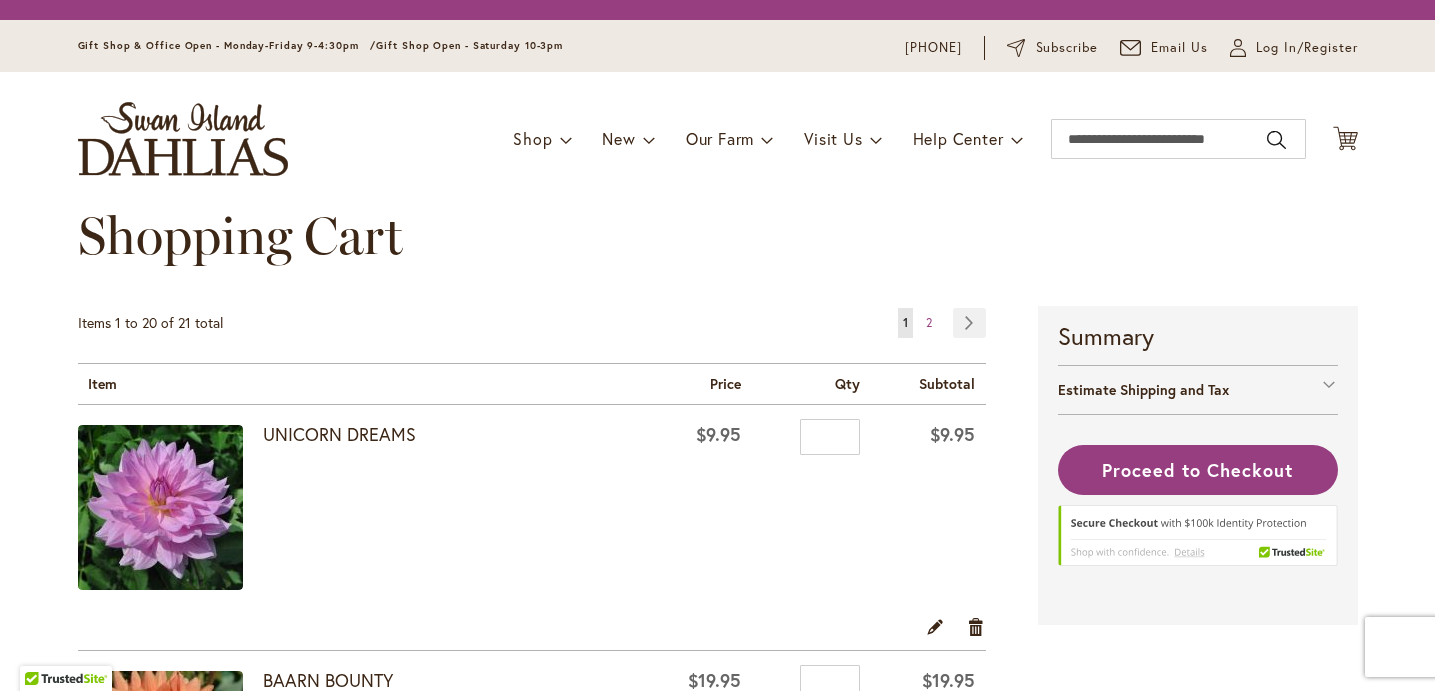scroll, scrollTop: 0, scrollLeft: 0, axis: both 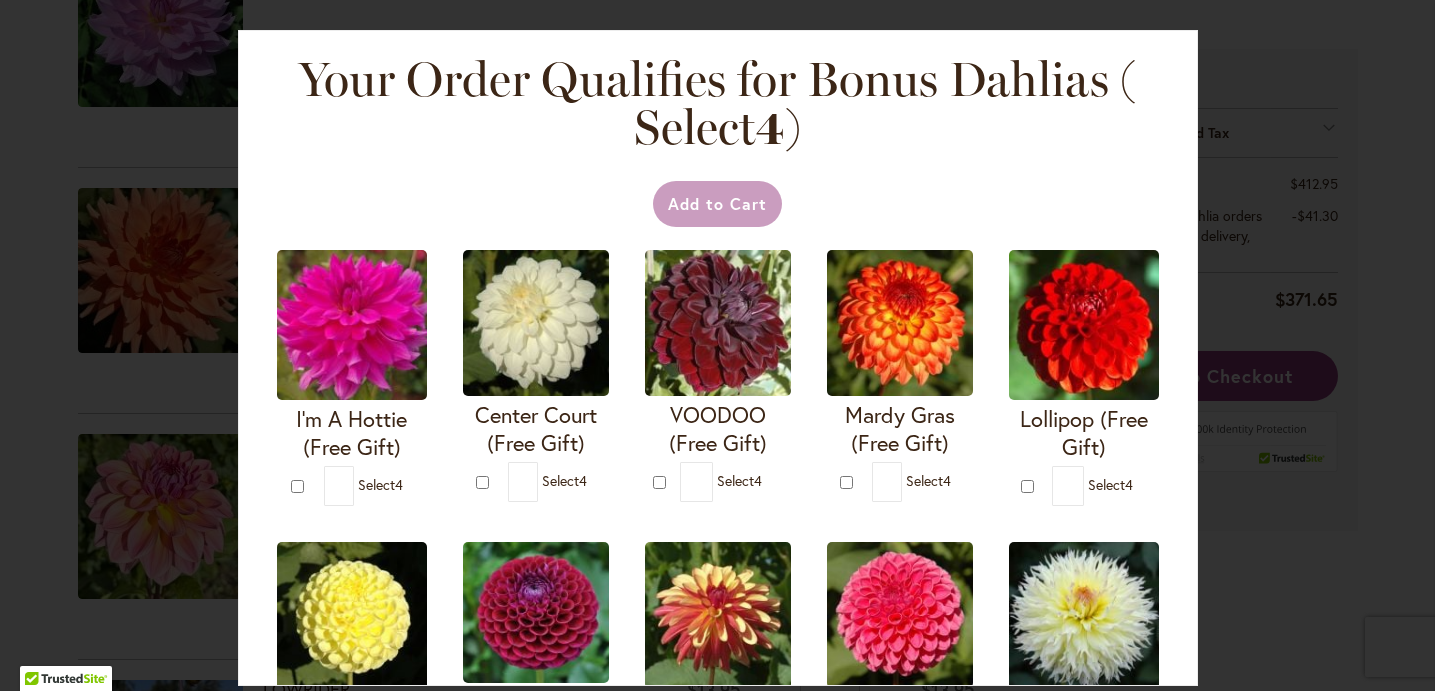 click on "Your Order Qualifies for Bonus Dahlias ( Select                     4
)
Add to Cart
I'm A Hottie (Free Gift)" at bounding box center [717, 345] 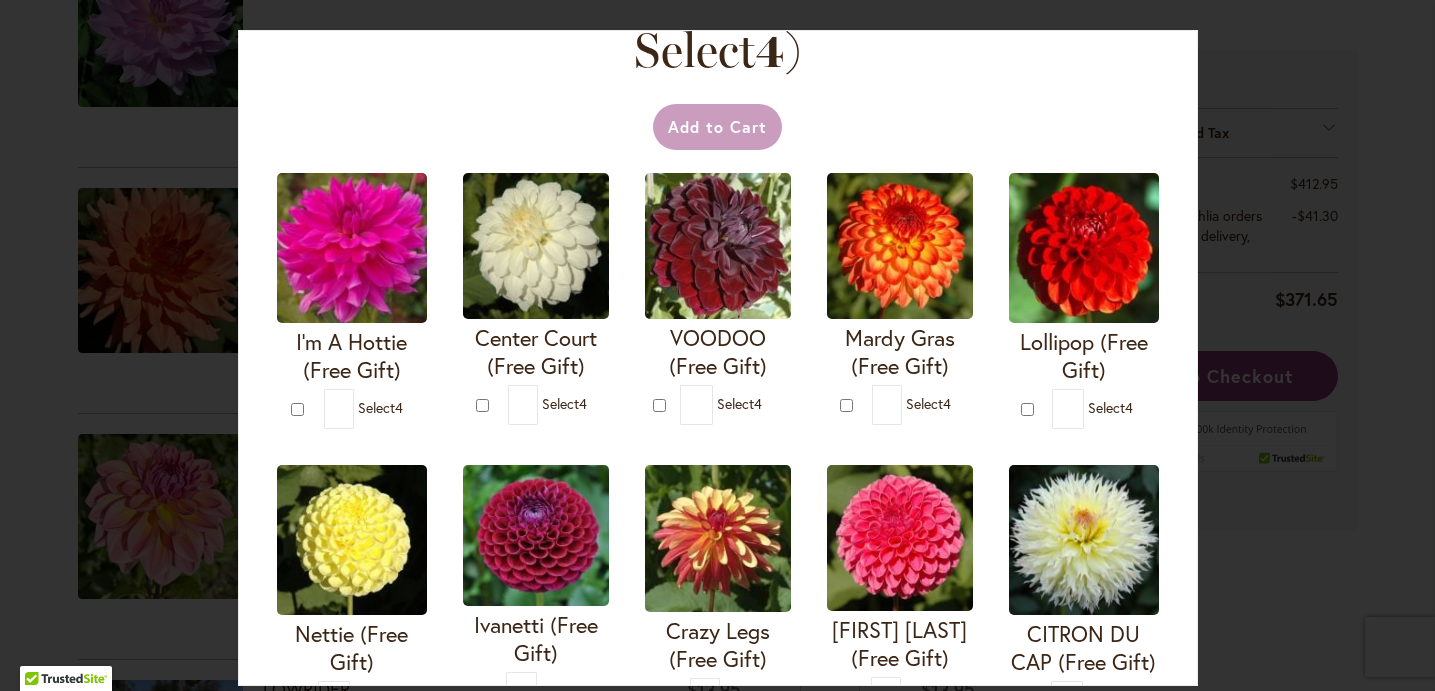 scroll, scrollTop: 90, scrollLeft: 0, axis: vertical 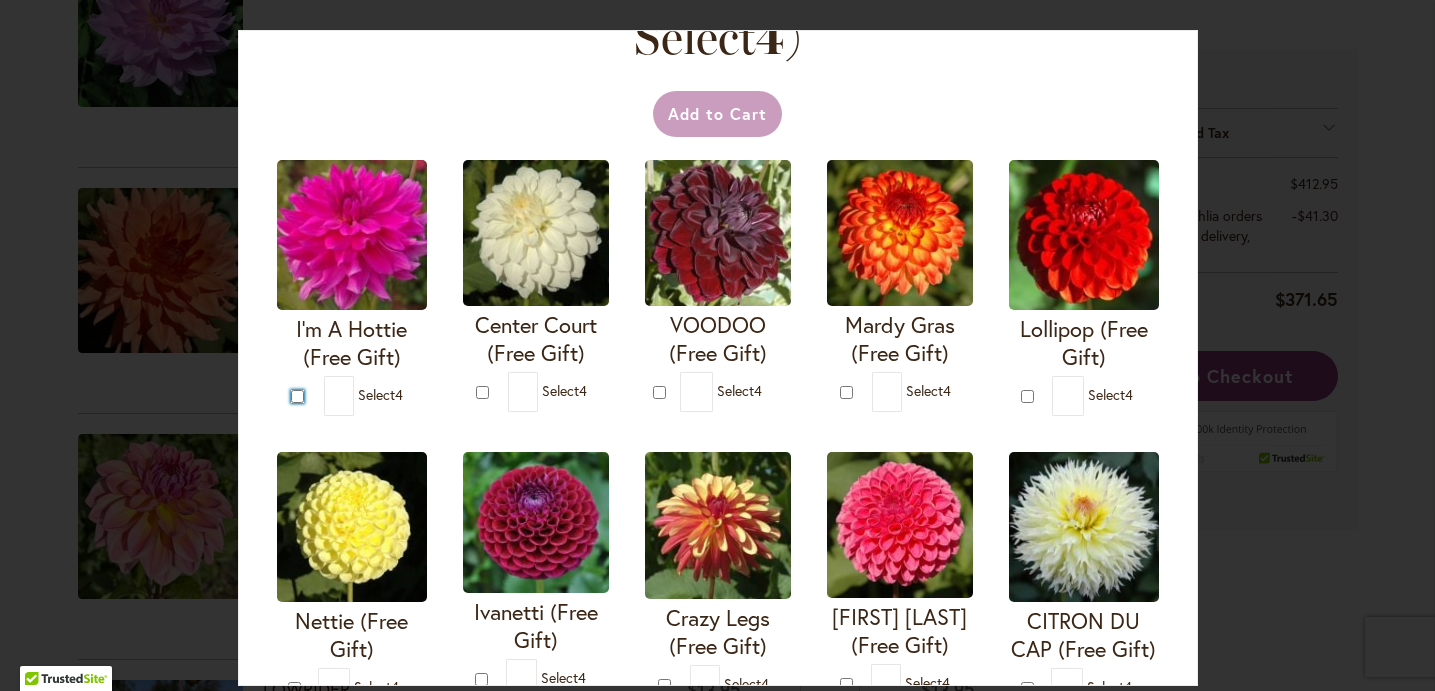 type on "*" 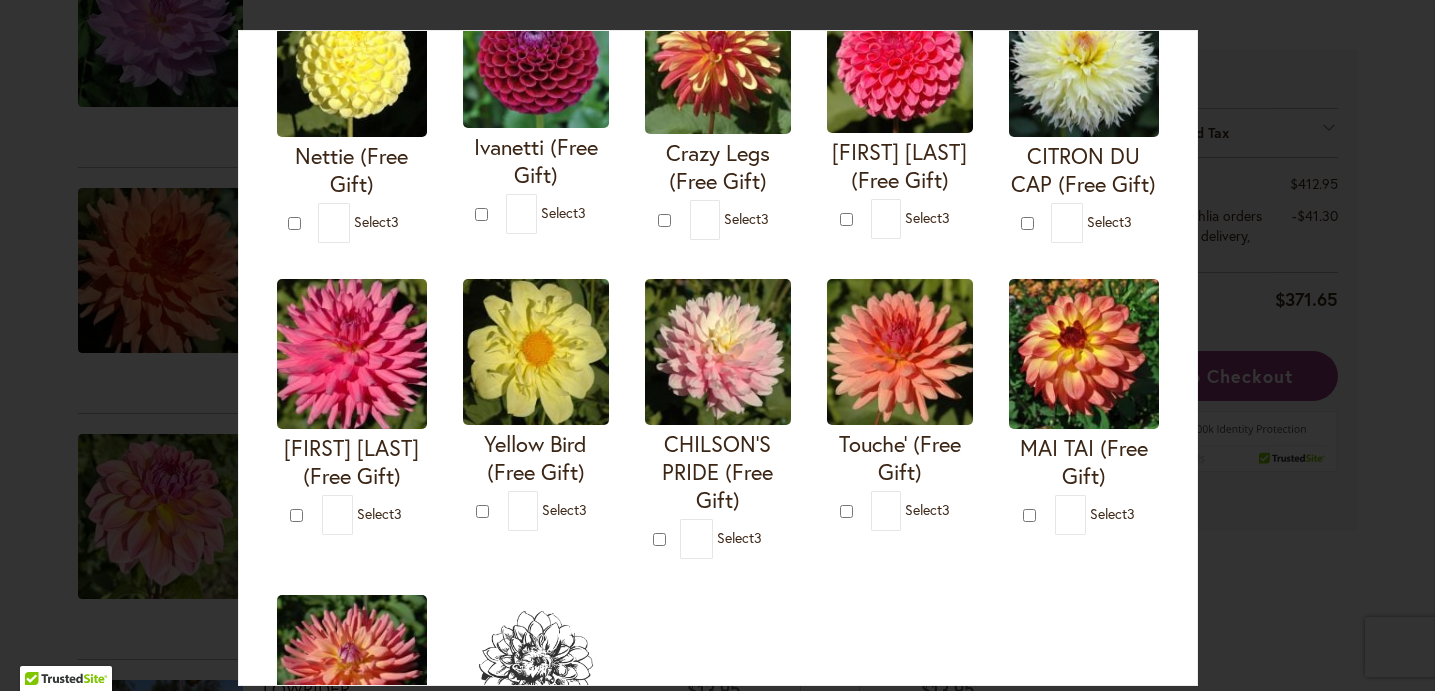 scroll, scrollTop: 582, scrollLeft: 0, axis: vertical 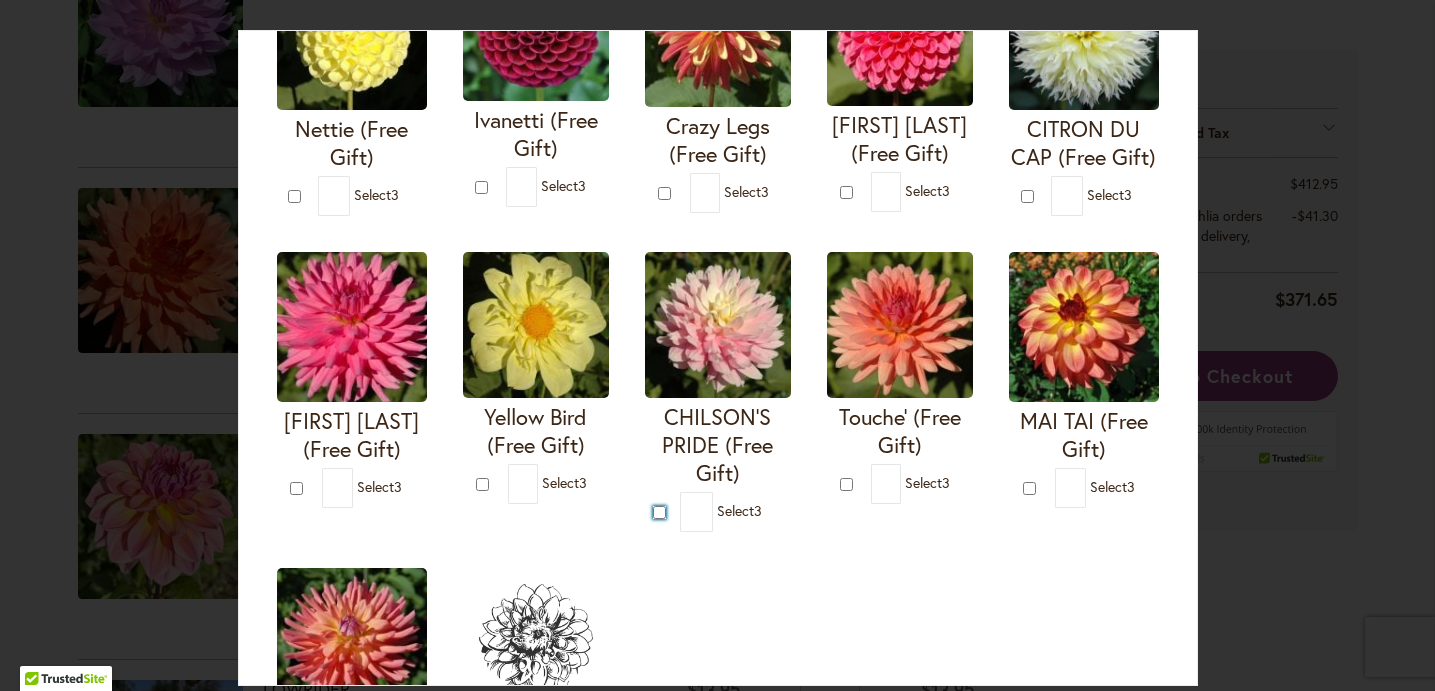 type on "*" 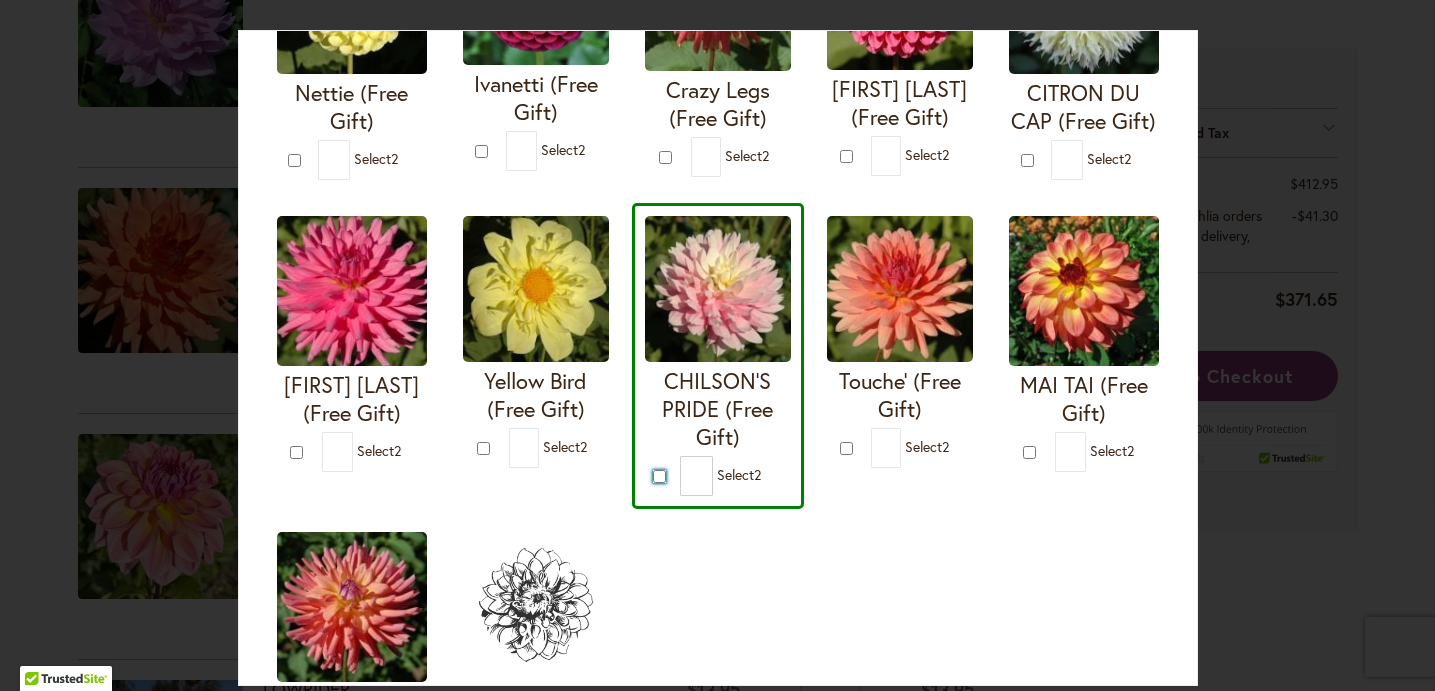 scroll, scrollTop: 604, scrollLeft: 0, axis: vertical 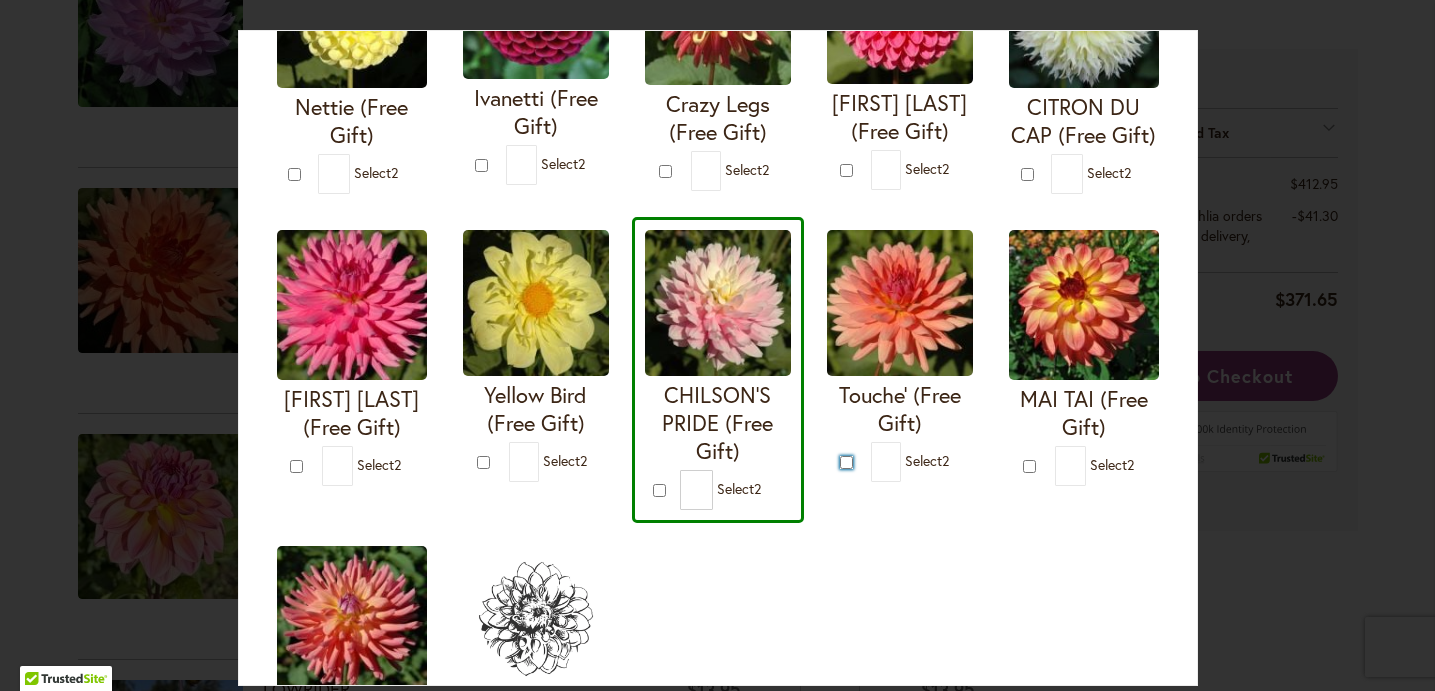 type on "*" 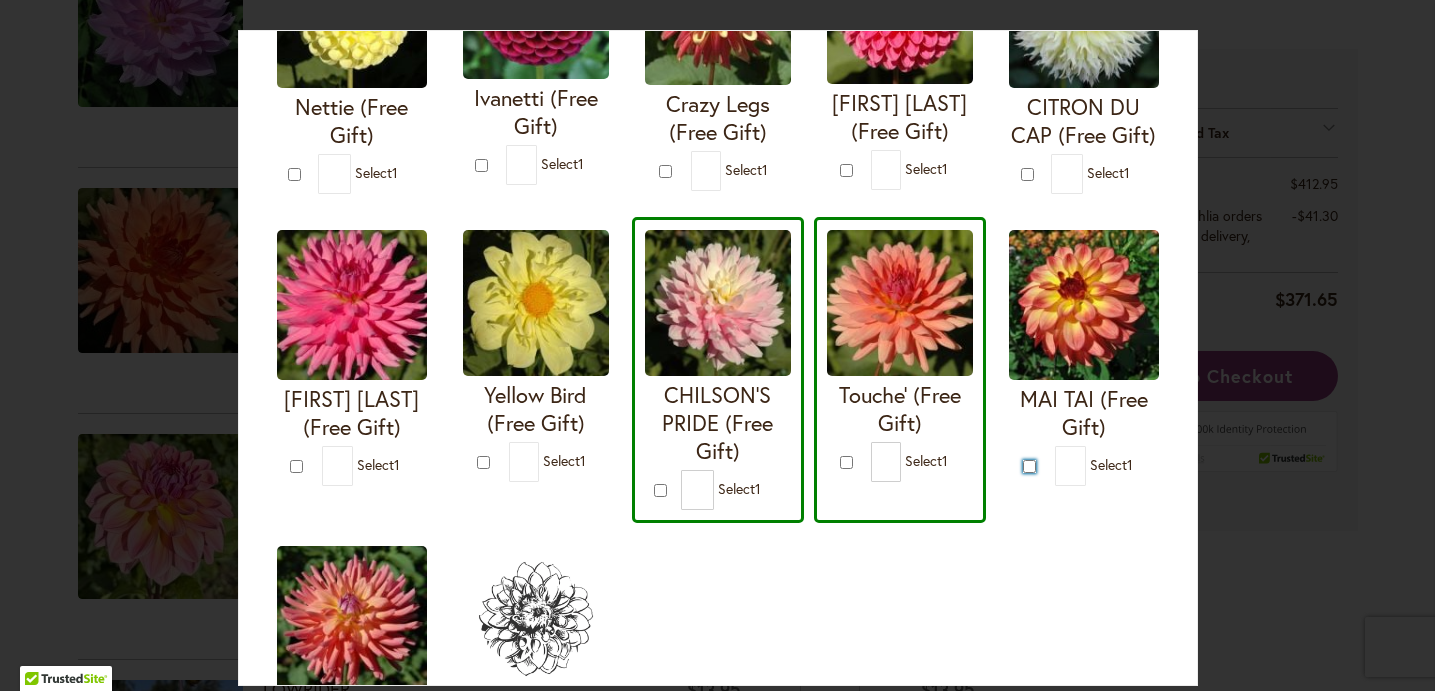 type on "*" 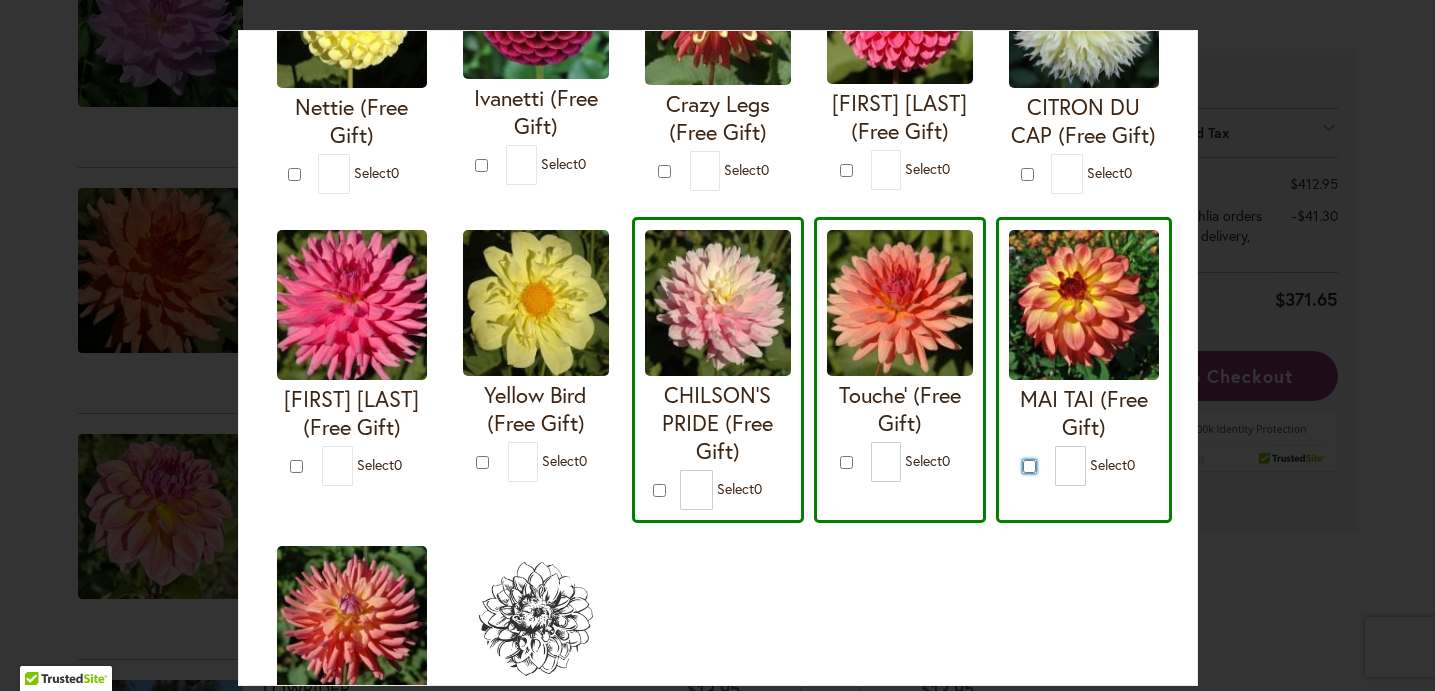 scroll, scrollTop: 823, scrollLeft: 0, axis: vertical 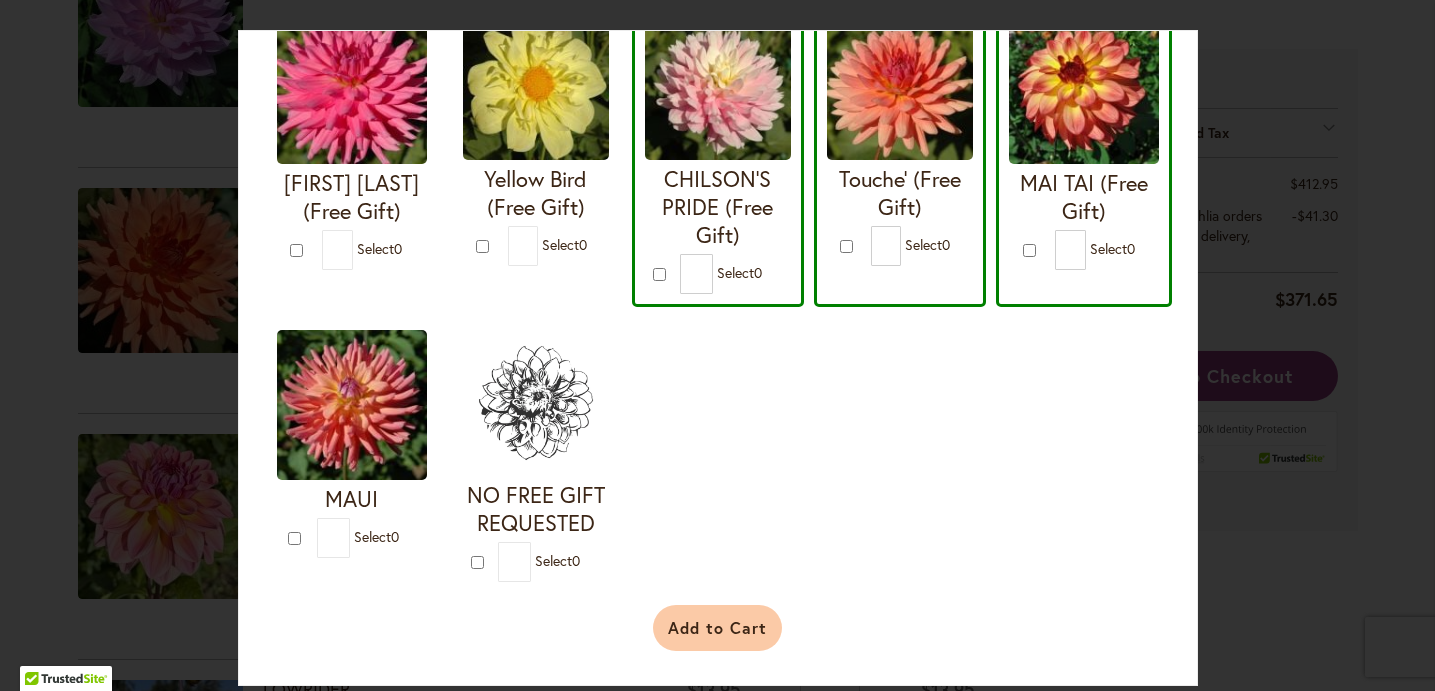 click on "Add to Cart" at bounding box center [717, 628] 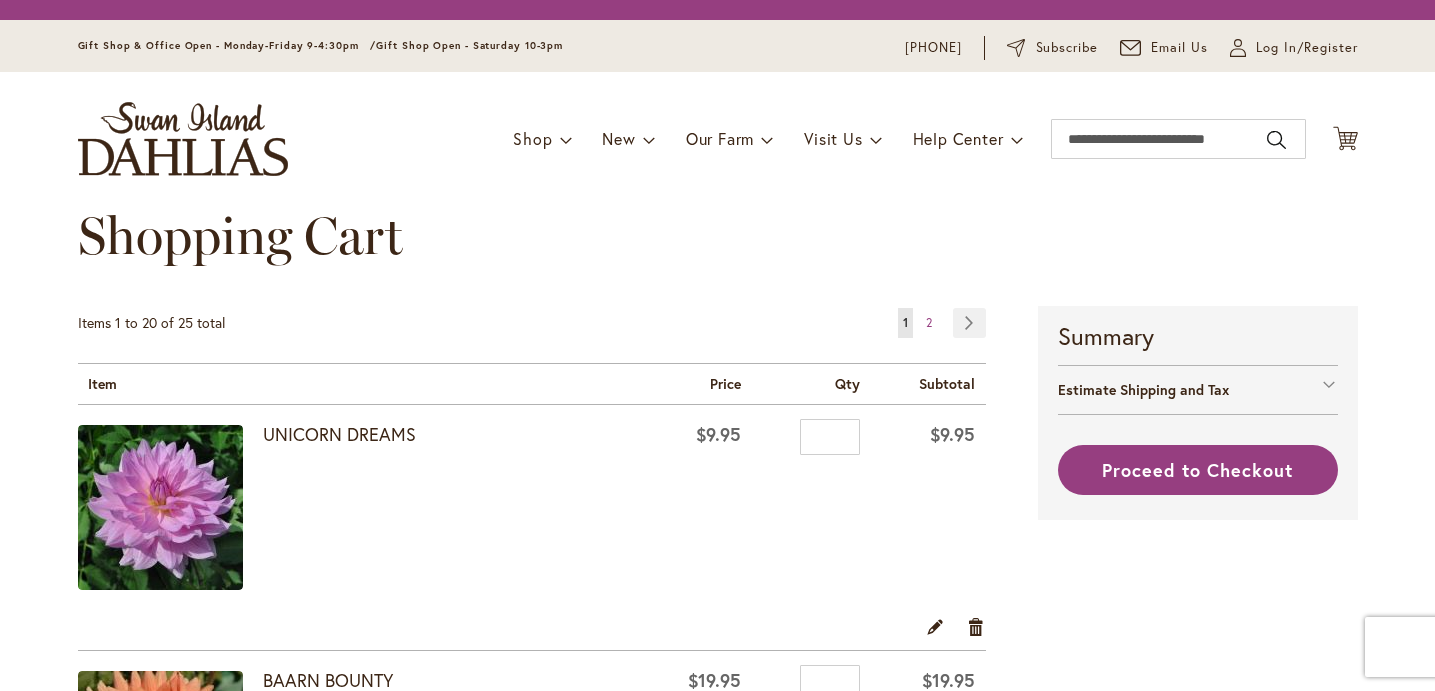 scroll, scrollTop: 0, scrollLeft: 0, axis: both 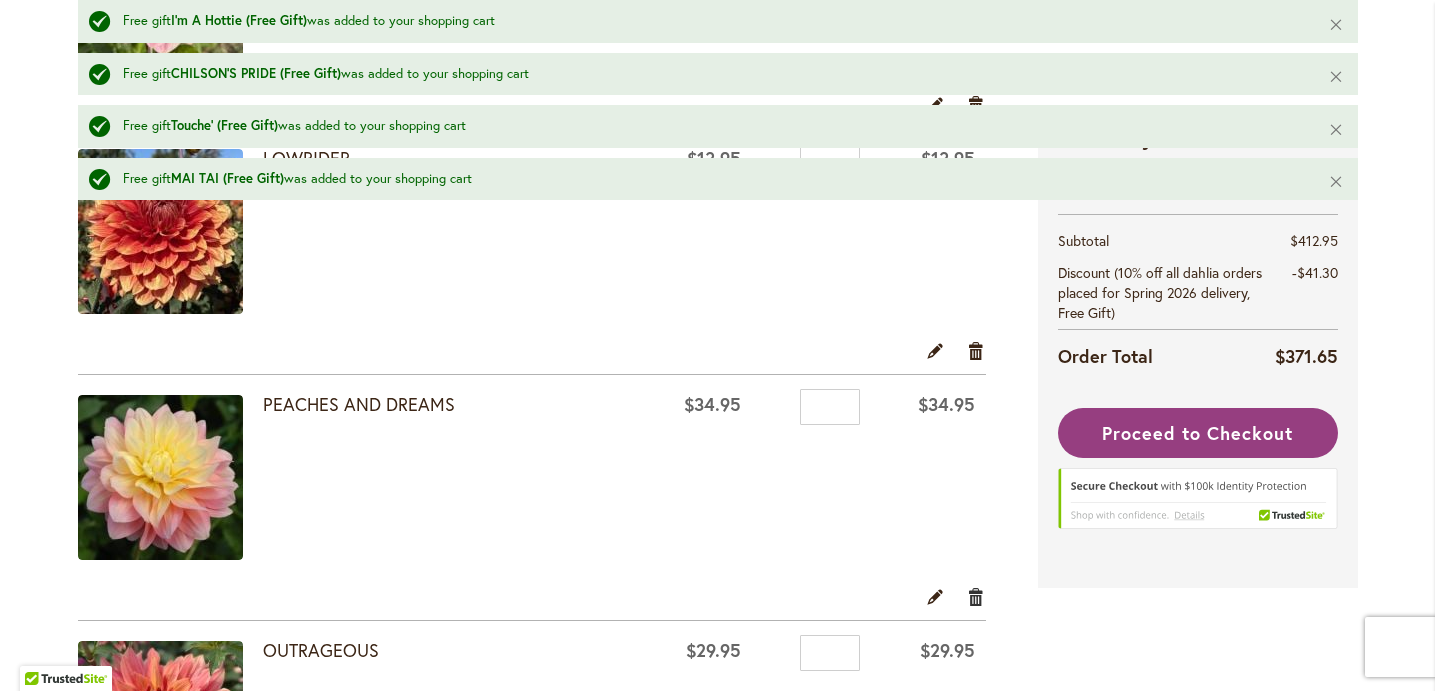 click on "Remove item" at bounding box center (976, 596) 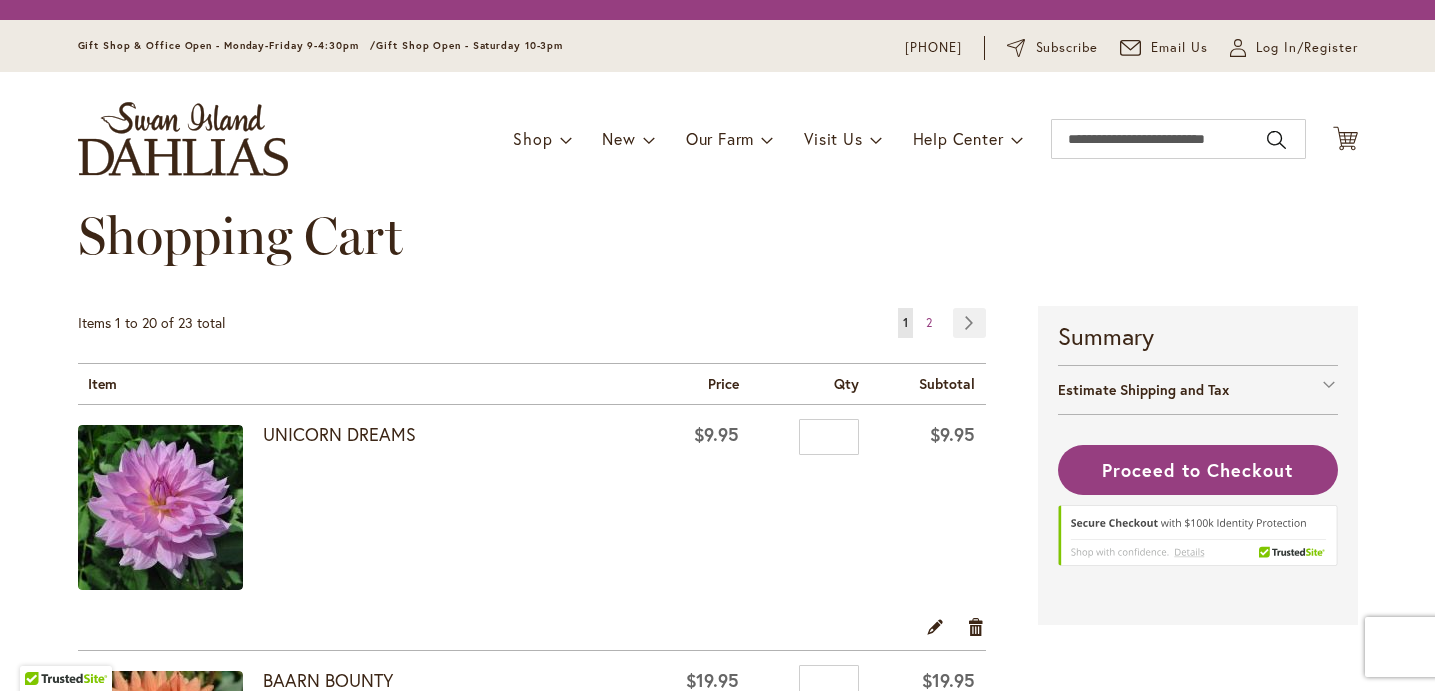 scroll, scrollTop: 0, scrollLeft: 0, axis: both 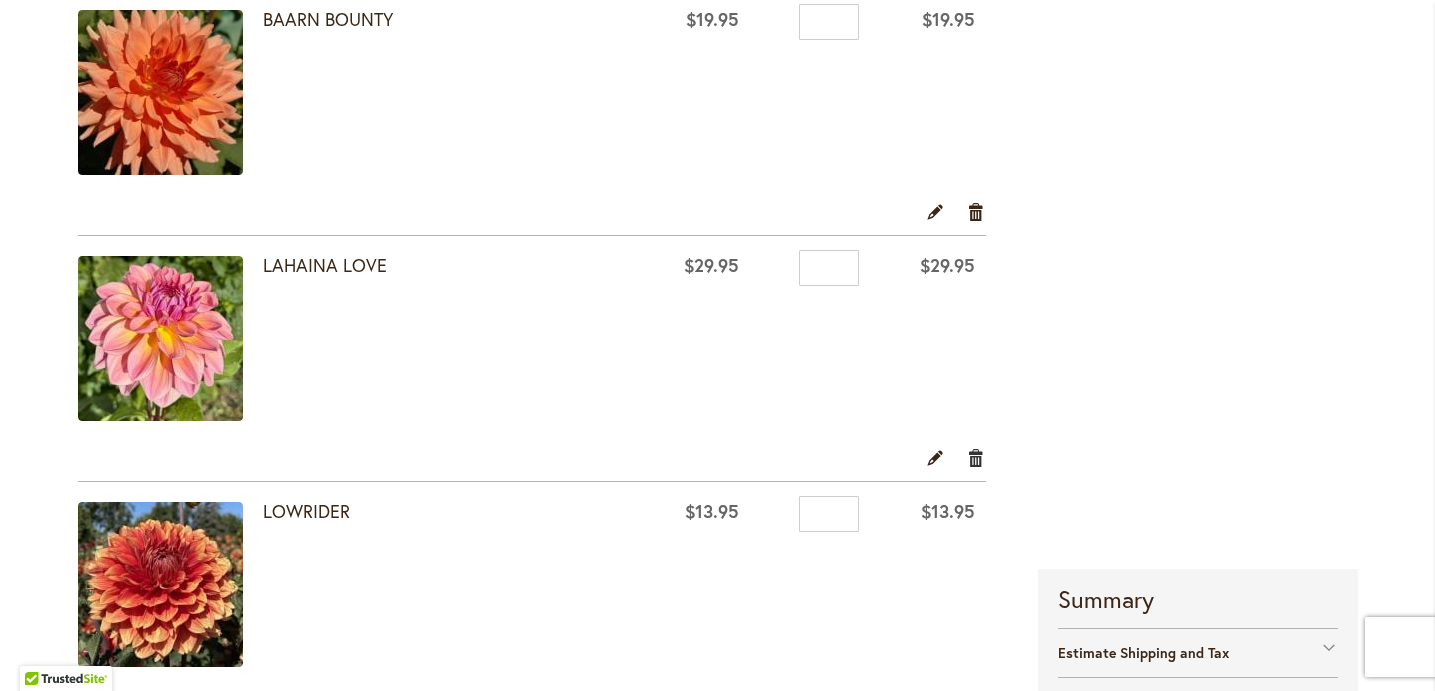 click on "Remove item" at bounding box center (976, 457) 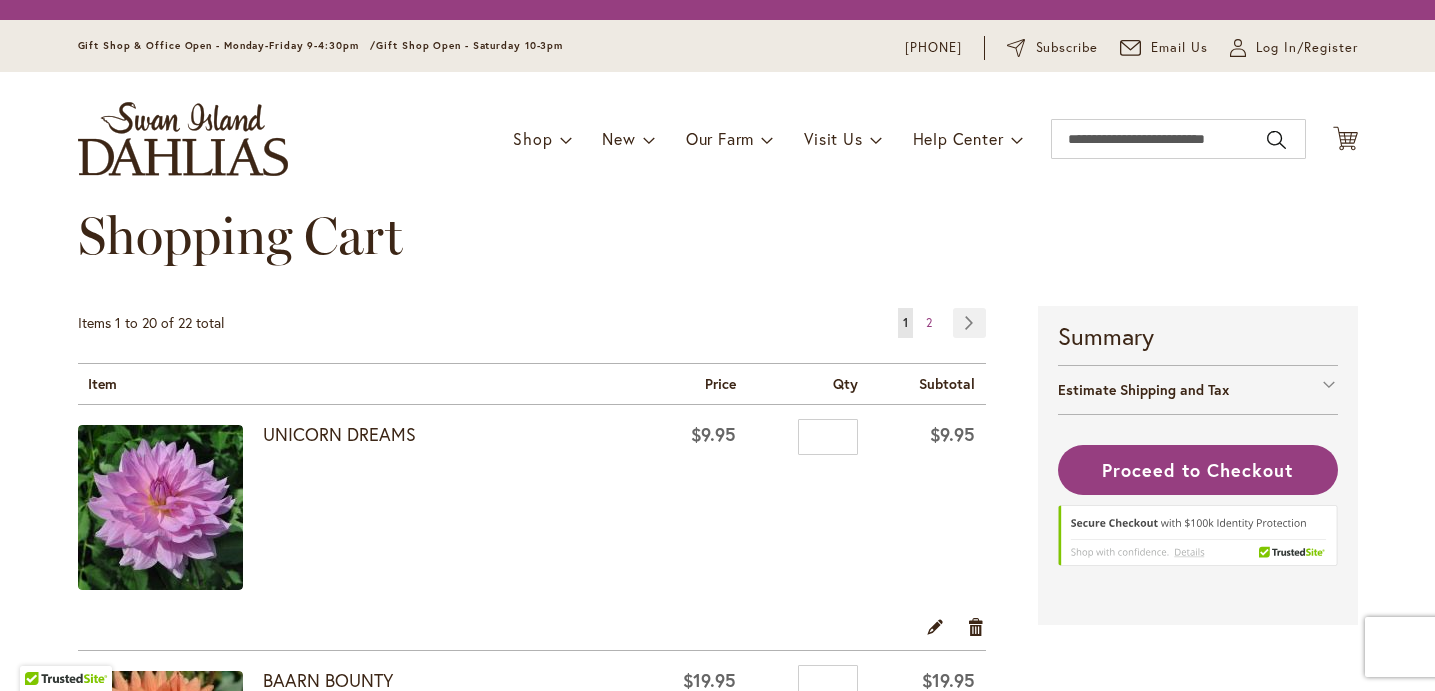 scroll, scrollTop: 0, scrollLeft: 0, axis: both 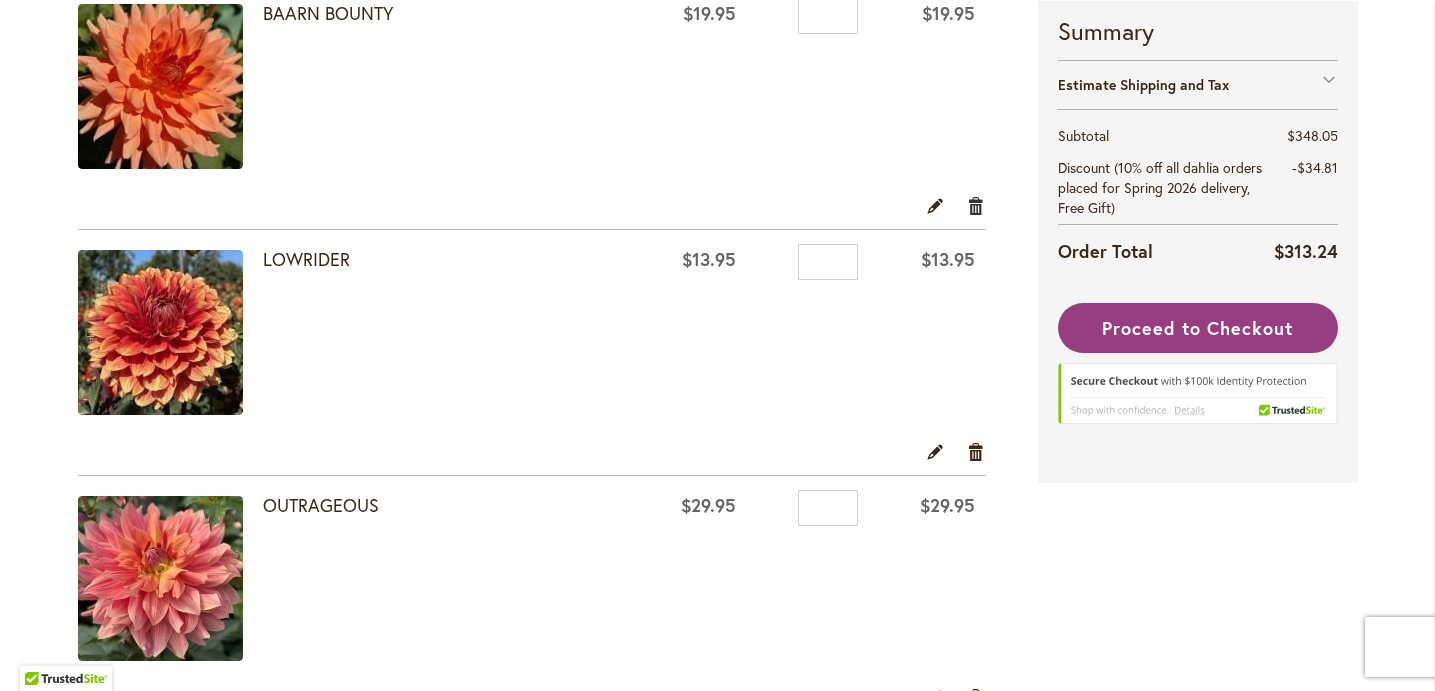 click on "Remove item" at bounding box center [976, 205] 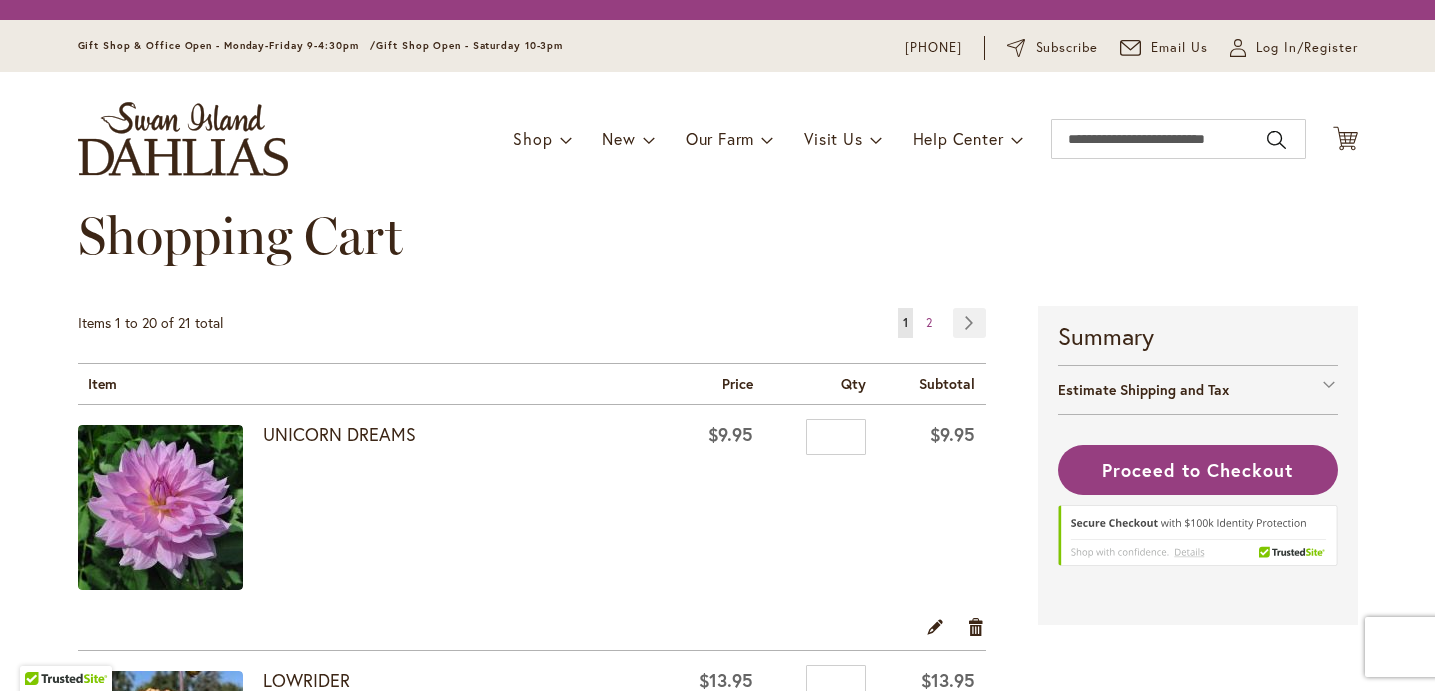 scroll, scrollTop: 0, scrollLeft: 0, axis: both 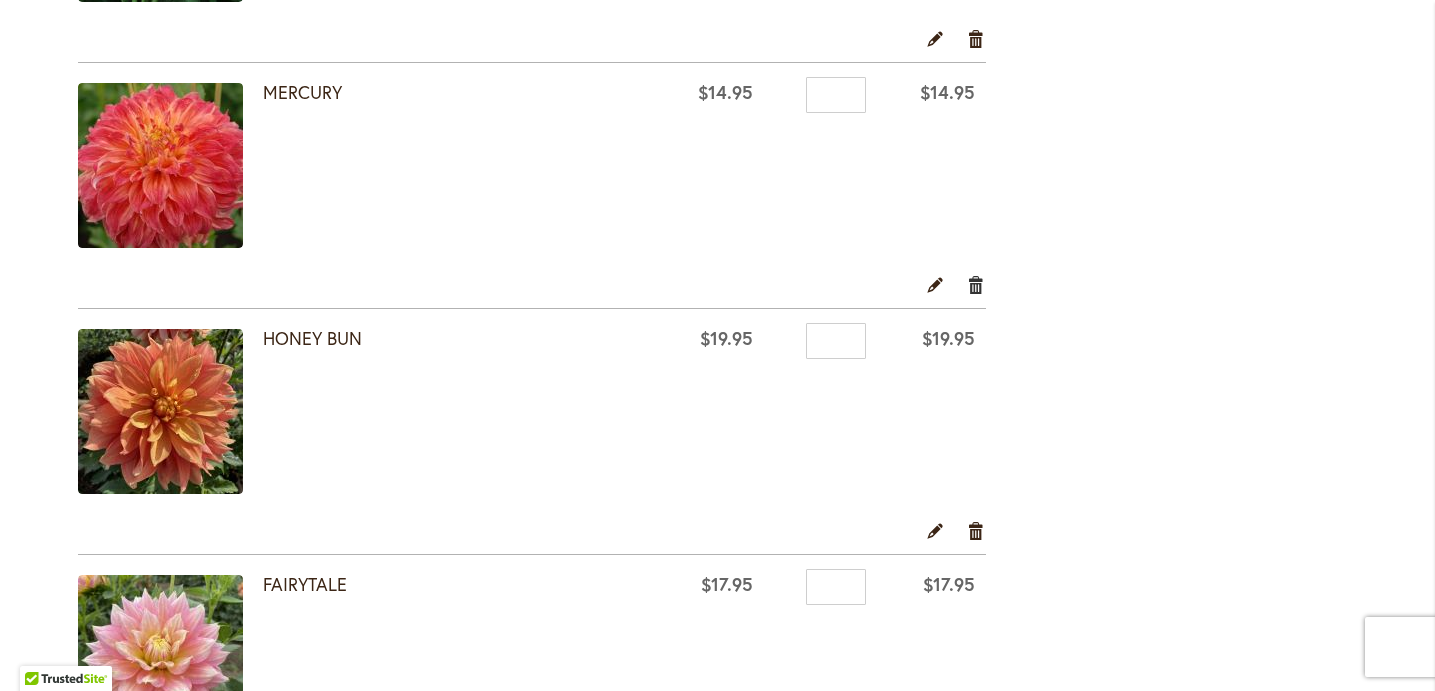 click on "Remove item" at bounding box center [976, 284] 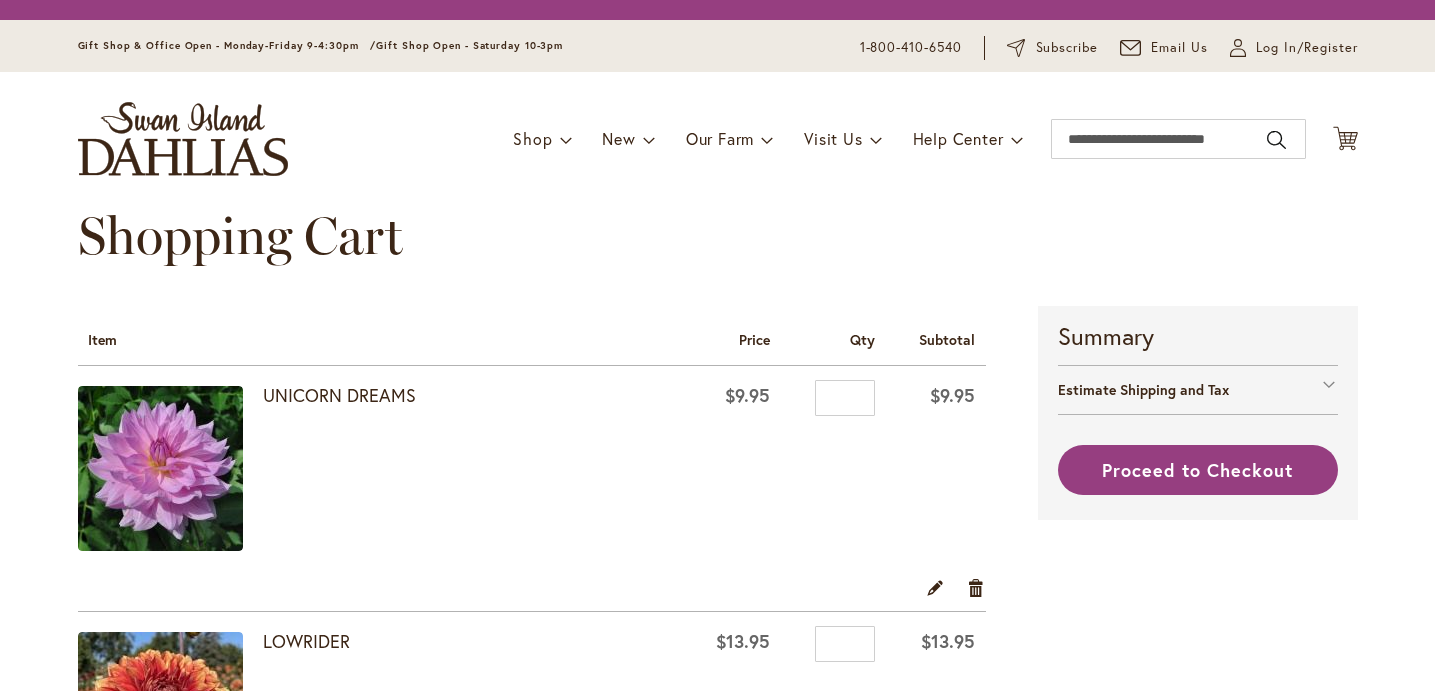 scroll, scrollTop: 0, scrollLeft: 0, axis: both 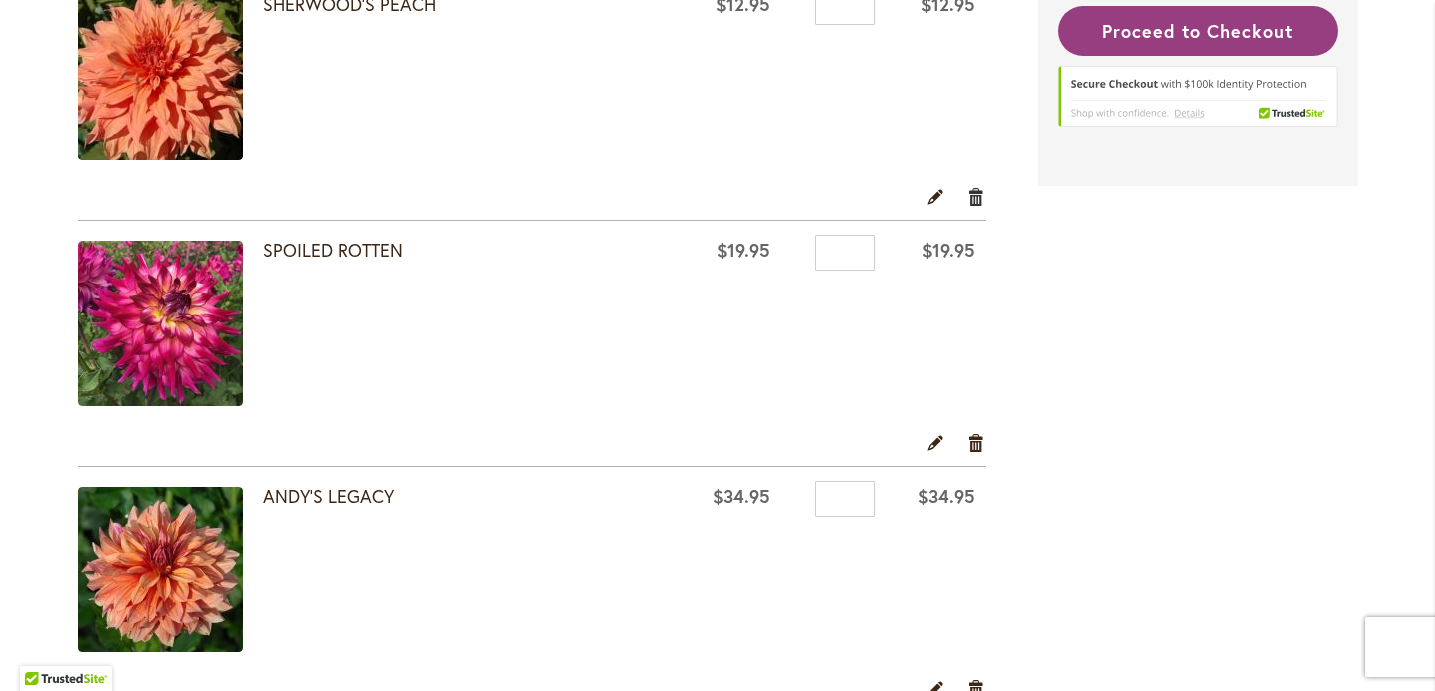 click on "Remove item" at bounding box center (976, 196) 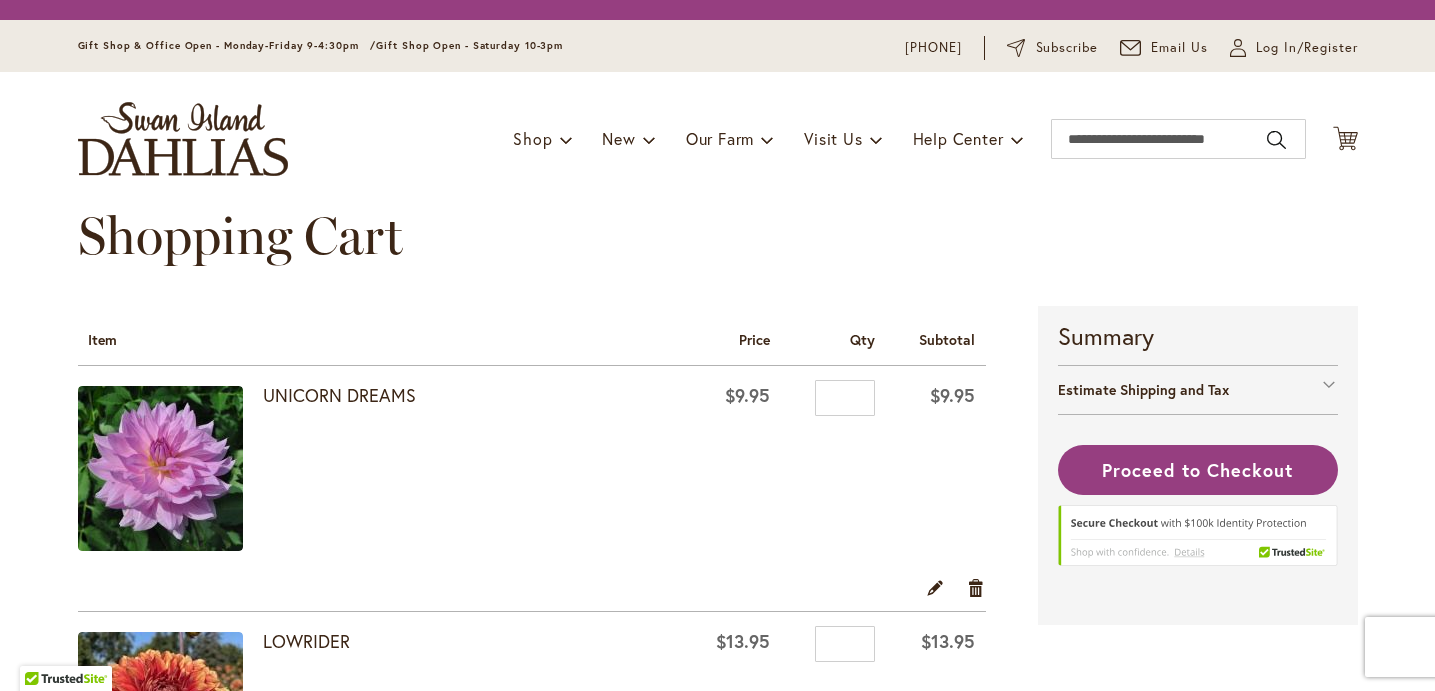scroll, scrollTop: 0, scrollLeft: 0, axis: both 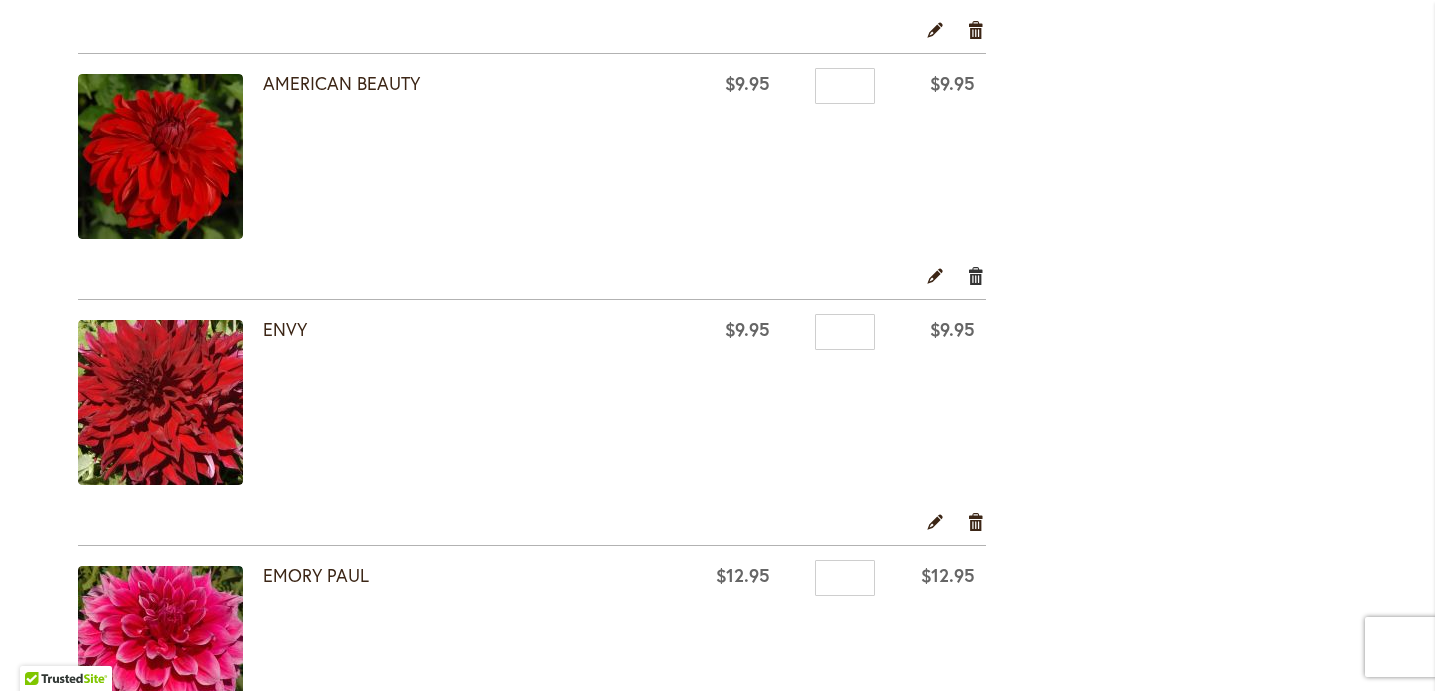 click on "Remove item" at bounding box center (976, 275) 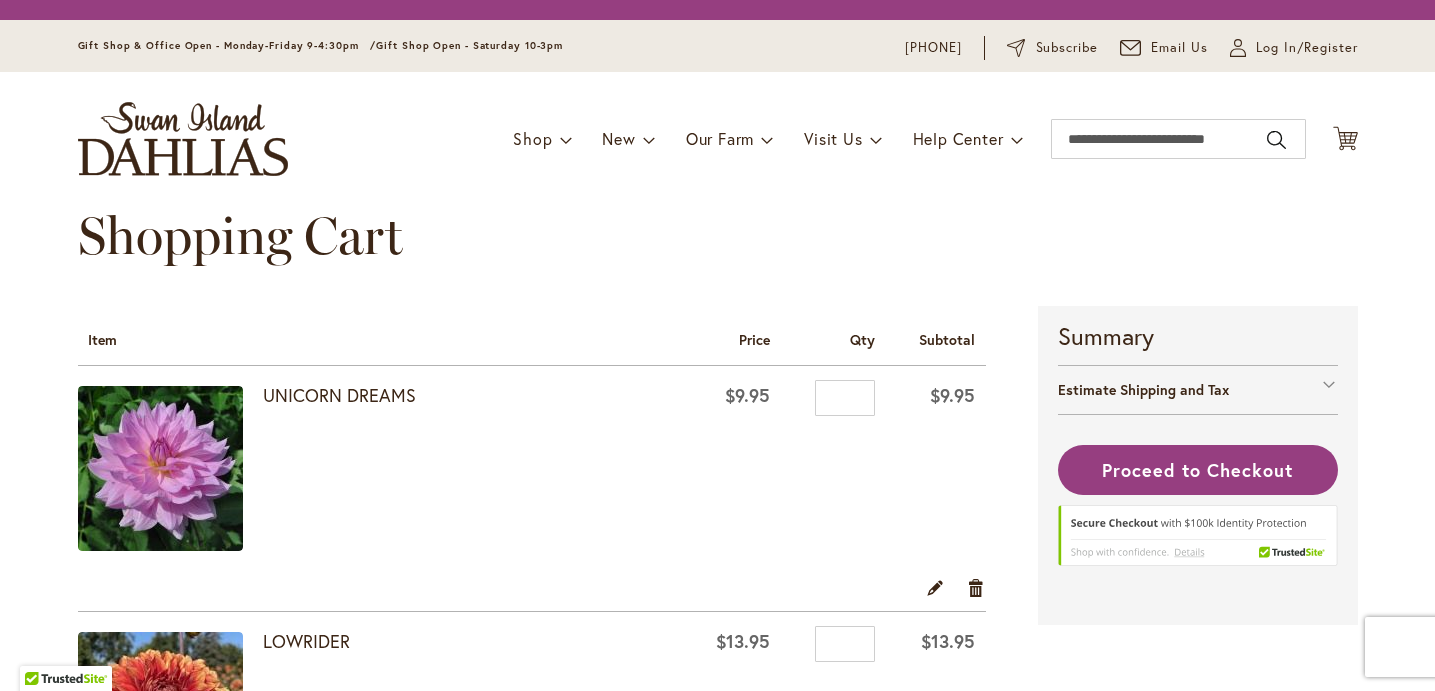 scroll, scrollTop: 0, scrollLeft: 0, axis: both 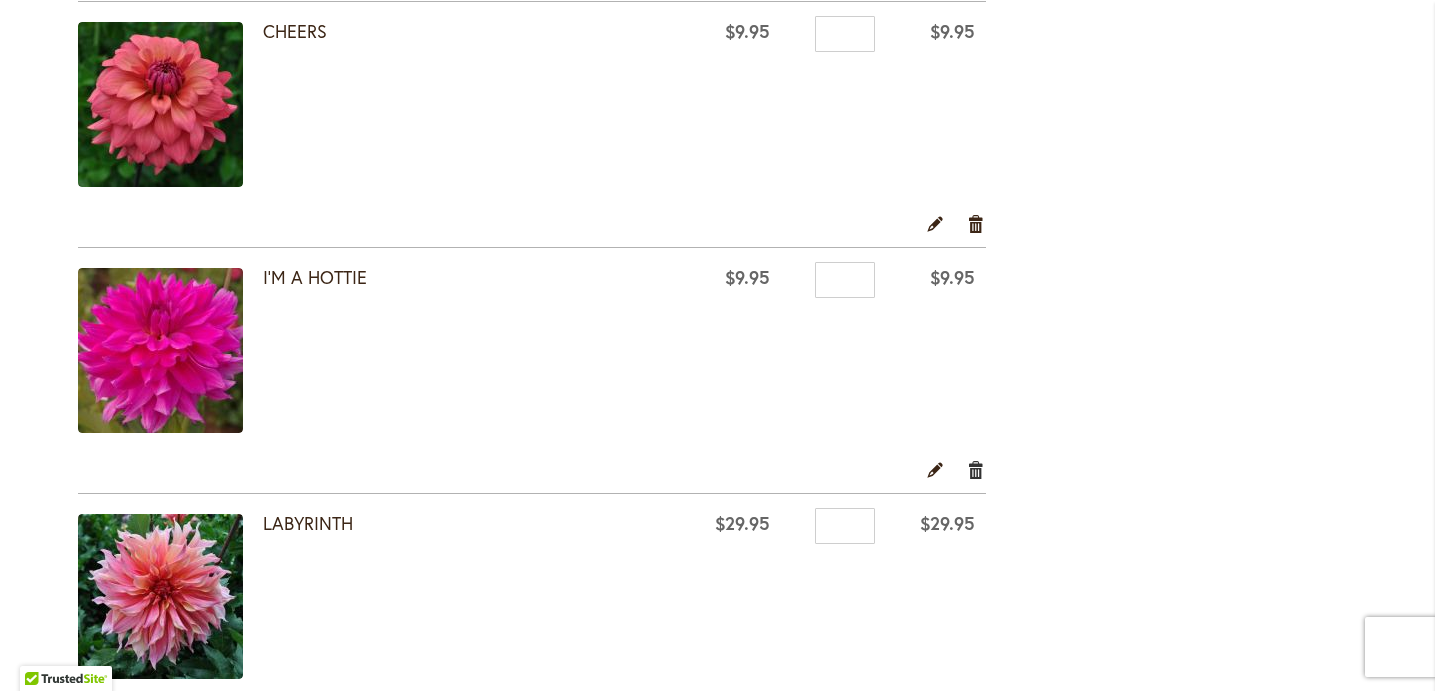 click on "Remove item" at bounding box center [976, 469] 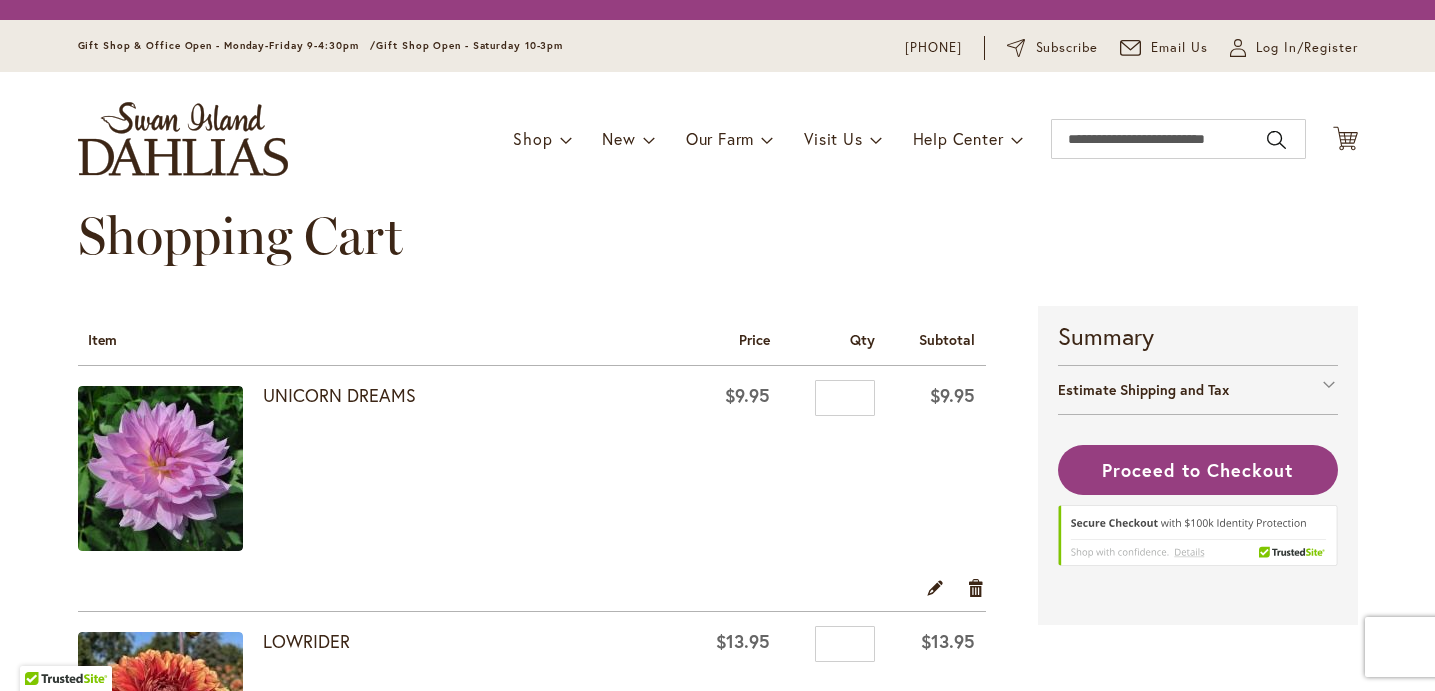 scroll, scrollTop: 0, scrollLeft: 0, axis: both 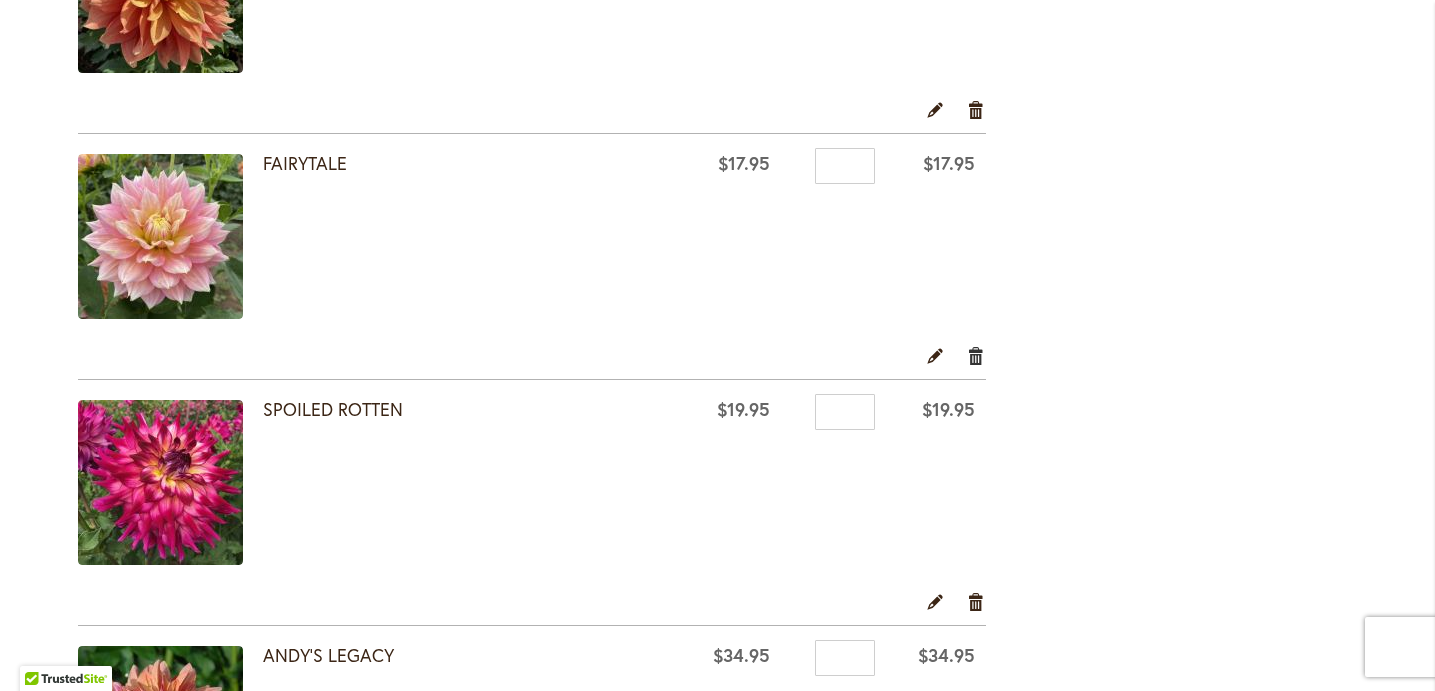 click on "Remove item" at bounding box center (976, 355) 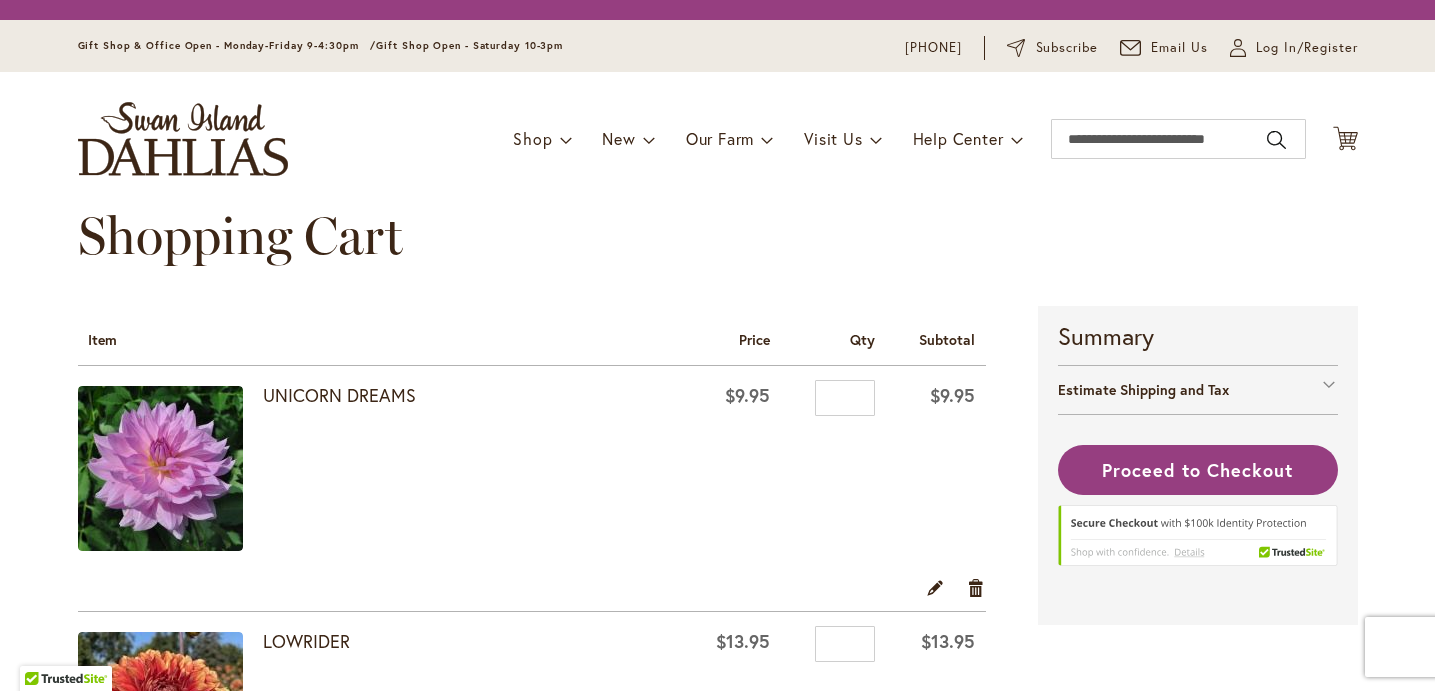 scroll, scrollTop: 0, scrollLeft: 0, axis: both 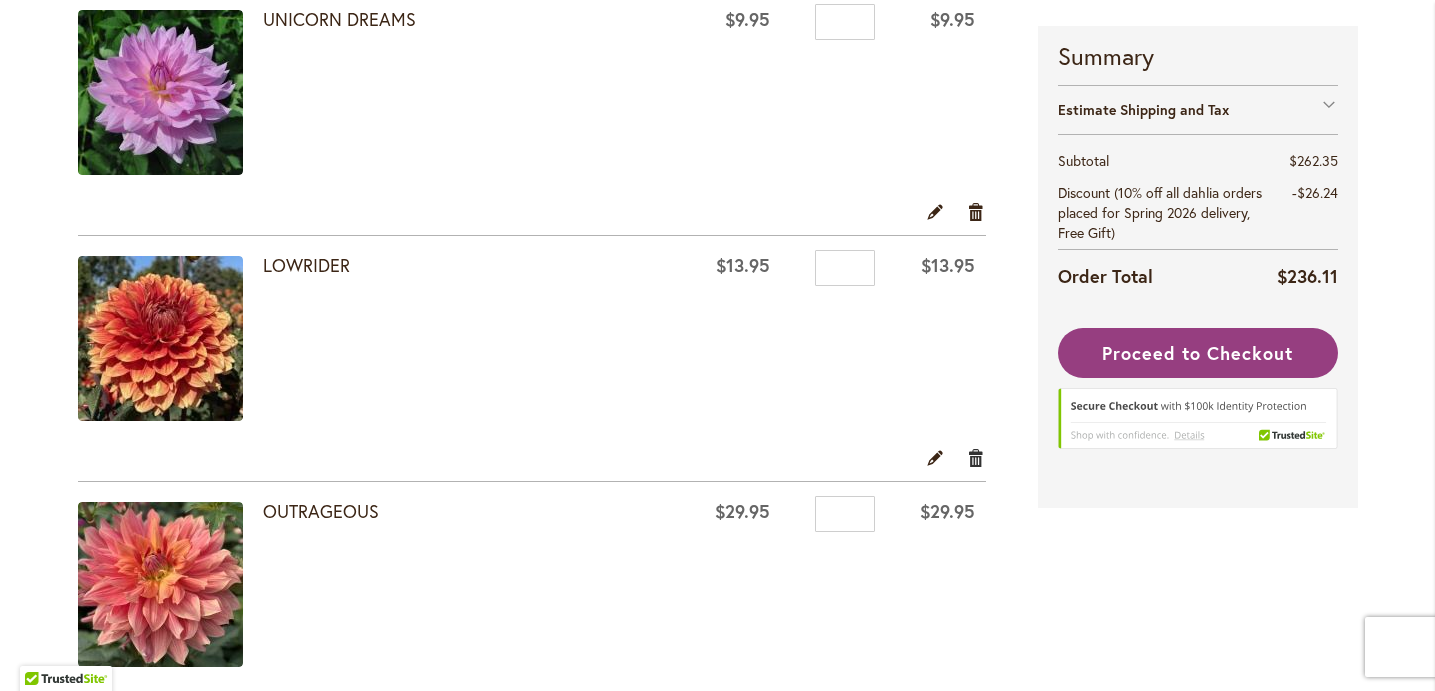 click on "Remove item" at bounding box center [976, 457] 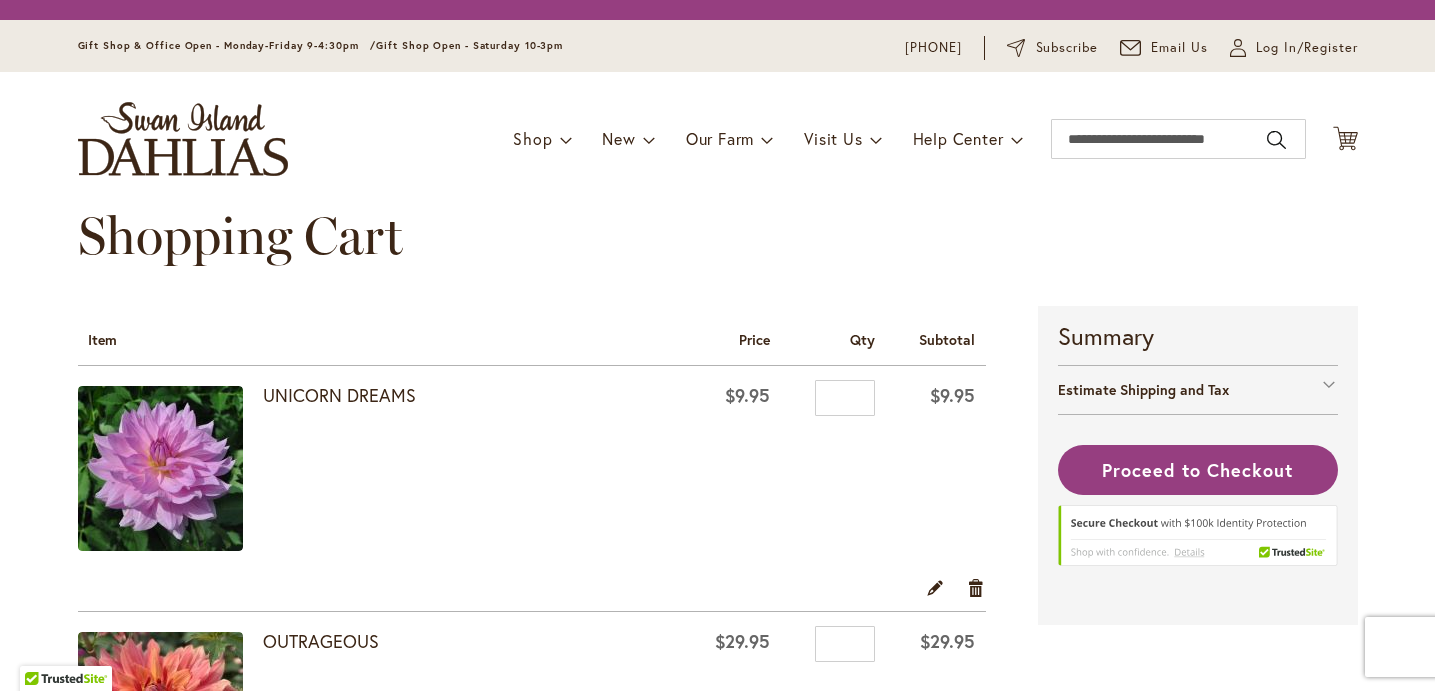 scroll, scrollTop: 0, scrollLeft: 0, axis: both 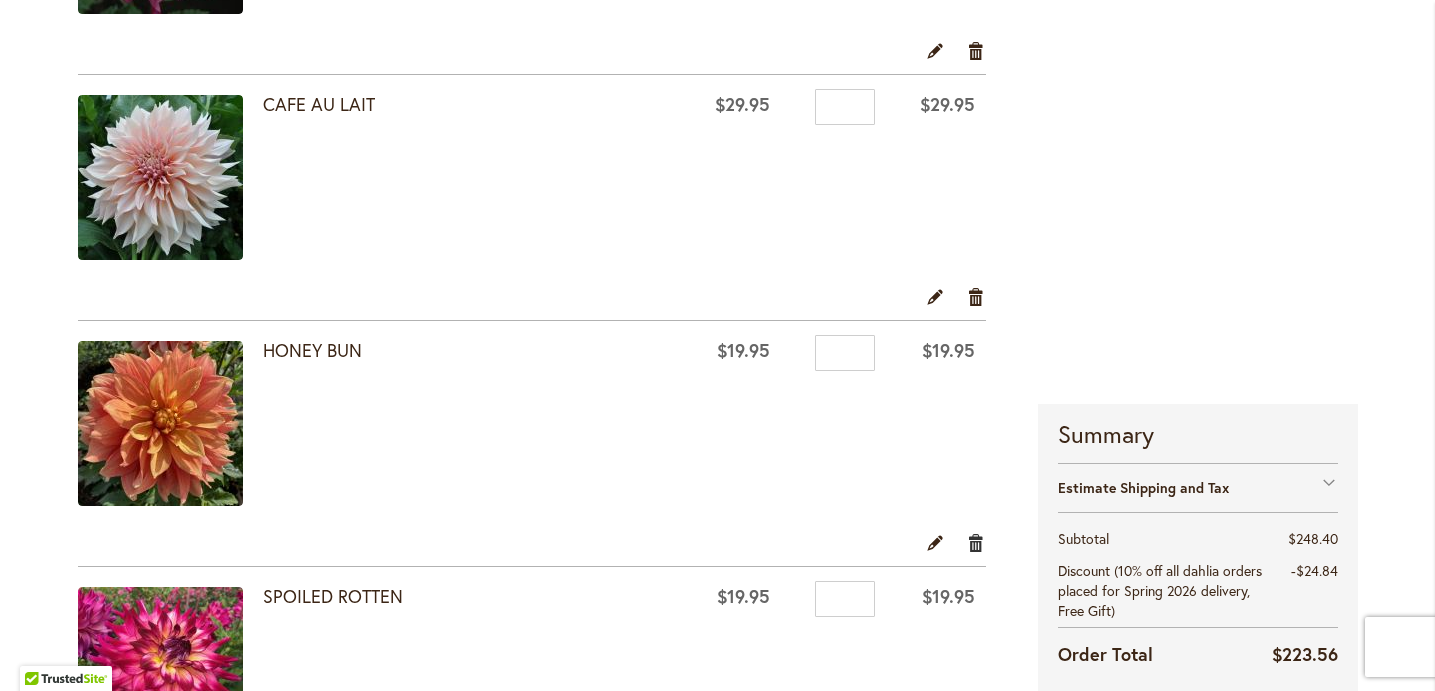 click on "Remove item" at bounding box center (976, 542) 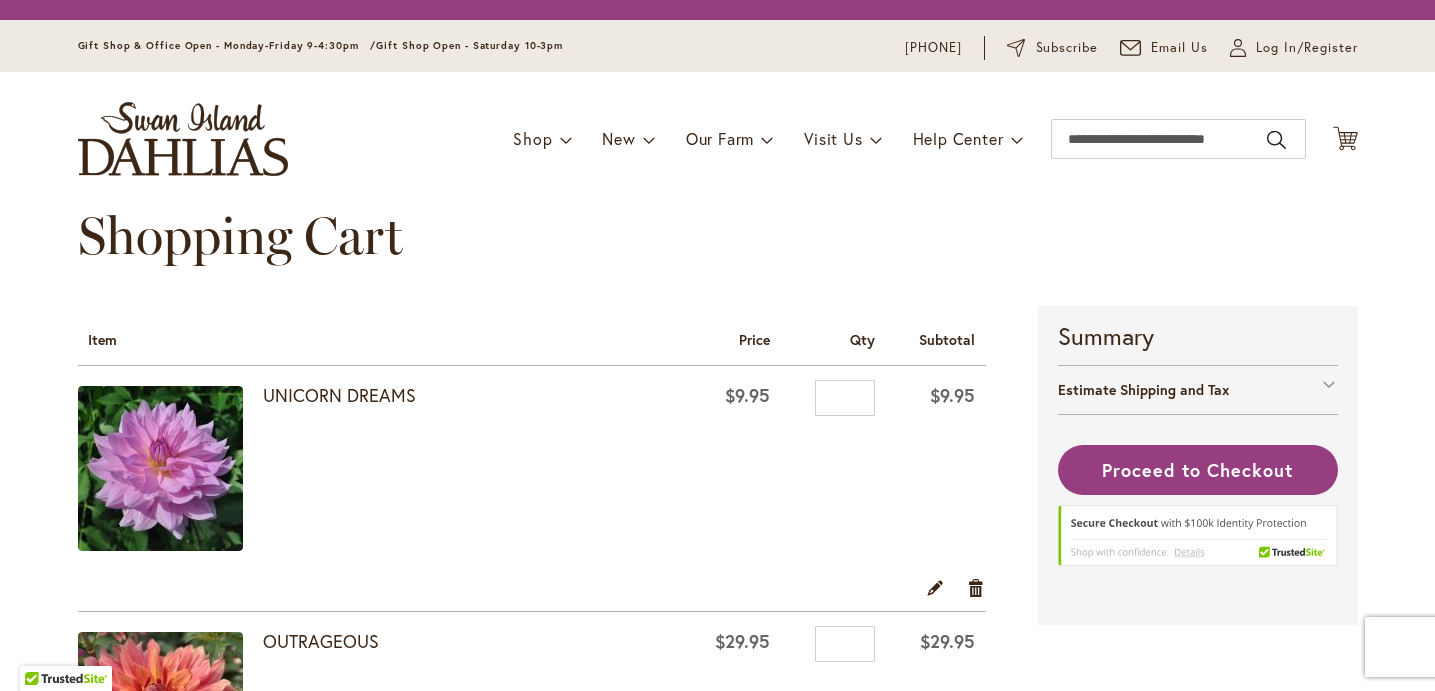 scroll, scrollTop: 0, scrollLeft: 0, axis: both 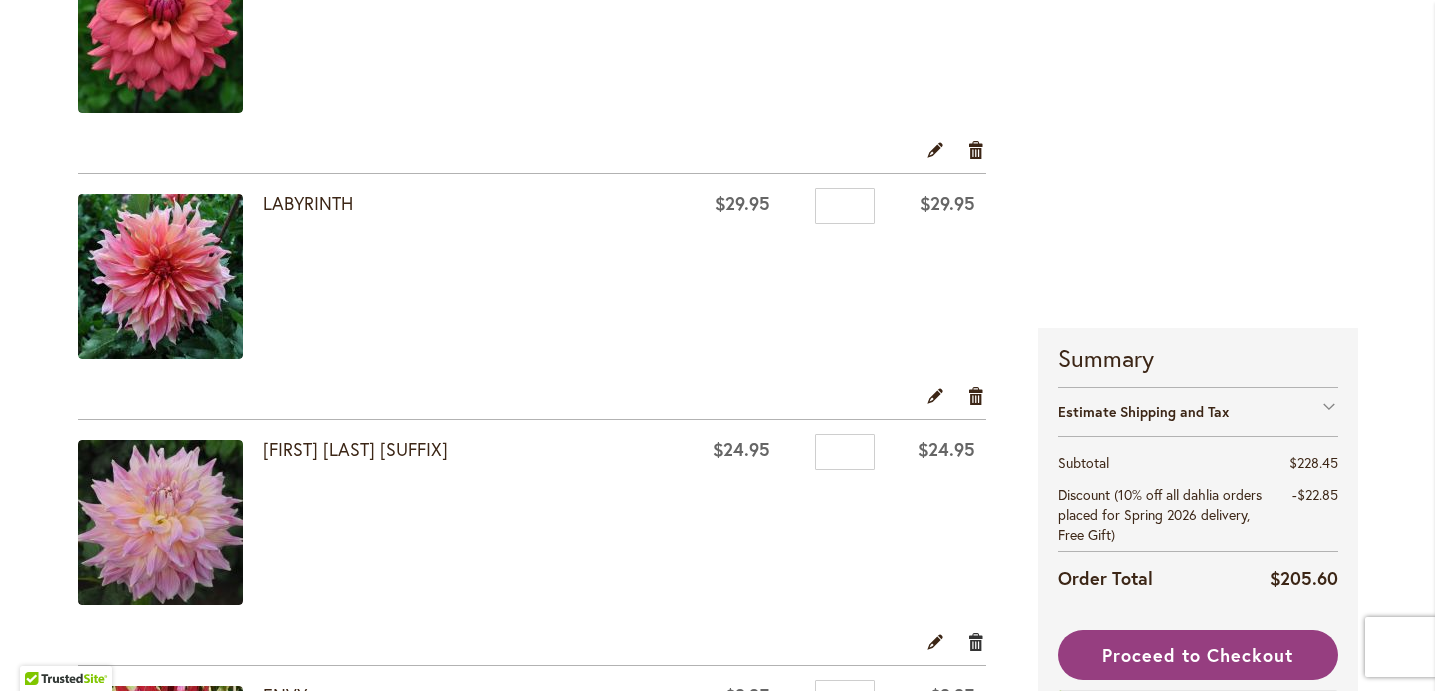 click on "Remove item" at bounding box center [976, 641] 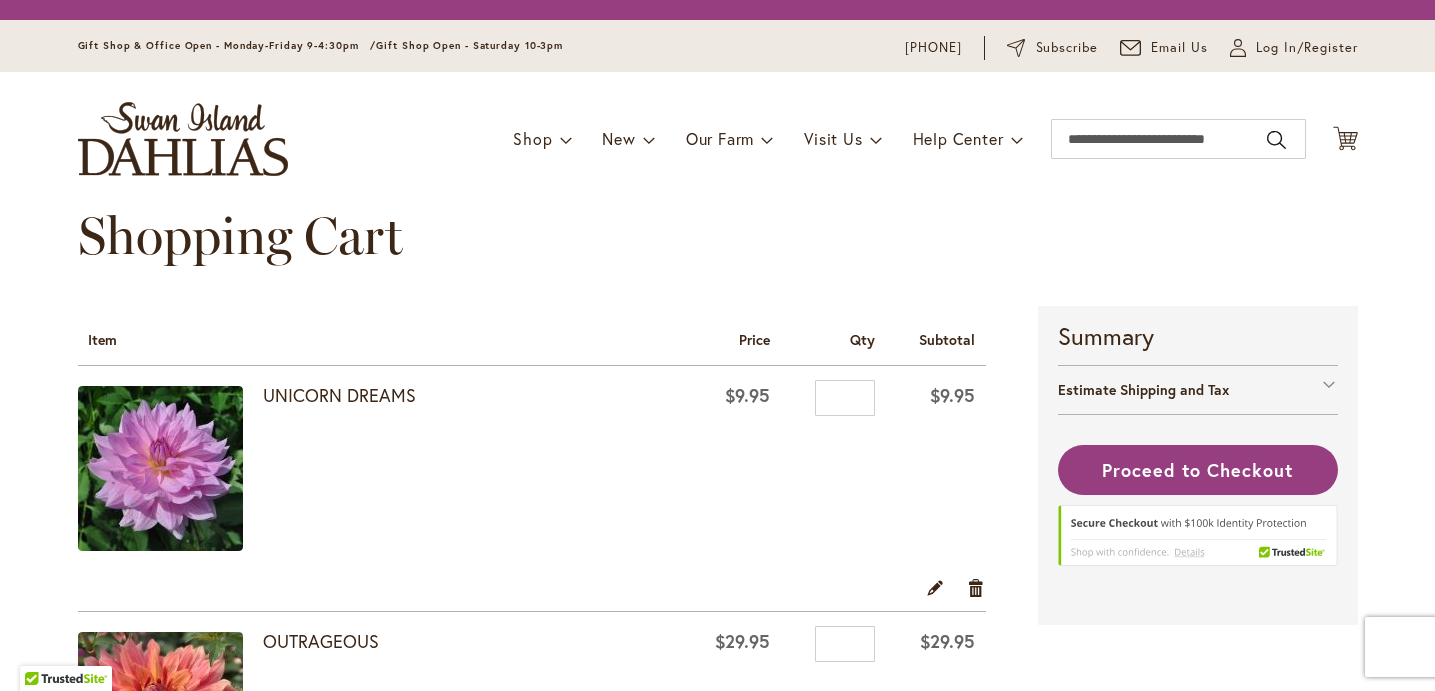 scroll, scrollTop: 0, scrollLeft: 0, axis: both 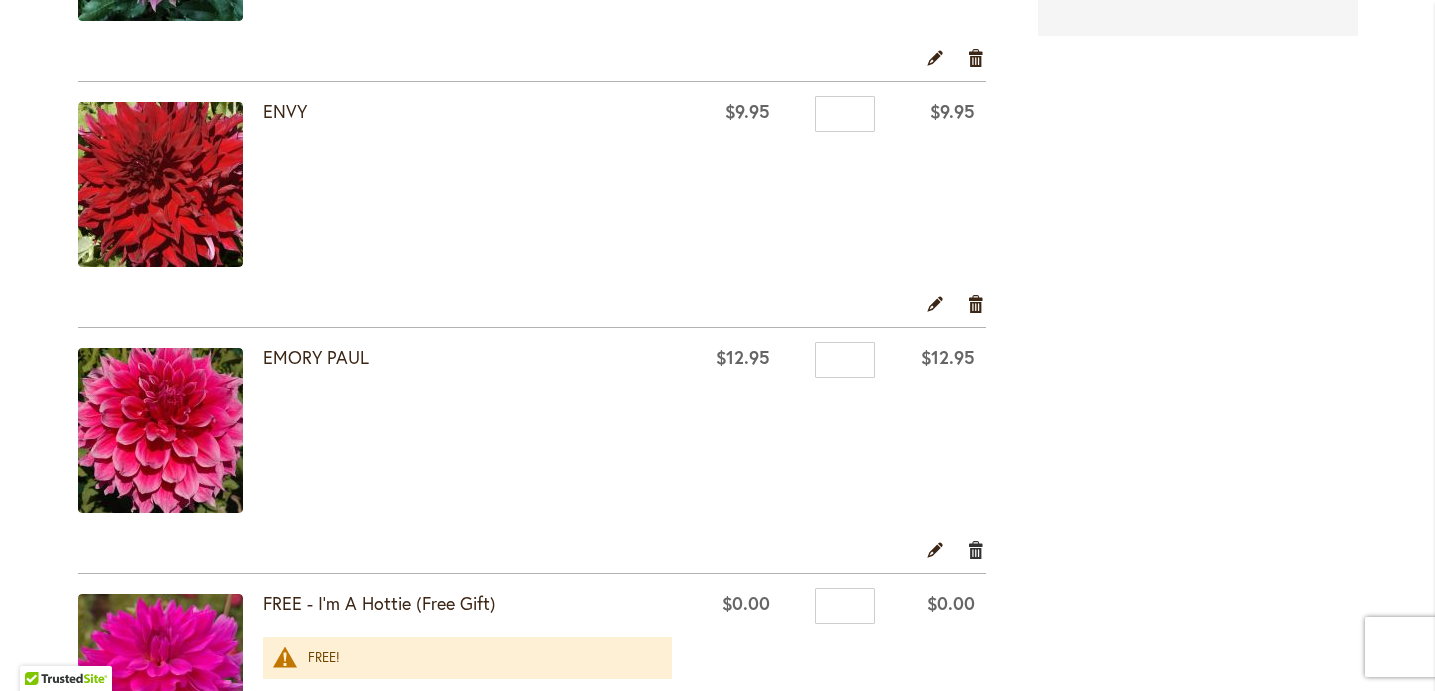 click on "Remove item" at bounding box center (976, 549) 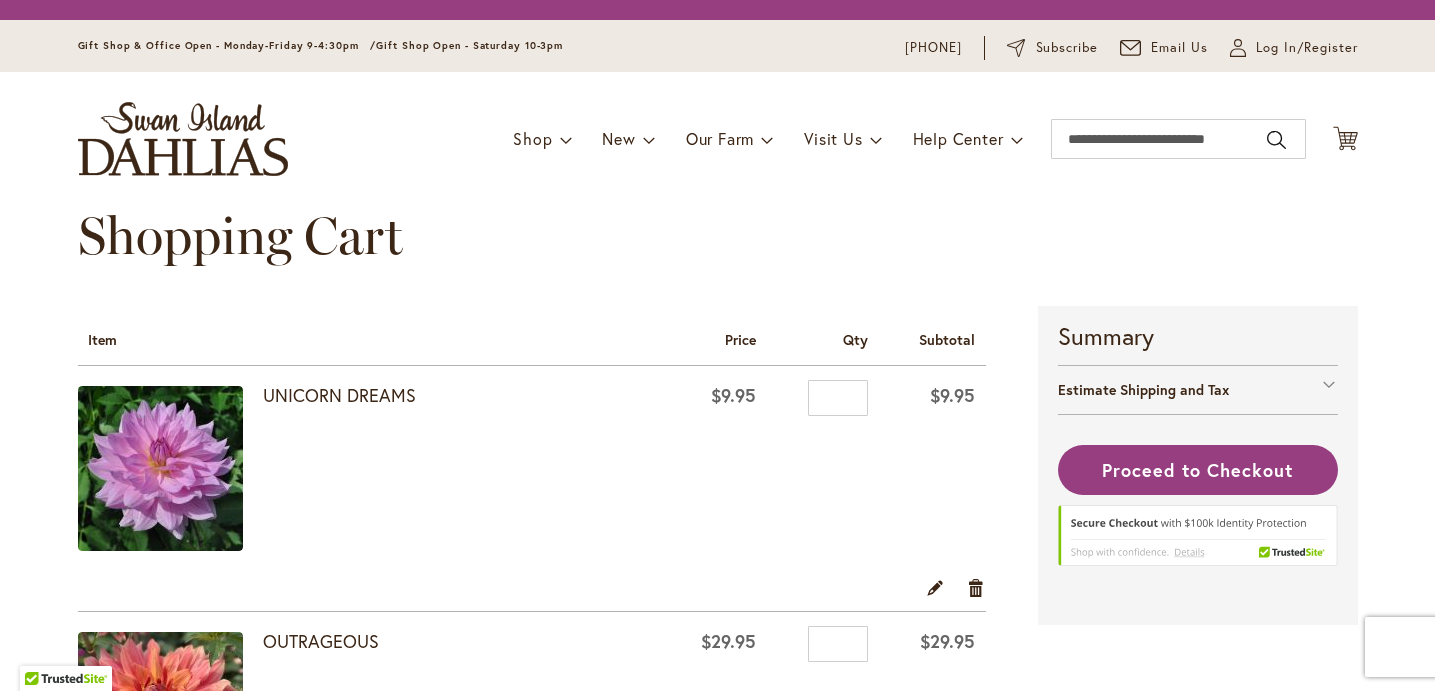 scroll, scrollTop: 0, scrollLeft: 0, axis: both 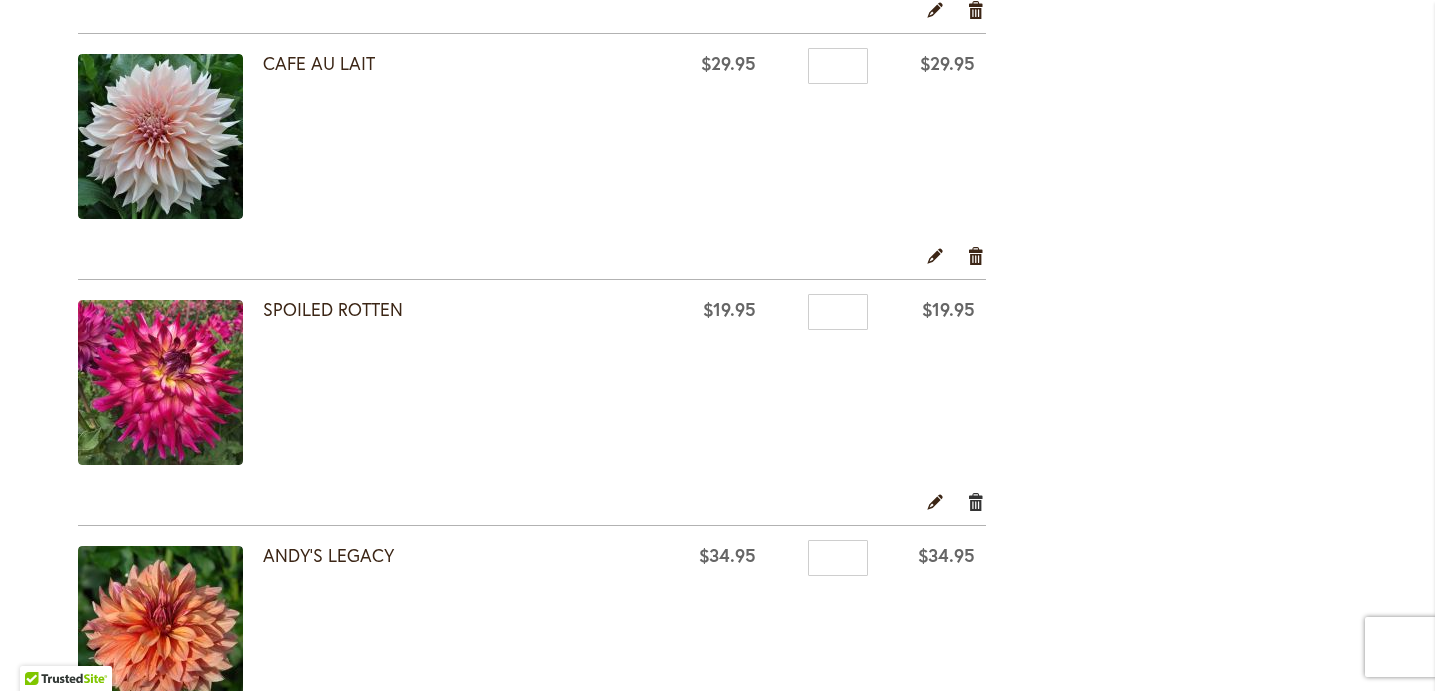 click on "Remove item" at bounding box center (976, 501) 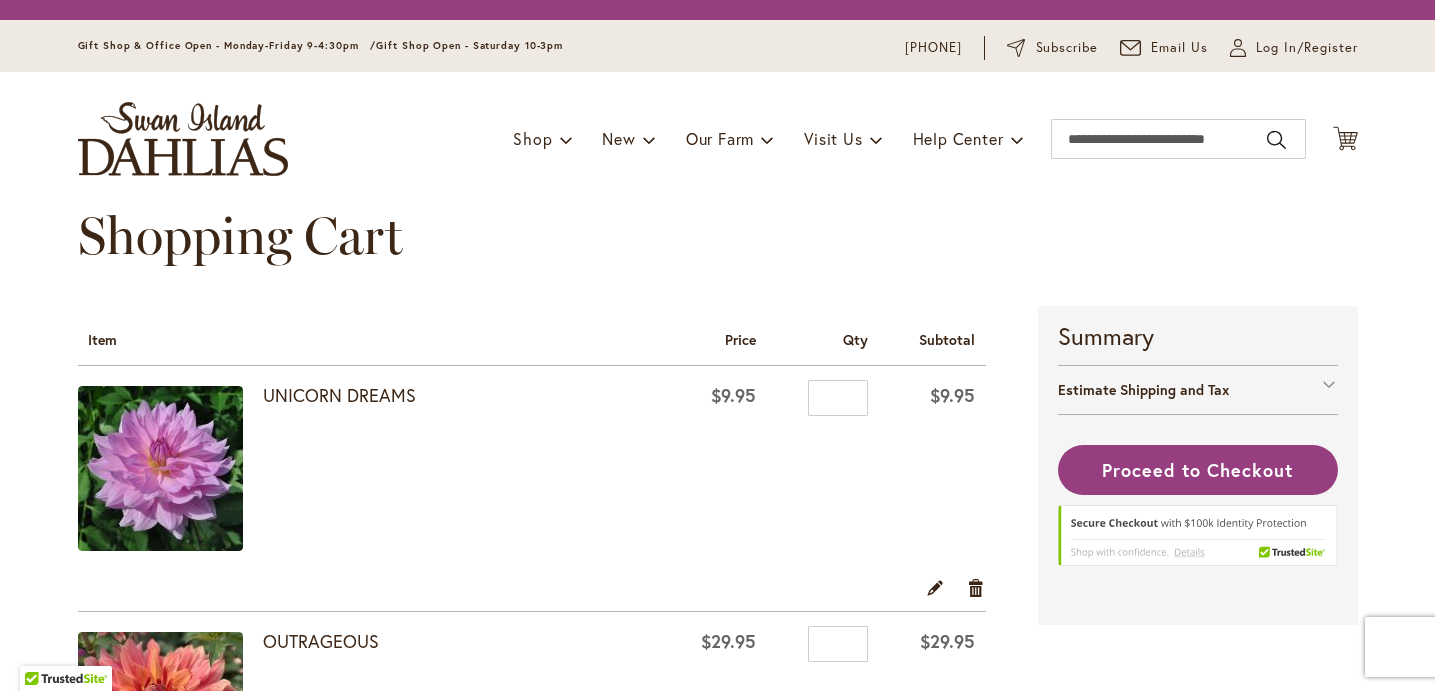 scroll, scrollTop: 0, scrollLeft: 0, axis: both 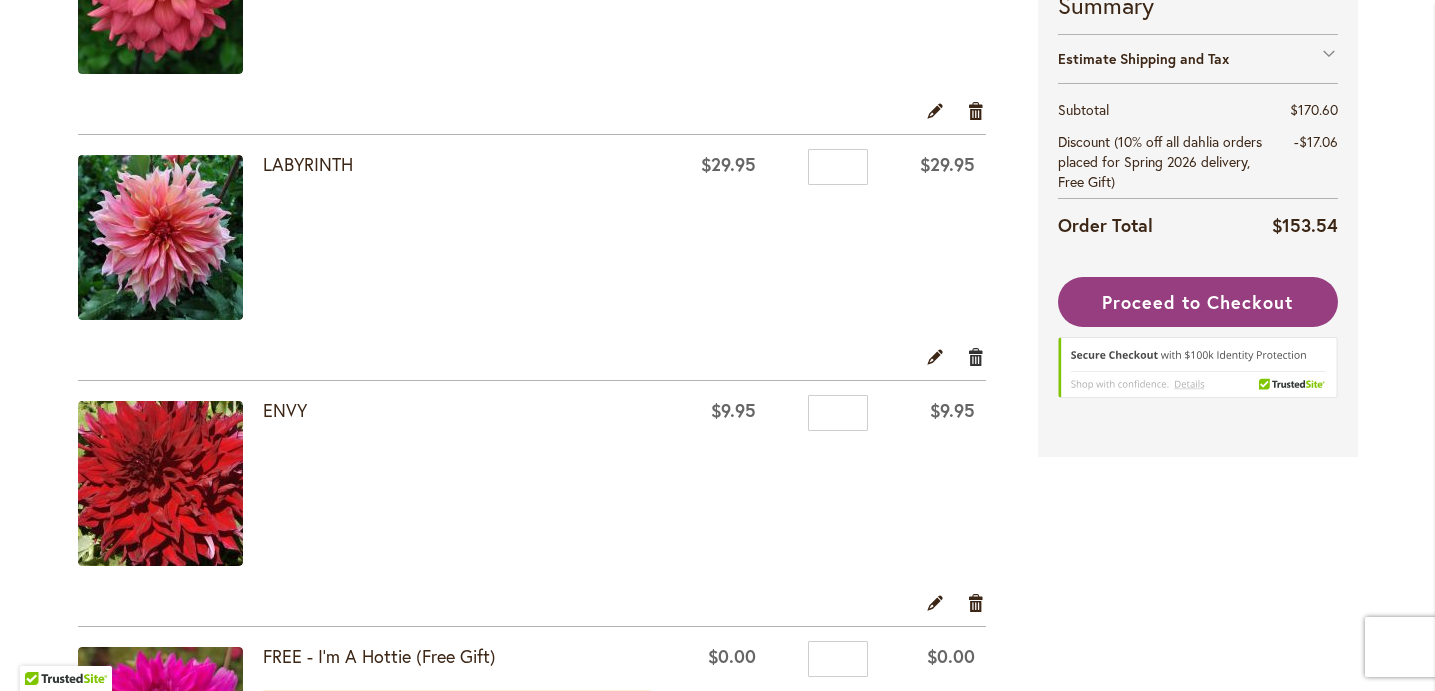 click on "Remove item" at bounding box center [976, 356] 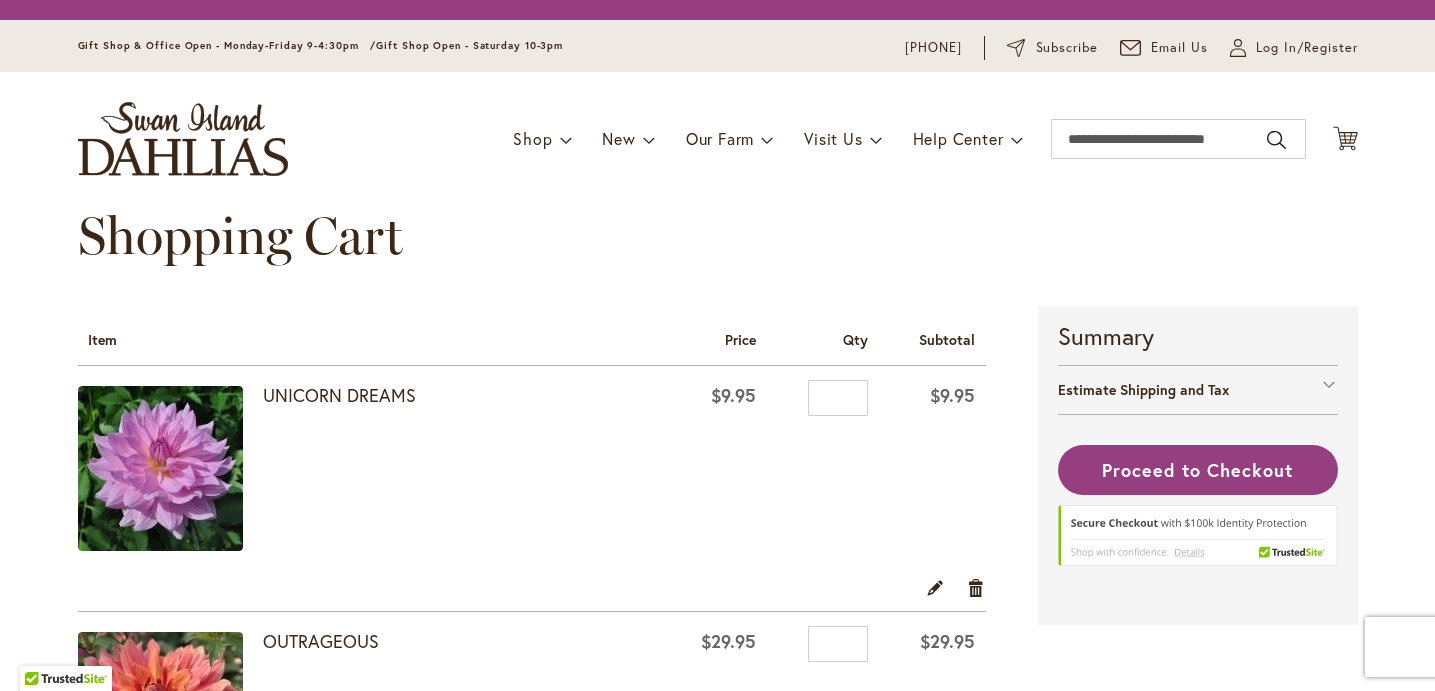 scroll, scrollTop: 0, scrollLeft: 0, axis: both 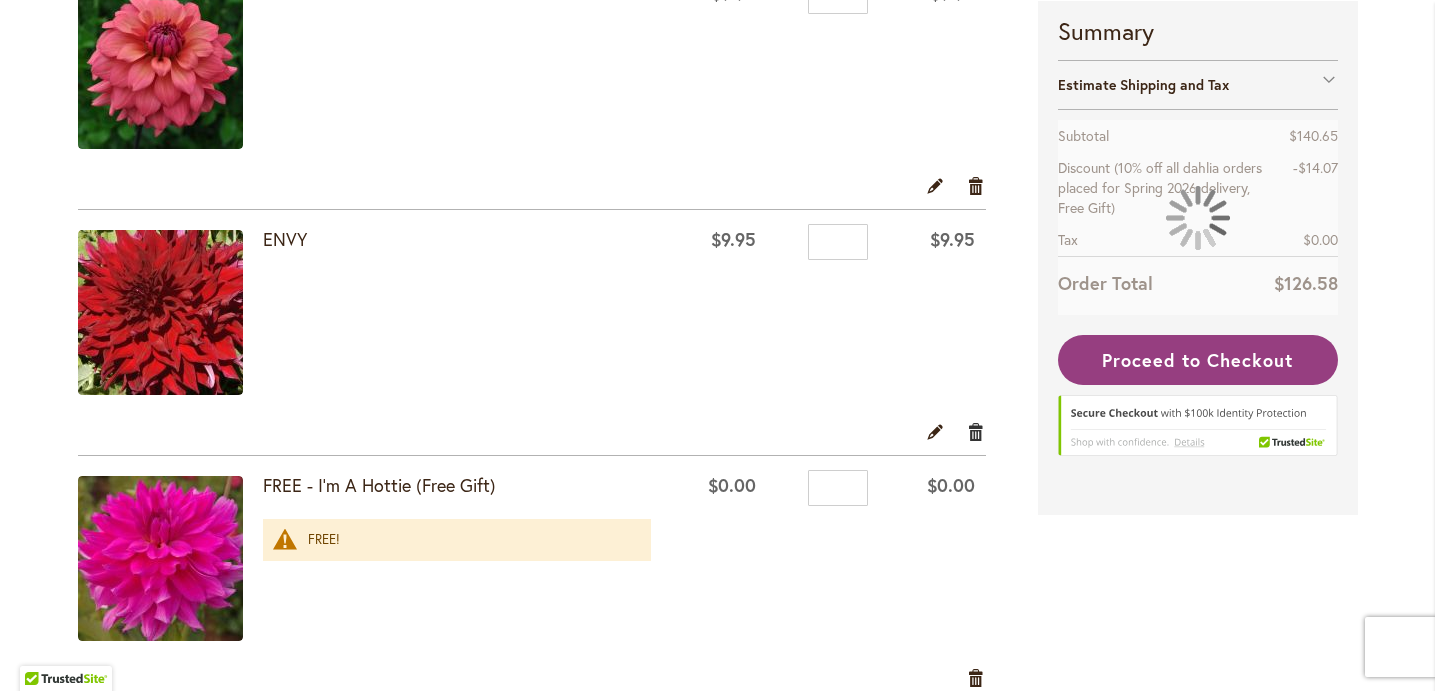 click on "Remove item" at bounding box center (976, 431) 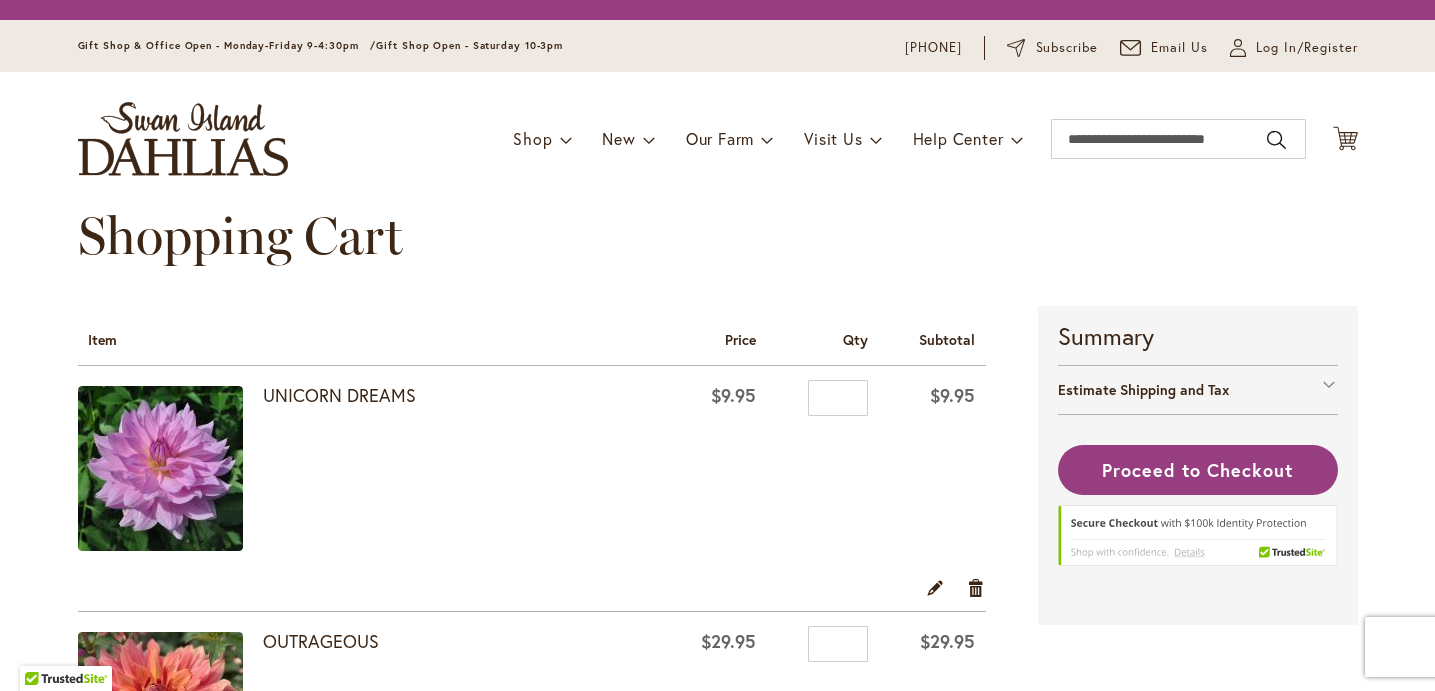 scroll, scrollTop: 0, scrollLeft: 0, axis: both 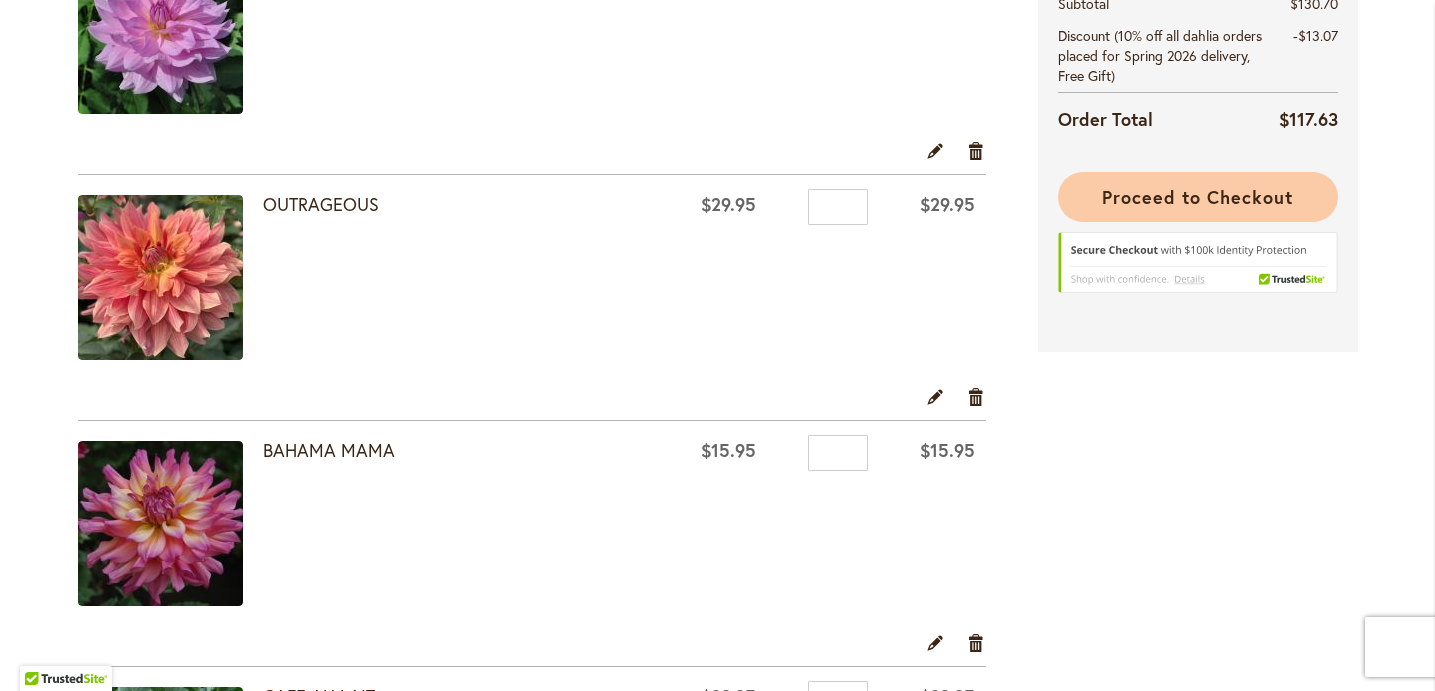 click on "Proceed to Checkout" at bounding box center [1197, 197] 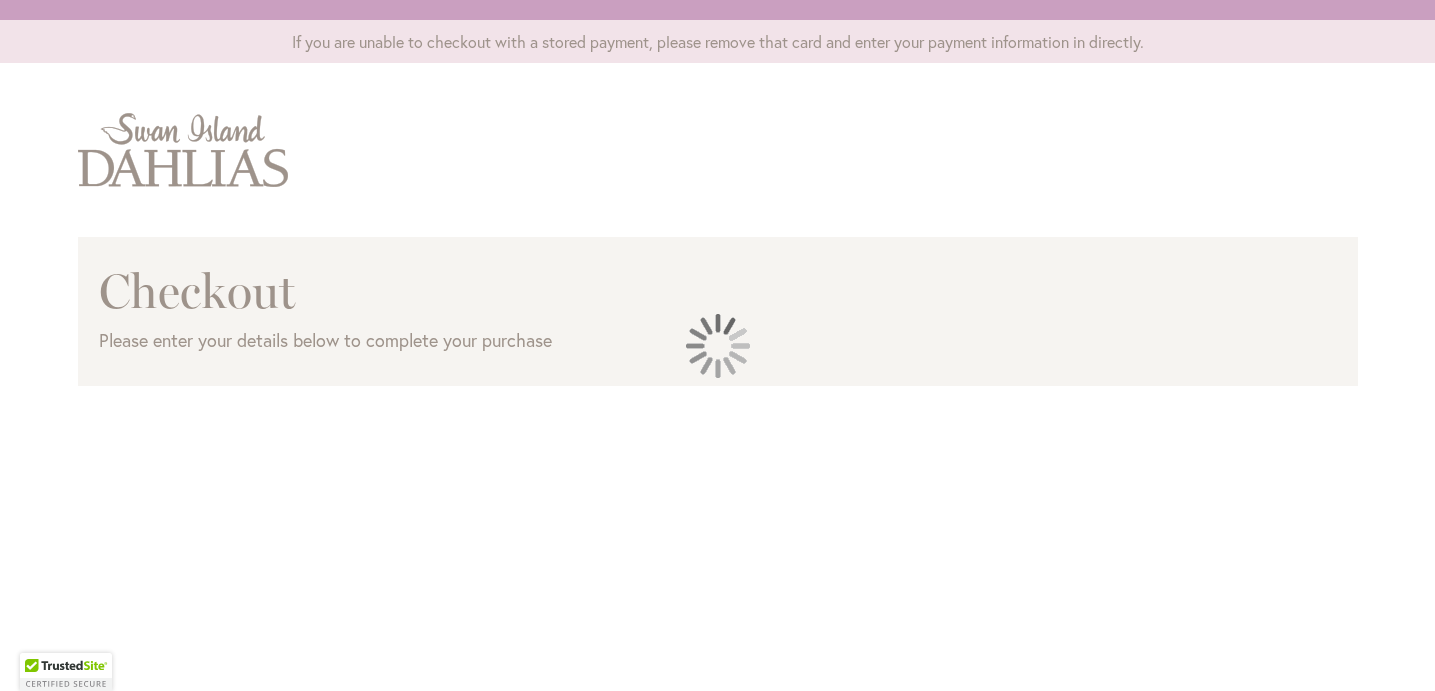 scroll, scrollTop: 0, scrollLeft: 0, axis: both 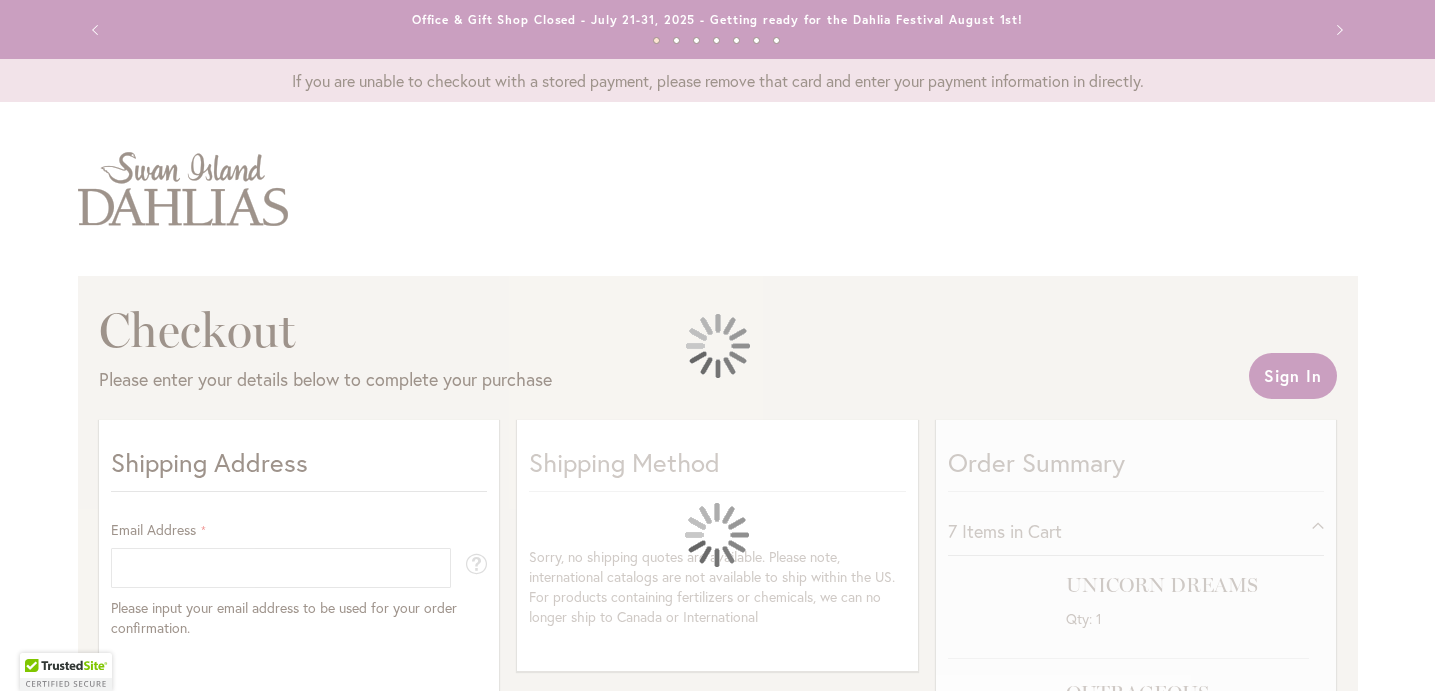 select on "**" 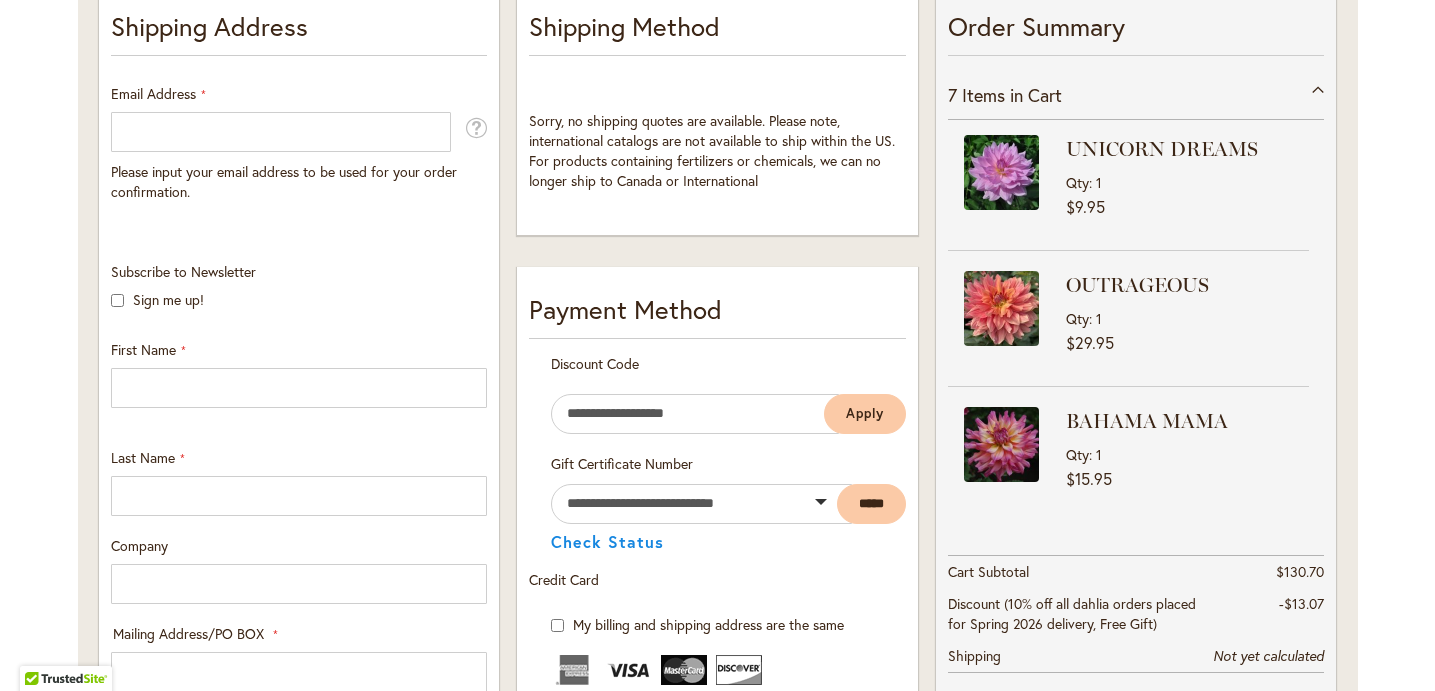 scroll, scrollTop: 425, scrollLeft: 0, axis: vertical 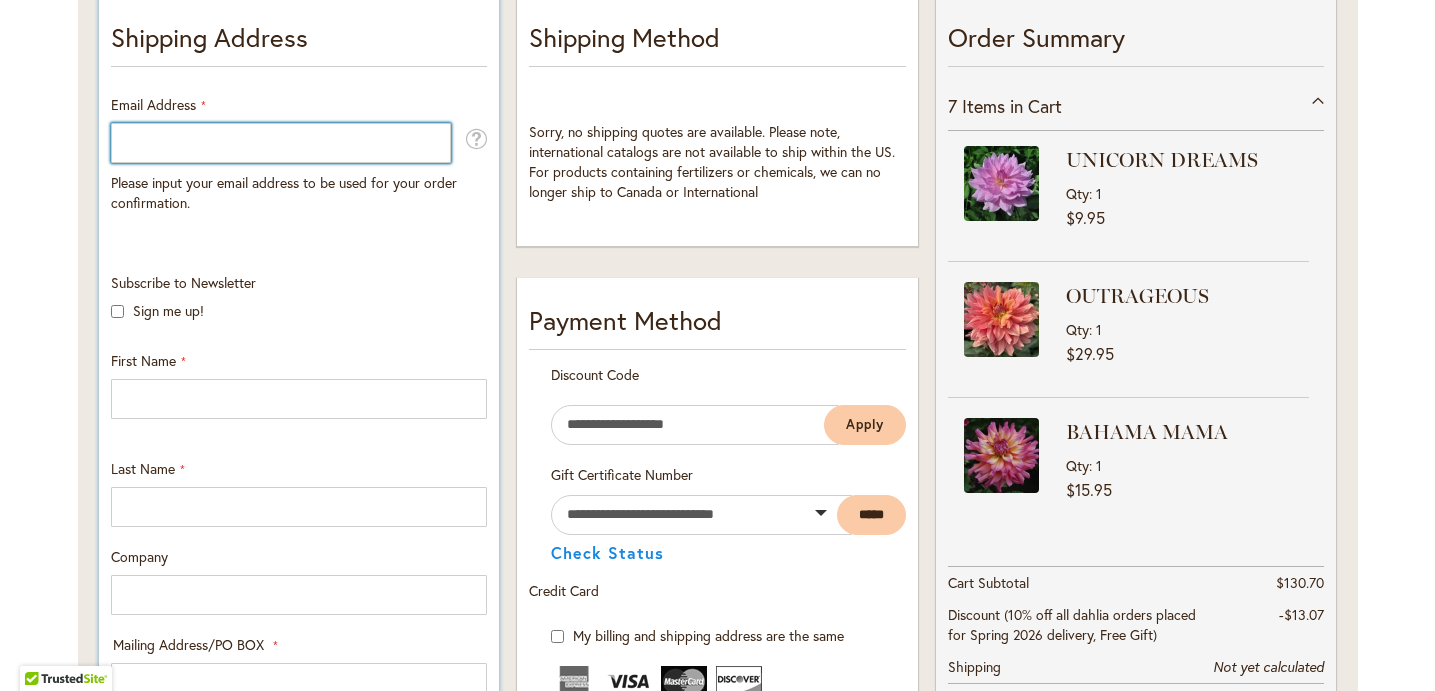 click on "Email Address" at bounding box center [281, 143] 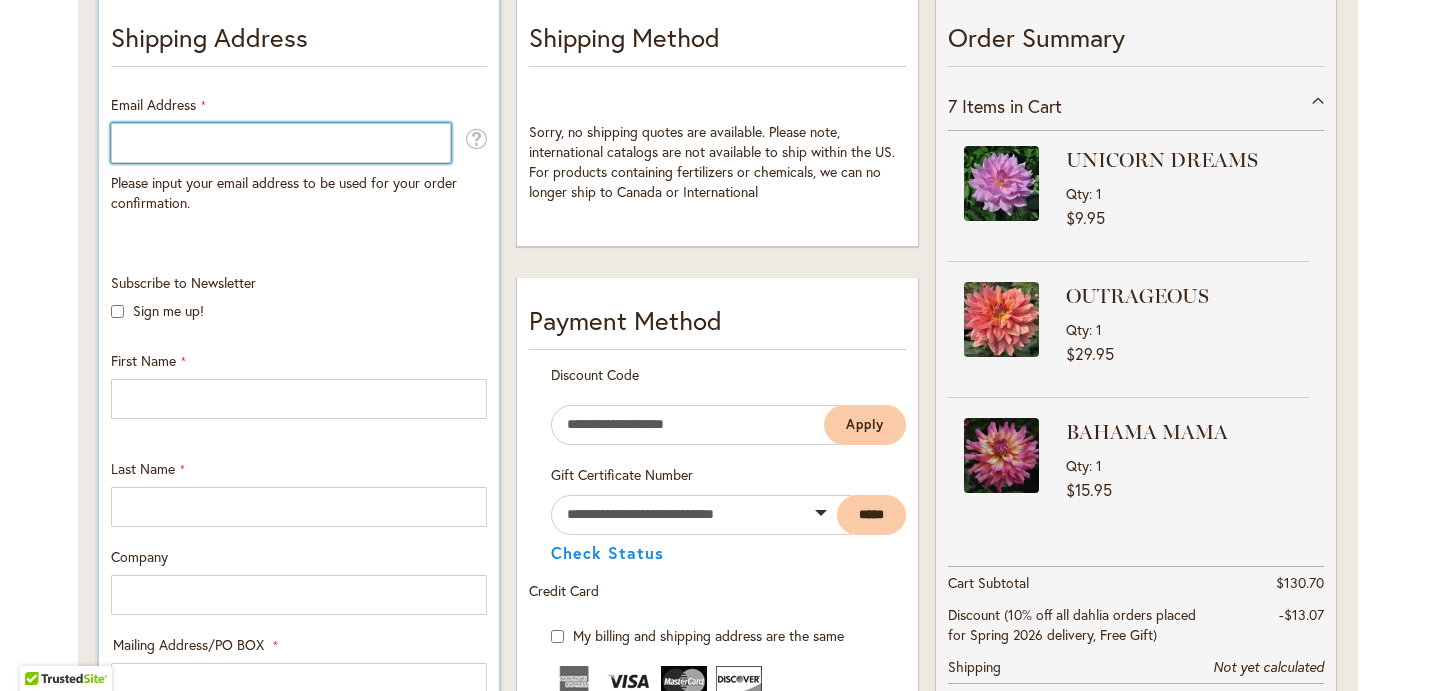 type on "**********" 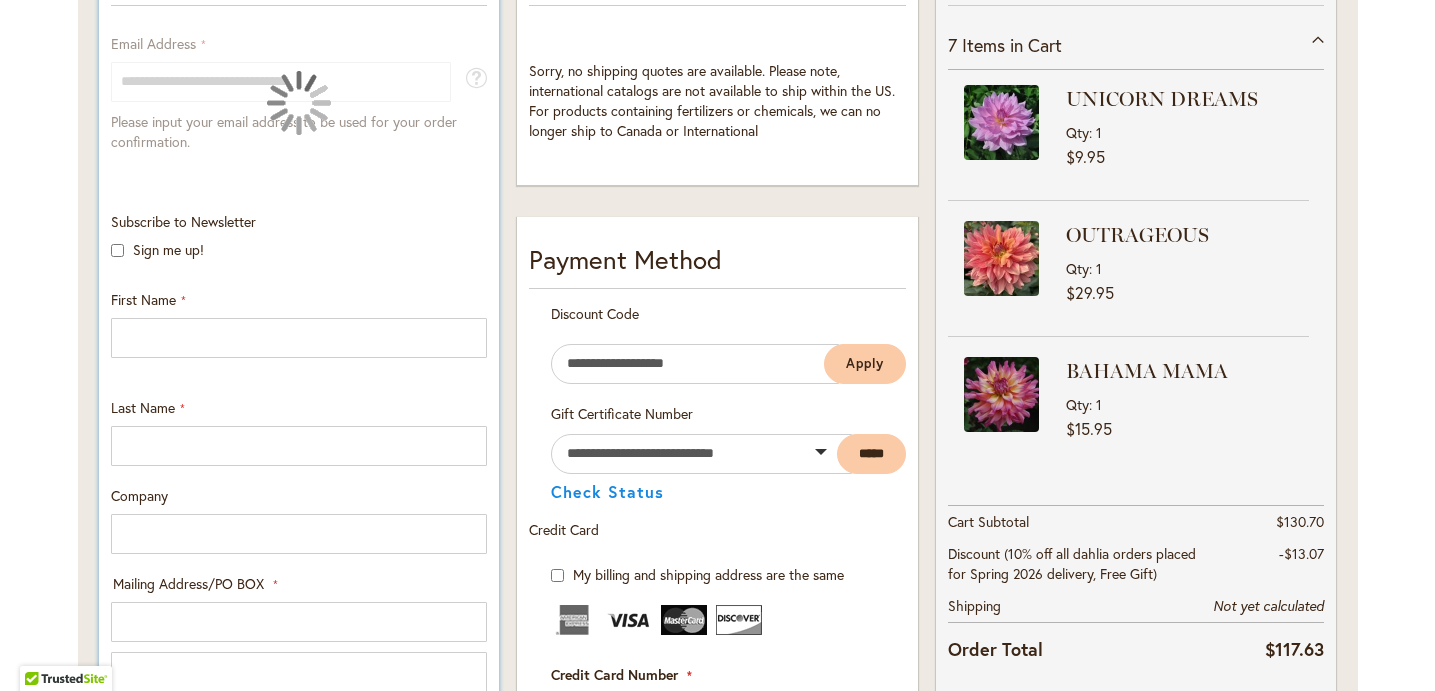scroll, scrollTop: 489, scrollLeft: 0, axis: vertical 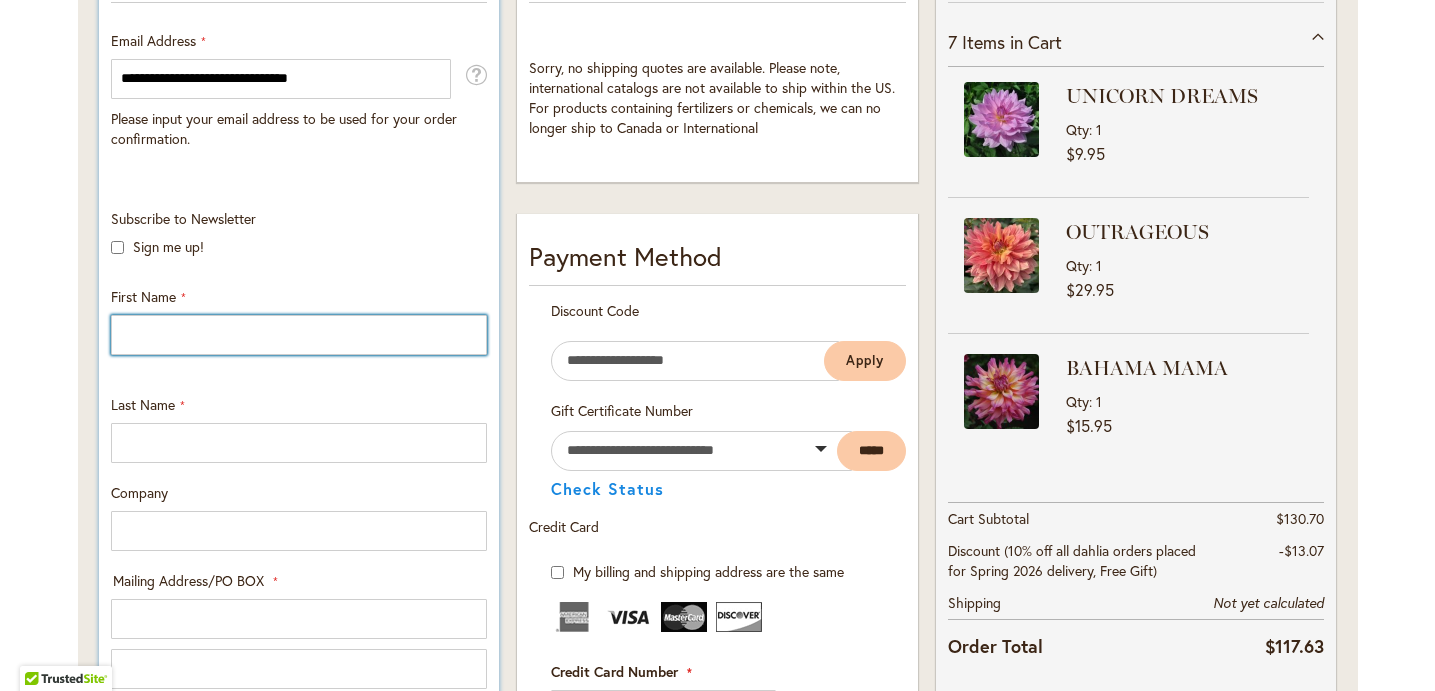 click on "First Name" at bounding box center [299, 335] 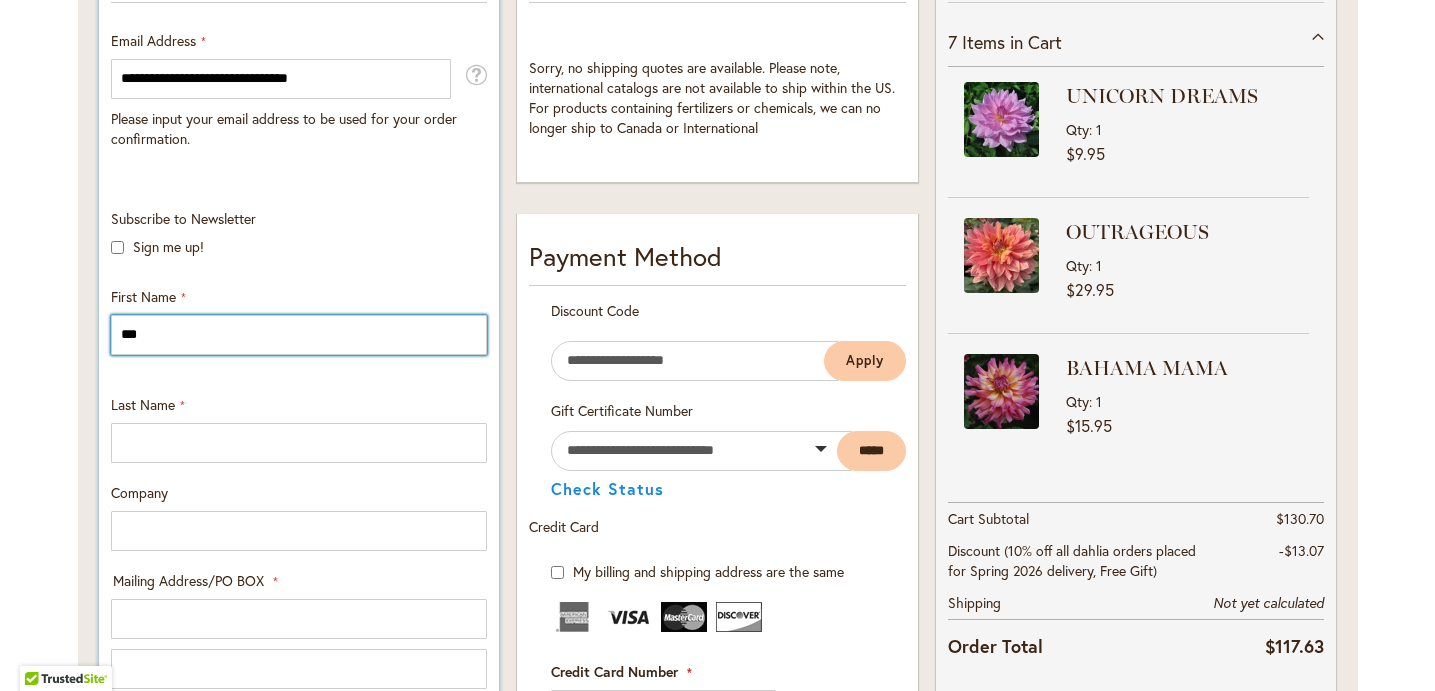 type on "***" 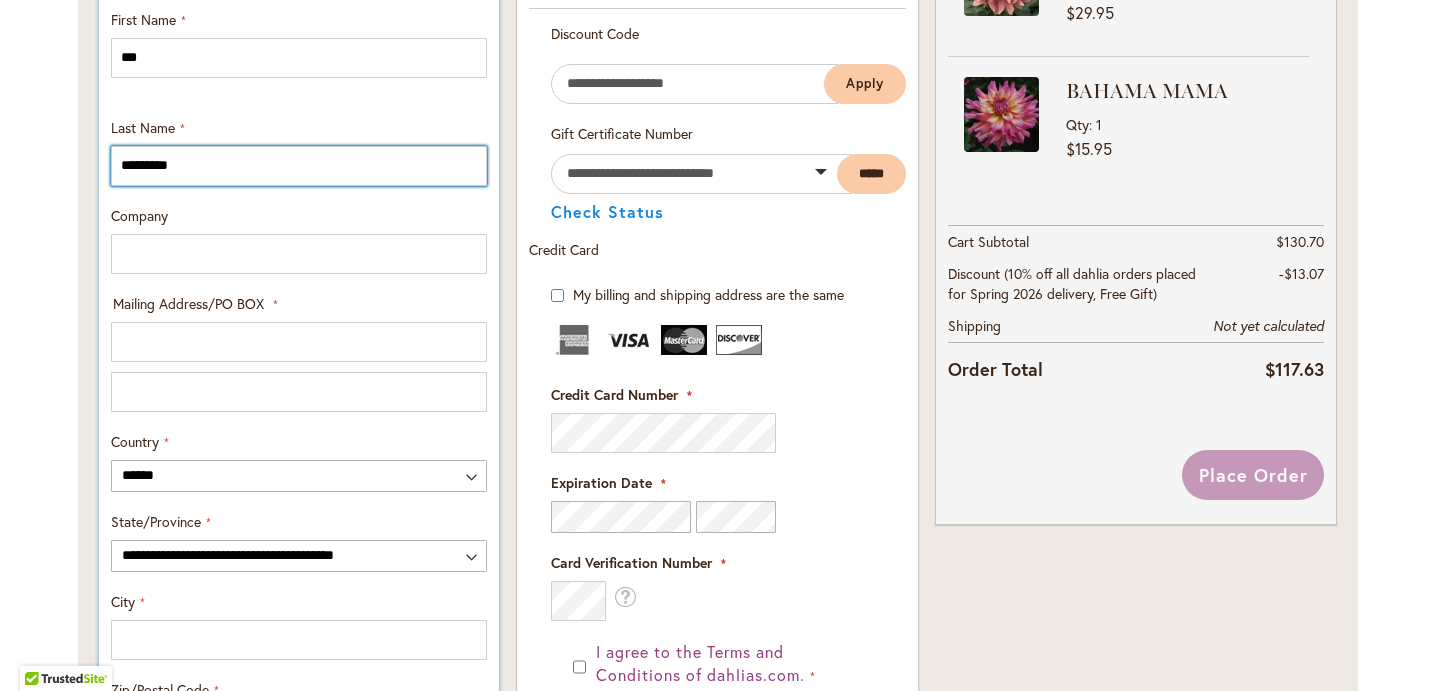 scroll, scrollTop: 784, scrollLeft: 0, axis: vertical 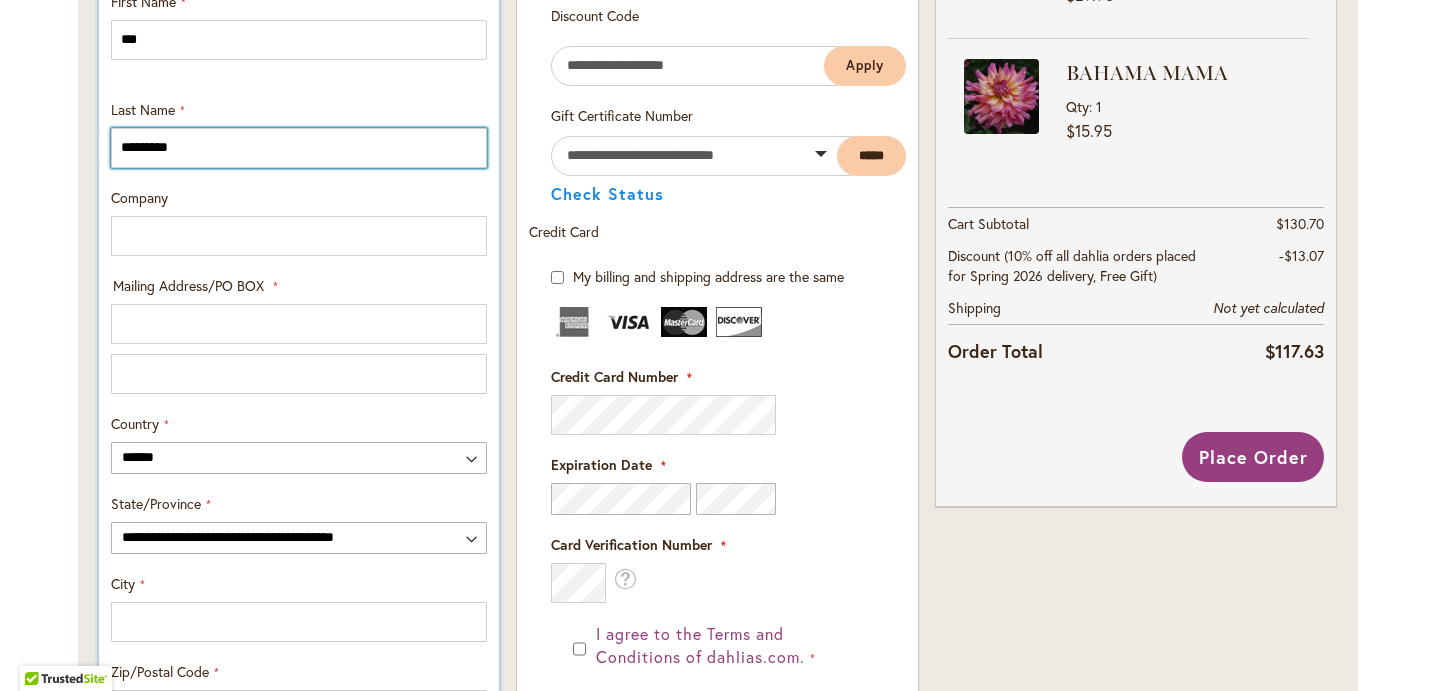 type on "*********" 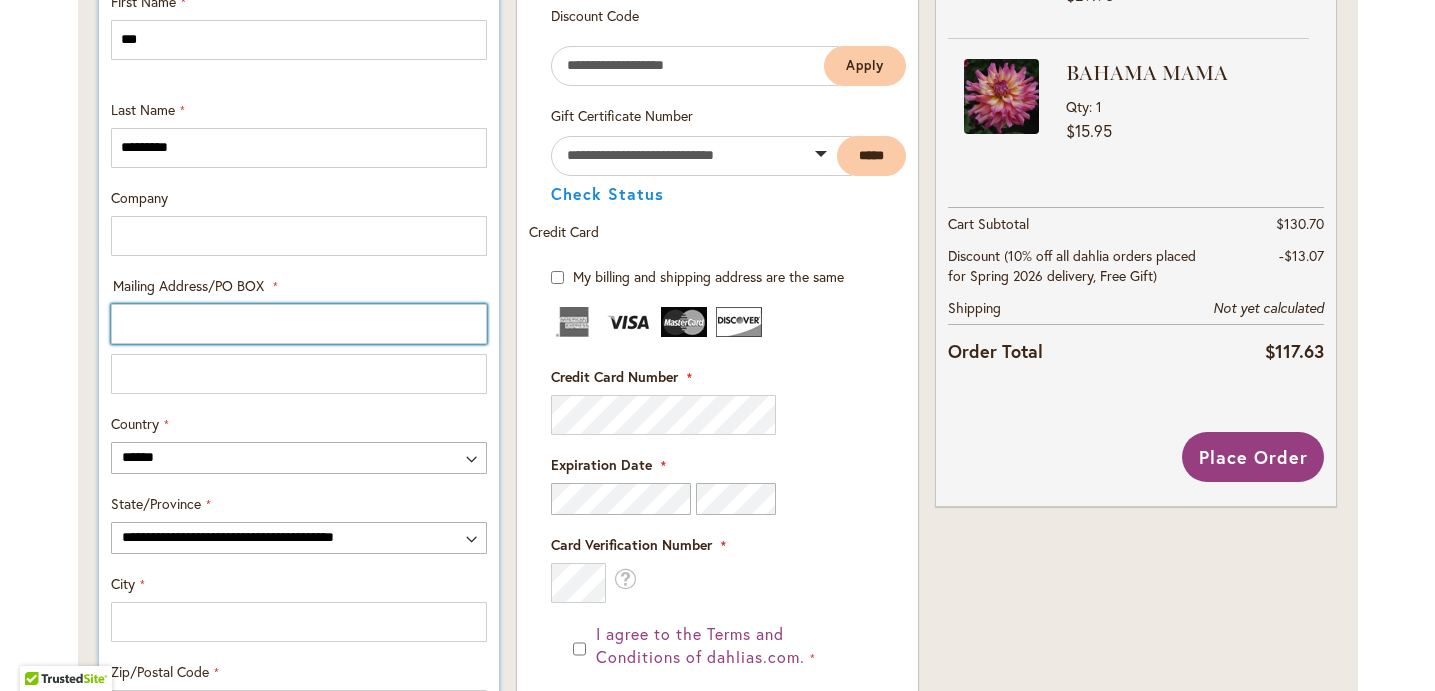click on "Mailing Address/PO BOX: Line 1" at bounding box center [299, 324] 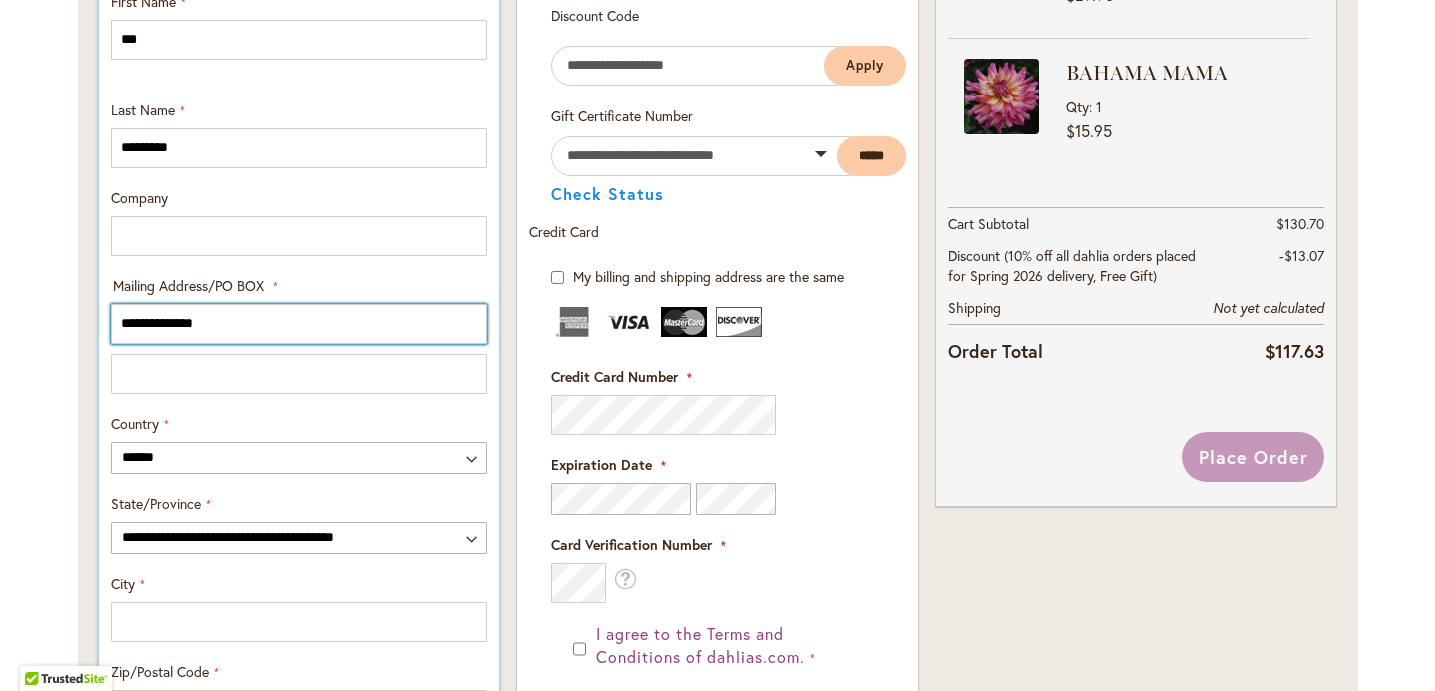 type on "**********" 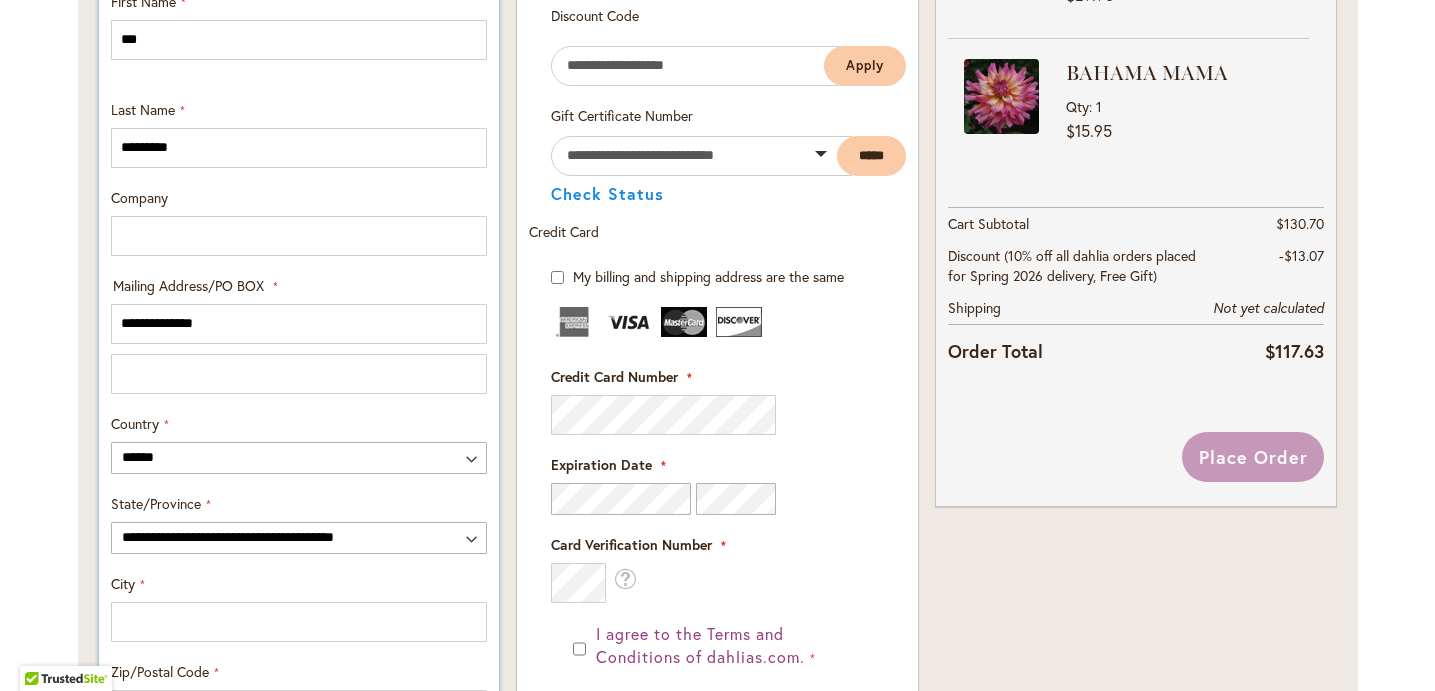 click on "**********" at bounding box center (299, 366) 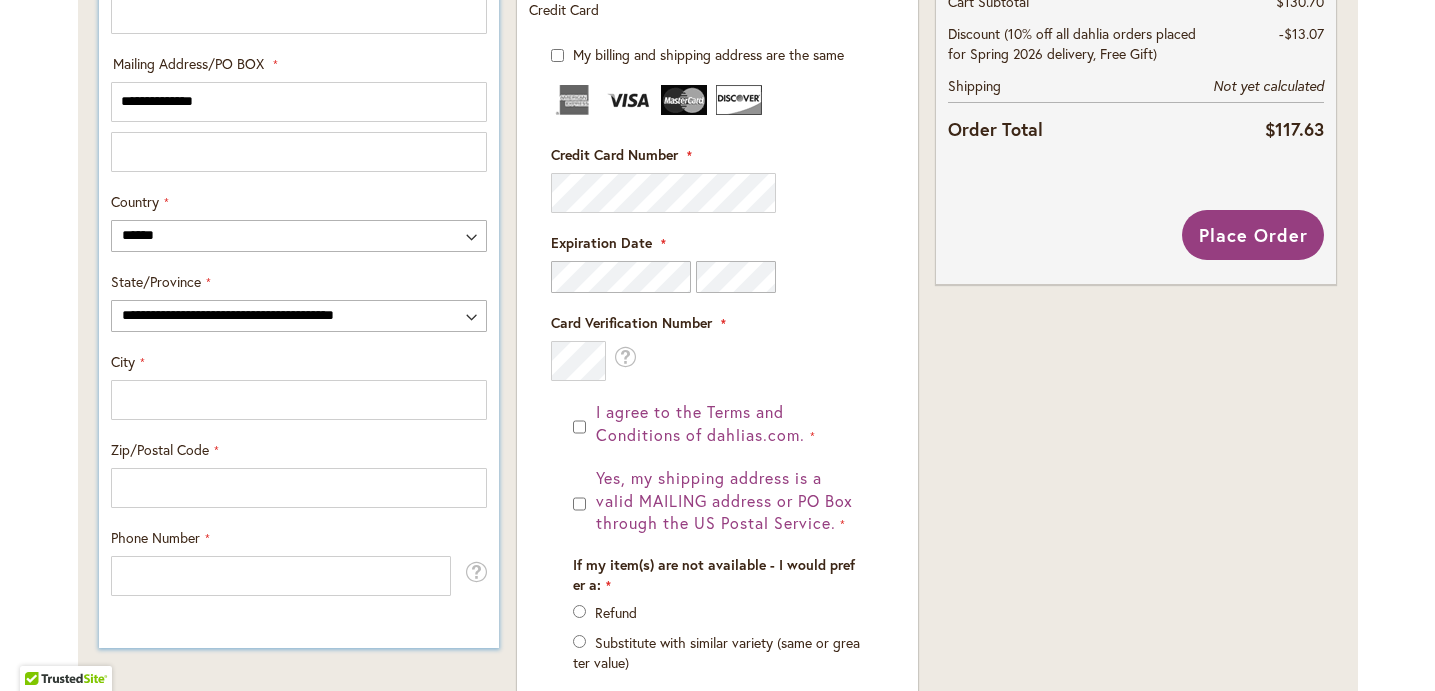 scroll, scrollTop: 1019, scrollLeft: 0, axis: vertical 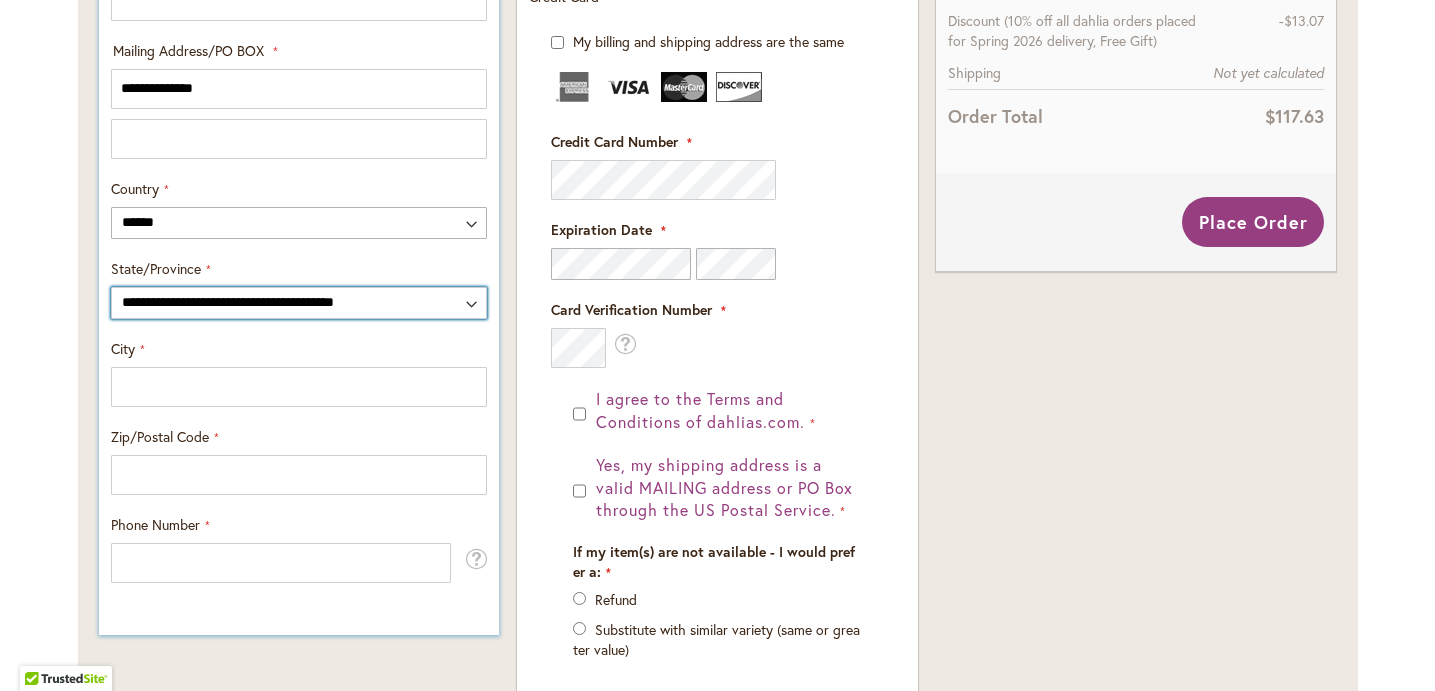 click on "**********" at bounding box center [299, 303] 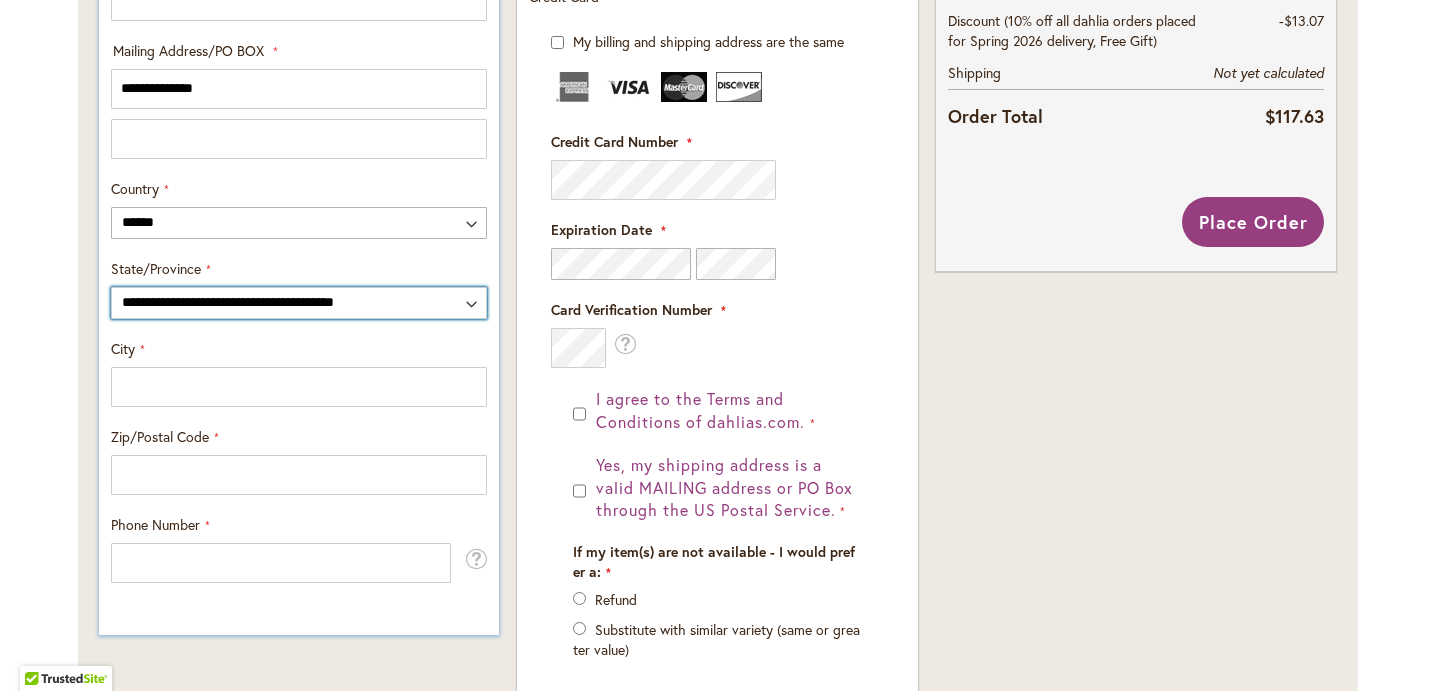 select on "**" 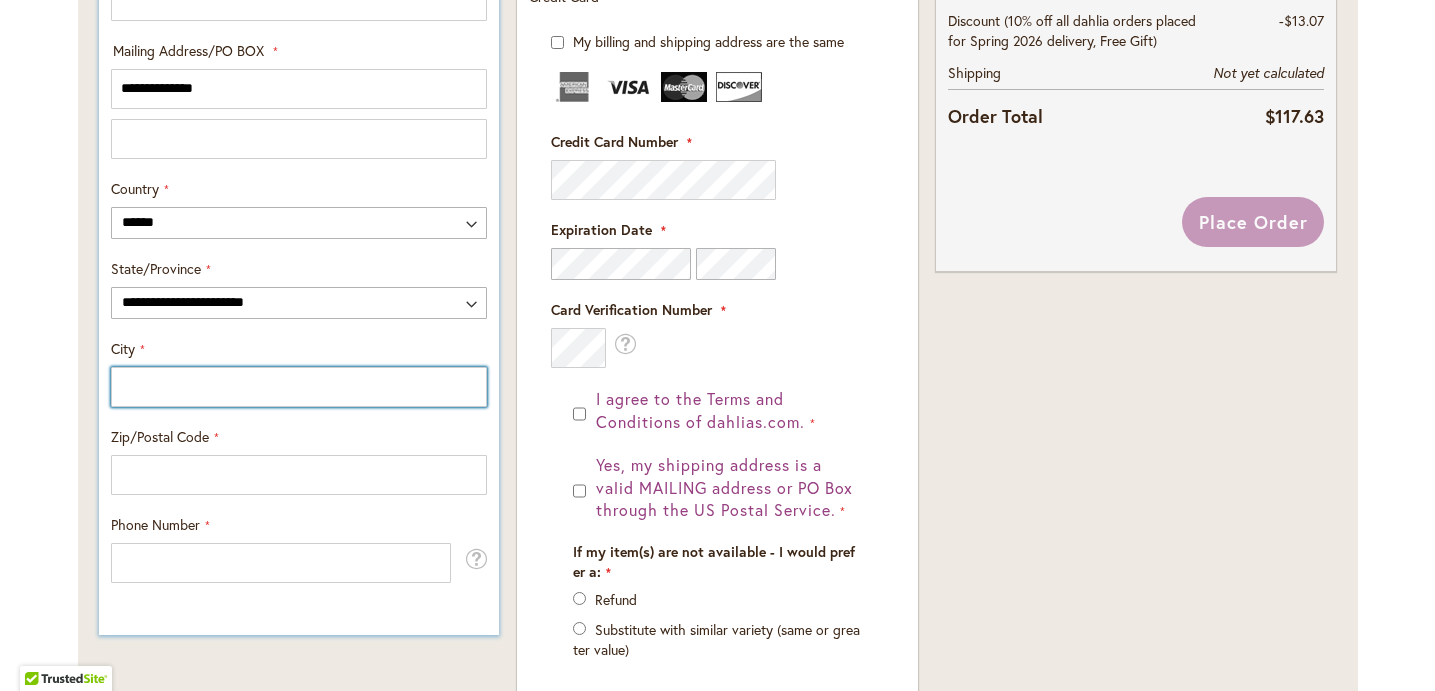 click on "City" at bounding box center [299, 387] 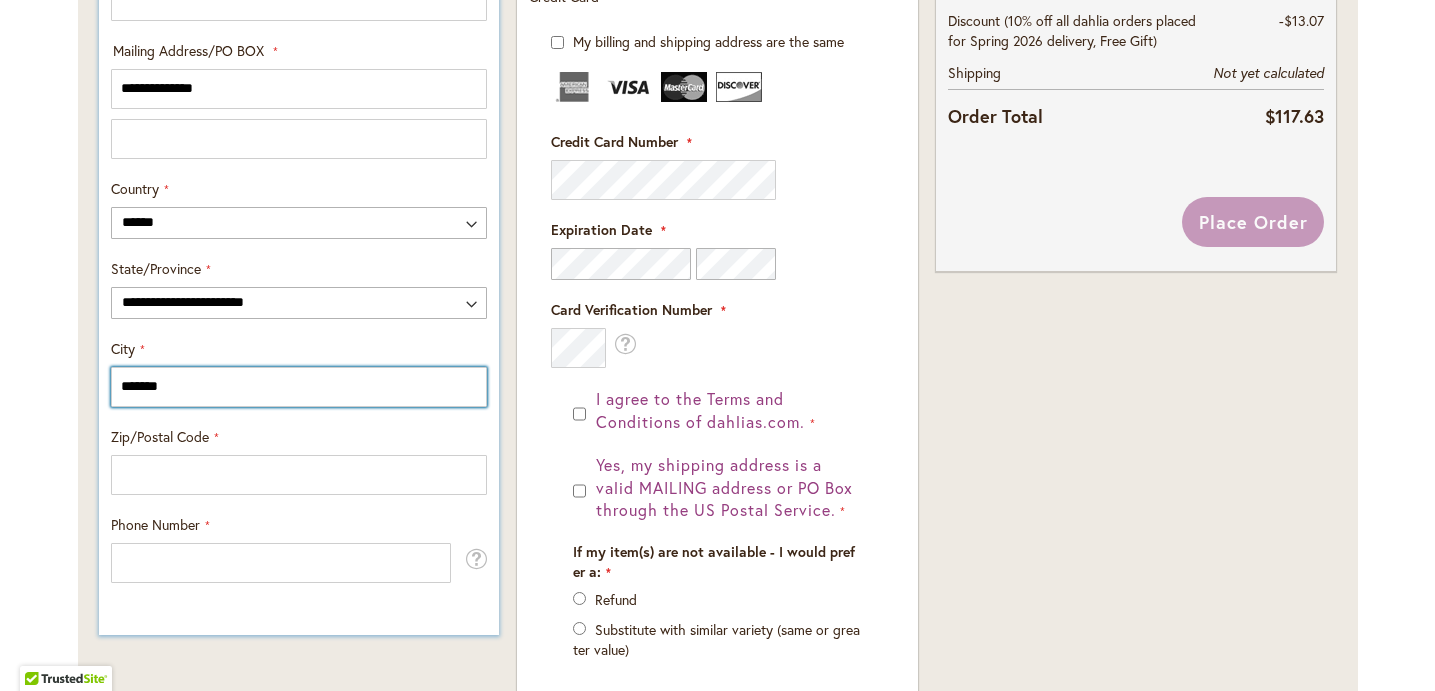 type on "*******" 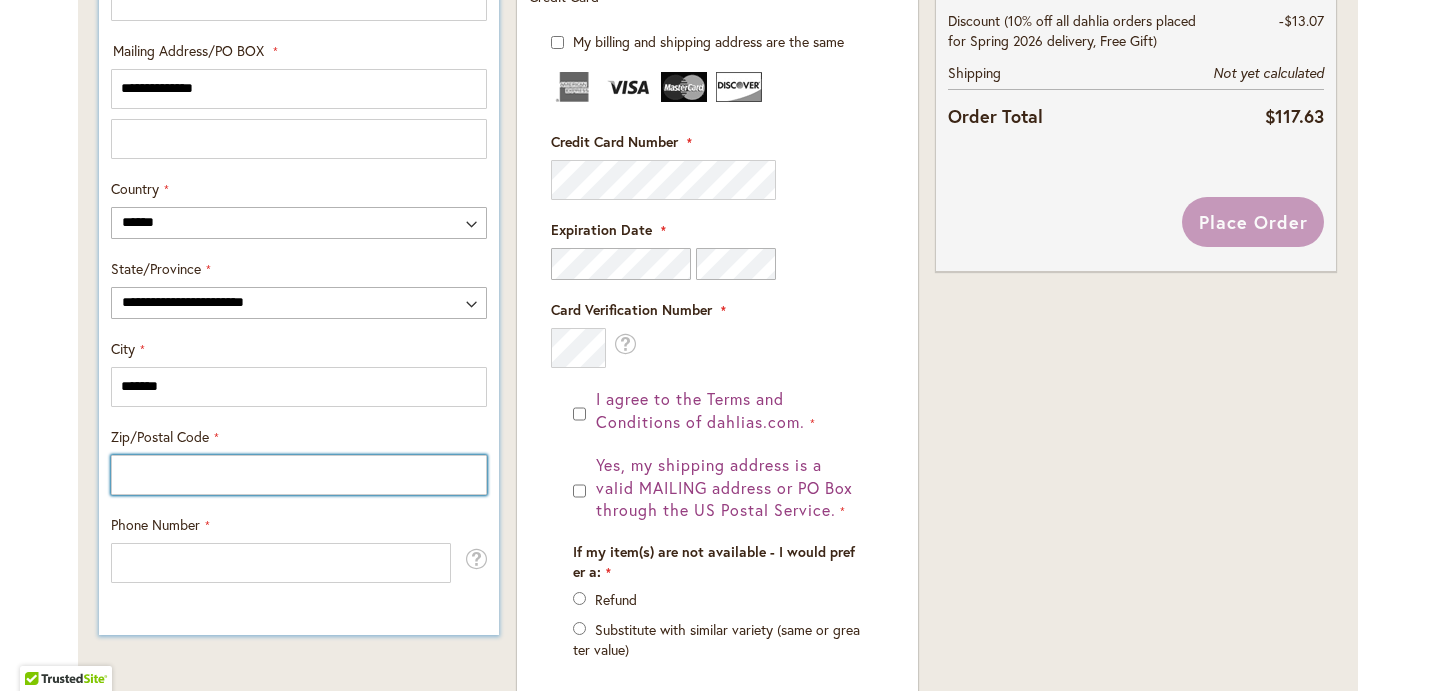 click on "Zip/Postal Code" at bounding box center [299, 475] 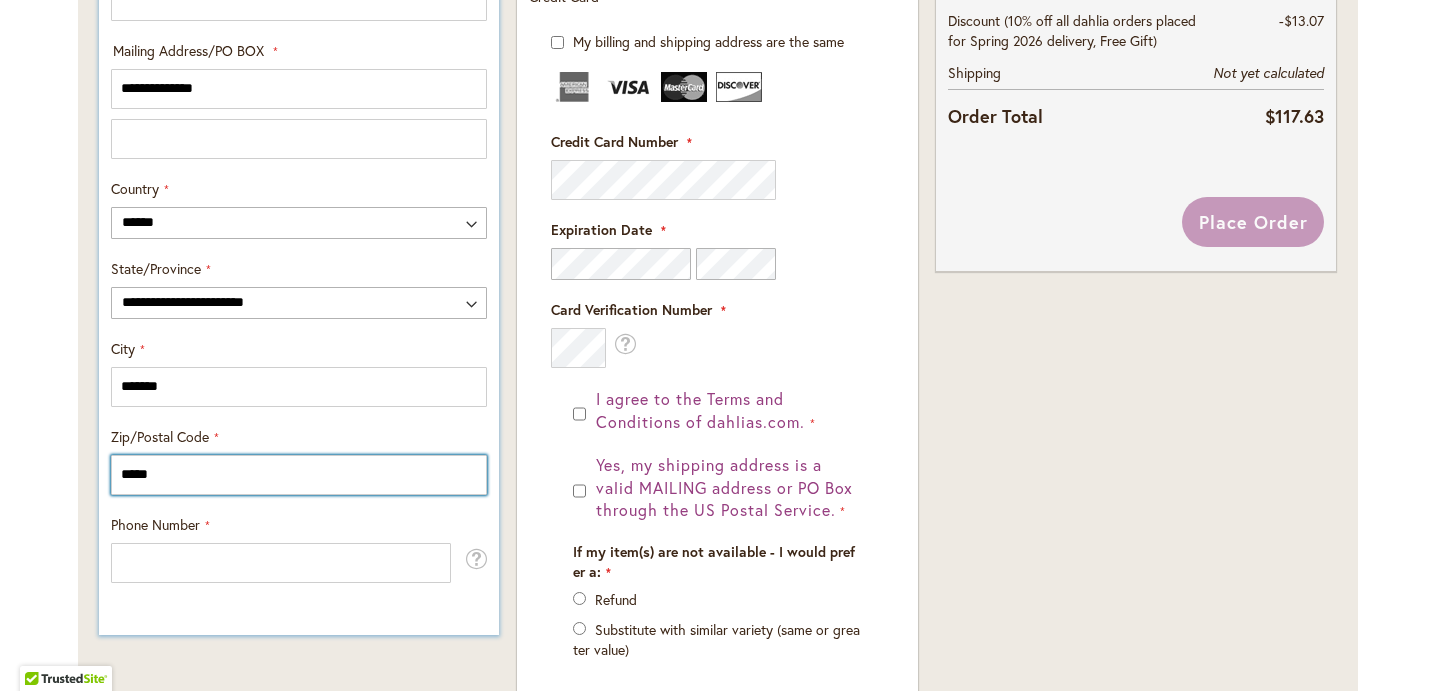 type on "*****" 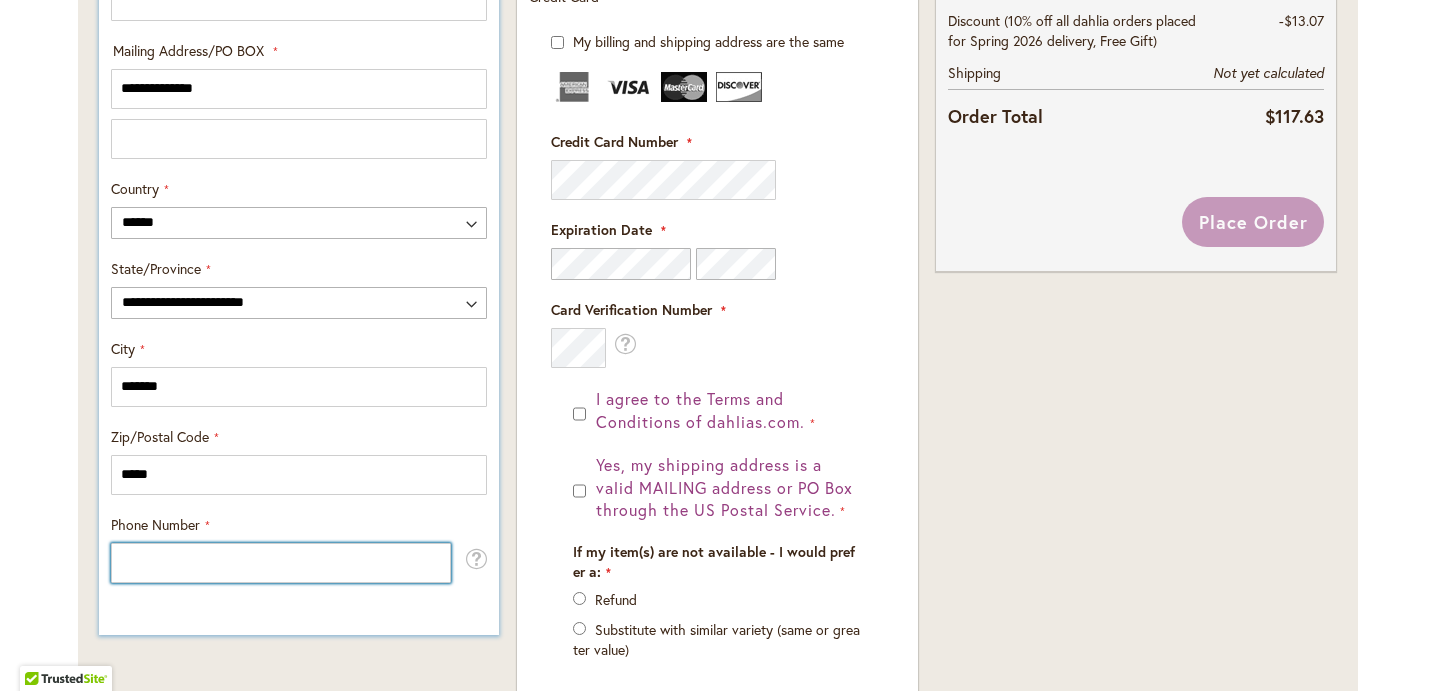 click on "Phone Number" at bounding box center (281, 563) 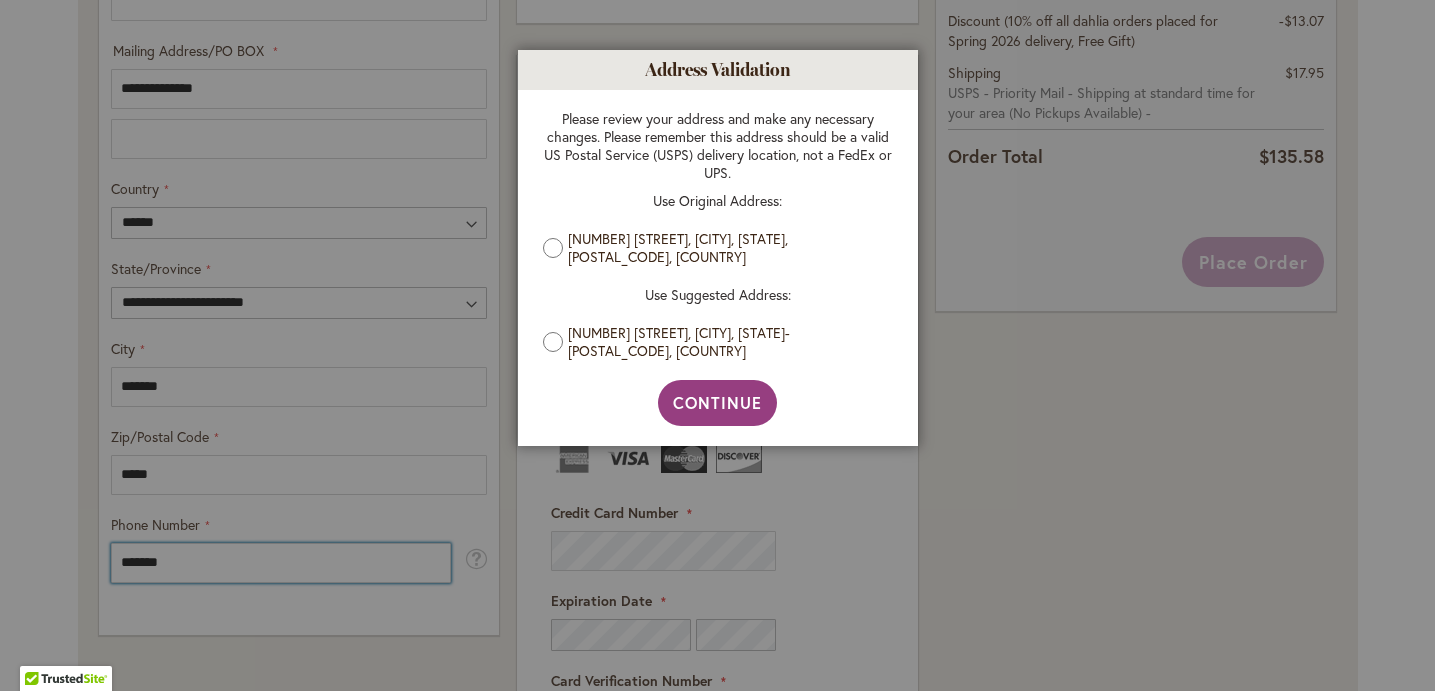 type on "*******" 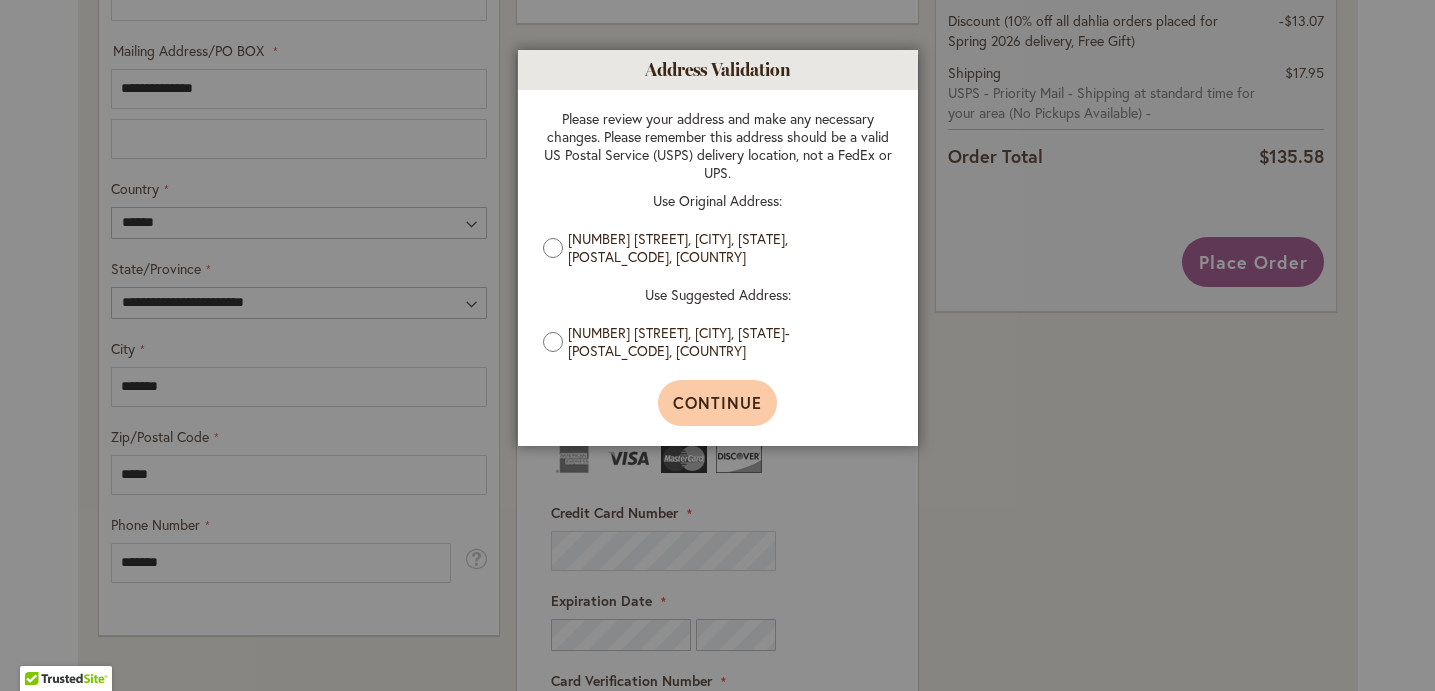 click on "Continue" at bounding box center [717, 403] 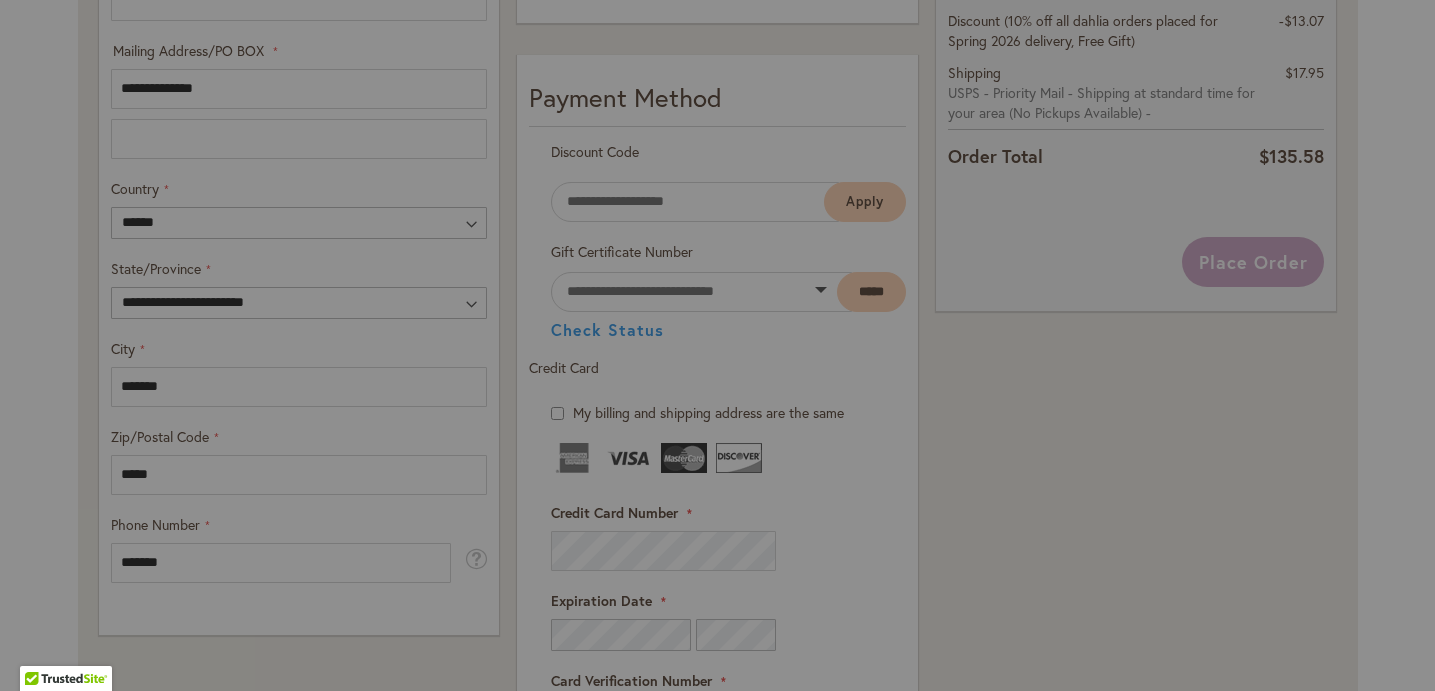 type on "**********" 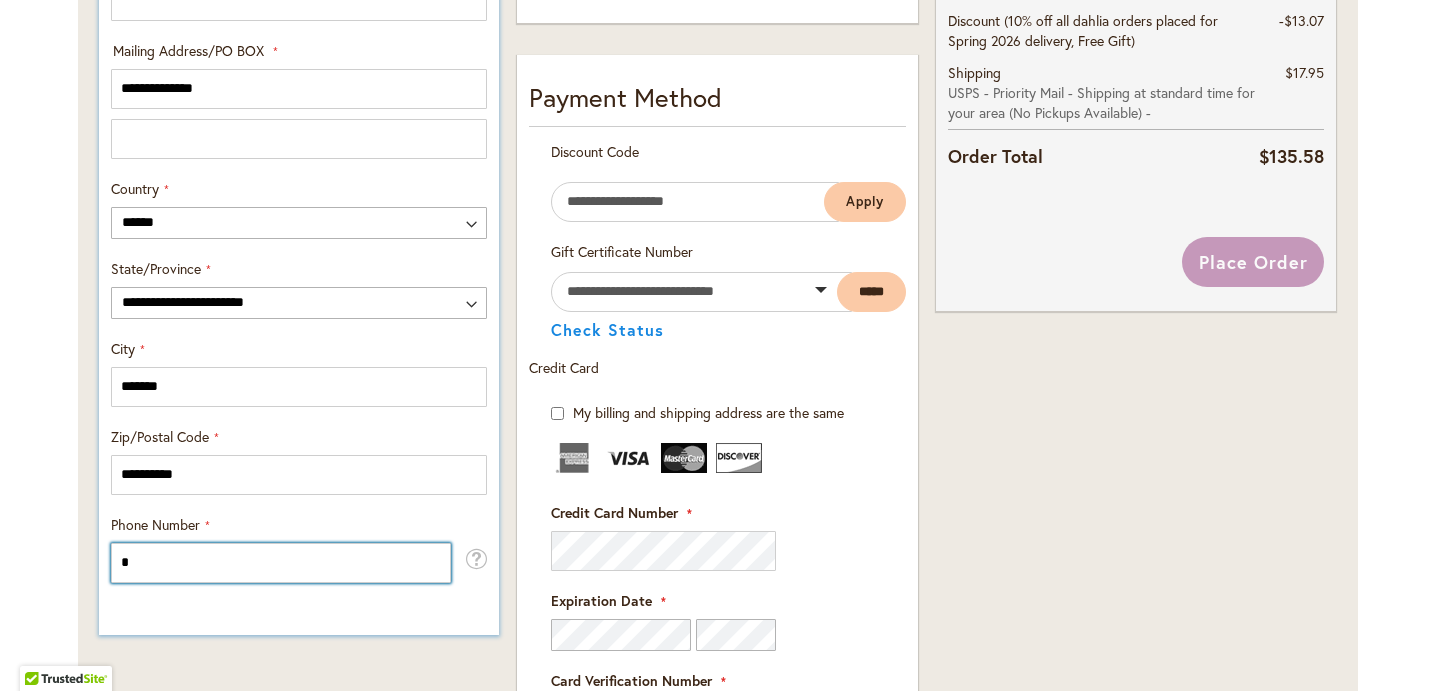 click on "*" at bounding box center [281, 563] 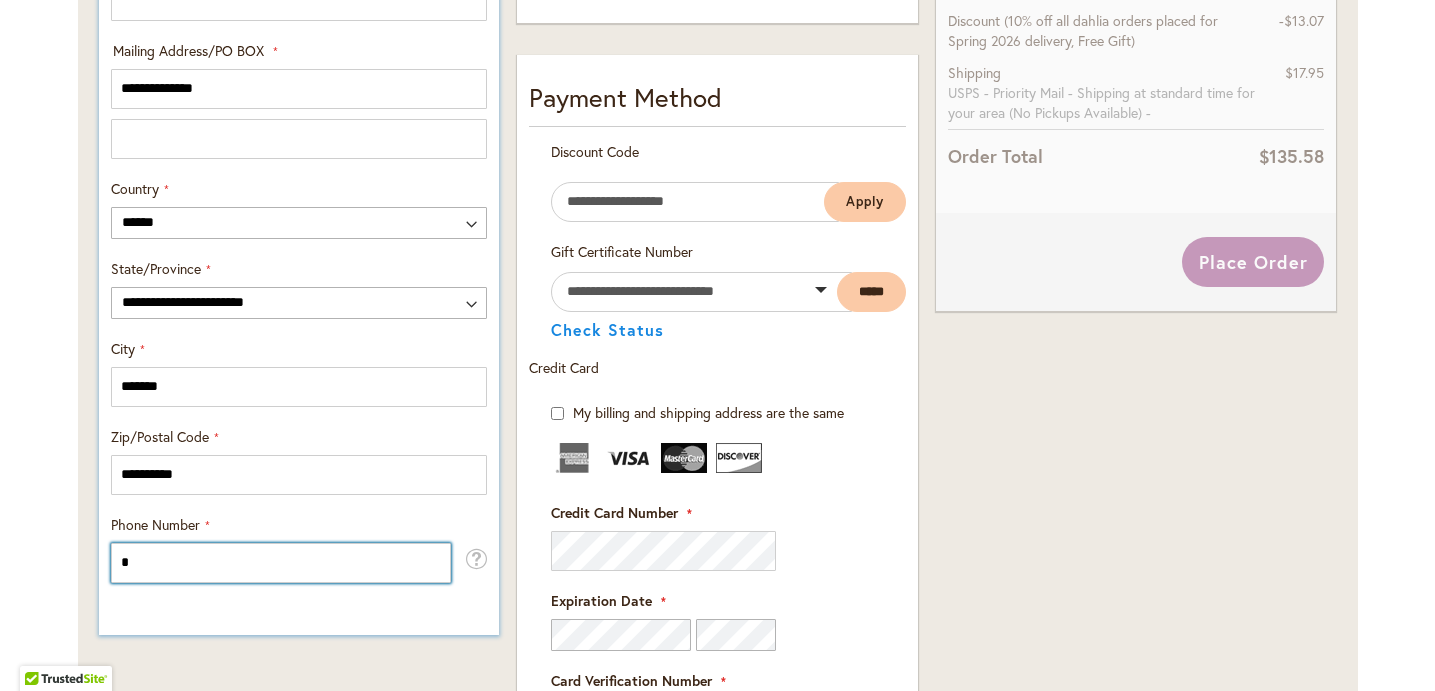 click on "*" at bounding box center (281, 563) 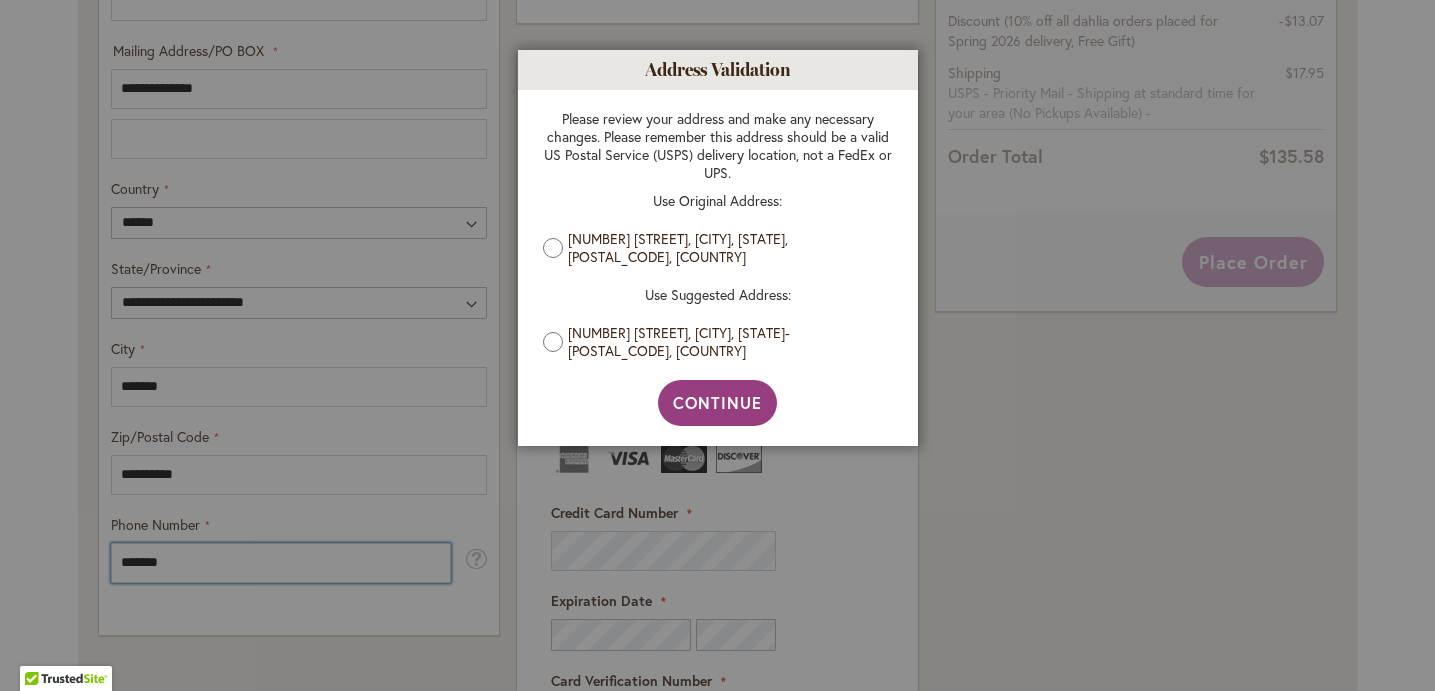 type on "*******" 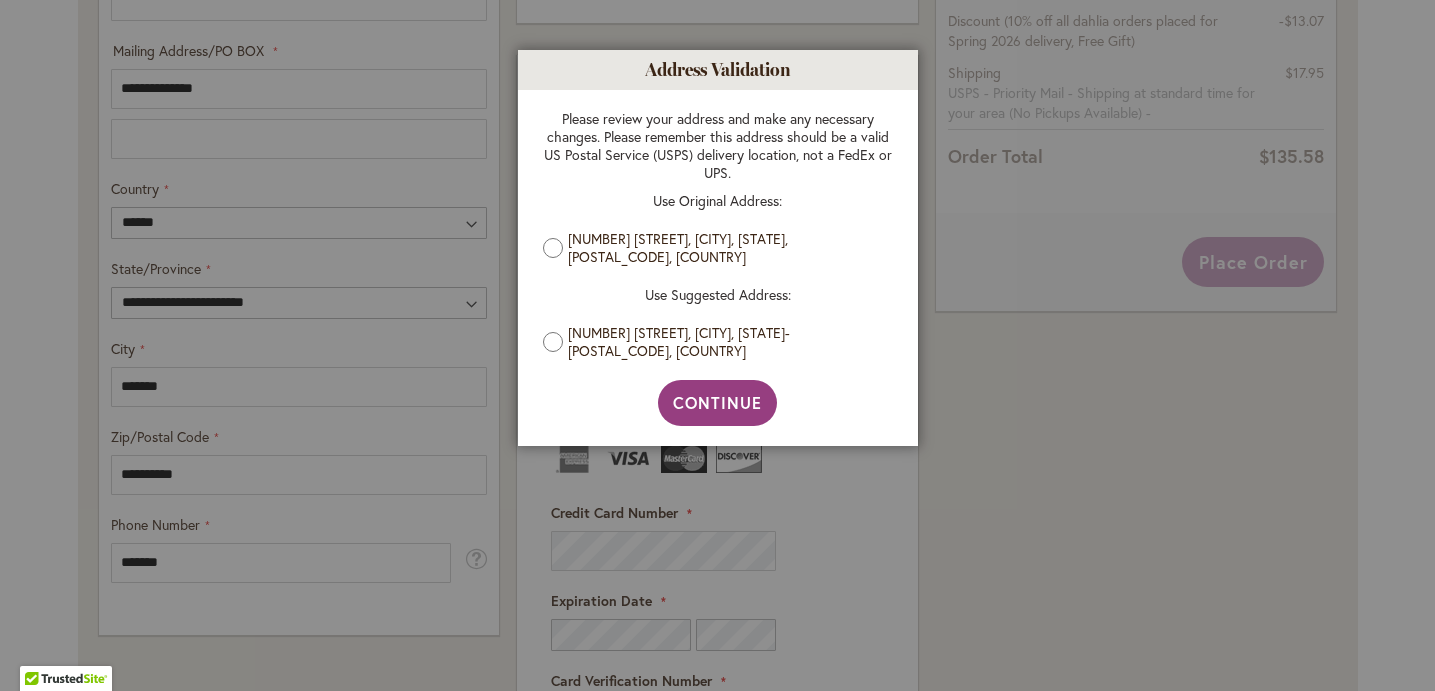 click on "Please review your address and make any necessary changes. Please remember this address should be a valid US Postal Service (USPS) delivery location, not a FedEx or UPS.
Use Original Address:
4722 Parks Ave, La Mesa, California, 91942, United States
Use Suggested Address:
4722 PARKS AVE, LA MESA, California, 91942-8615, United States" at bounding box center (718, 235) 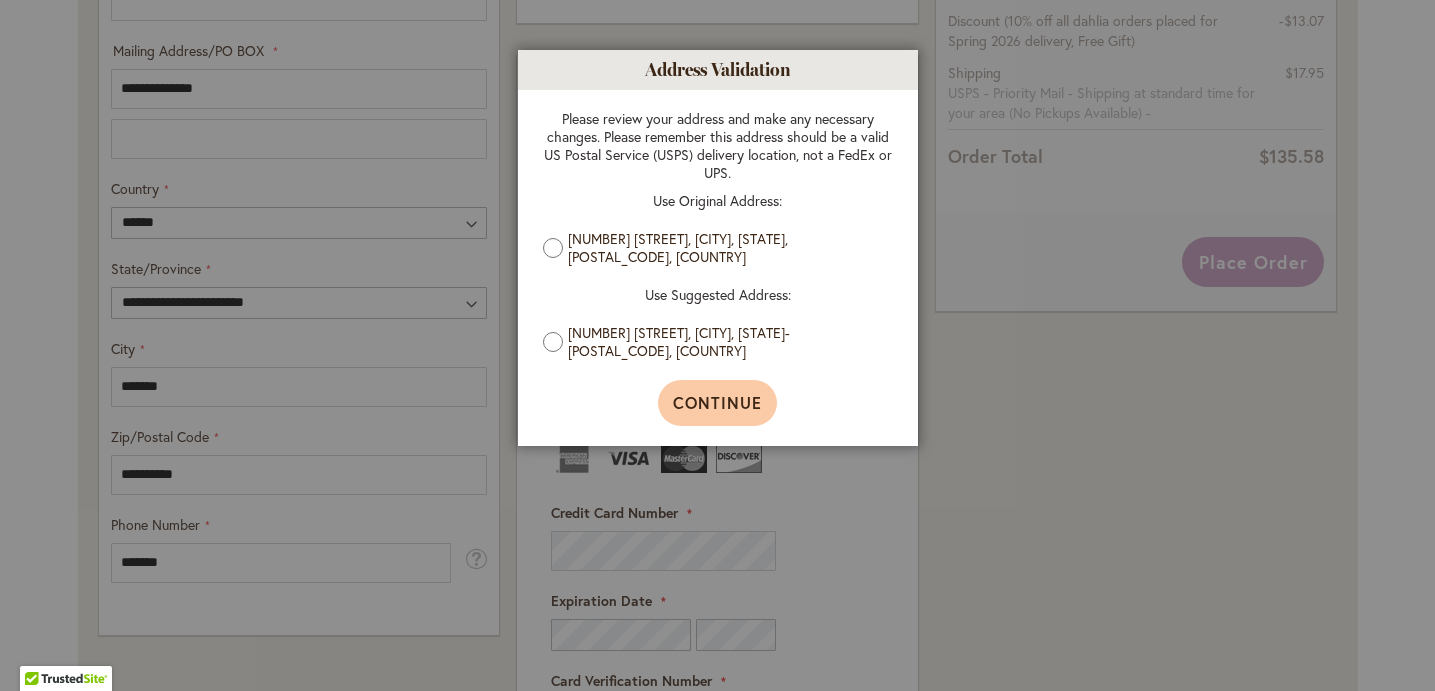 click on "Continue" at bounding box center (717, 402) 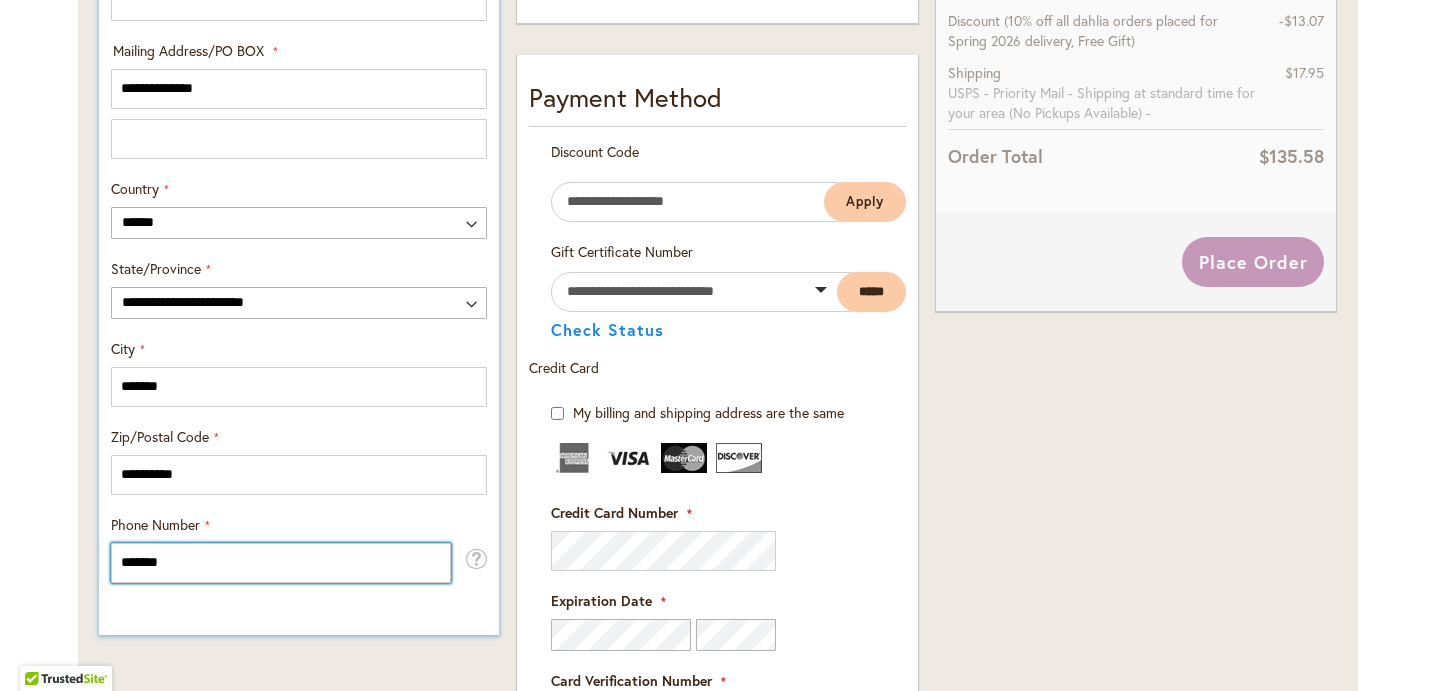 click on "*******" at bounding box center [281, 563] 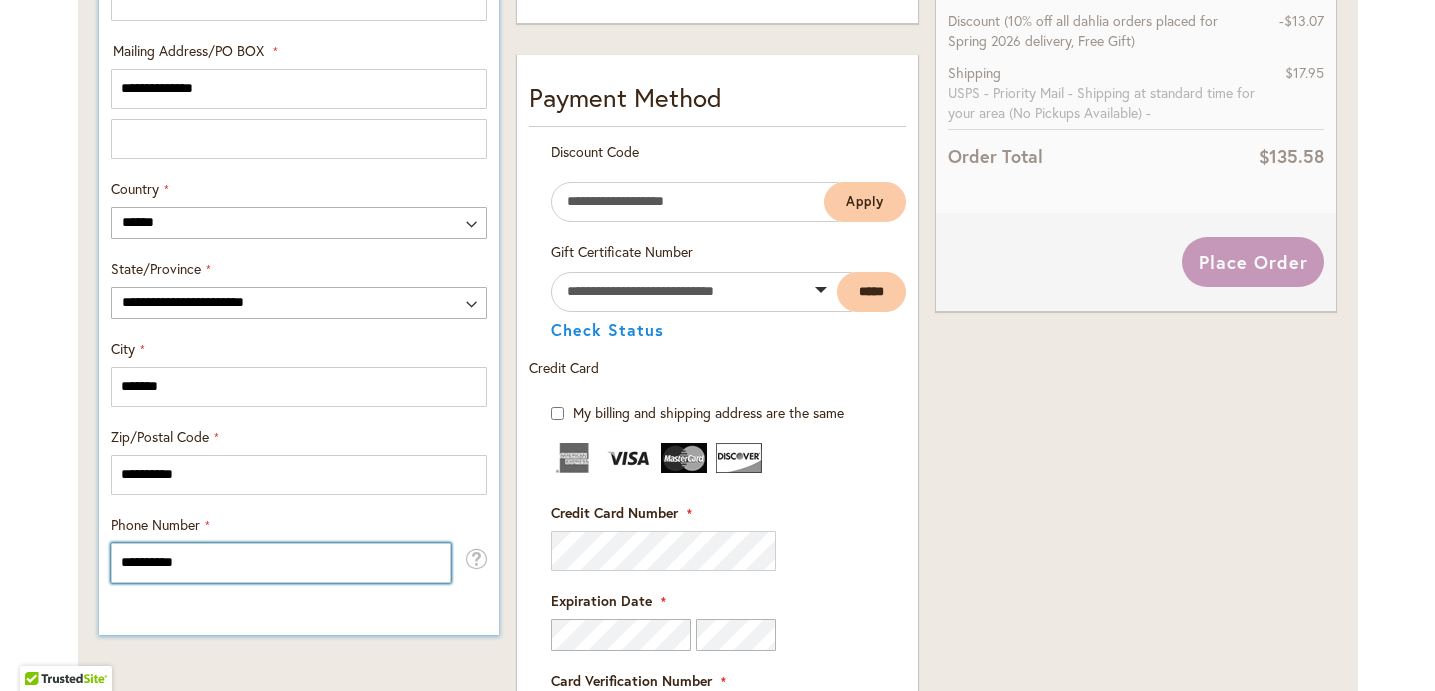 type on "**********" 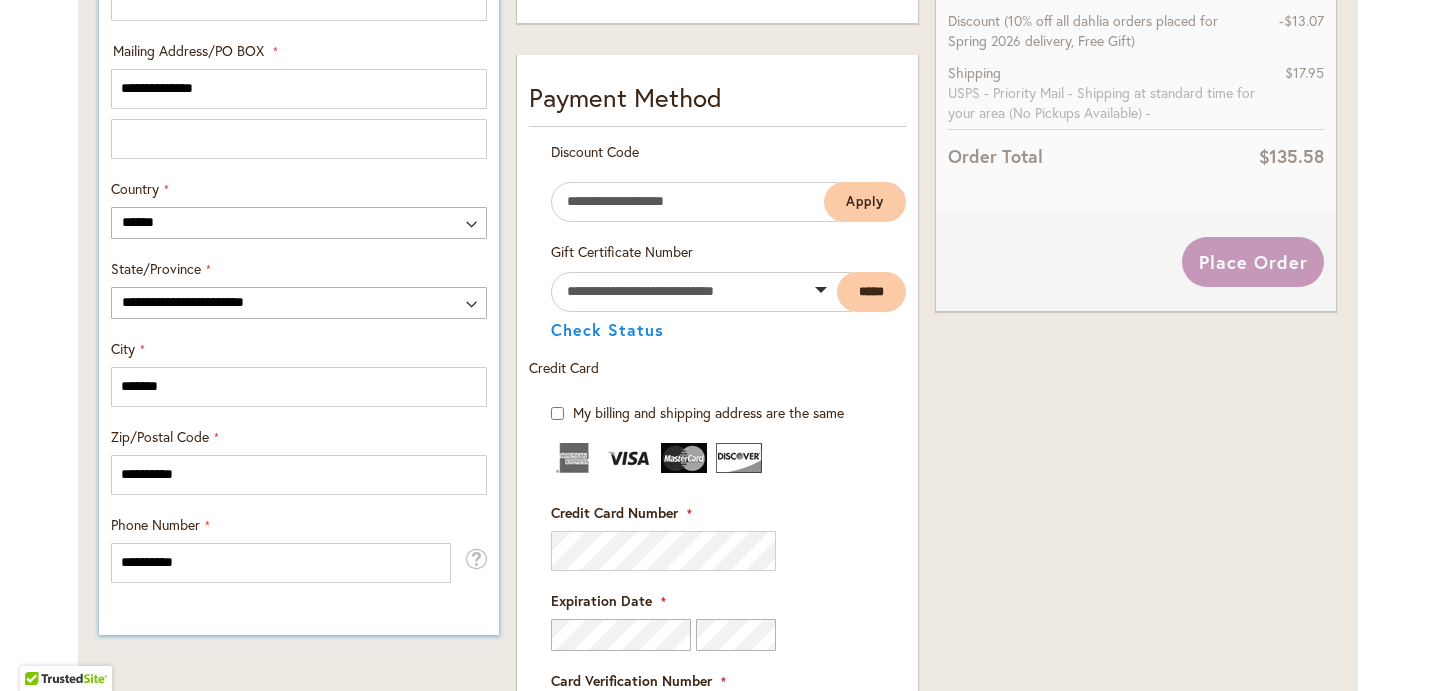 click on "**********" at bounding box center (299, 18) 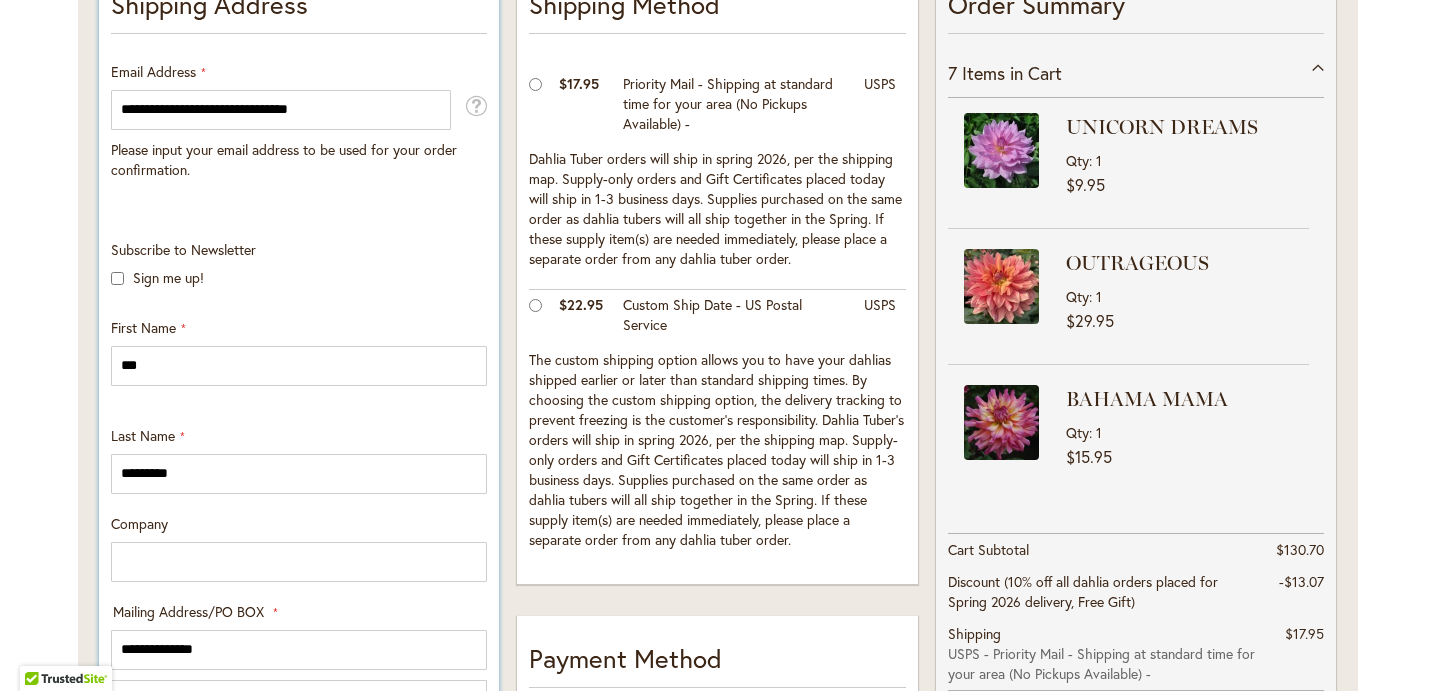scroll, scrollTop: 461, scrollLeft: 0, axis: vertical 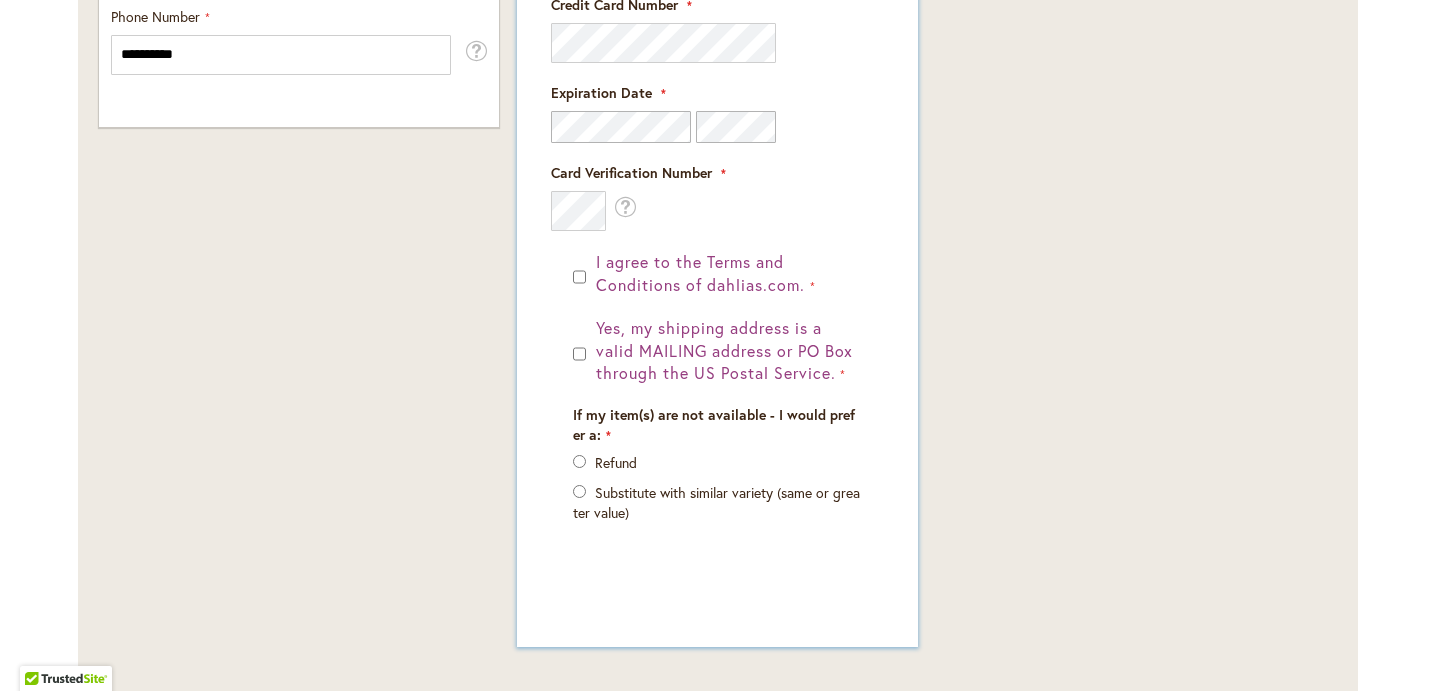 click on "Refund" at bounding box center [616, 462] 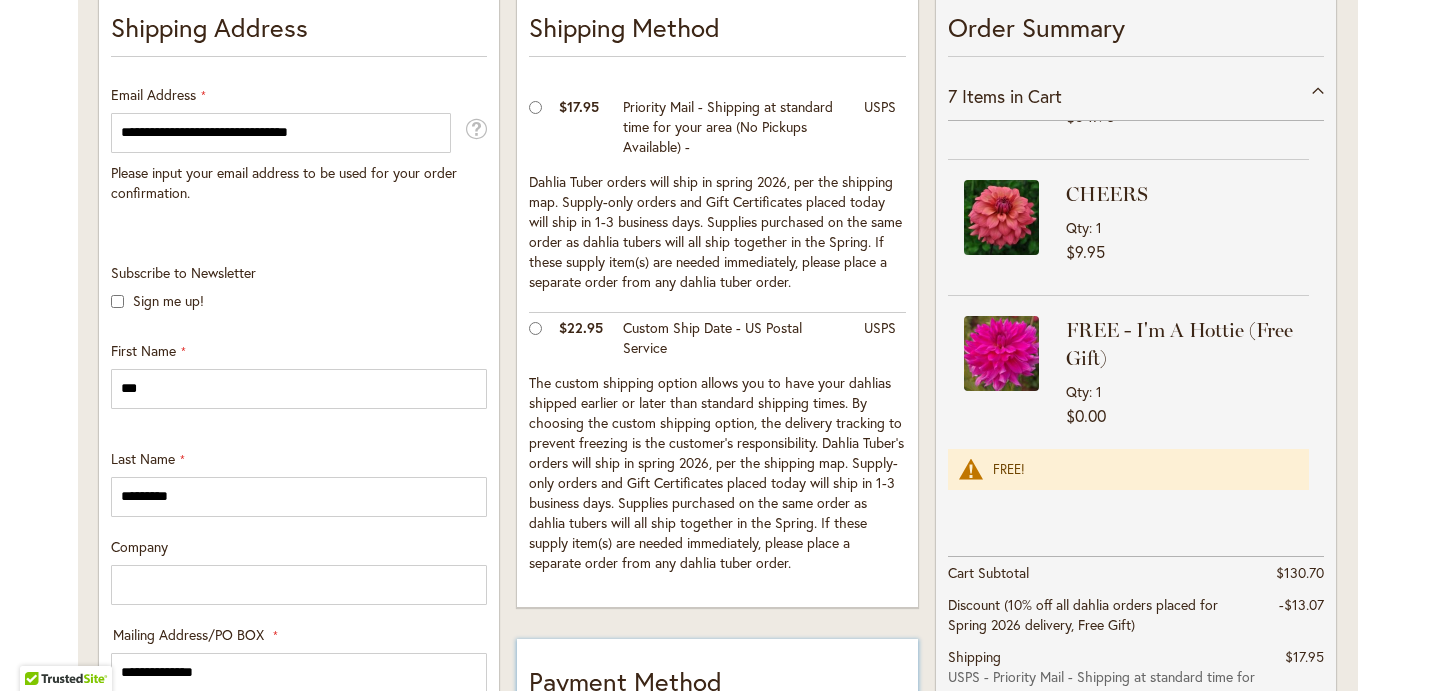 scroll, scrollTop: 431, scrollLeft: 0, axis: vertical 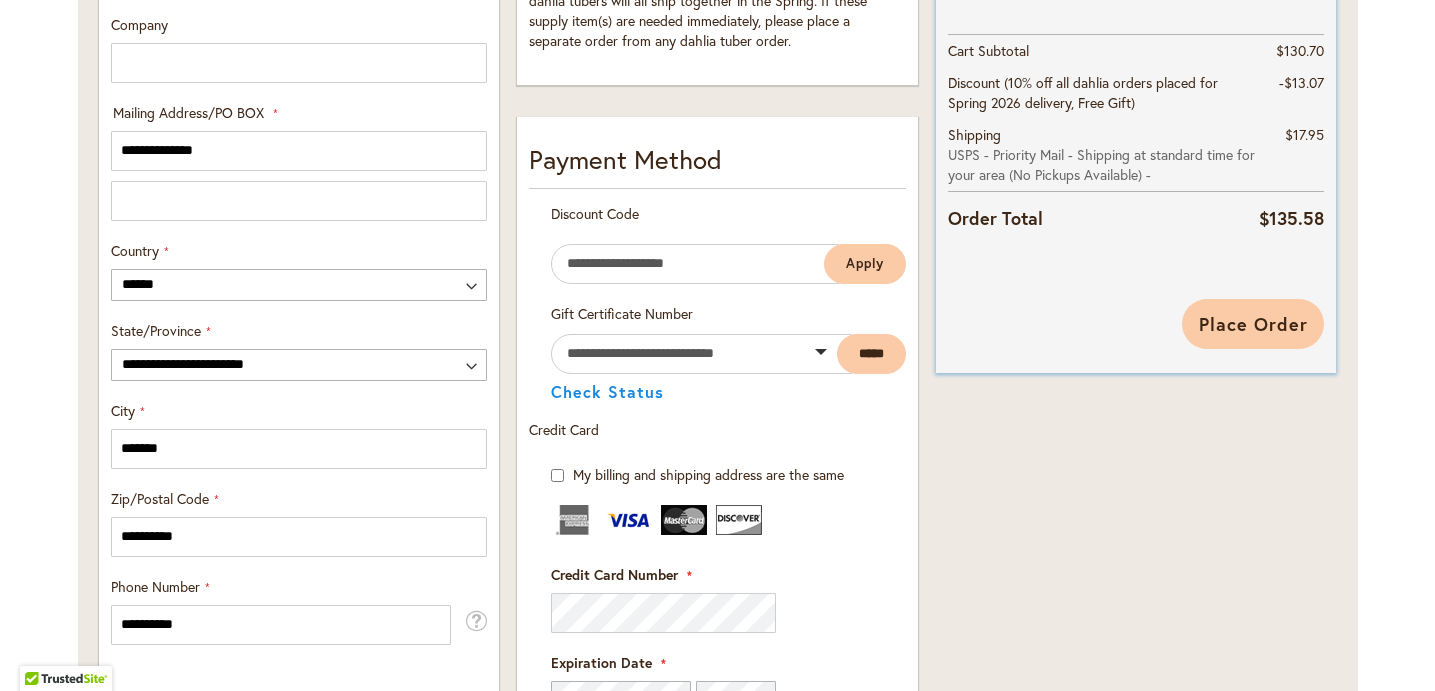 click on "Place Order" at bounding box center (1253, 324) 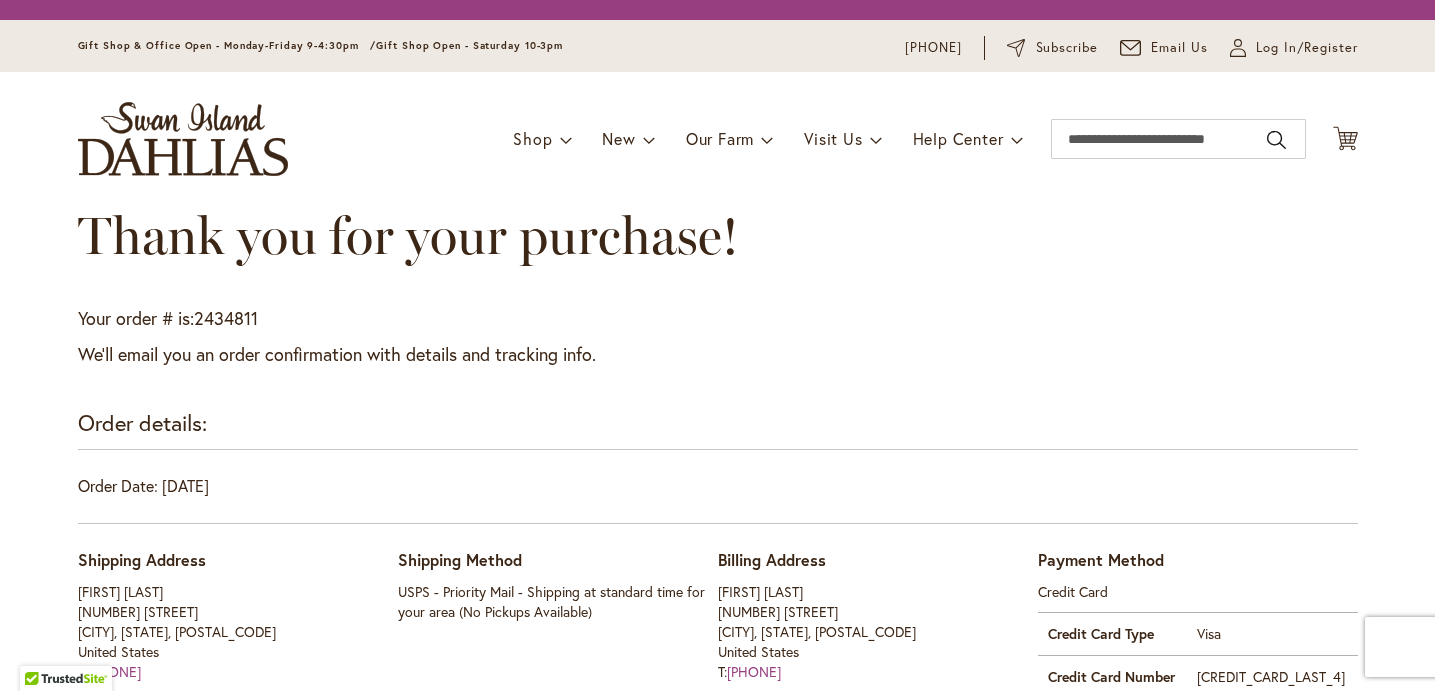 scroll, scrollTop: 0, scrollLeft: 0, axis: both 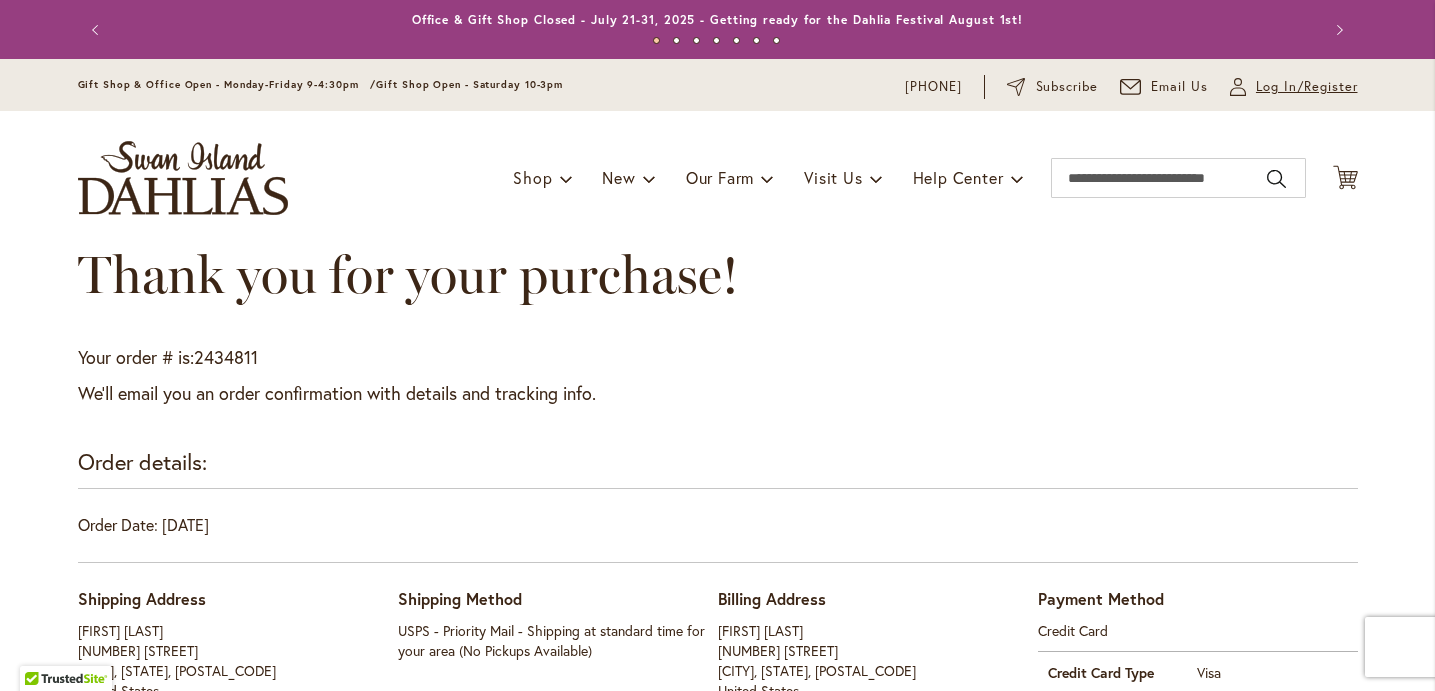 click on "Log In/Register" at bounding box center (1307, 87) 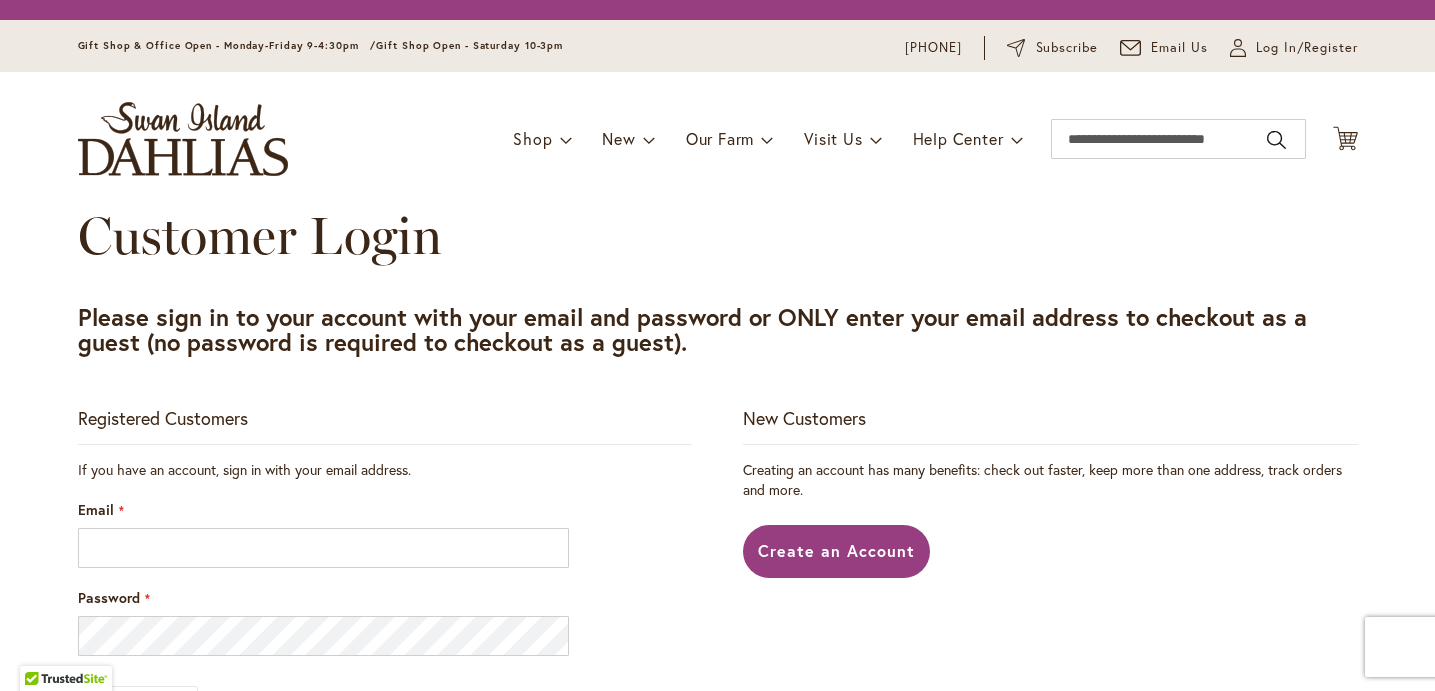 scroll, scrollTop: 0, scrollLeft: 0, axis: both 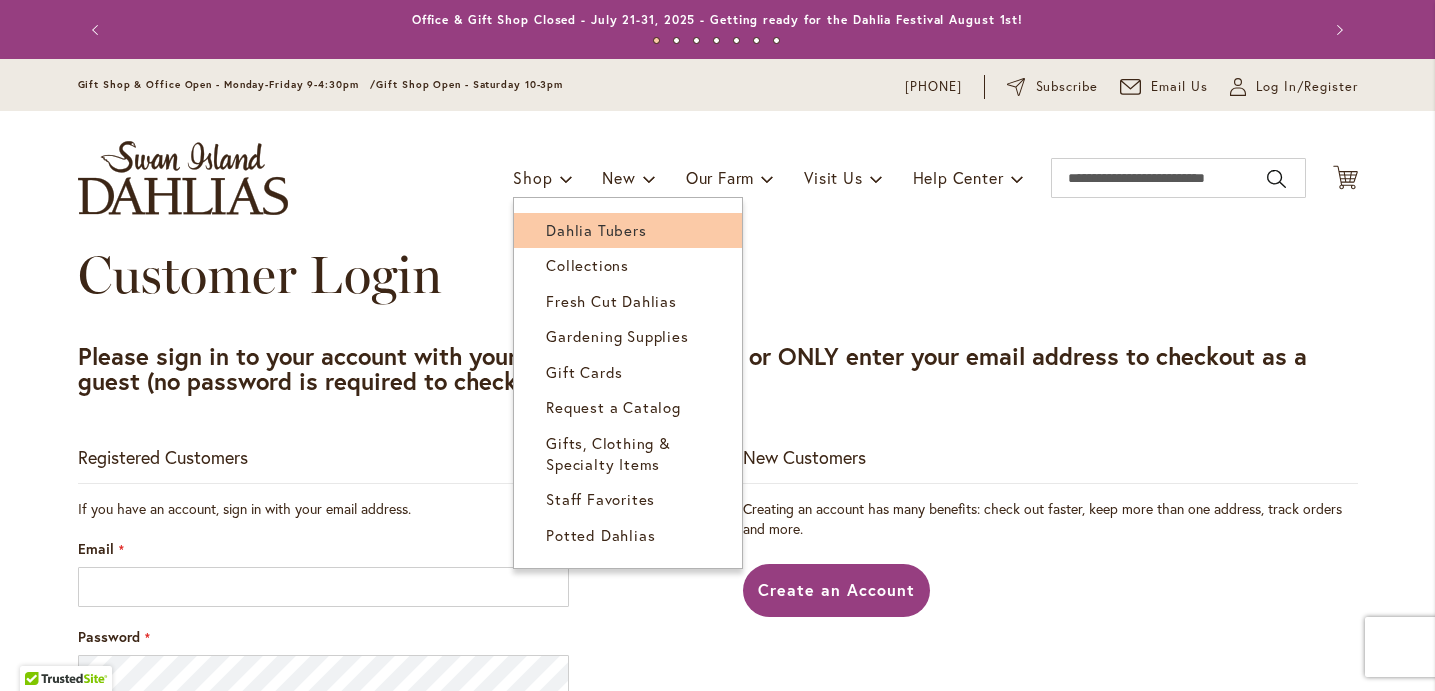 click on "Dahlia Tubers" at bounding box center (596, 230) 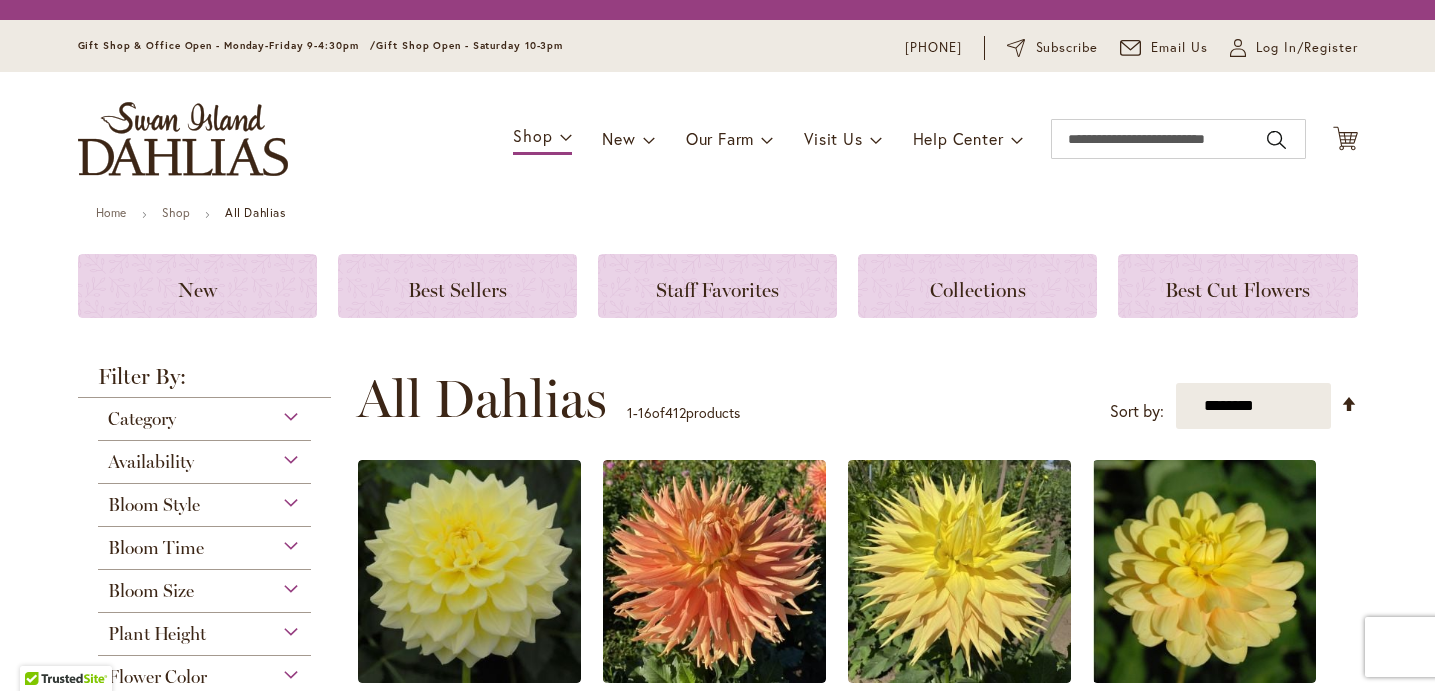 scroll, scrollTop: 0, scrollLeft: 0, axis: both 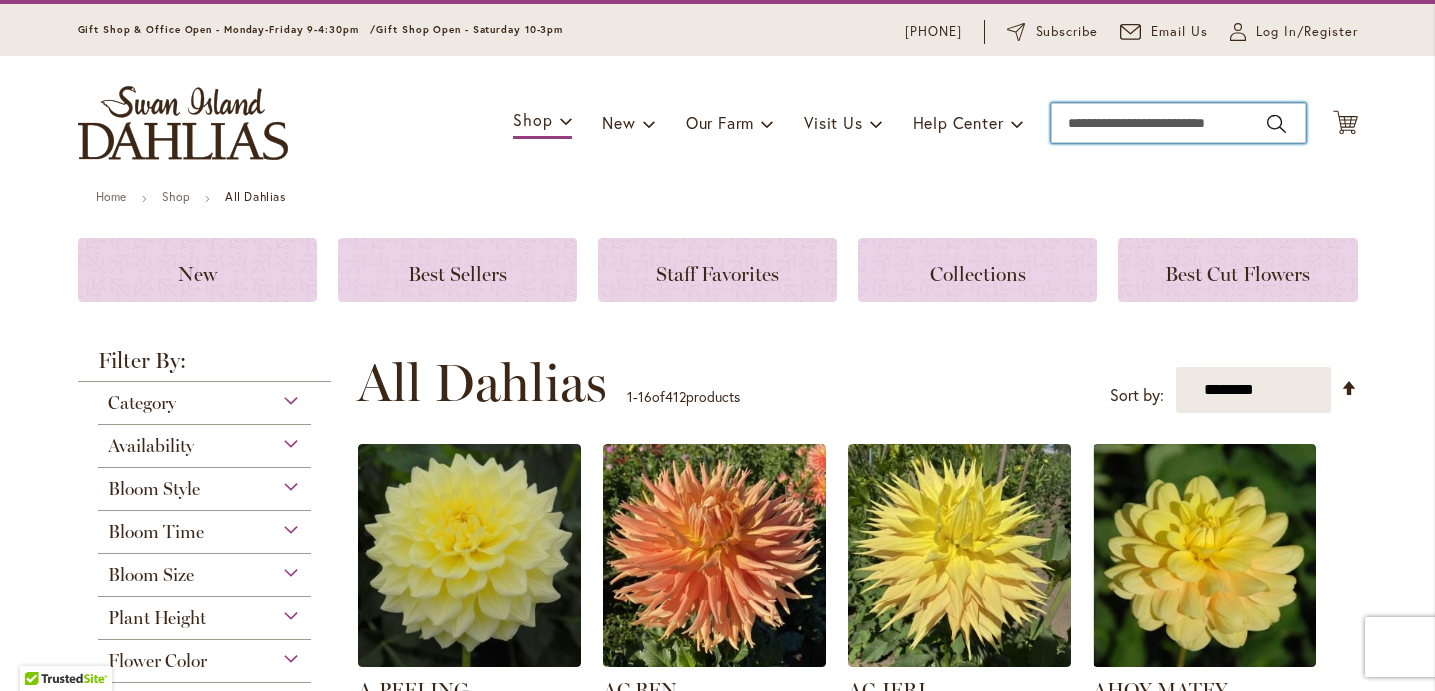 click on "Search" at bounding box center (1178, 123) 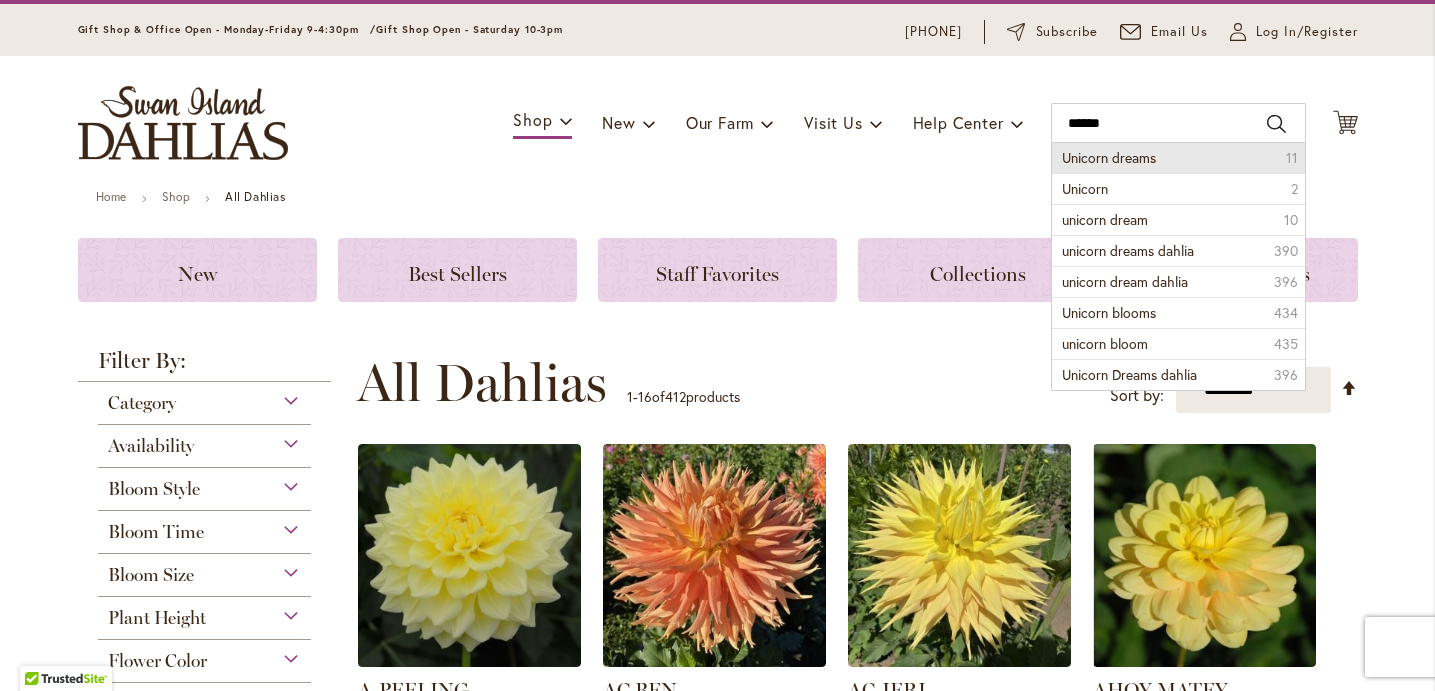 click on "Unicorn dreams" at bounding box center (1109, 157) 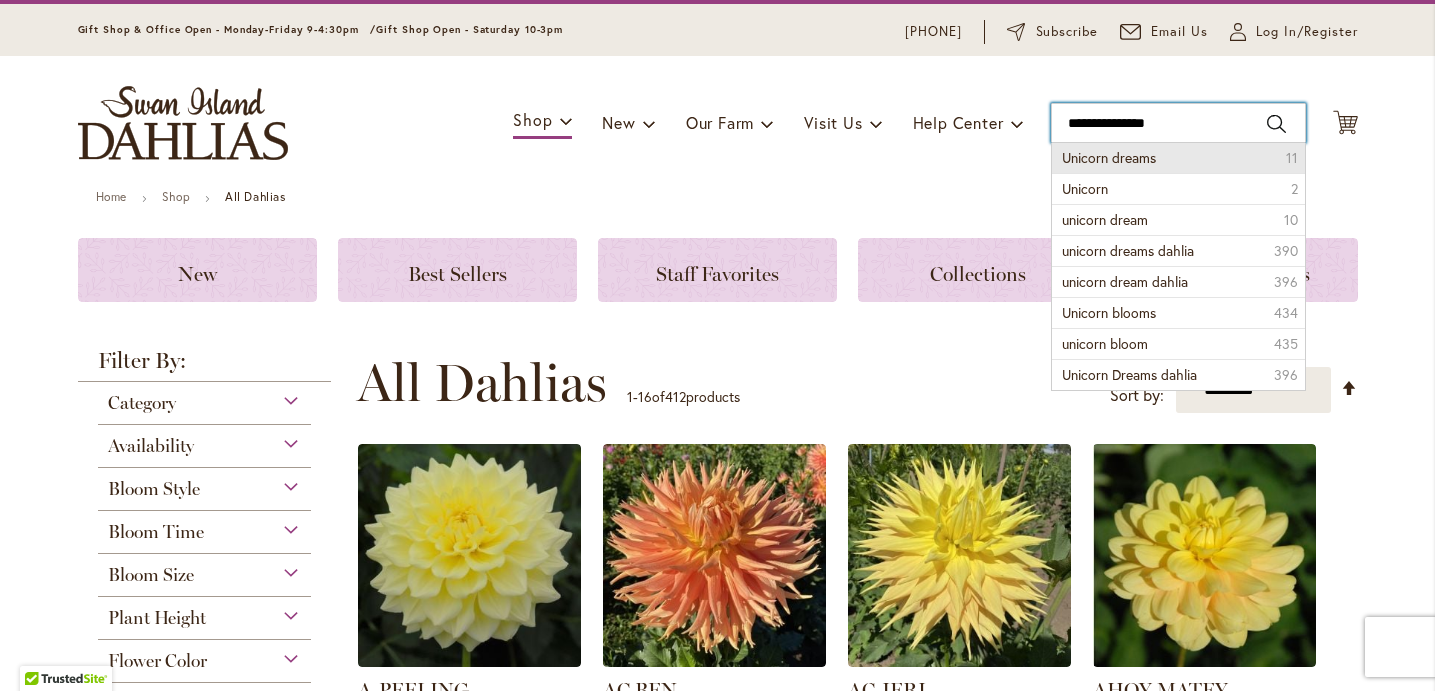 type on "**********" 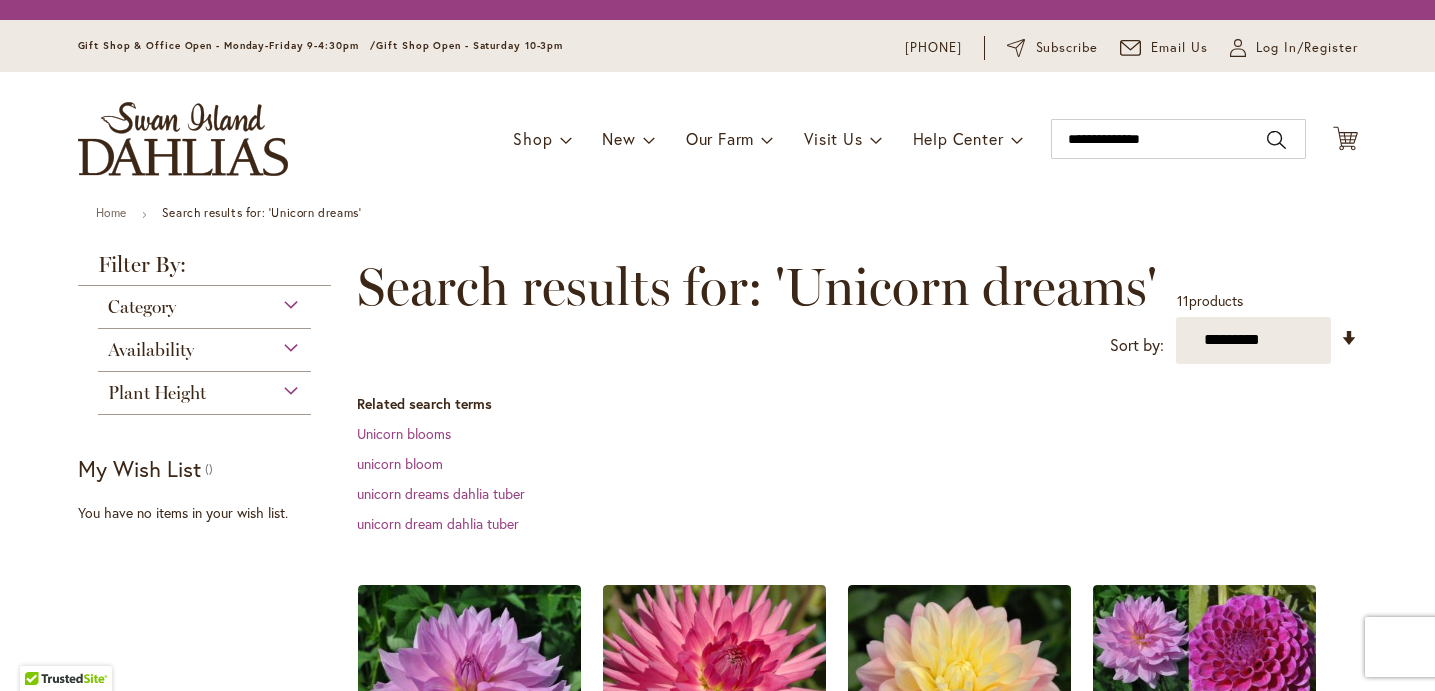 scroll, scrollTop: 0, scrollLeft: 0, axis: both 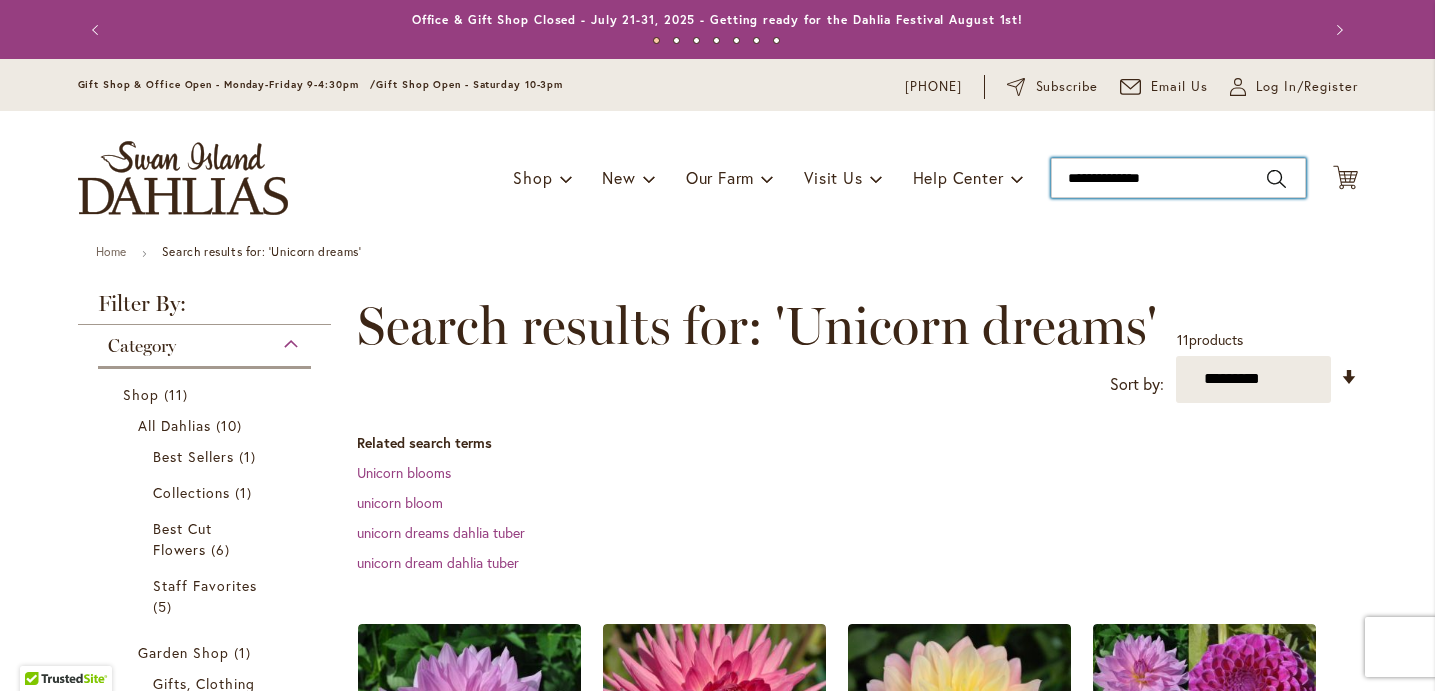 click on "**********" at bounding box center (1178, 178) 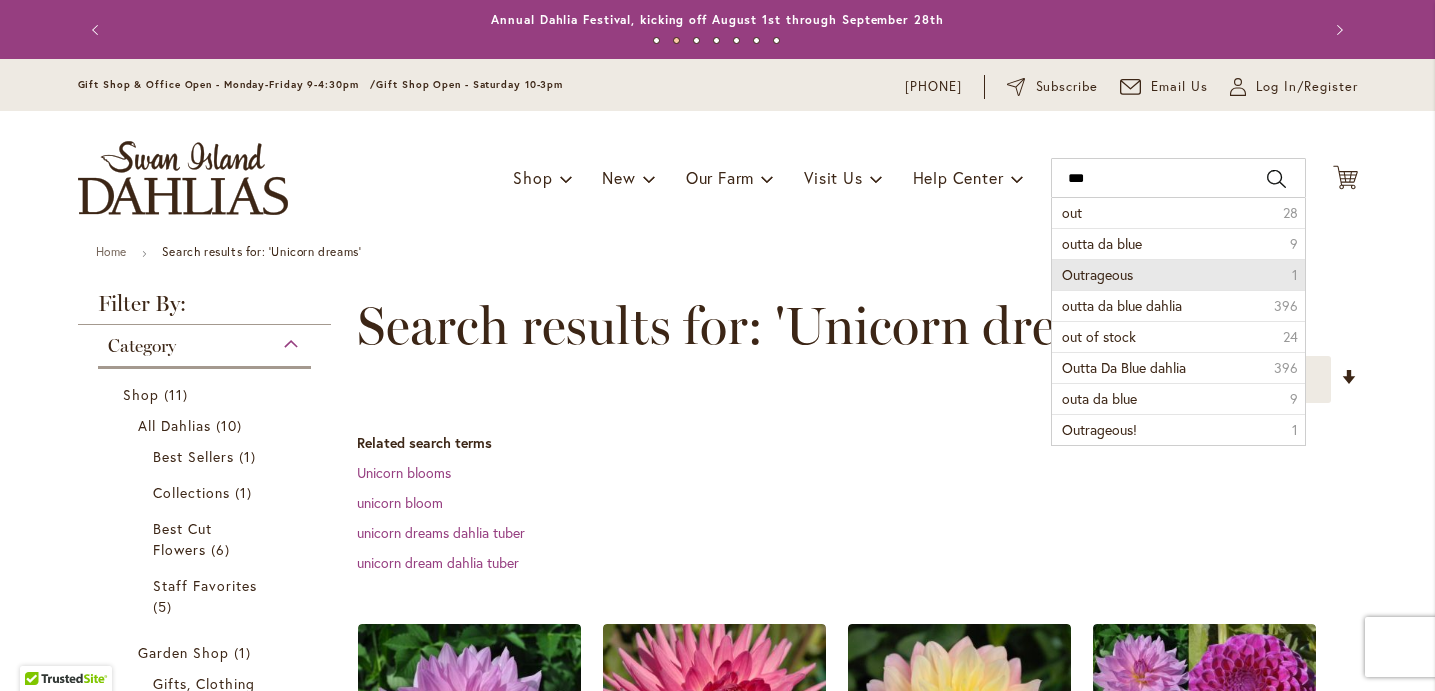 click on "Outrageous 1" at bounding box center [1178, 274] 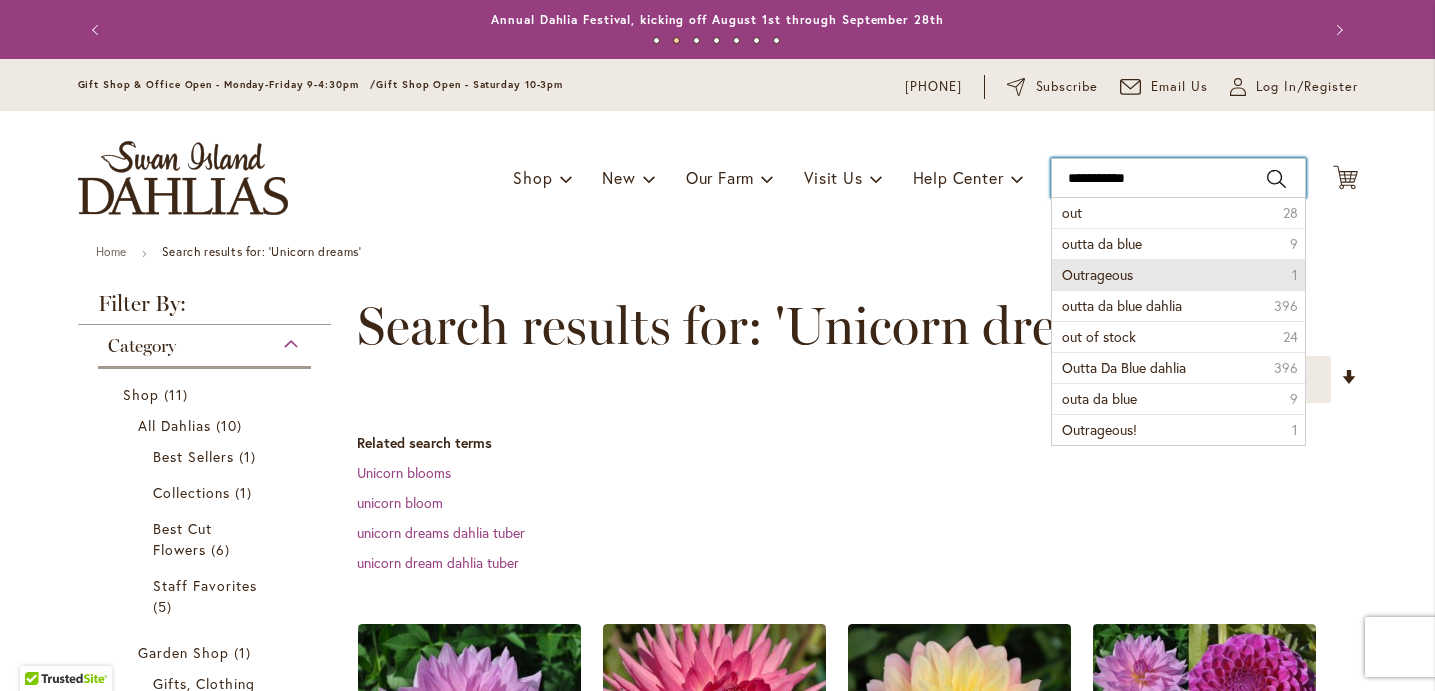 type on "**********" 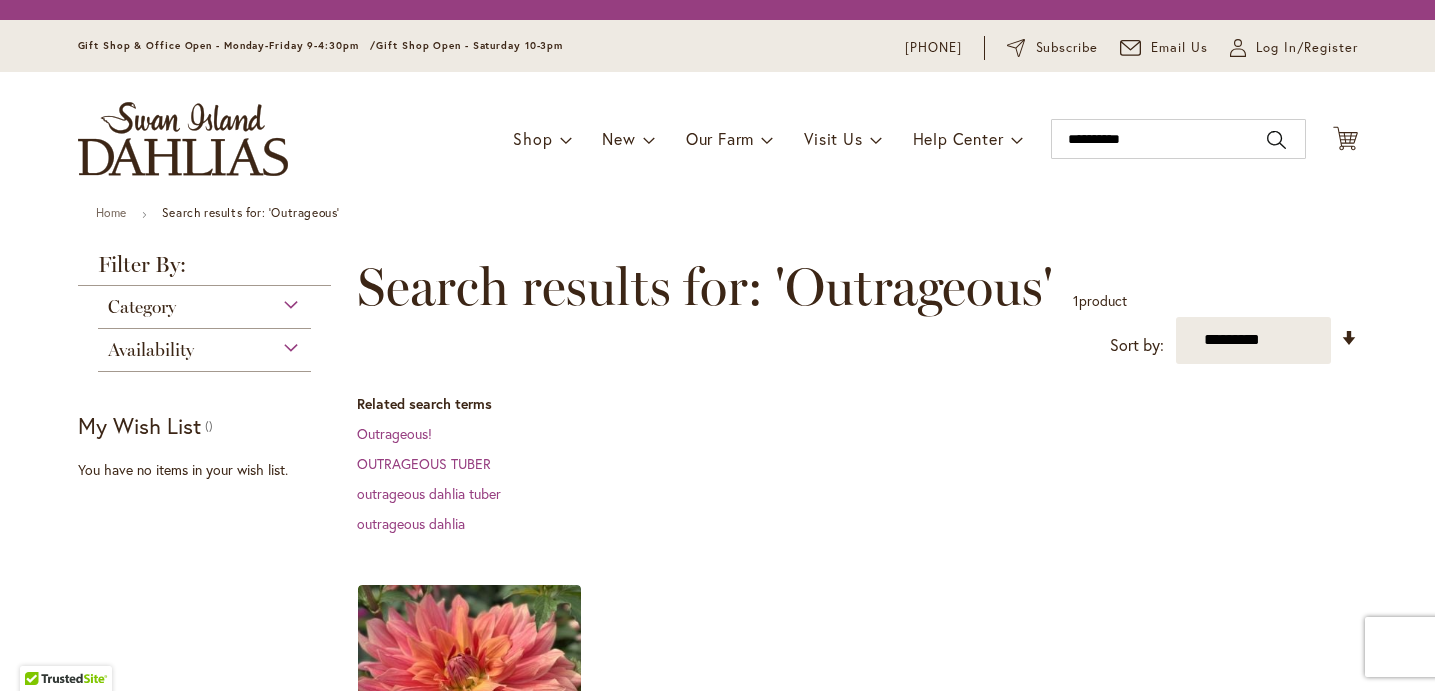 scroll, scrollTop: 0, scrollLeft: 0, axis: both 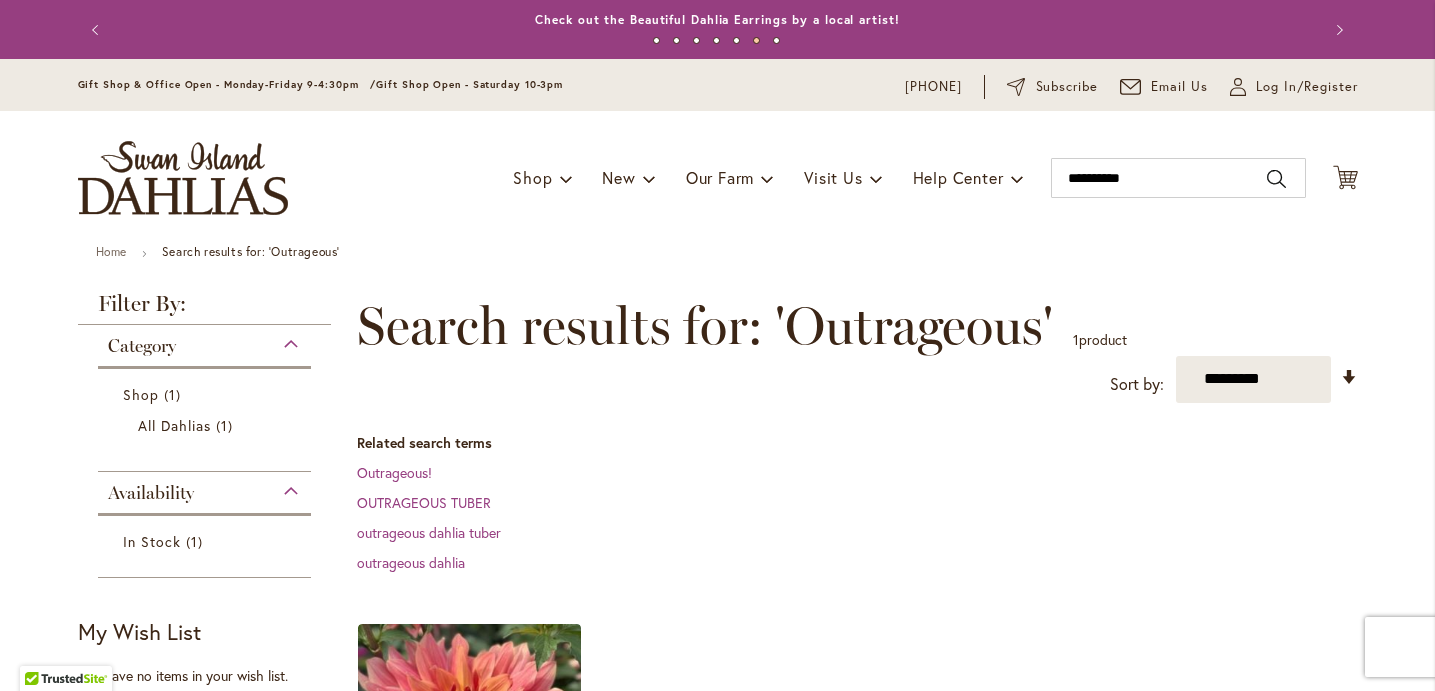 click on "Toggle Nav
Shop
Dahlia Tubers
Collections
Fresh Cut Dahlias
Gardening Supplies
Gift Cards
Request a Catalog
Gifts, Clothing & Specialty Items" at bounding box center [718, 178] 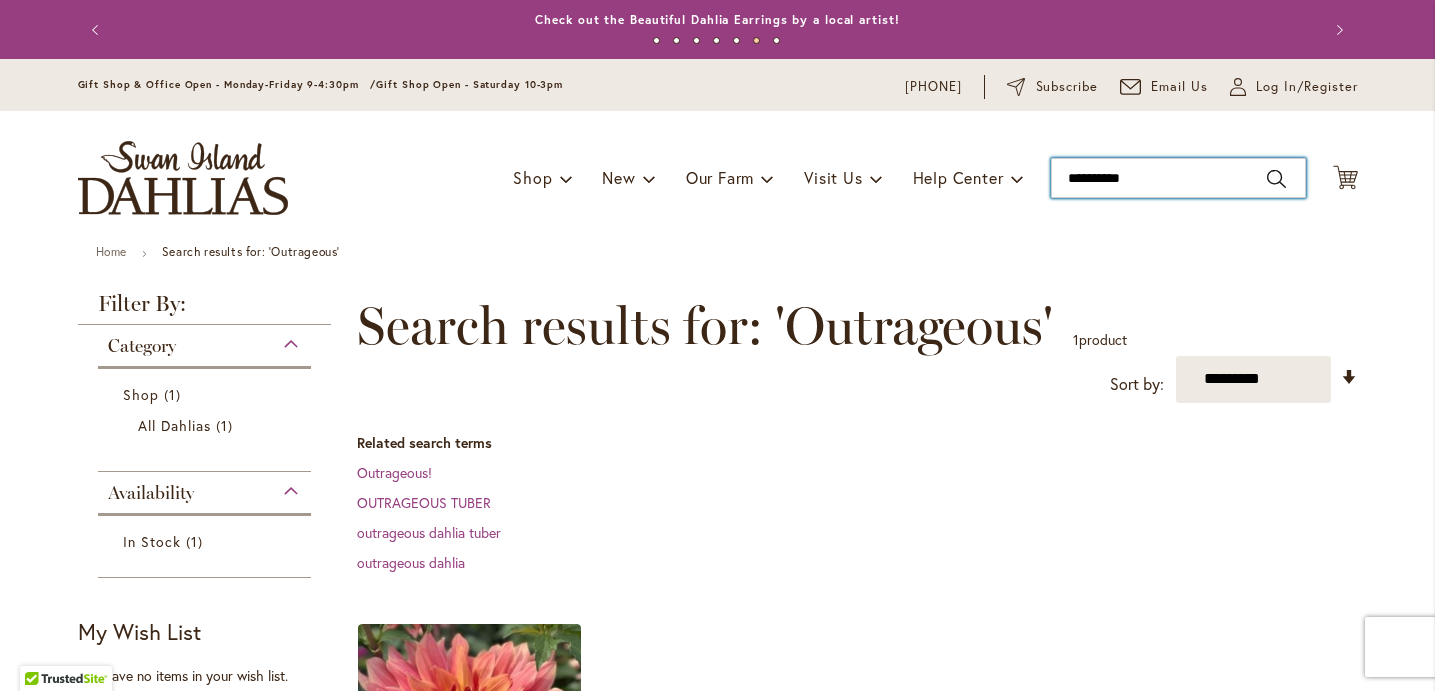 click on "**********" at bounding box center (1178, 178) 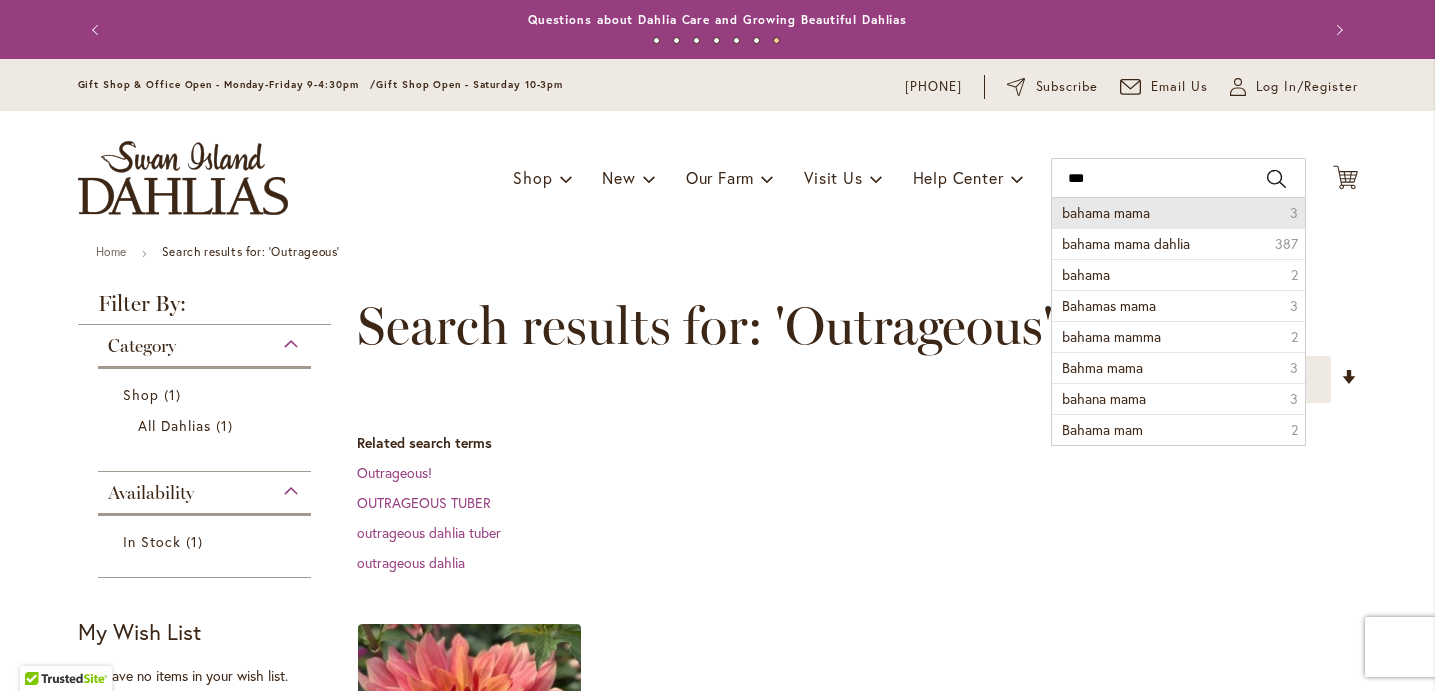 click on "bahama mama" at bounding box center [1106, 212] 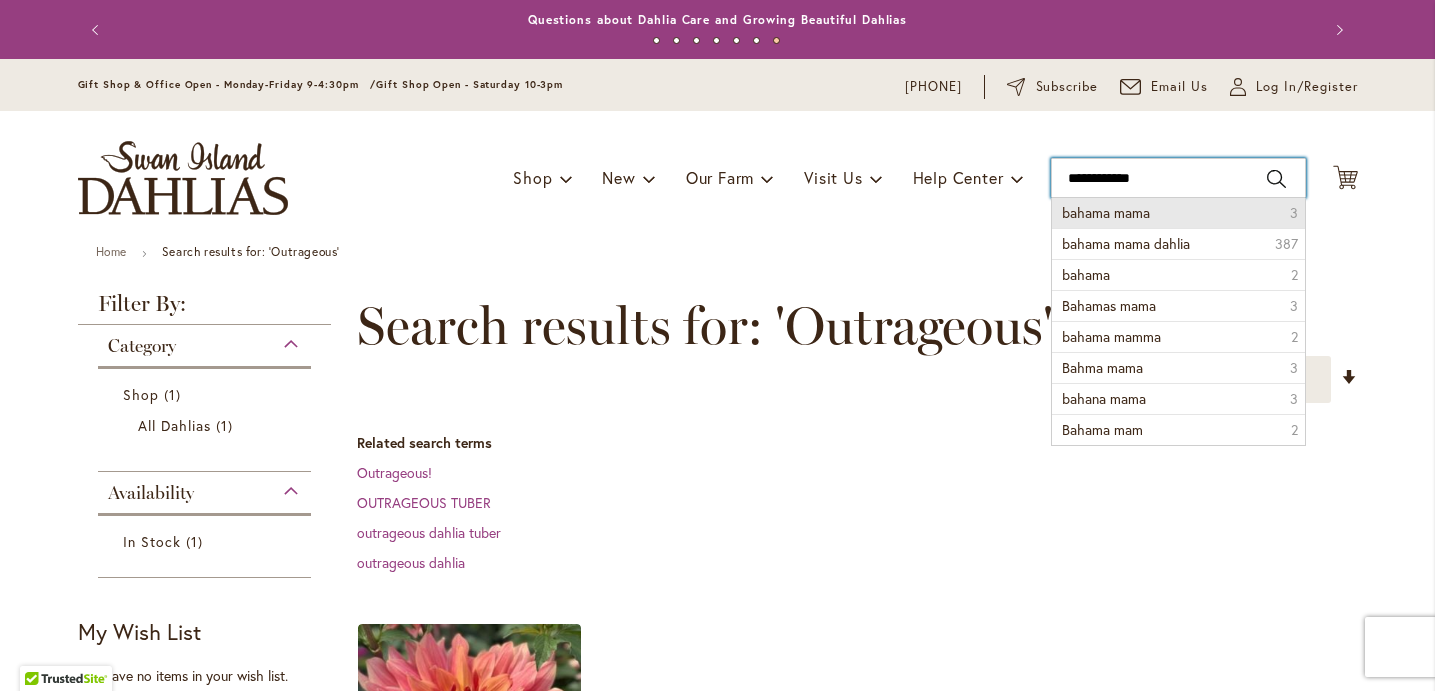 type on "**********" 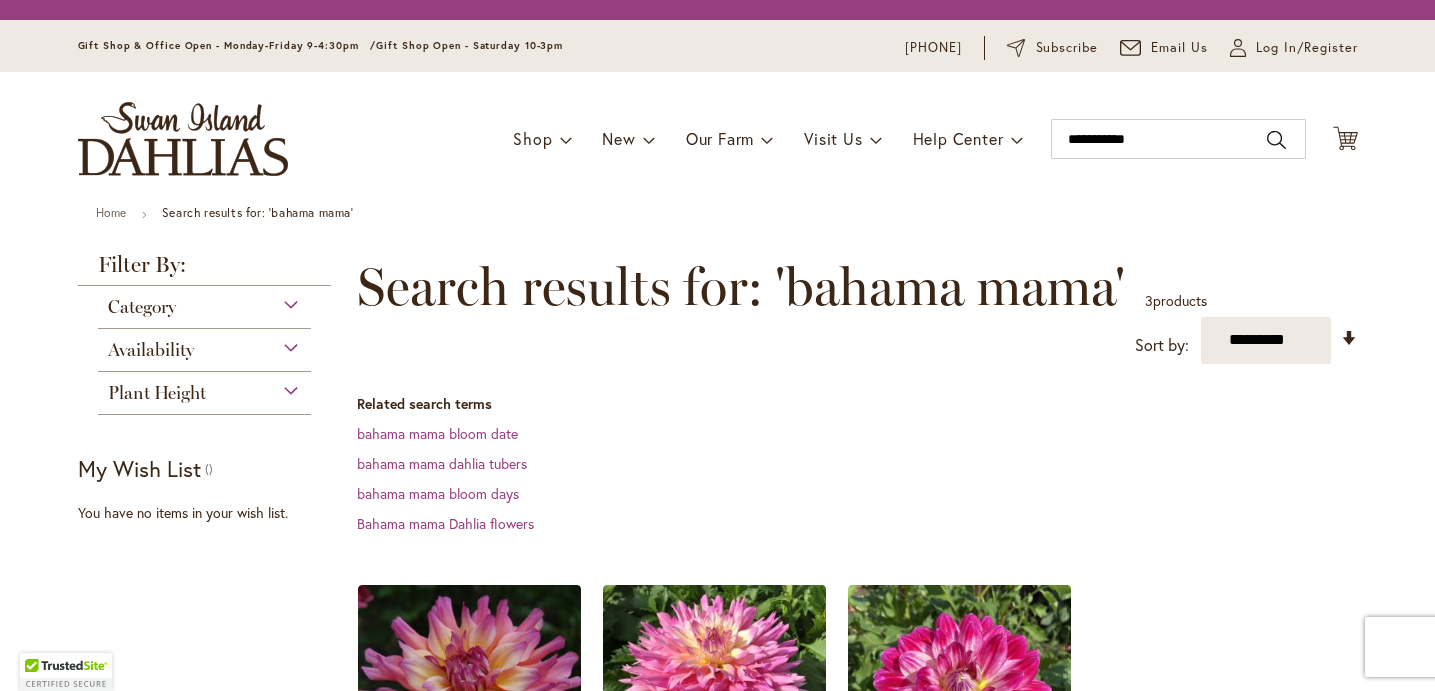 scroll, scrollTop: 0, scrollLeft: 0, axis: both 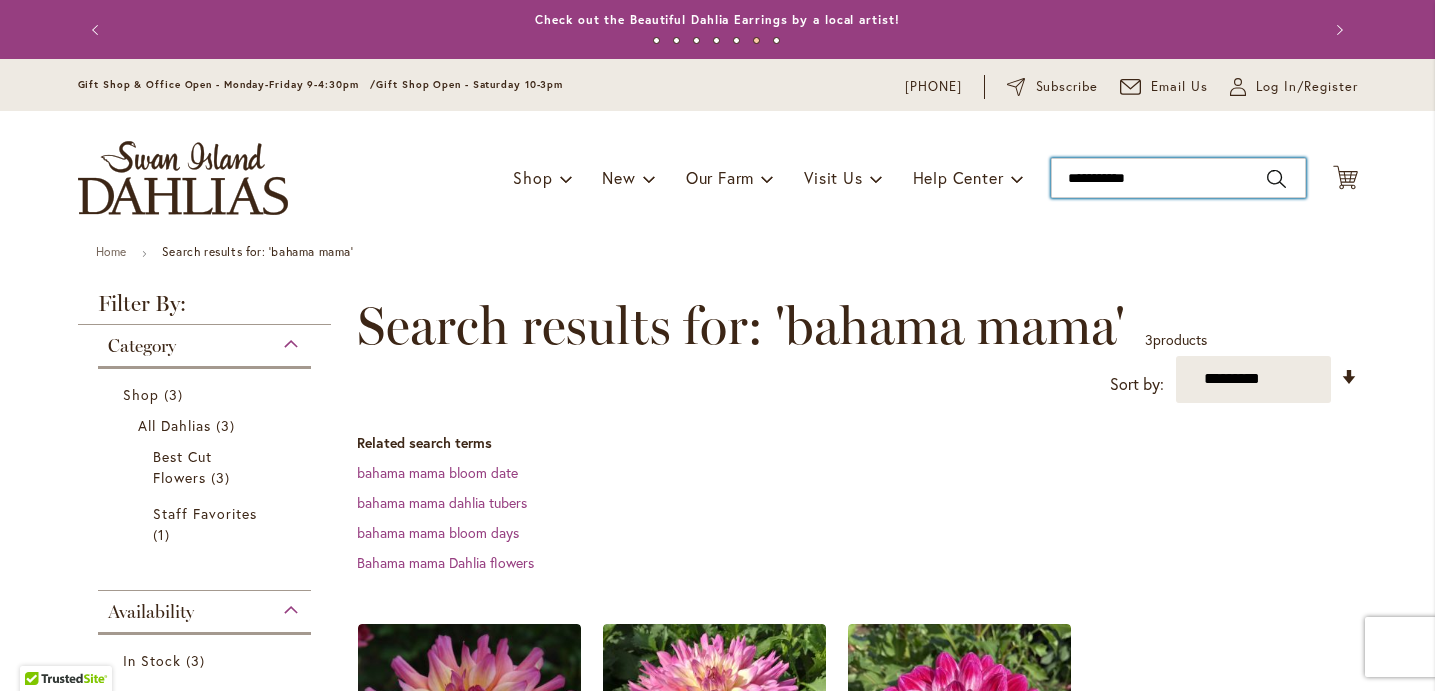 click on "**********" at bounding box center [1178, 178] 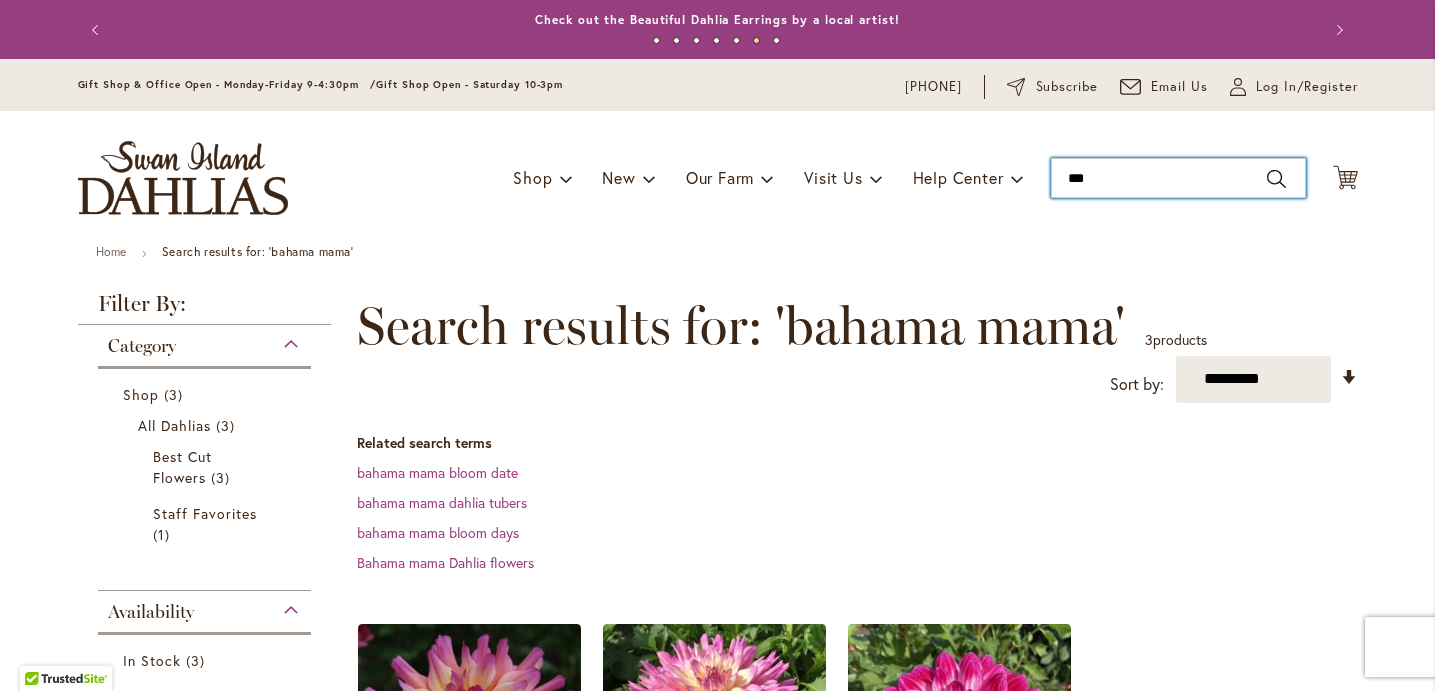 type on "****" 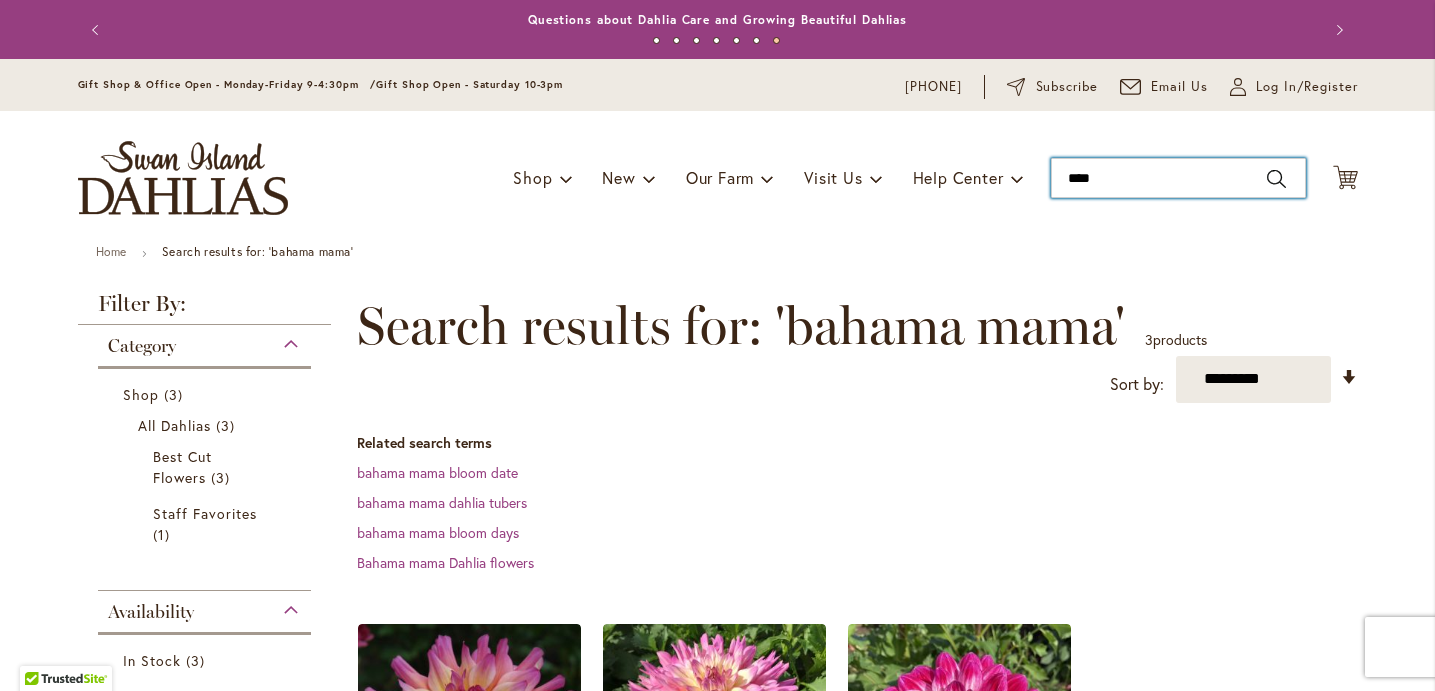 click on "****" at bounding box center (1178, 178) 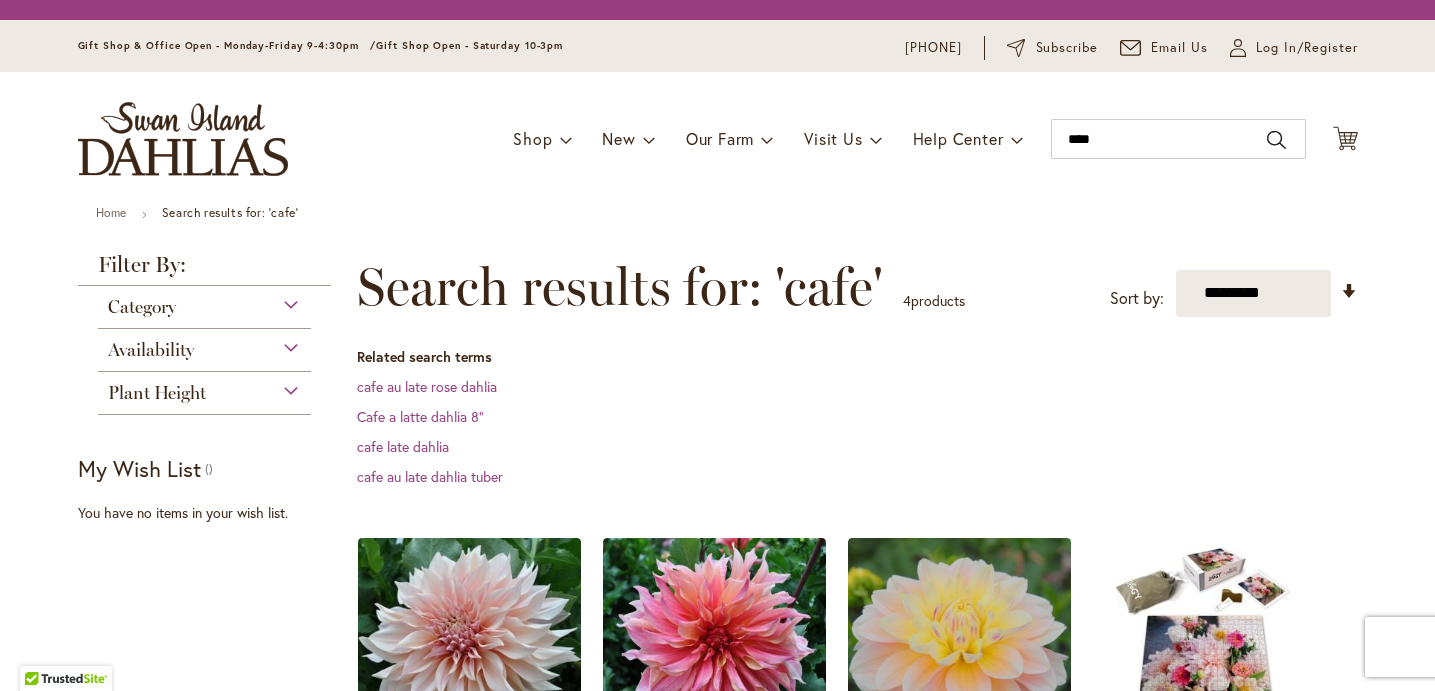scroll, scrollTop: 0, scrollLeft: 0, axis: both 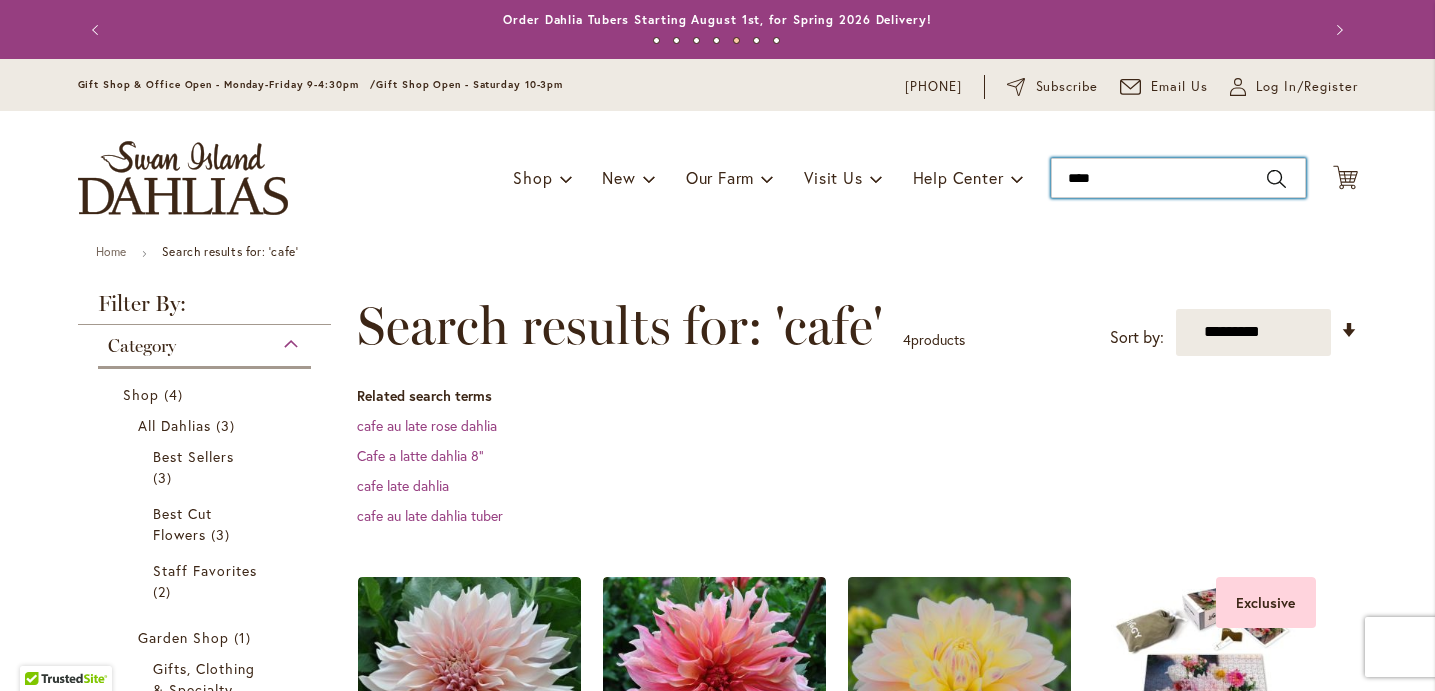 click on "****" at bounding box center (1178, 178) 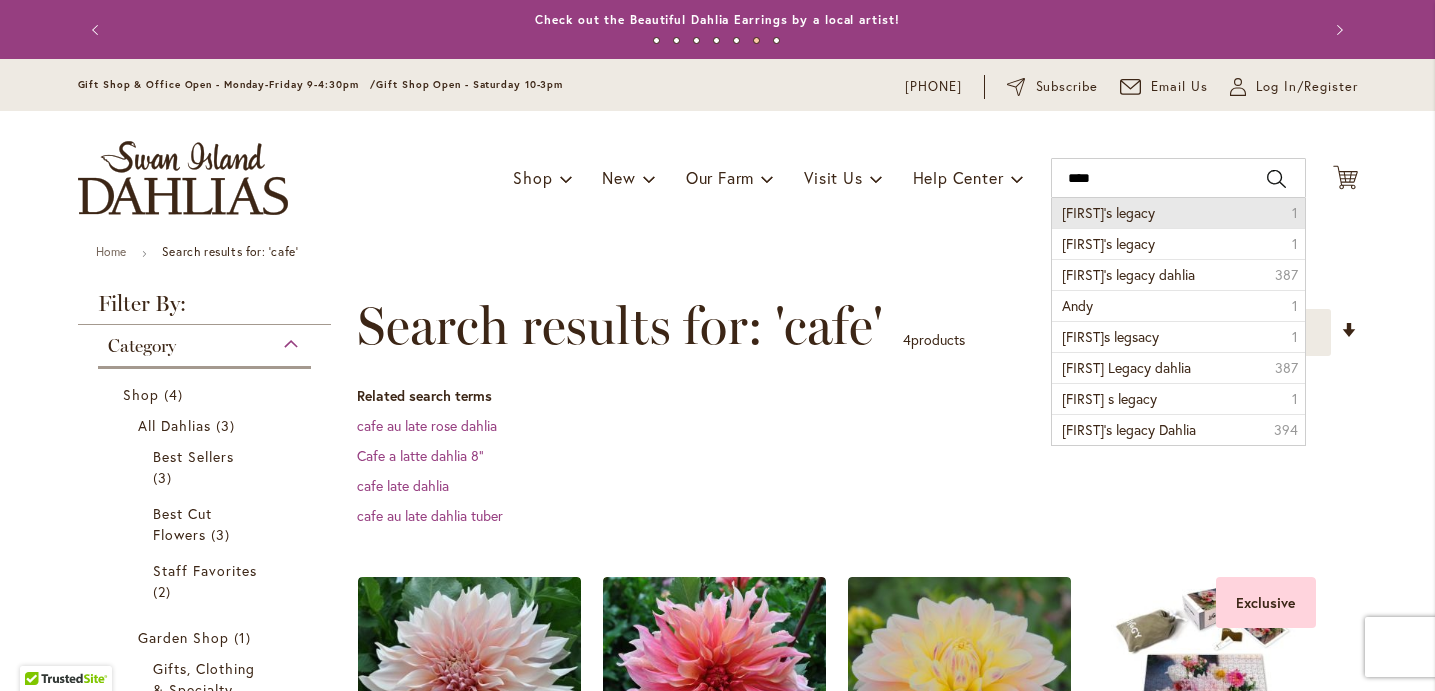 click on "andy's legacy" at bounding box center (1108, 212) 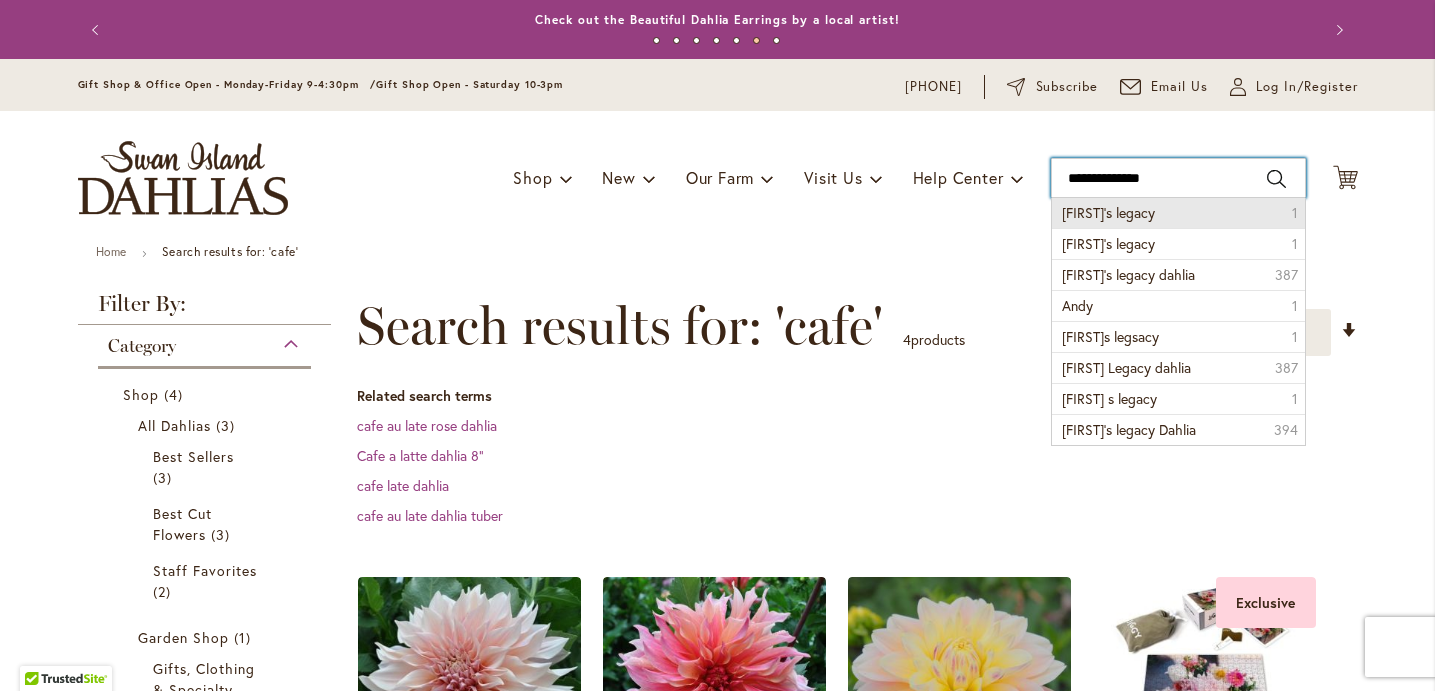 type on "**********" 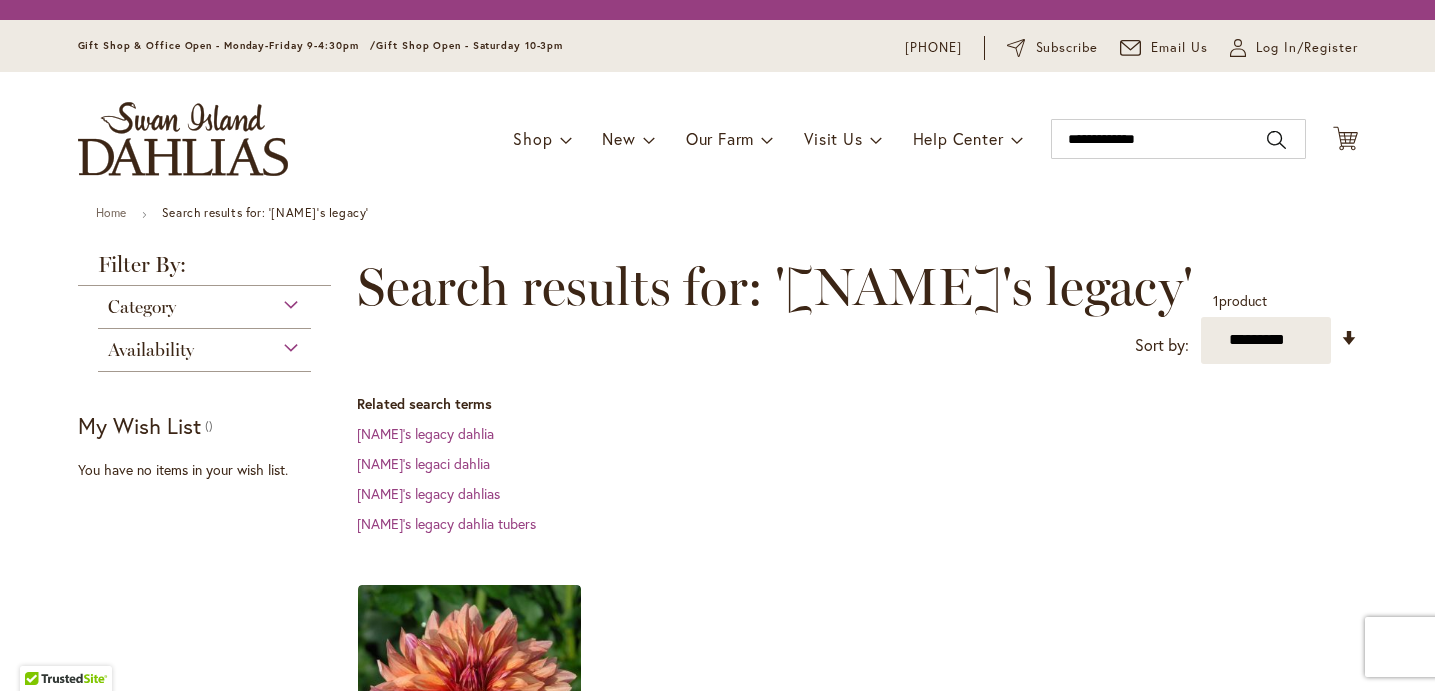 scroll, scrollTop: 0, scrollLeft: 0, axis: both 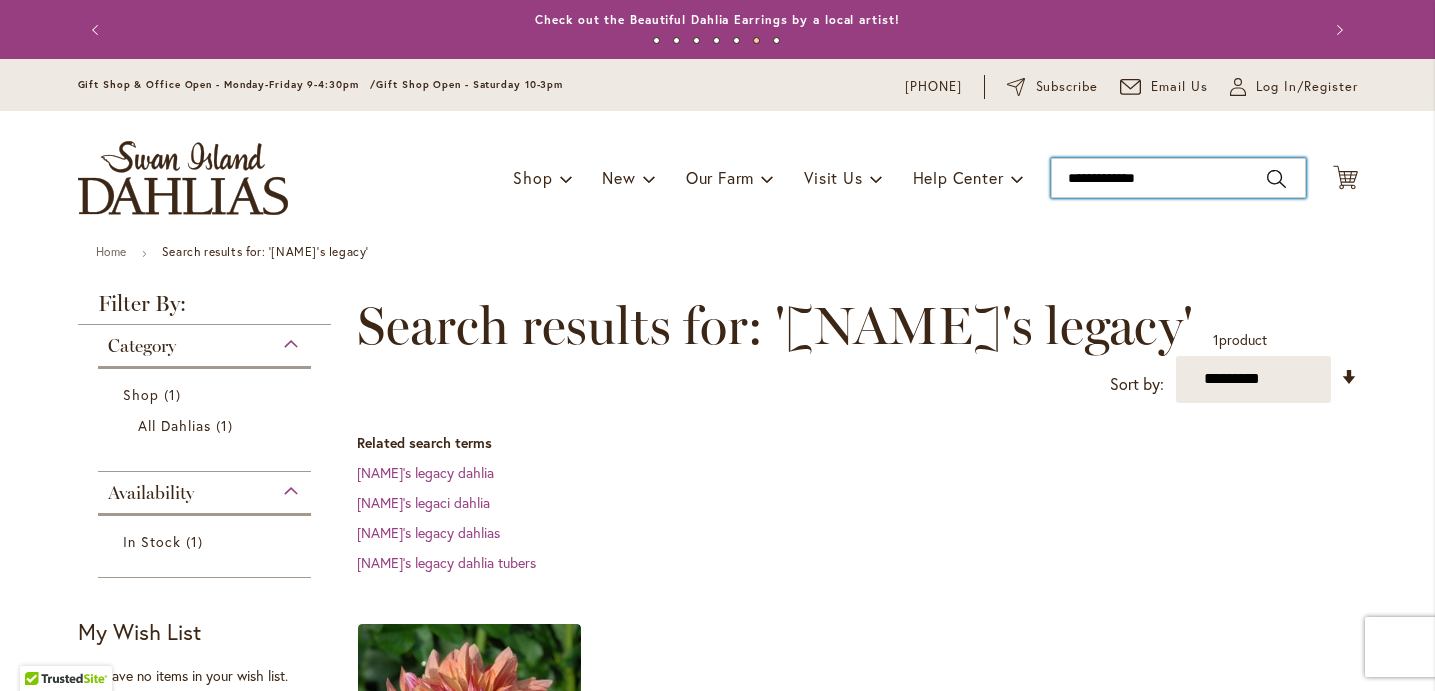 click on "**********" at bounding box center [1178, 178] 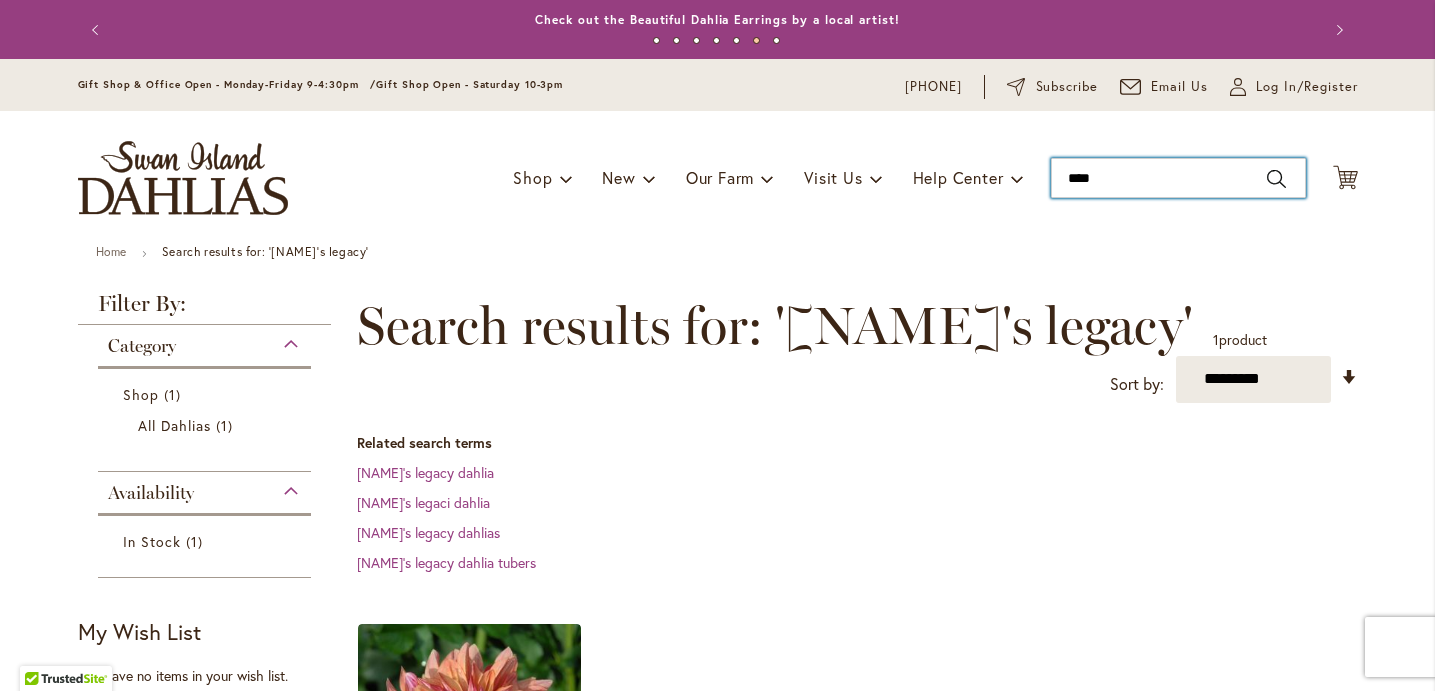 type on "*****" 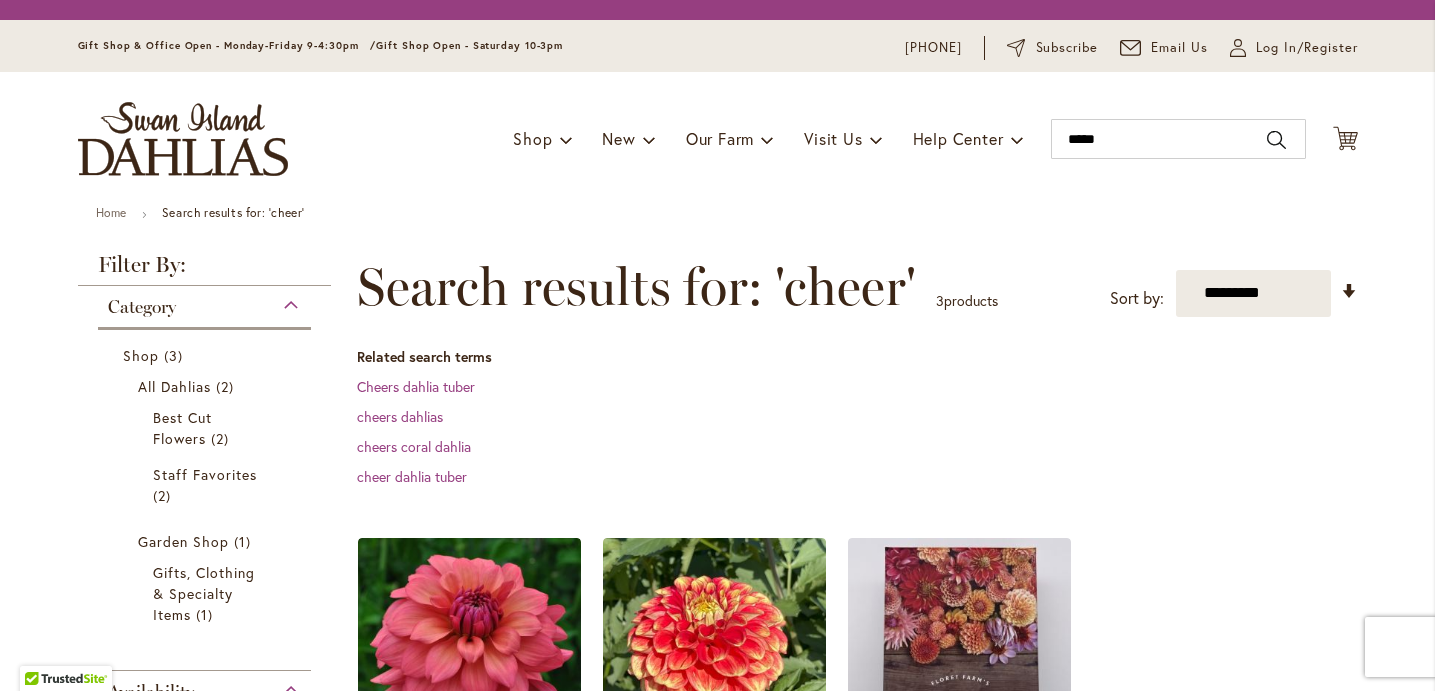 scroll, scrollTop: 0, scrollLeft: 0, axis: both 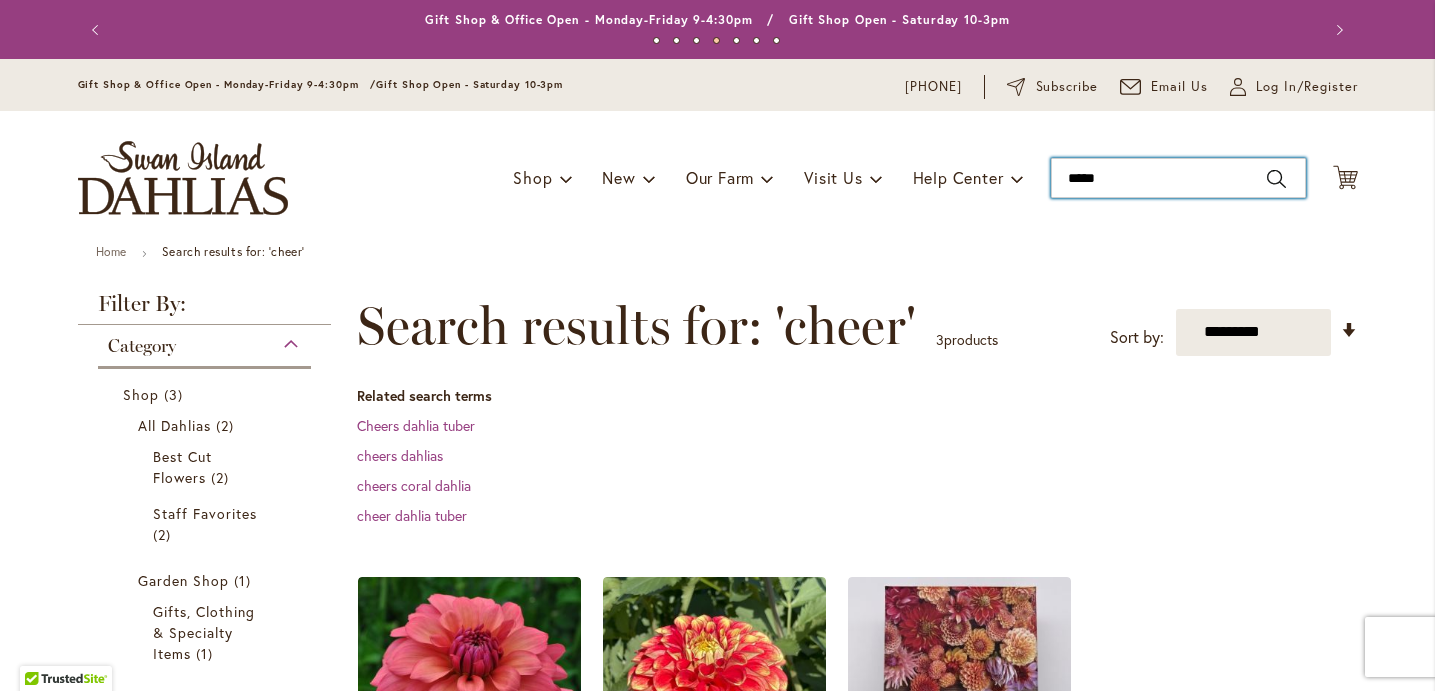 click on "*****" at bounding box center [1178, 178] 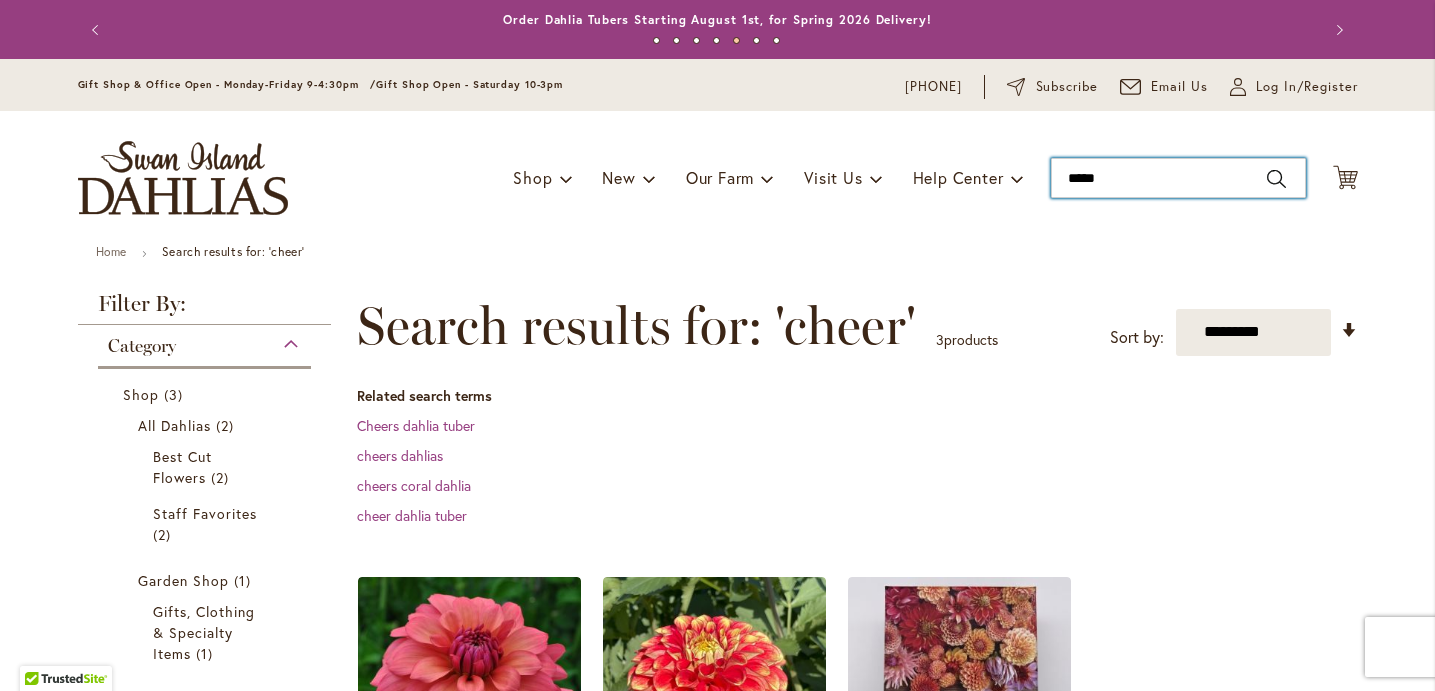 click on "*****" at bounding box center [1178, 178] 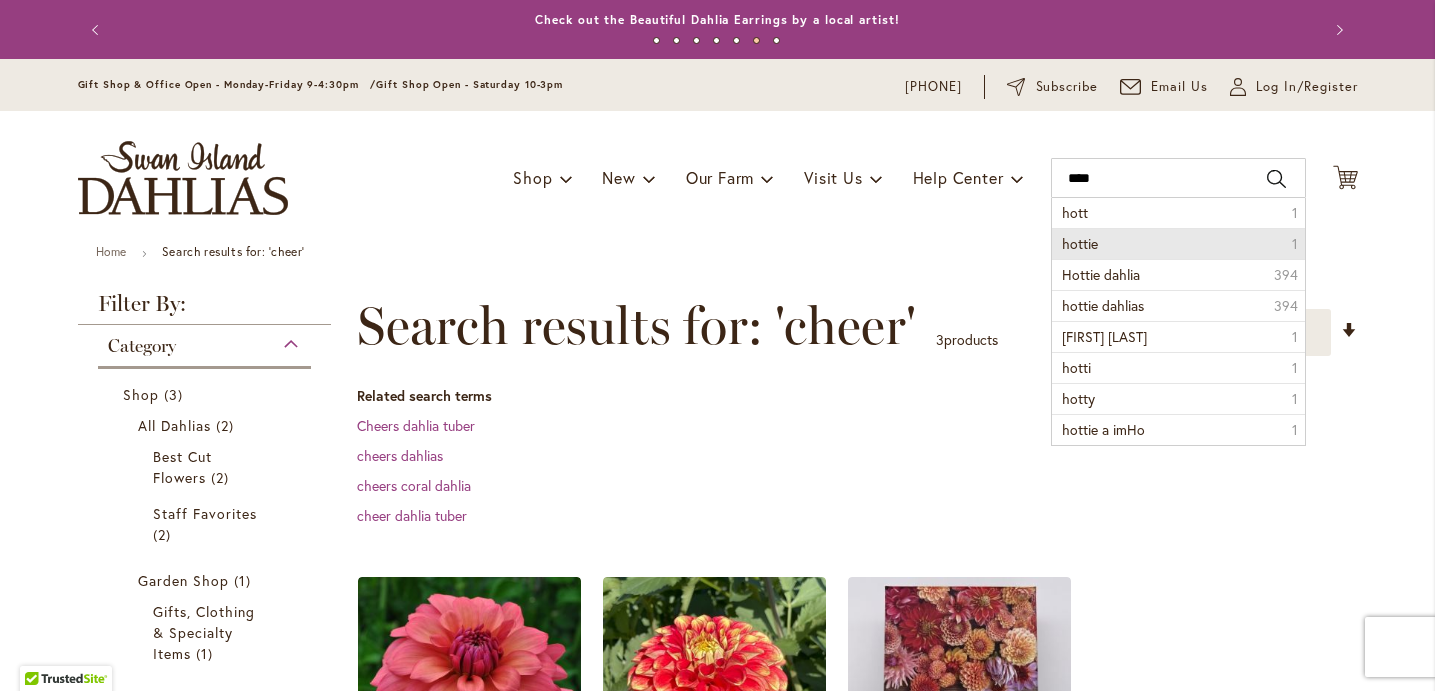 click on "hottie 1" at bounding box center [1178, 243] 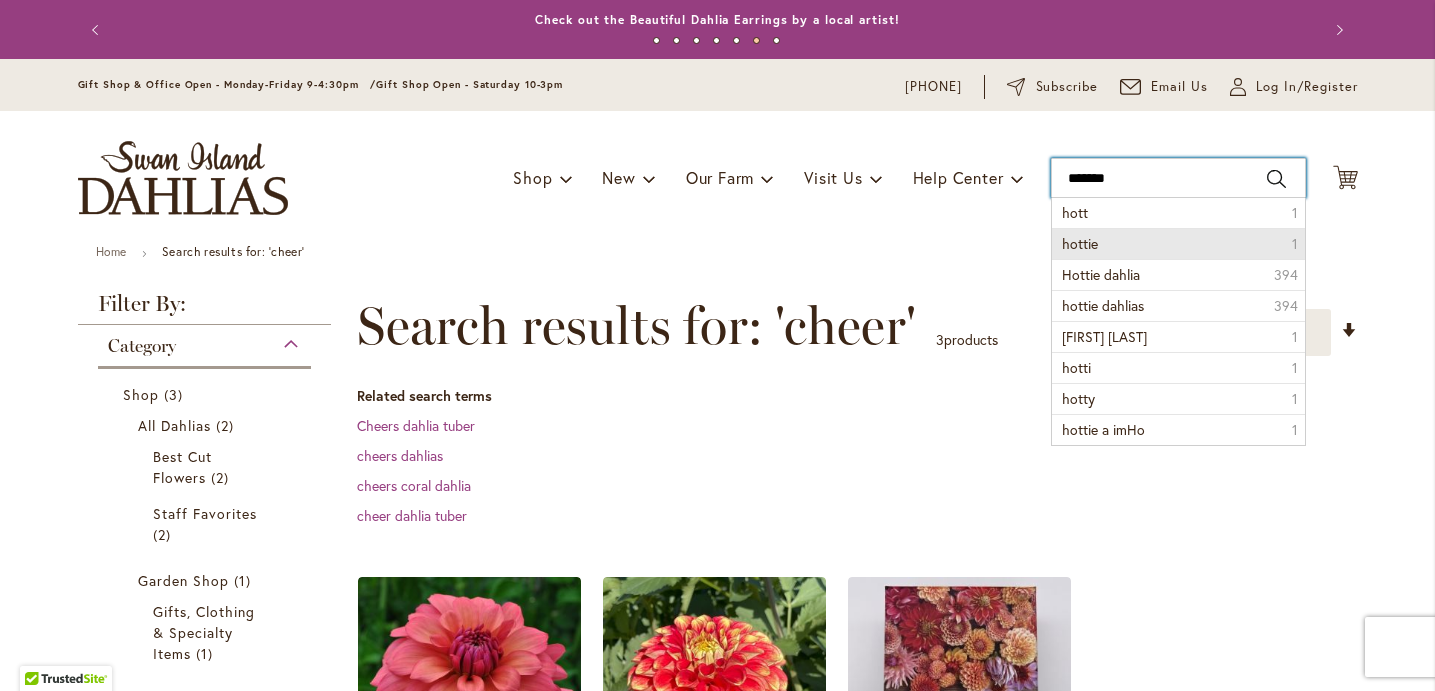 type on "******" 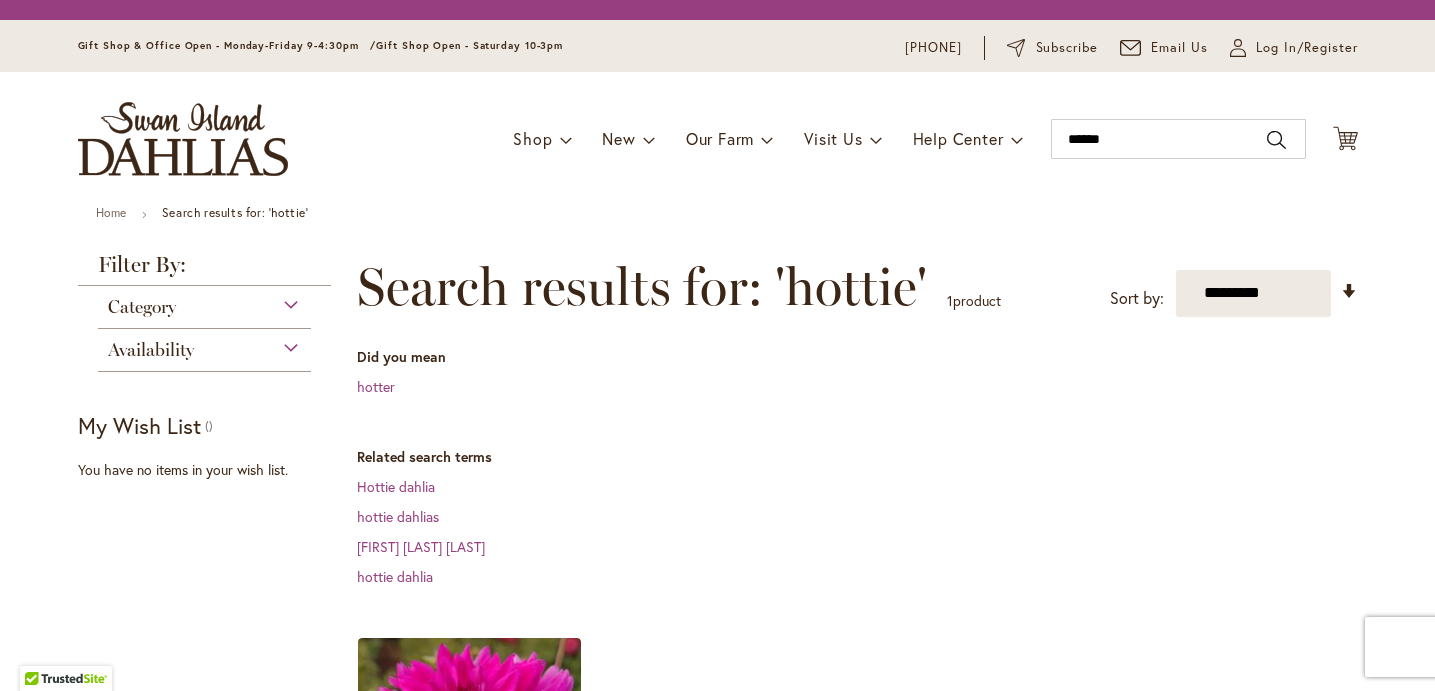 scroll, scrollTop: 0, scrollLeft: 0, axis: both 